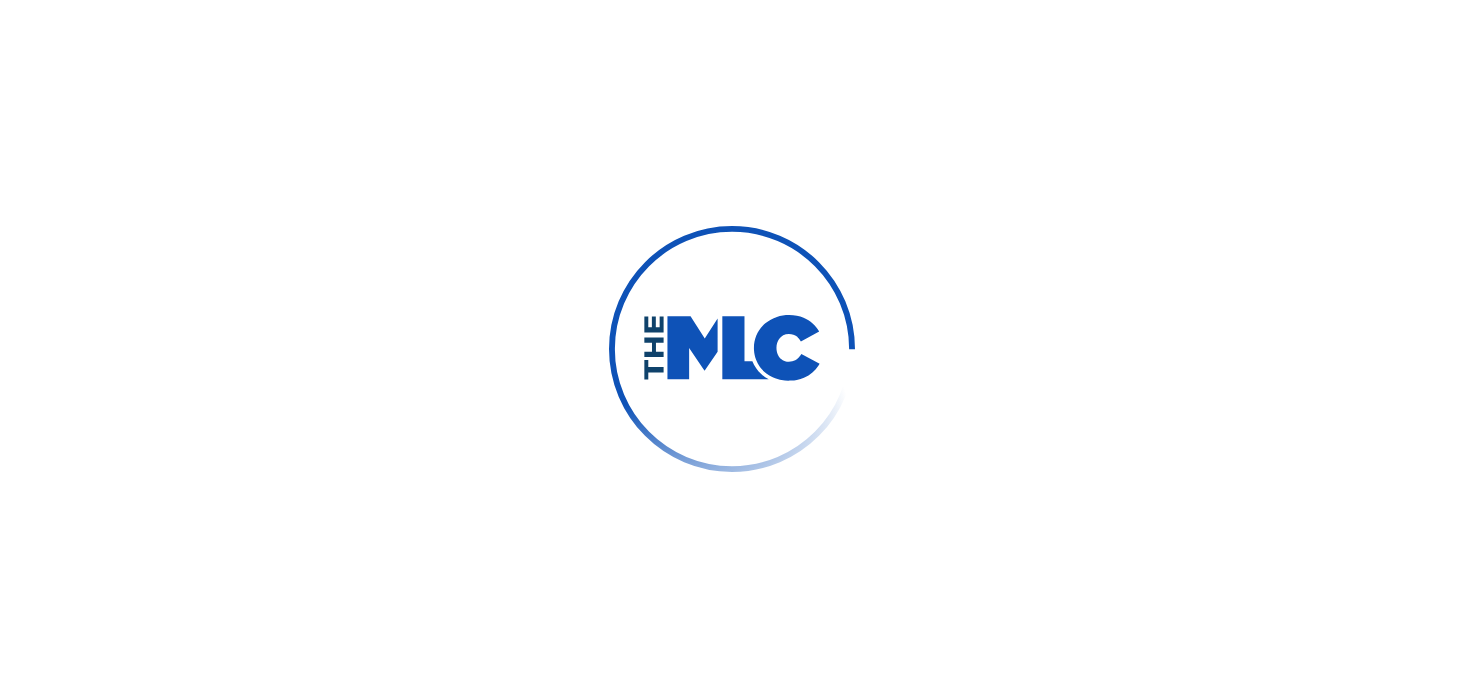 scroll, scrollTop: 0, scrollLeft: 0, axis: both 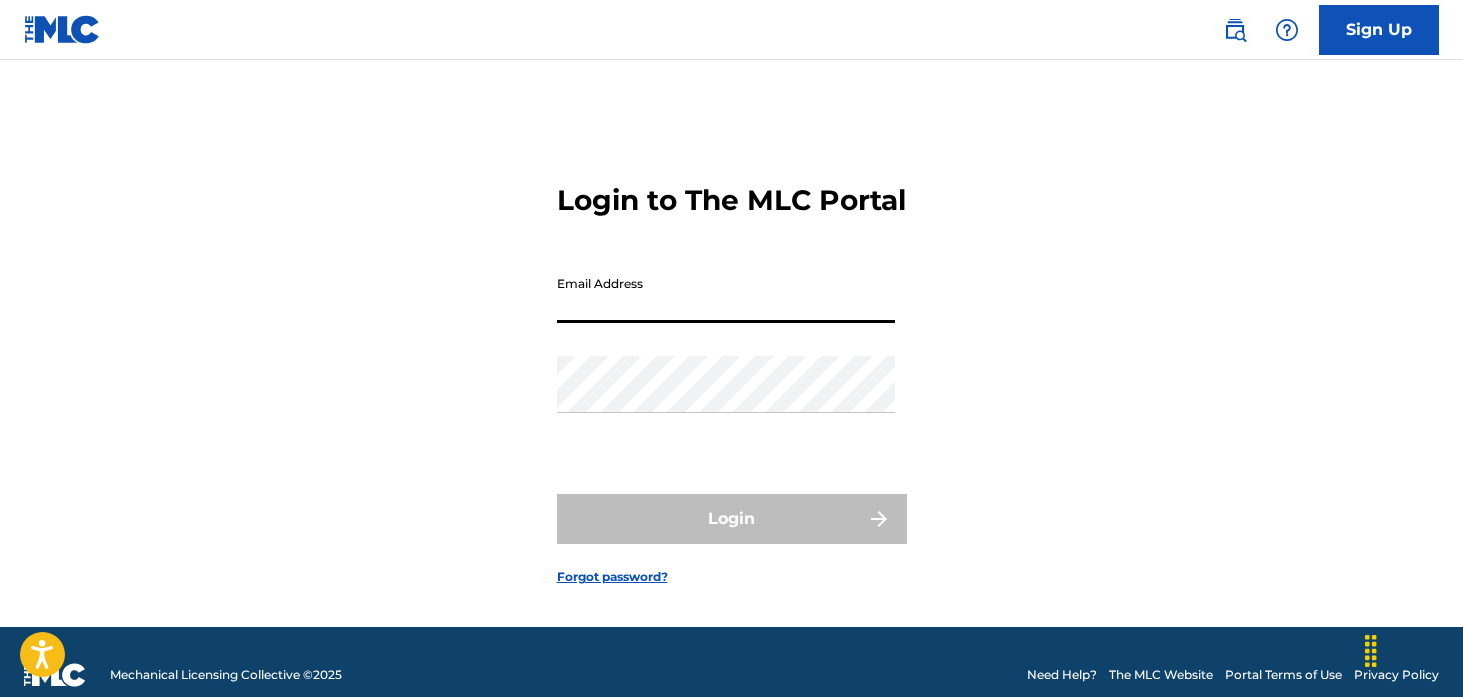 click on "Email Address" at bounding box center [726, 294] 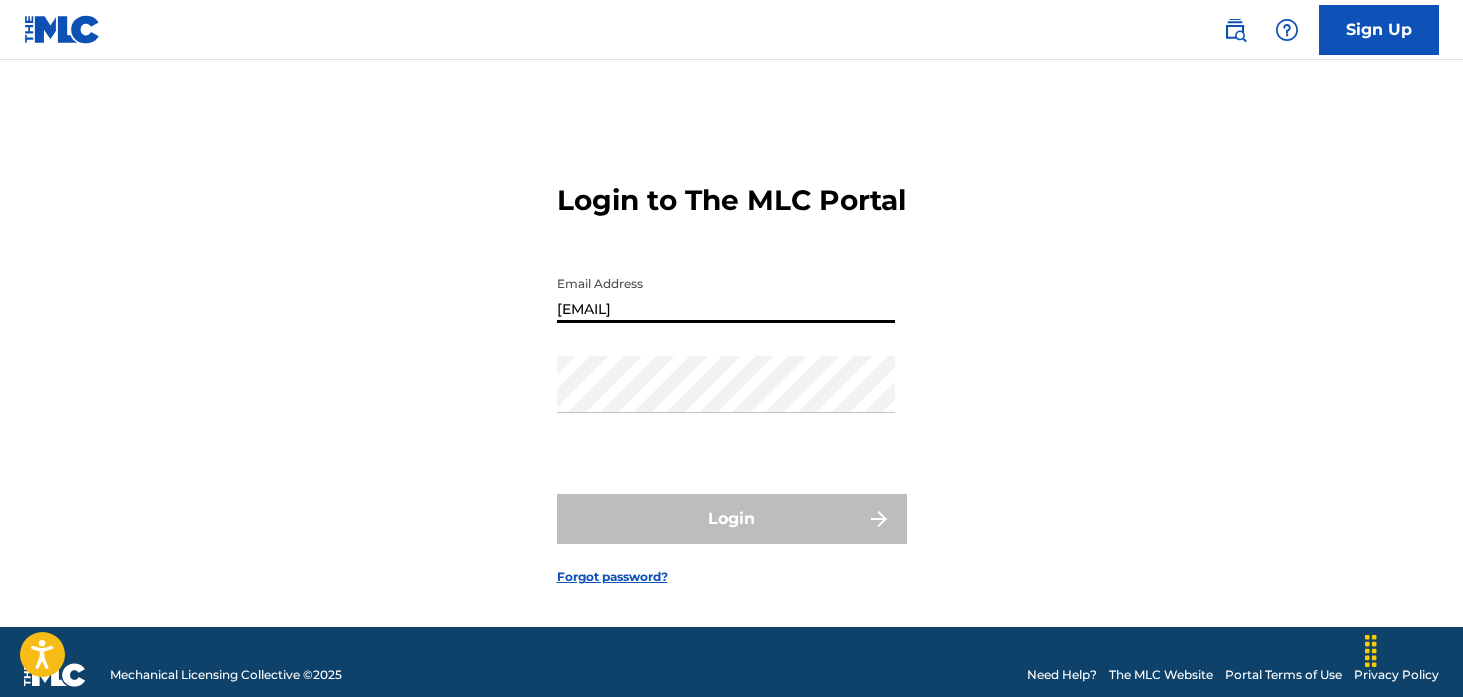 type on "[EMAIL]" 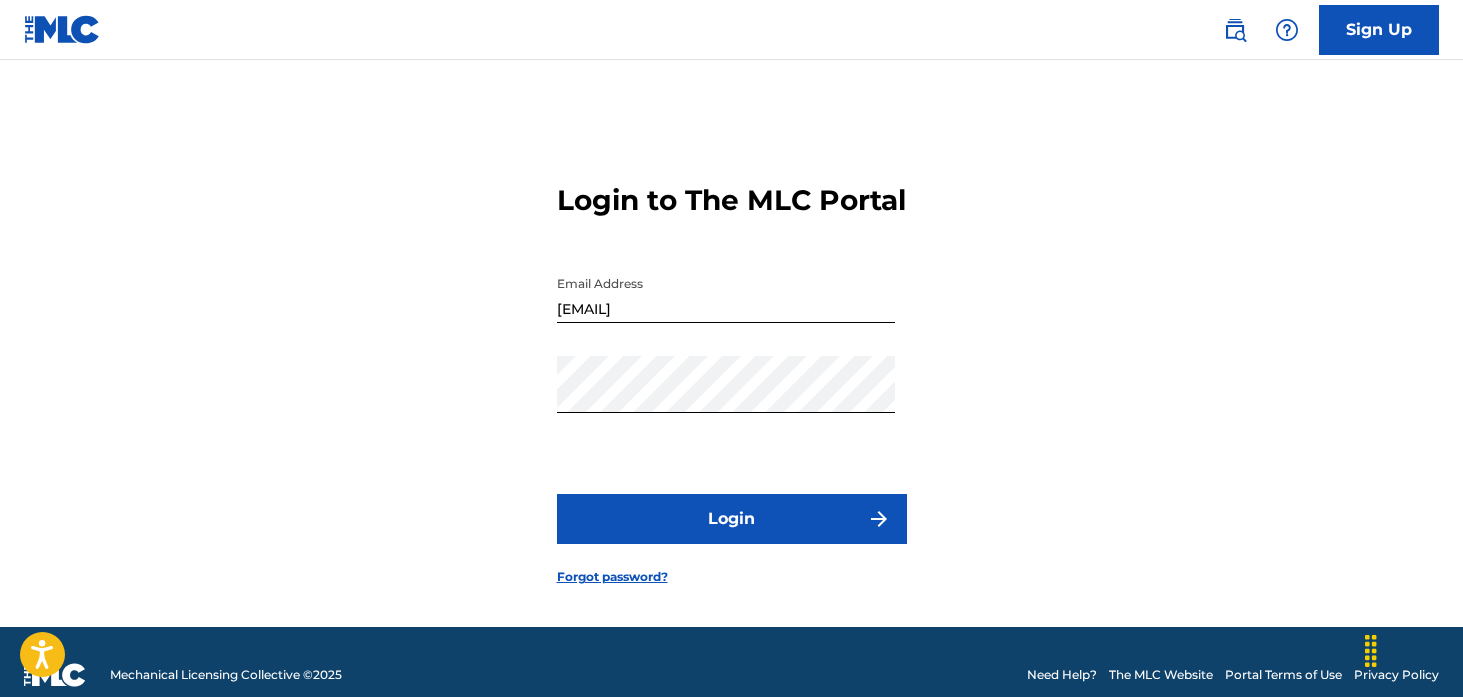 click on "Login" at bounding box center [732, 519] 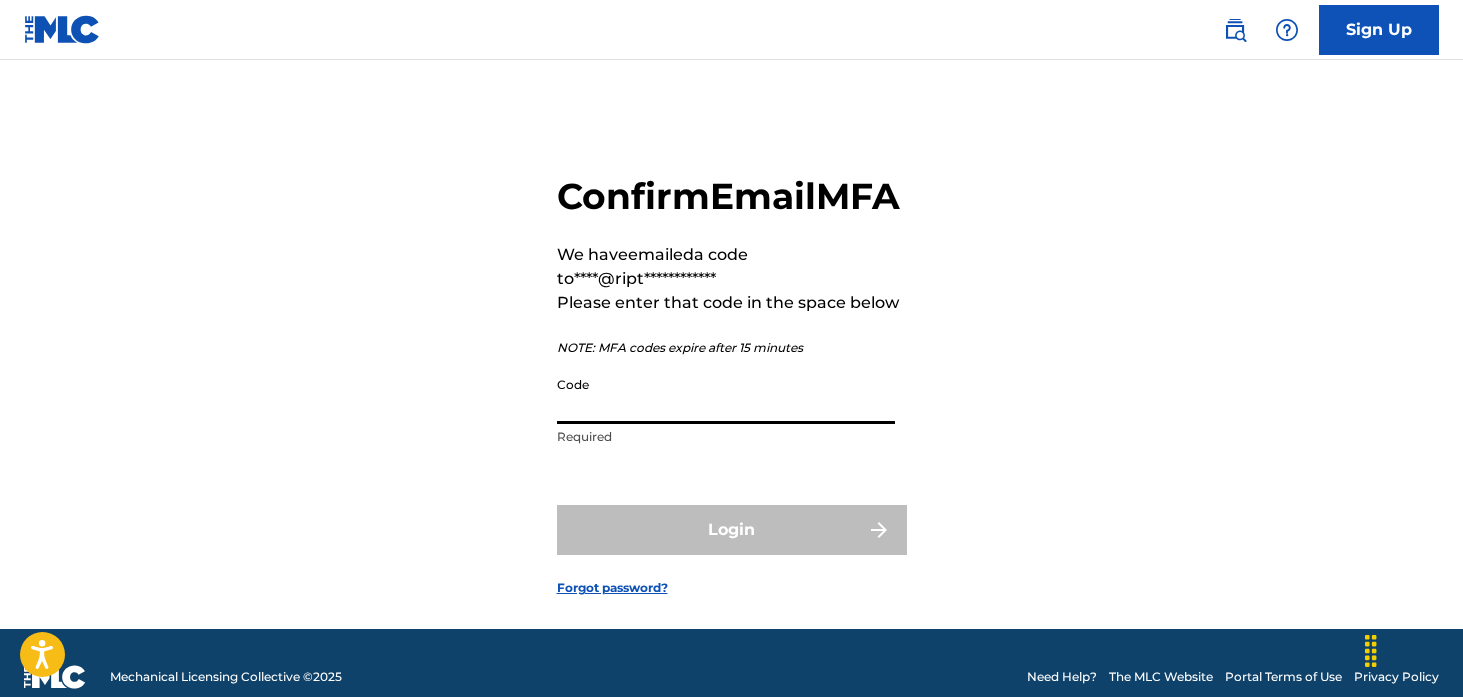 click on "Code" at bounding box center [726, 395] 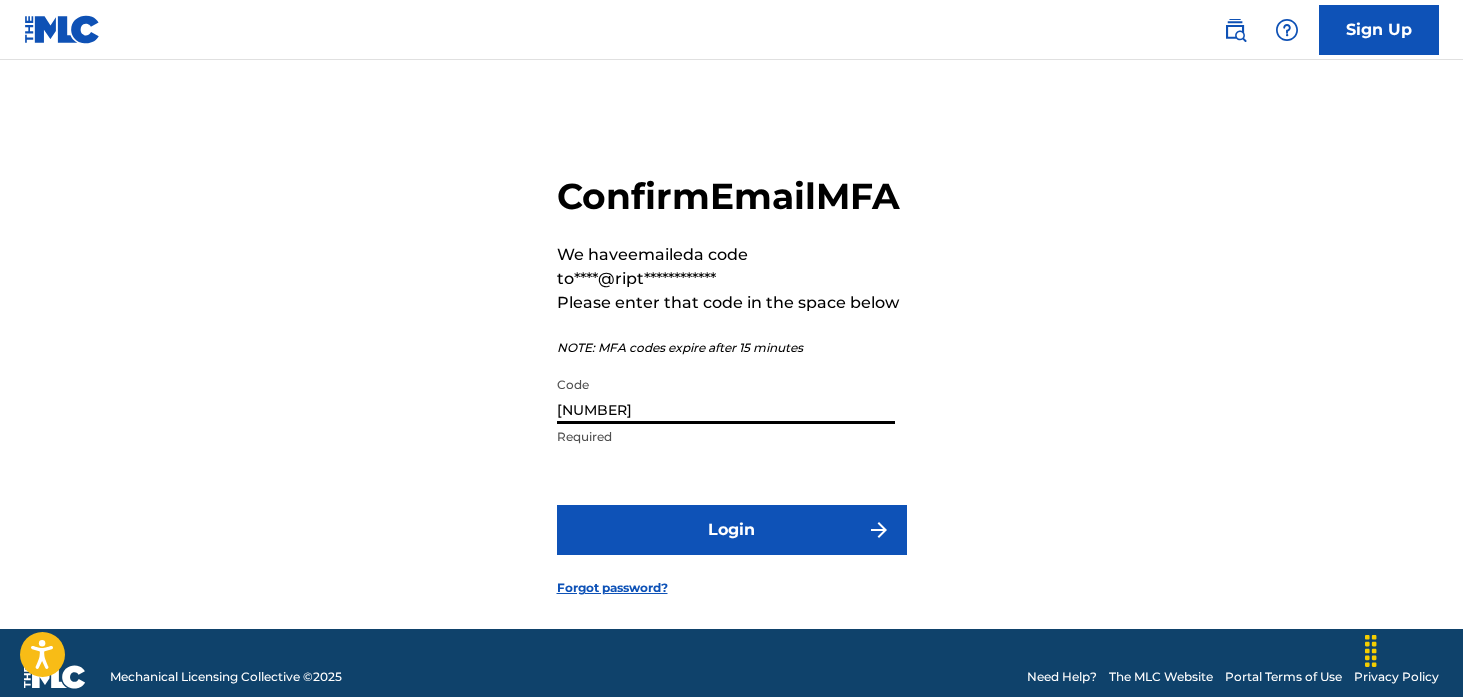 type on "[NUMBER]" 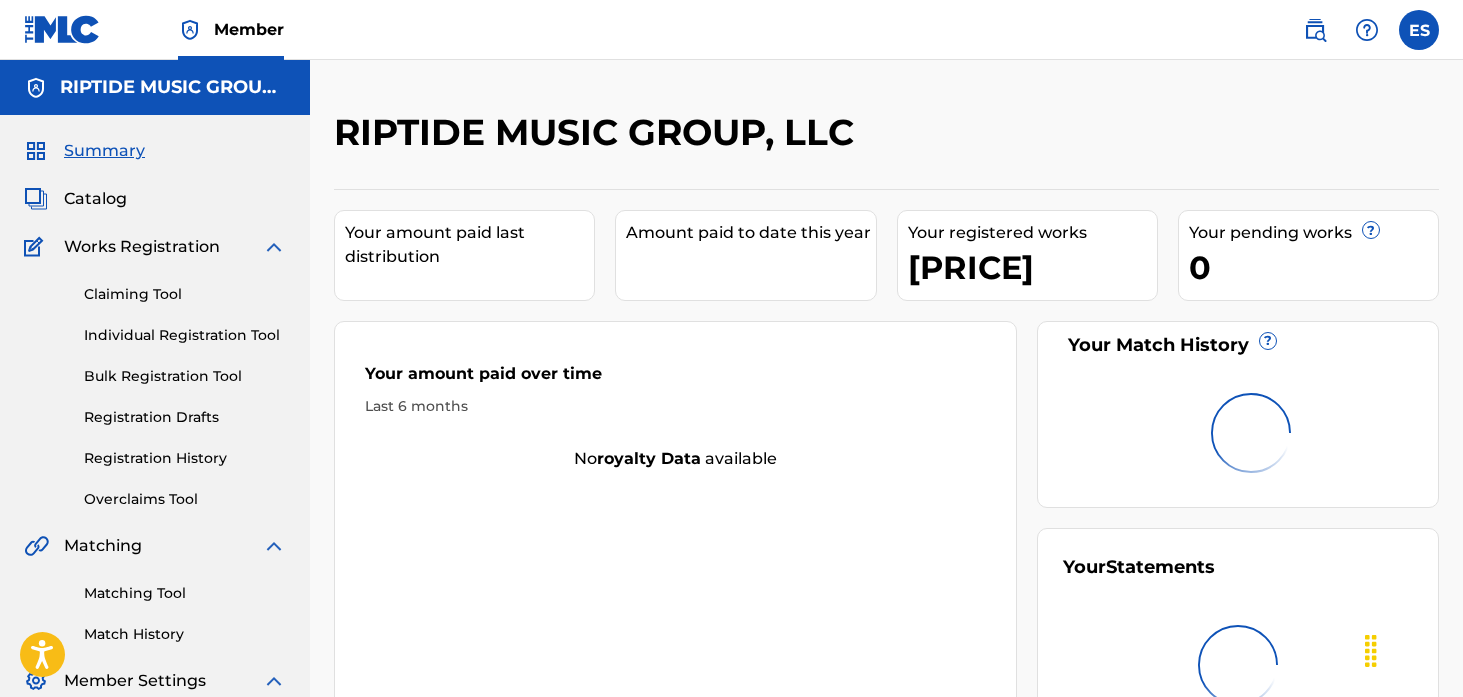 scroll, scrollTop: 0, scrollLeft: 0, axis: both 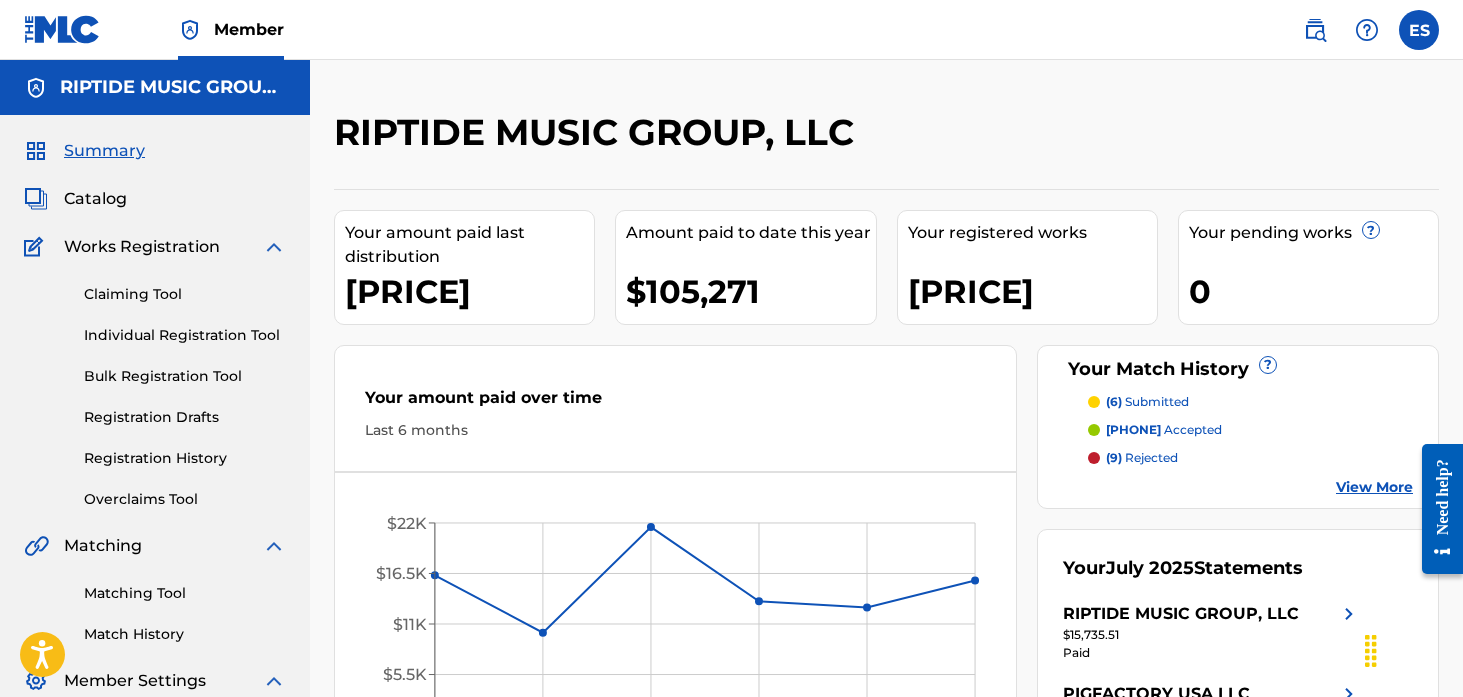 click on "Catalog" at bounding box center [95, 199] 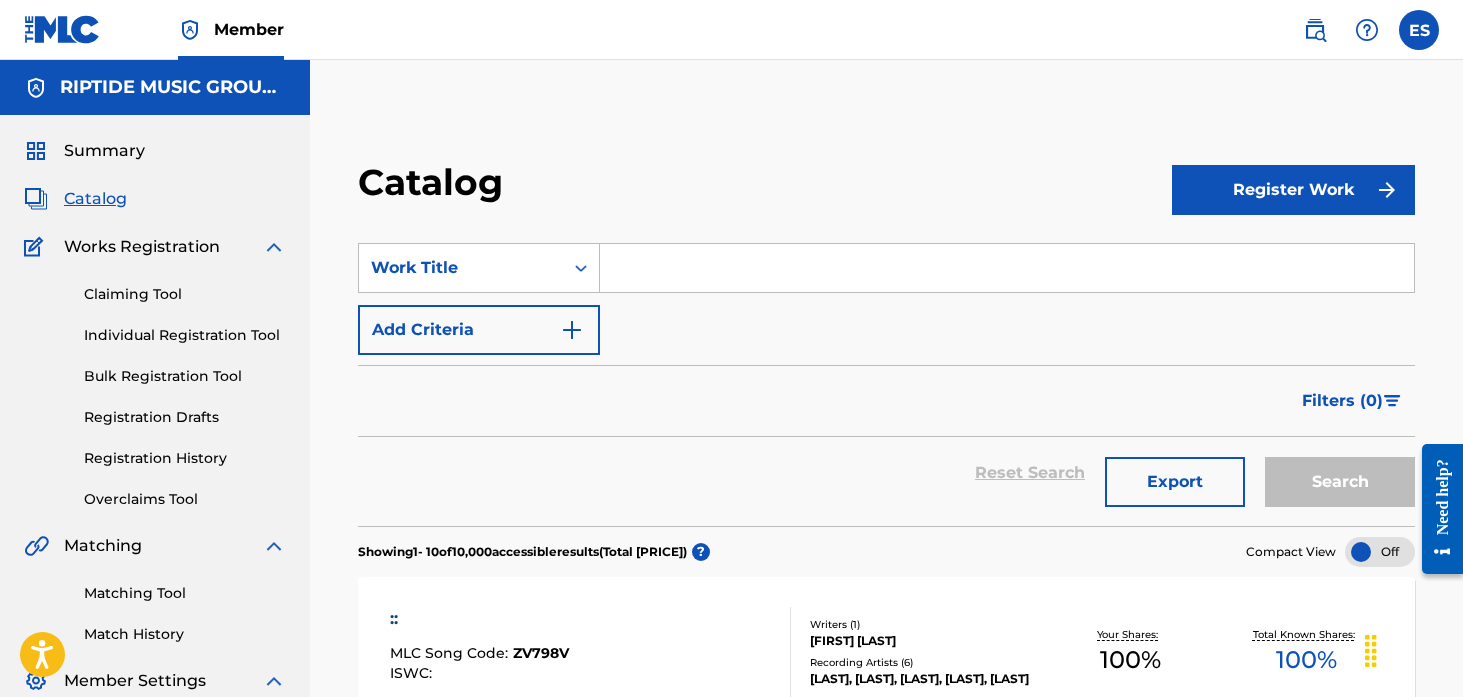 click on "Register Work" at bounding box center (1293, 190) 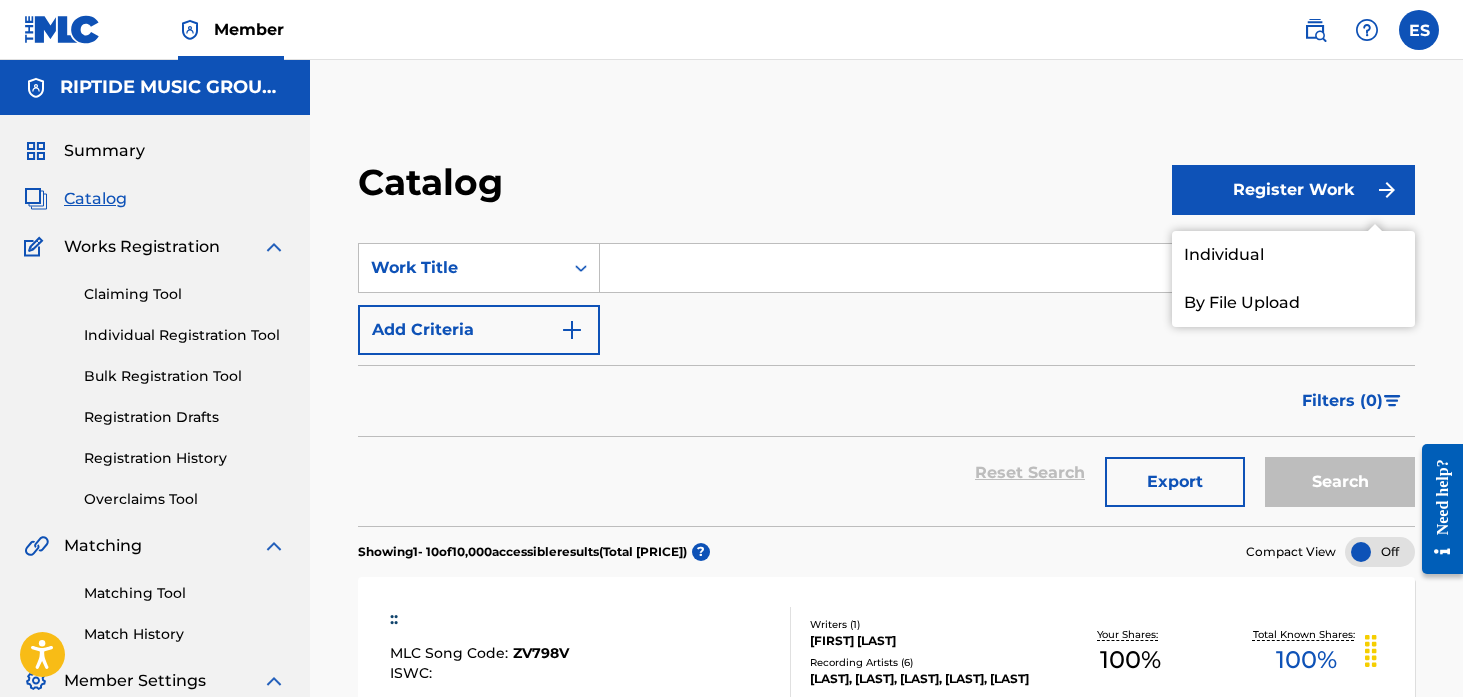 click on "Individual" at bounding box center [1293, 255] 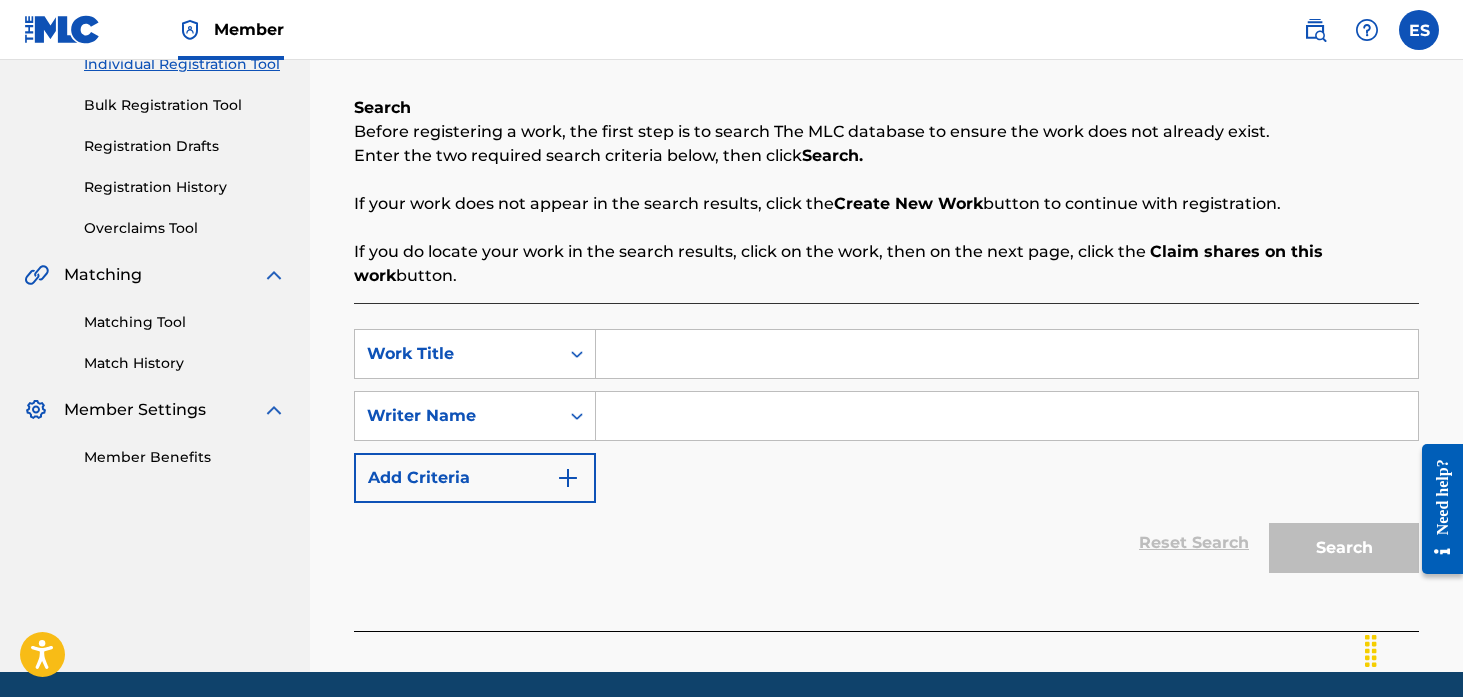 scroll, scrollTop: 322, scrollLeft: 0, axis: vertical 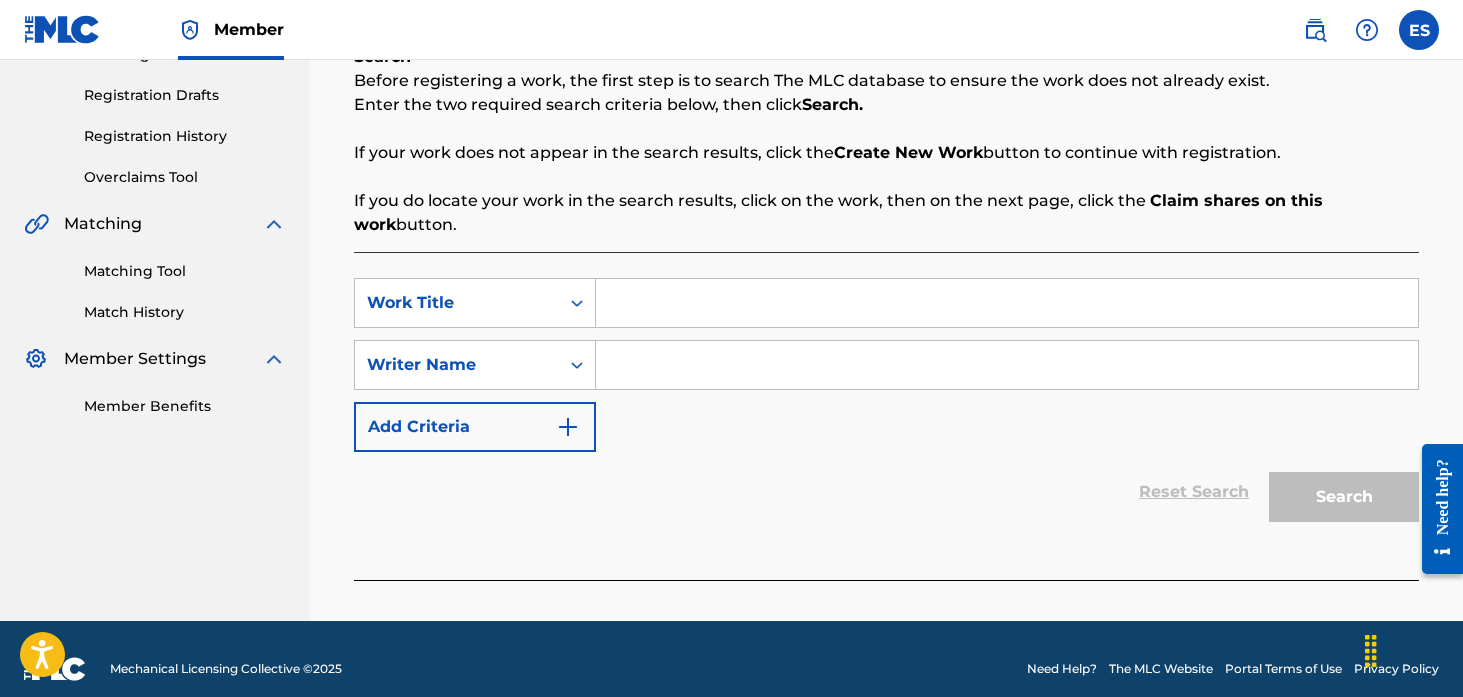 click at bounding box center (1007, 303) 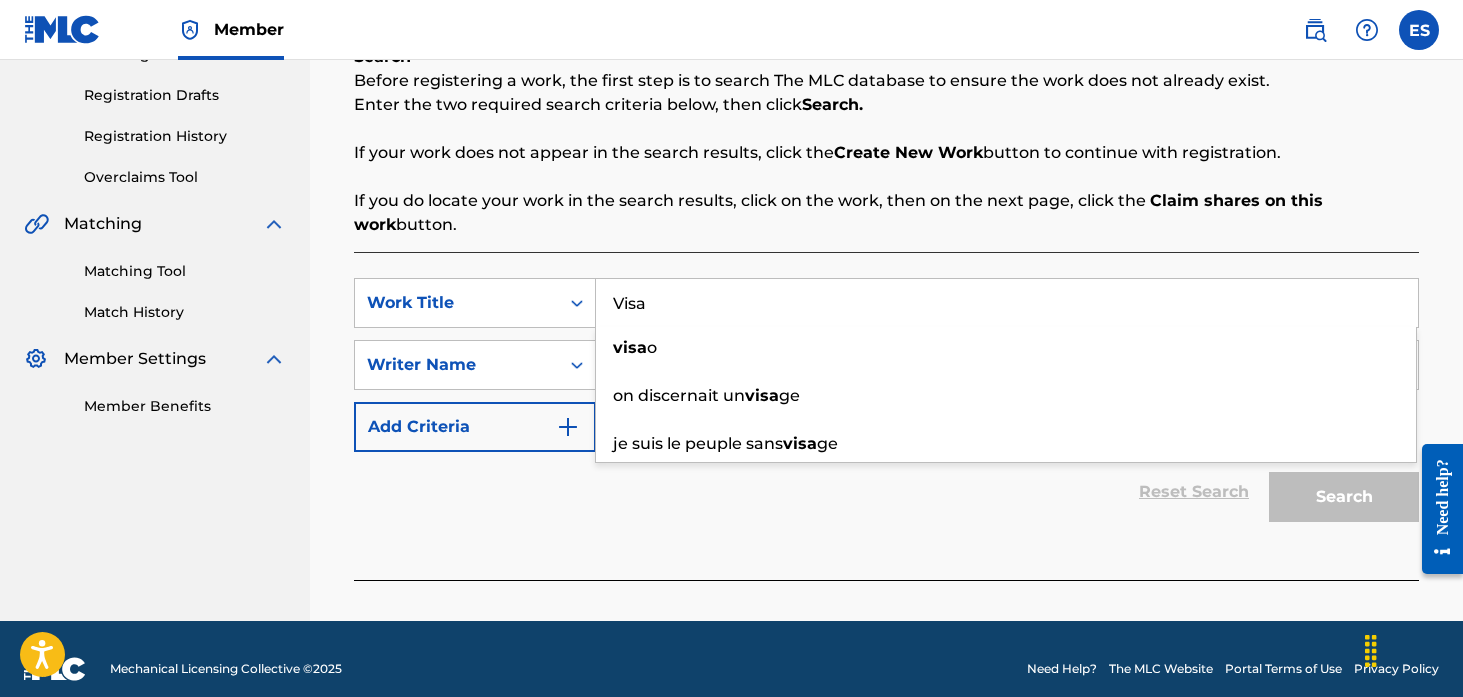 type on "Visa" 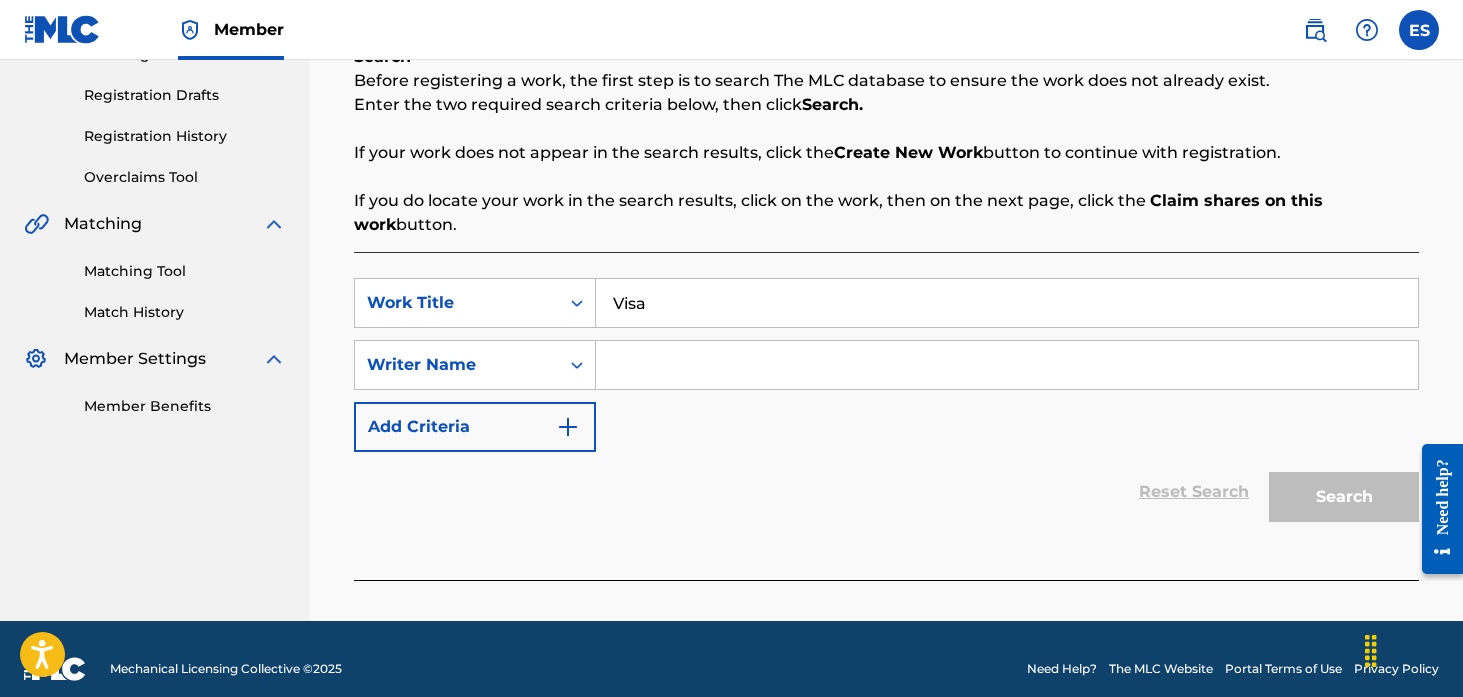 click on "Reset Search Search" at bounding box center [886, 492] 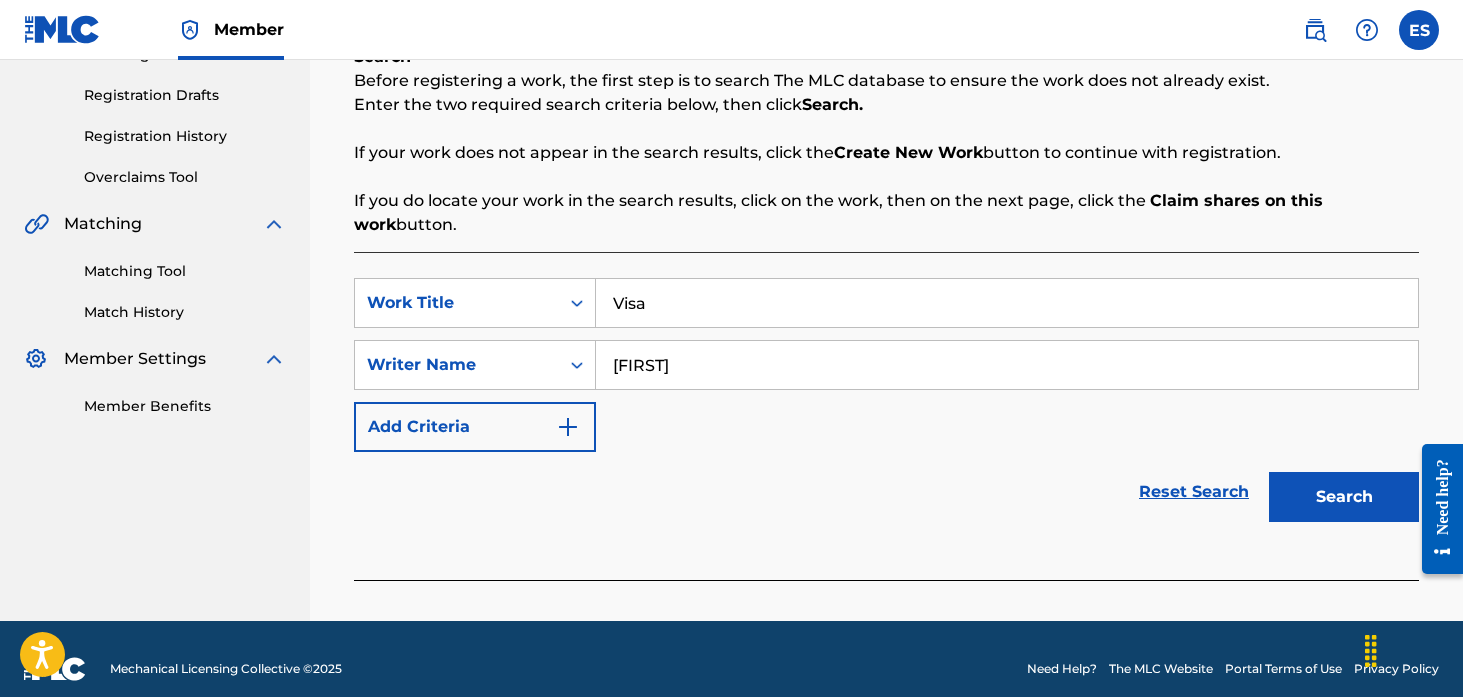 type on "[FIRST]" 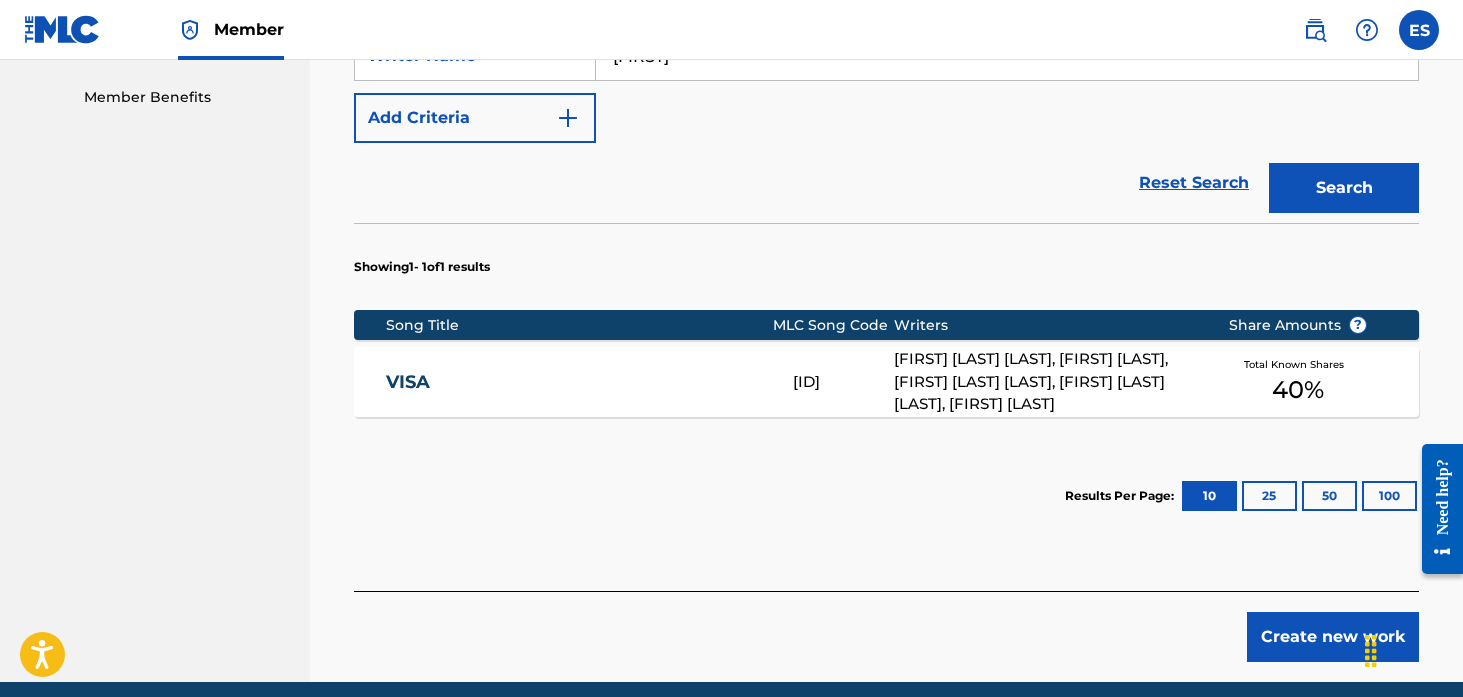 scroll, scrollTop: 712, scrollLeft: 0, axis: vertical 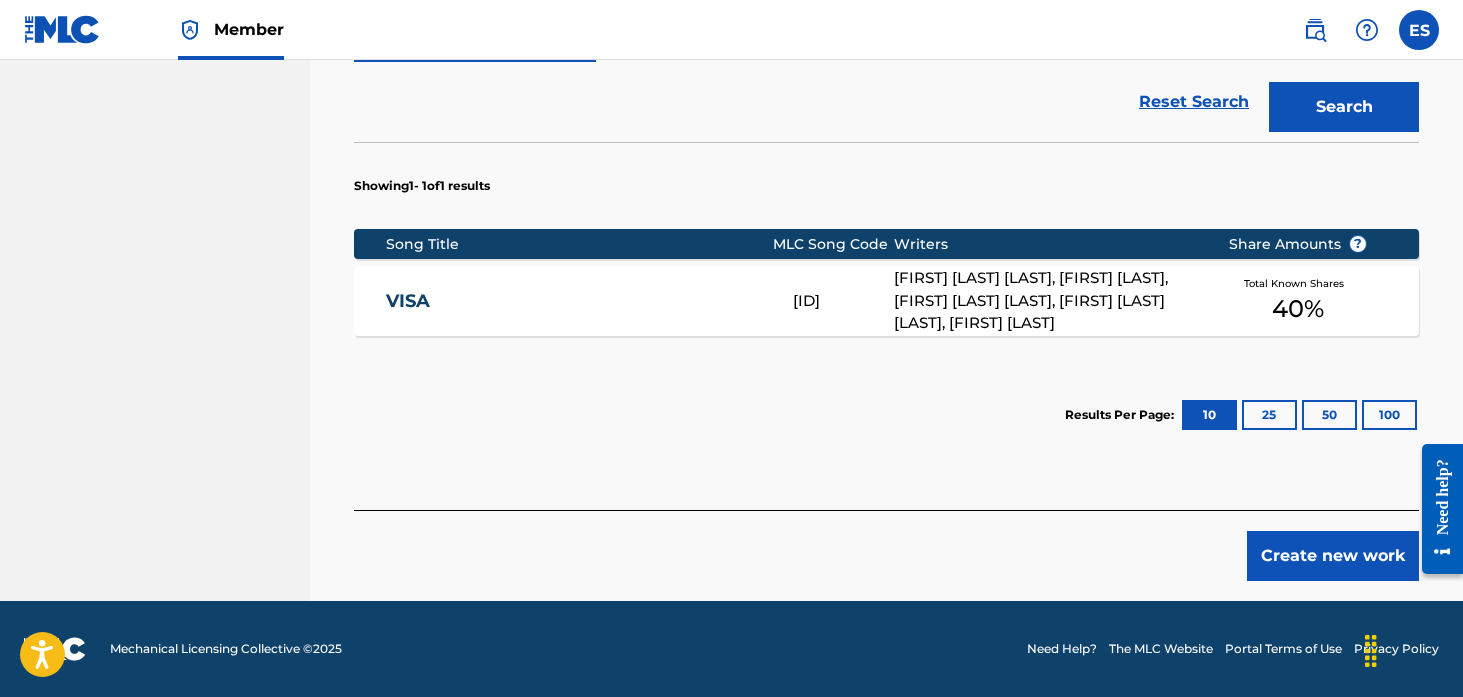 click on "VISA" at bounding box center (576, 301) 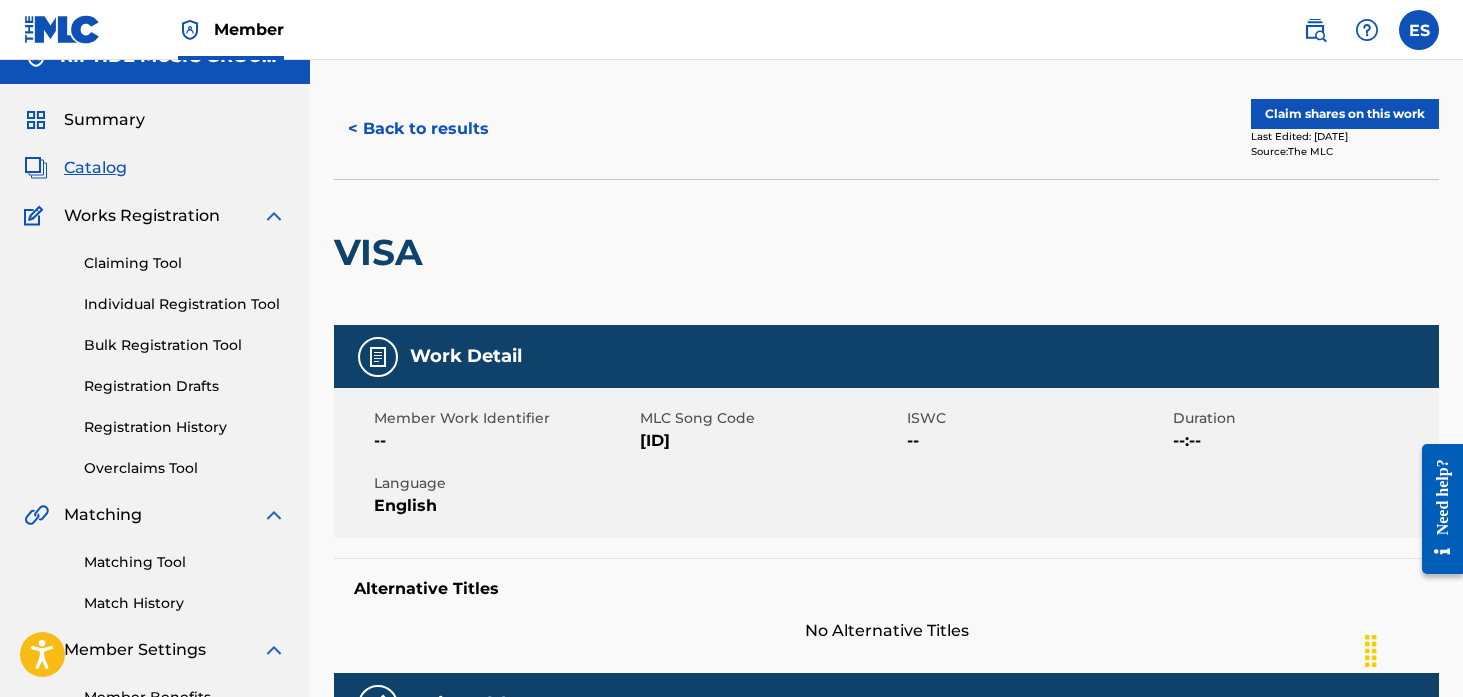 scroll, scrollTop: 0, scrollLeft: 0, axis: both 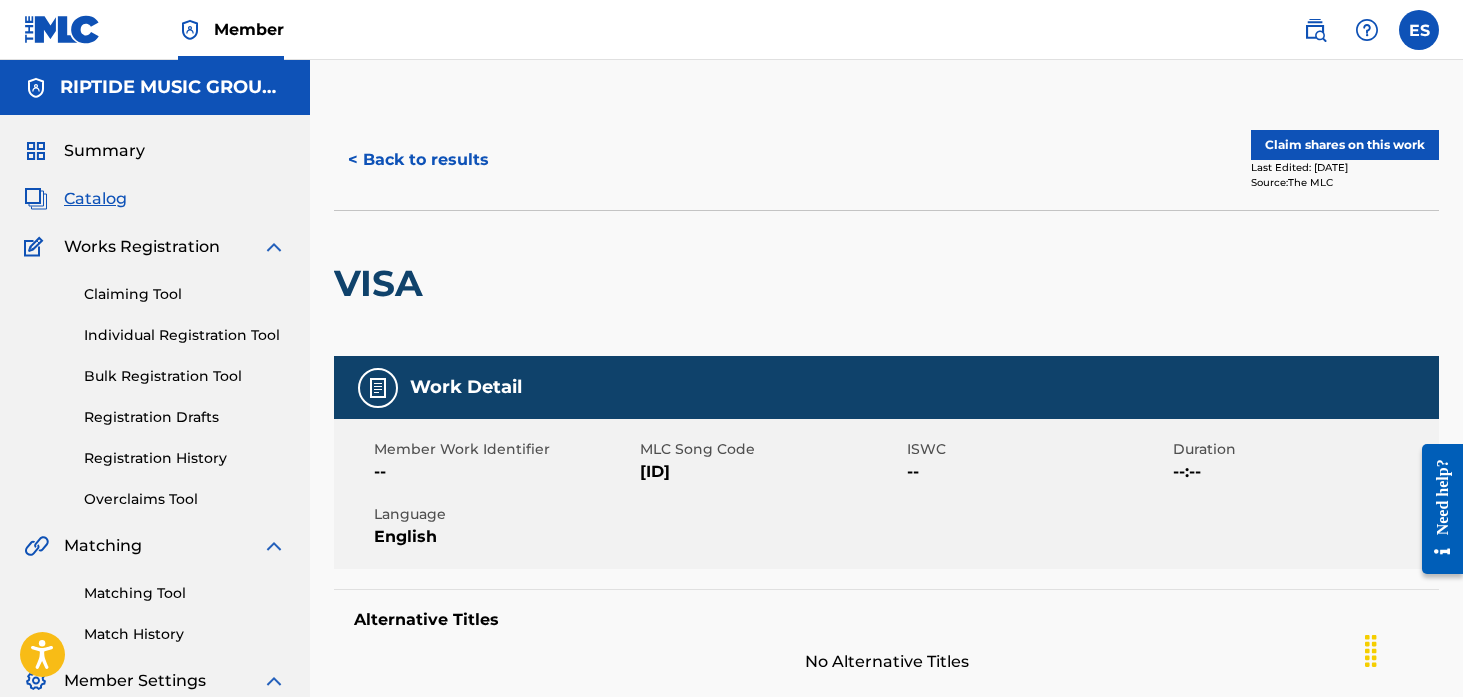 click on "Claim shares on this work" at bounding box center [1345, 145] 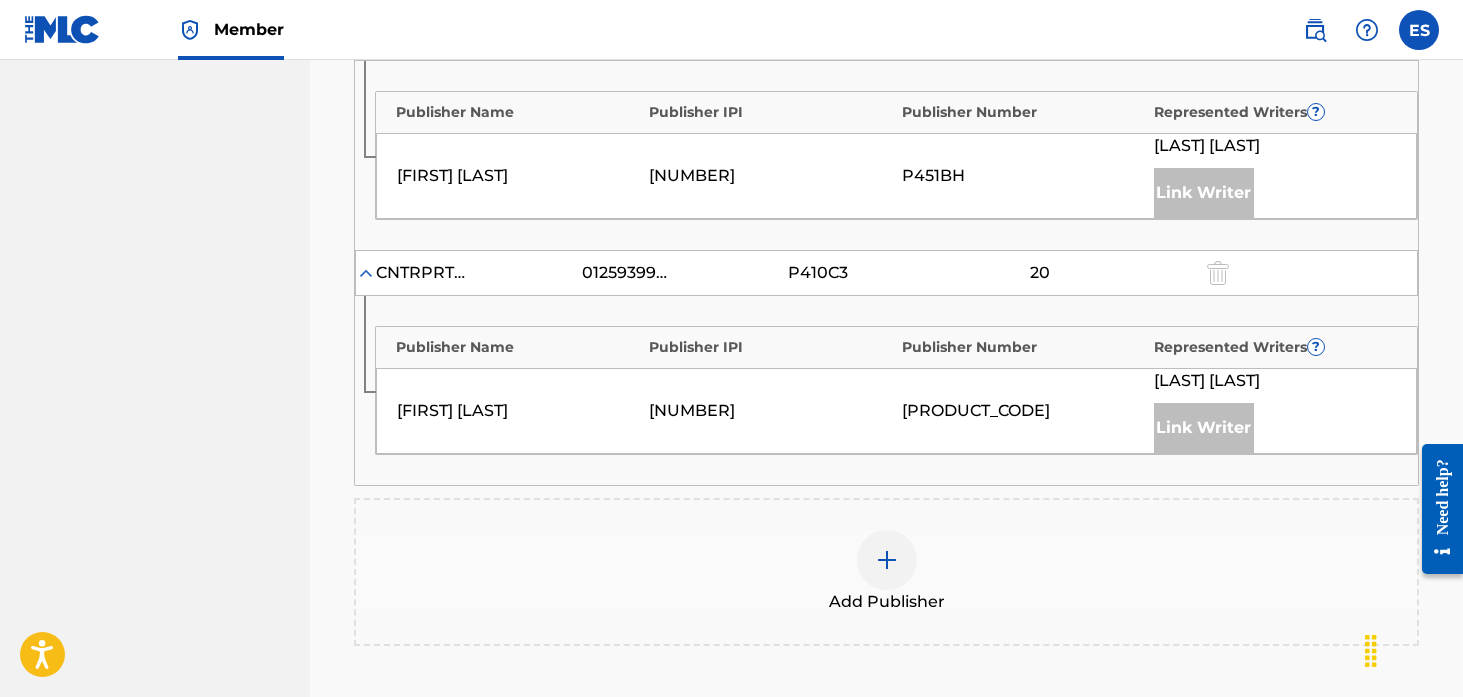 scroll, scrollTop: 776, scrollLeft: 0, axis: vertical 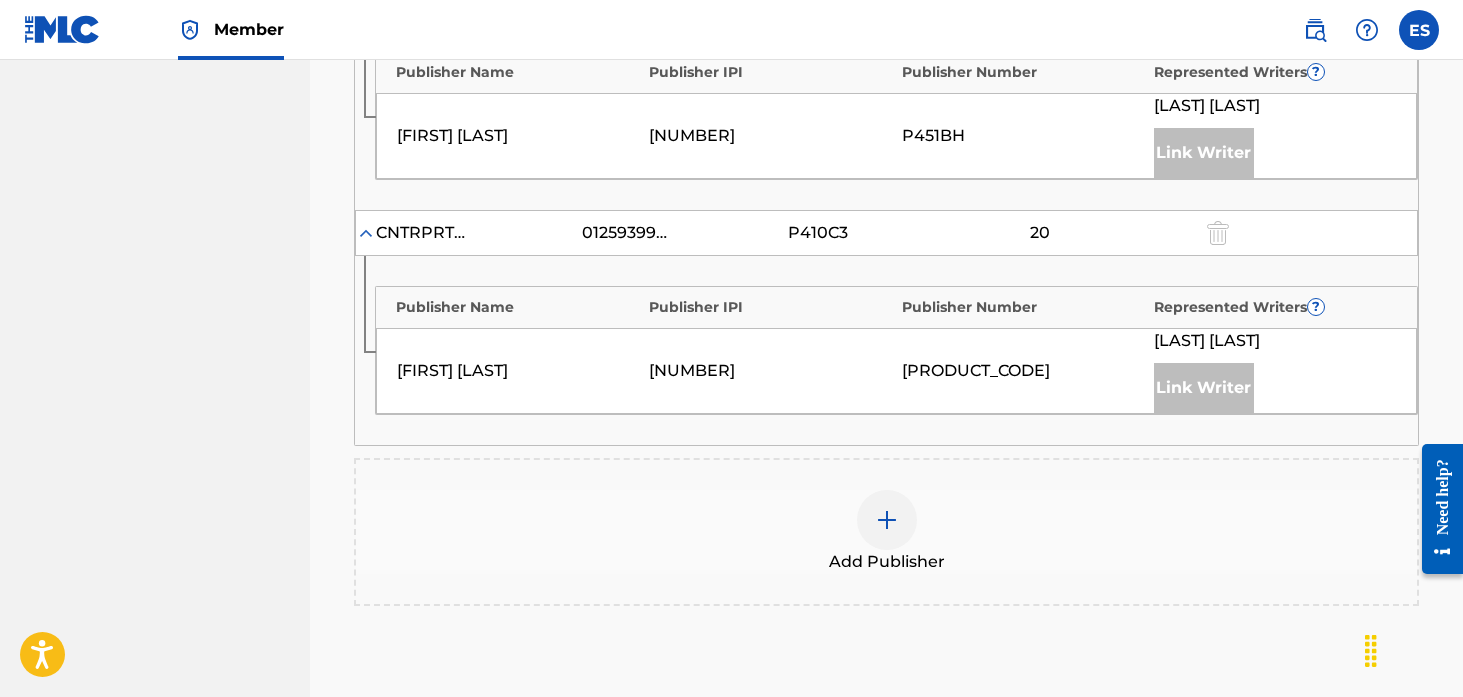 click at bounding box center (887, 520) 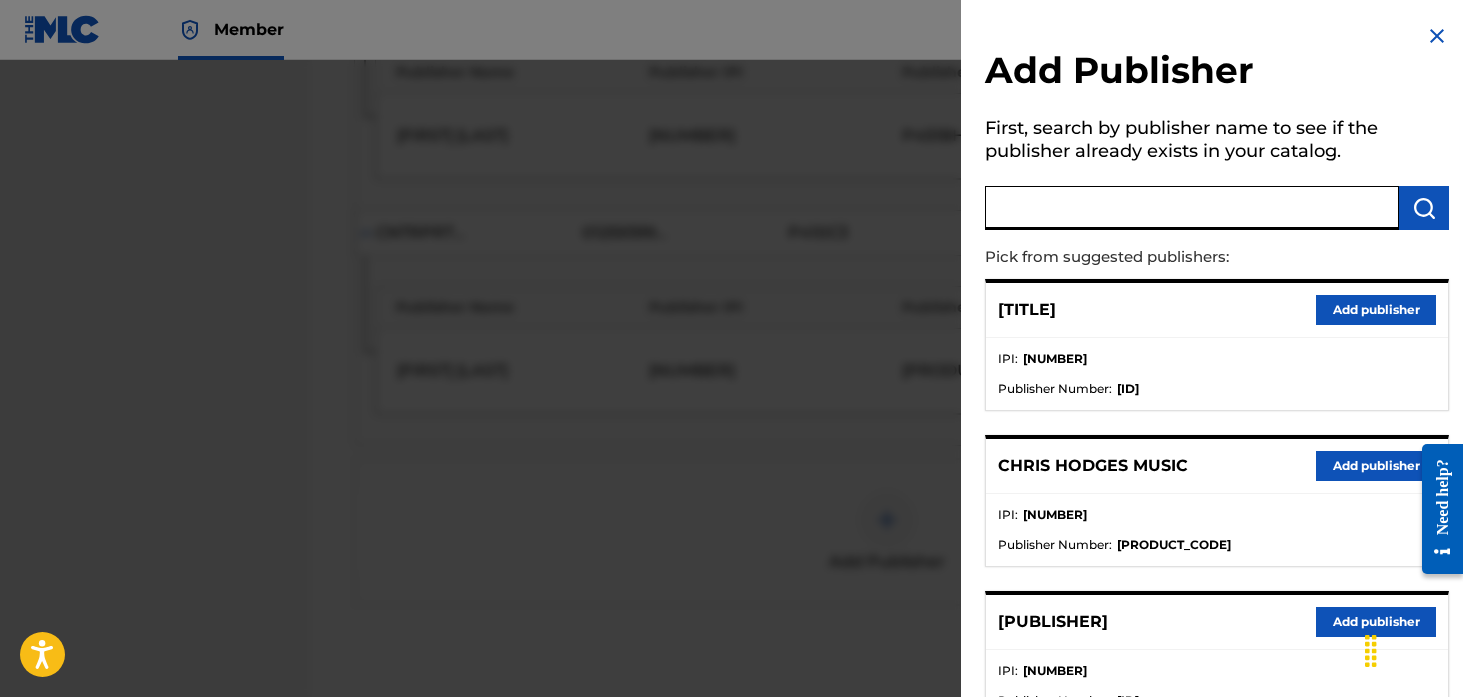 click at bounding box center [1192, 208] 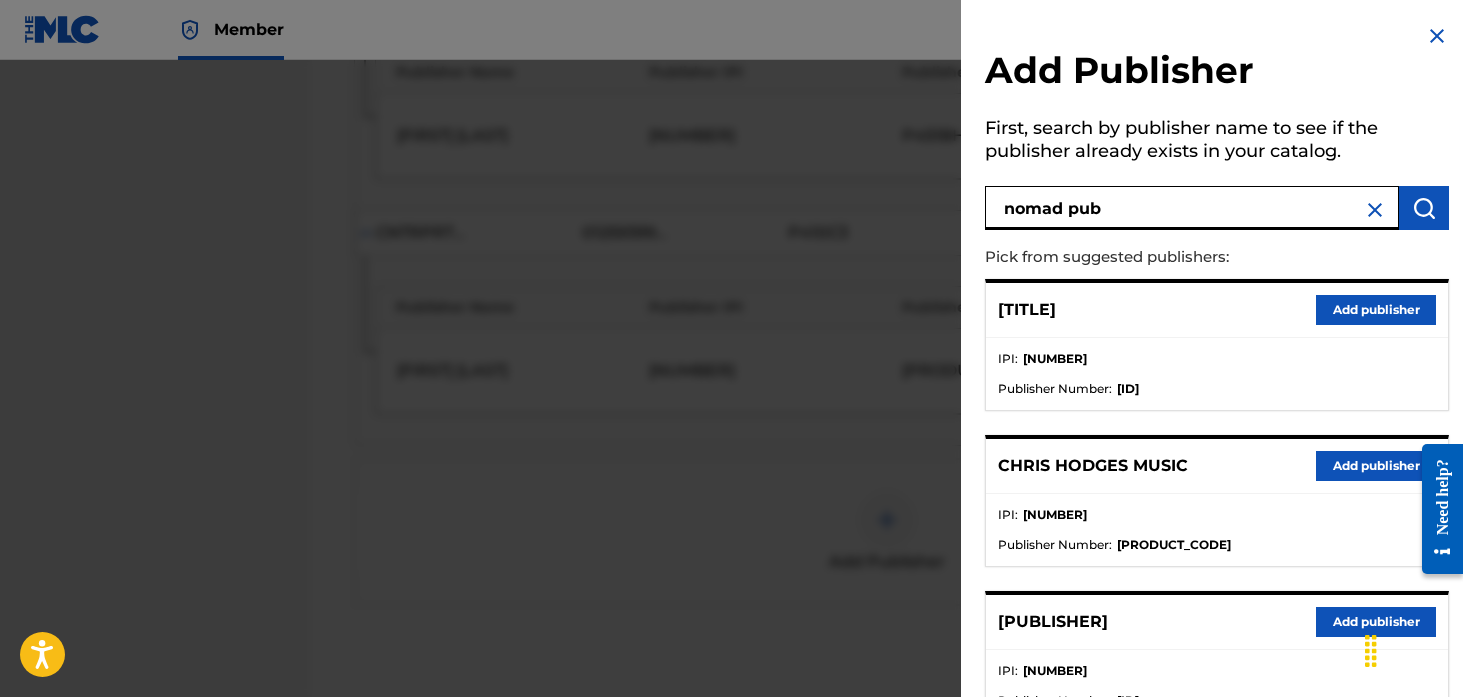 type on "nomad pub" 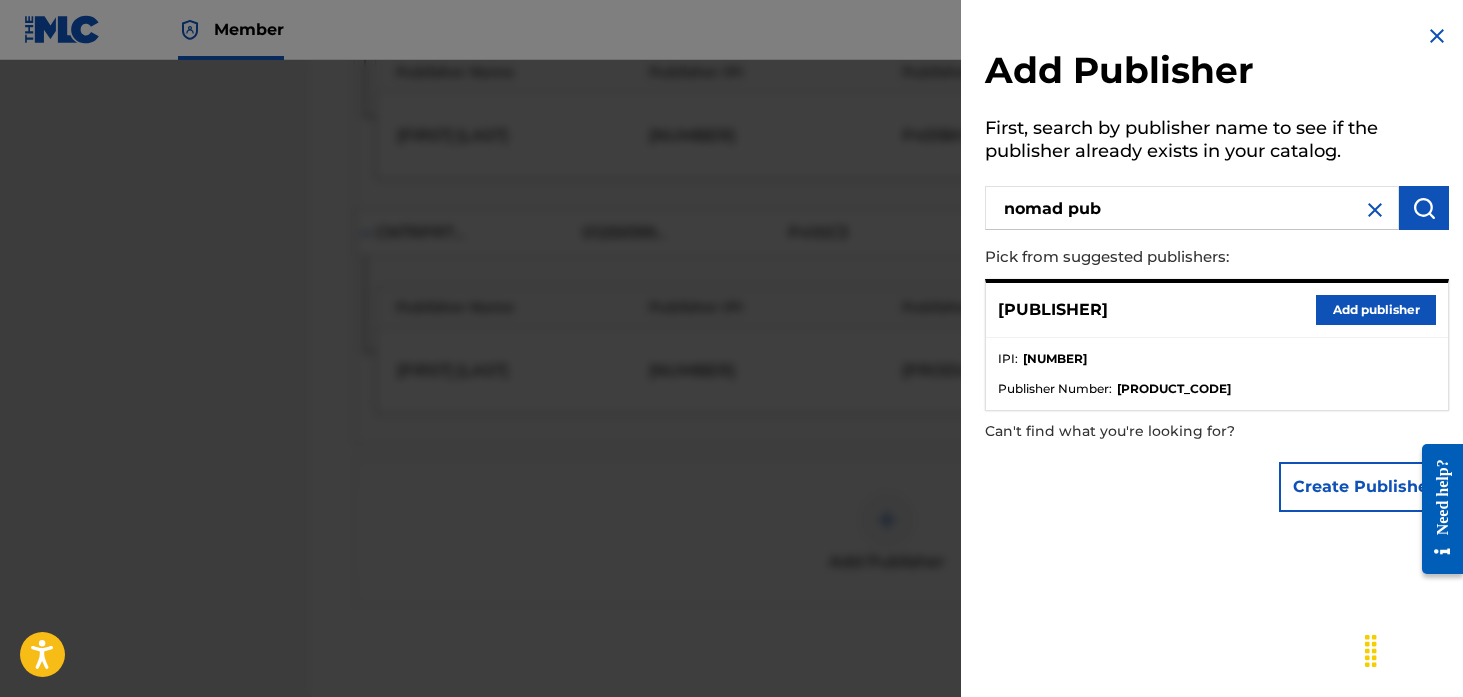 click on "Add publisher" at bounding box center [1376, 310] 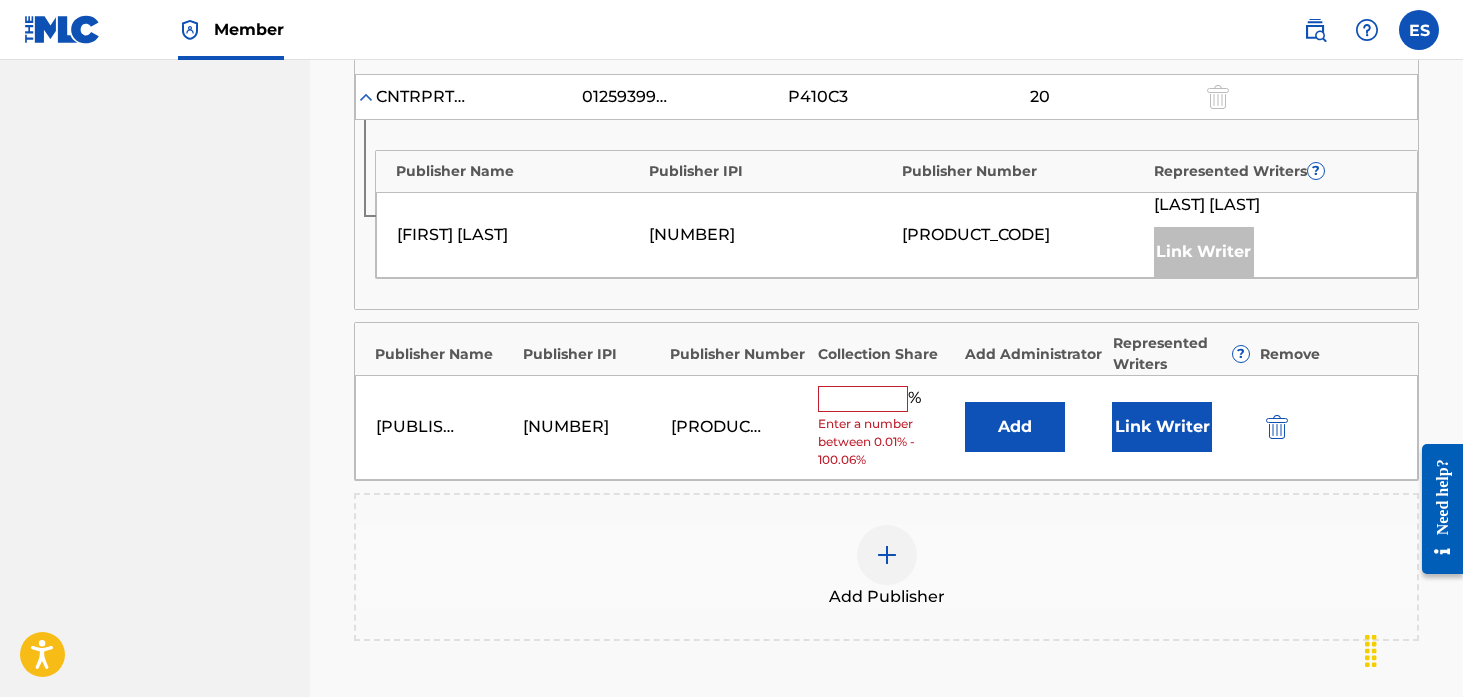 scroll, scrollTop: 923, scrollLeft: 0, axis: vertical 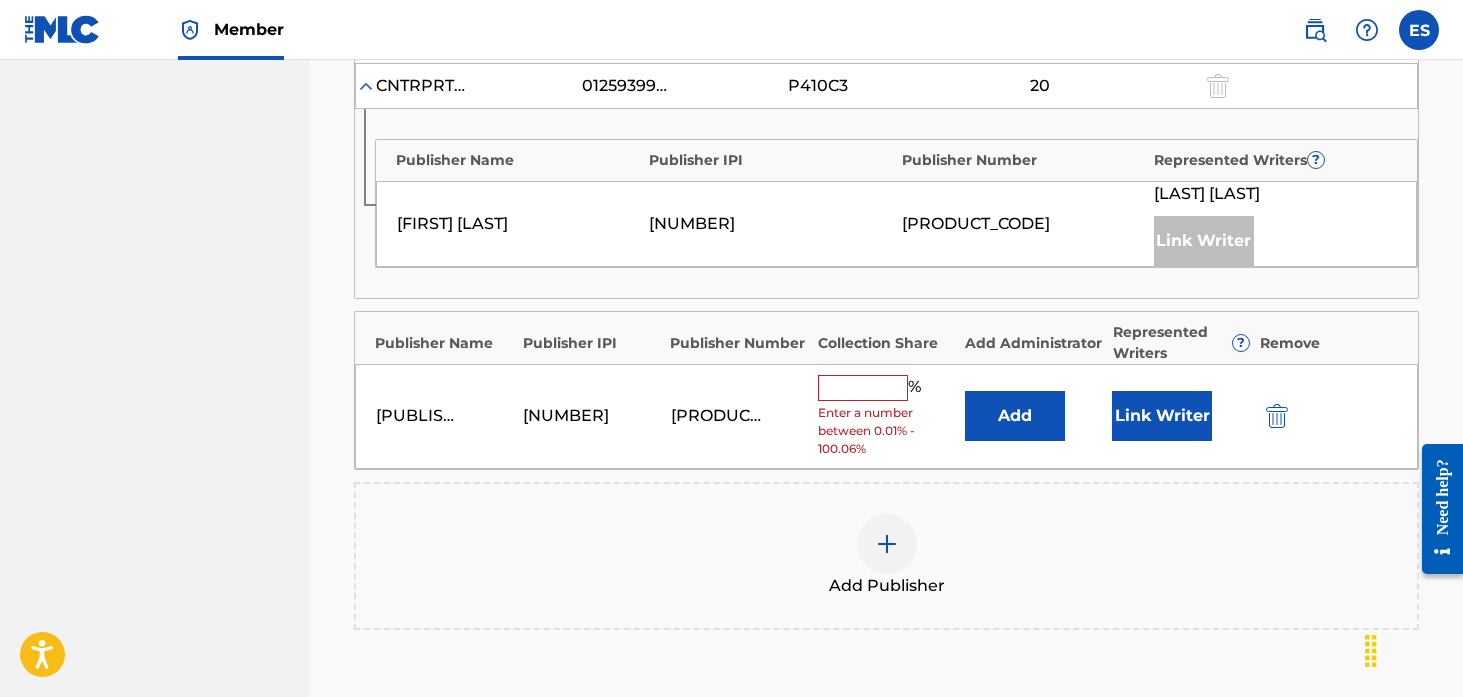 click on "% Enter a number between 0.01% - 100.06%" at bounding box center [886, 416] 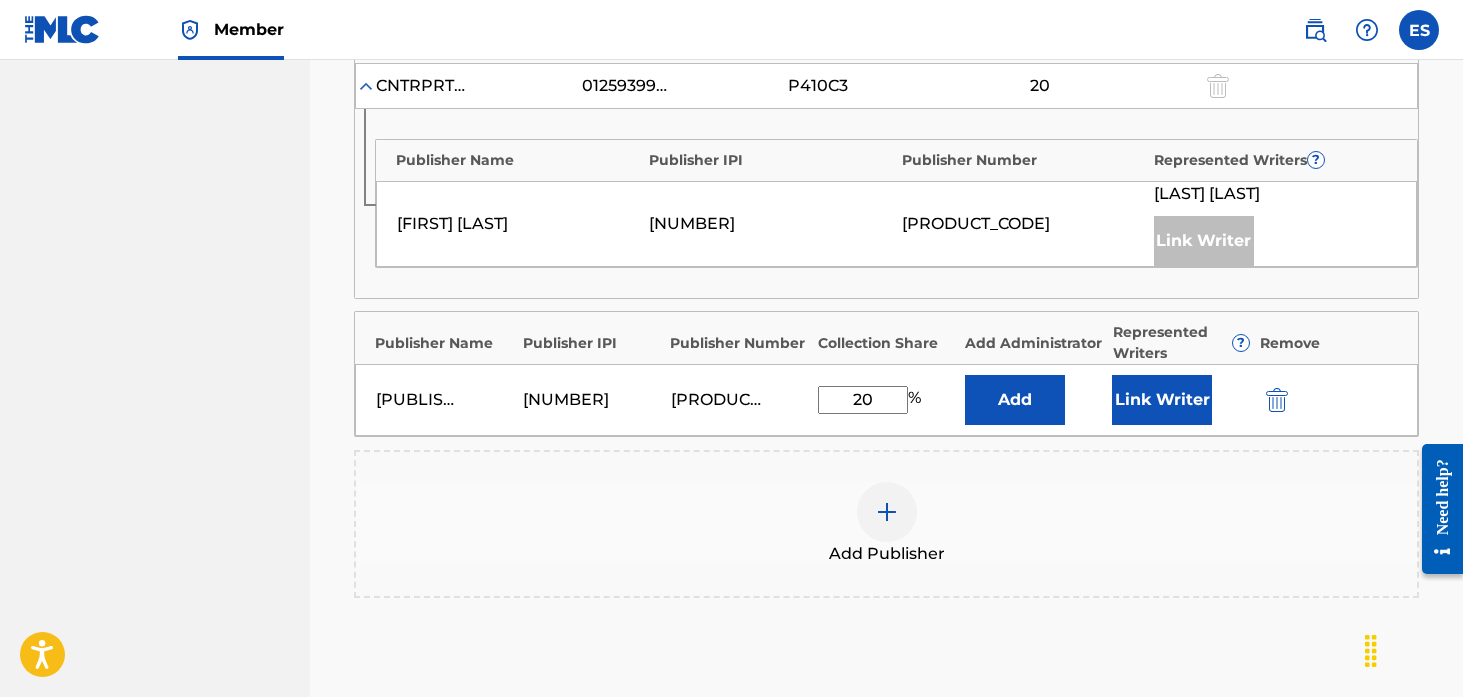 type on "20" 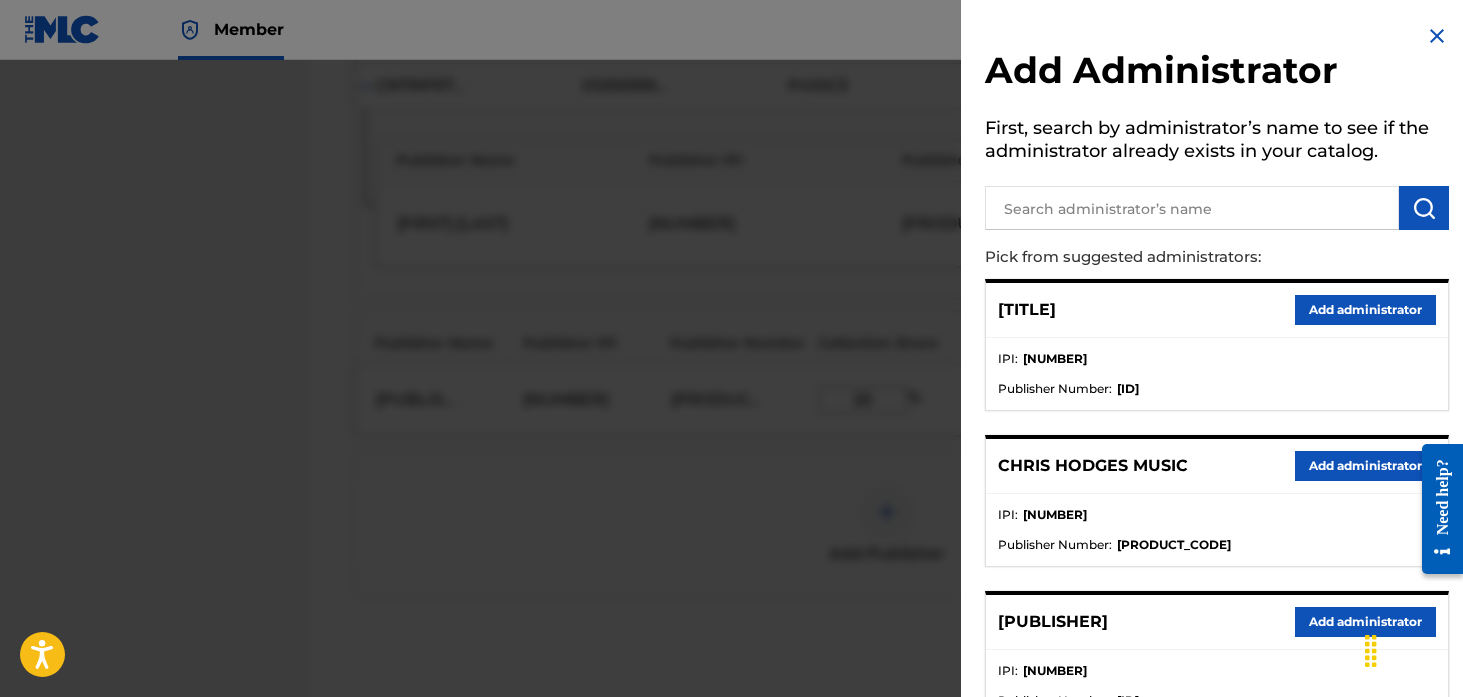 click at bounding box center (1192, 208) 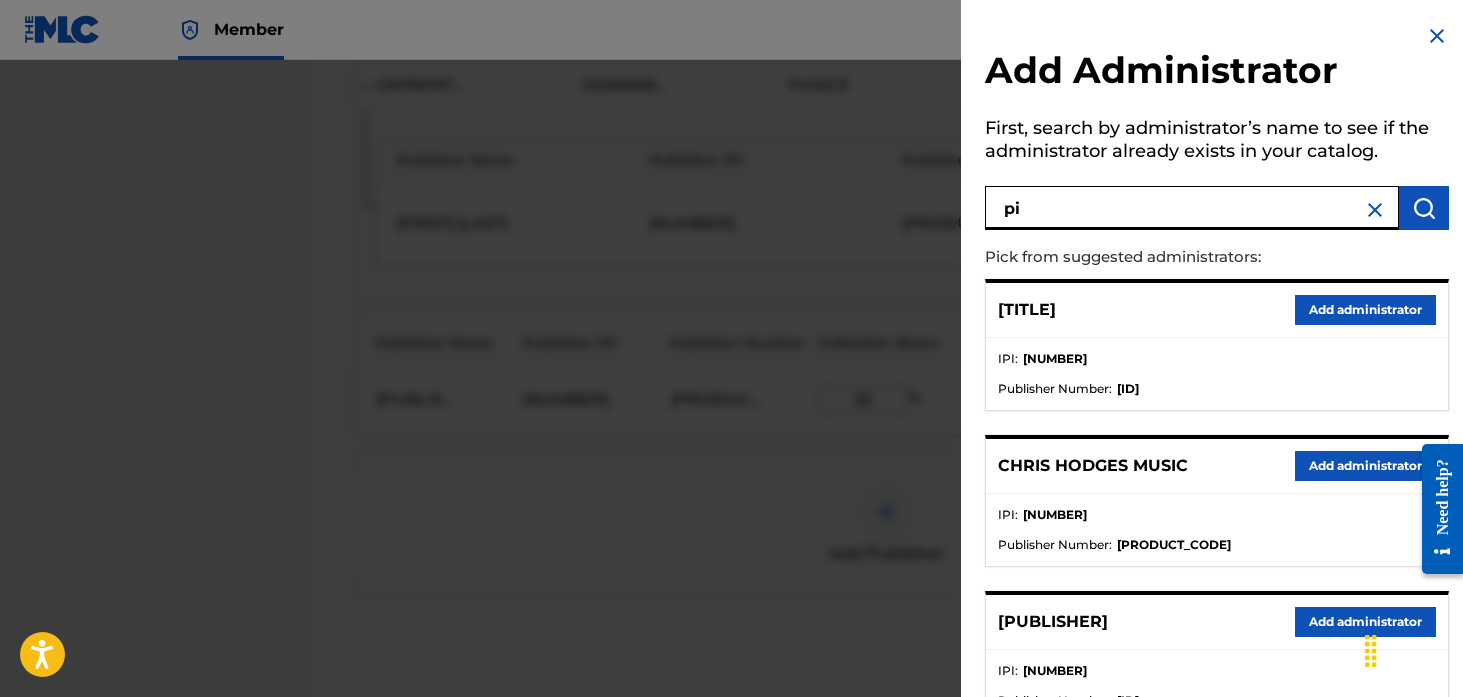 type on "p" 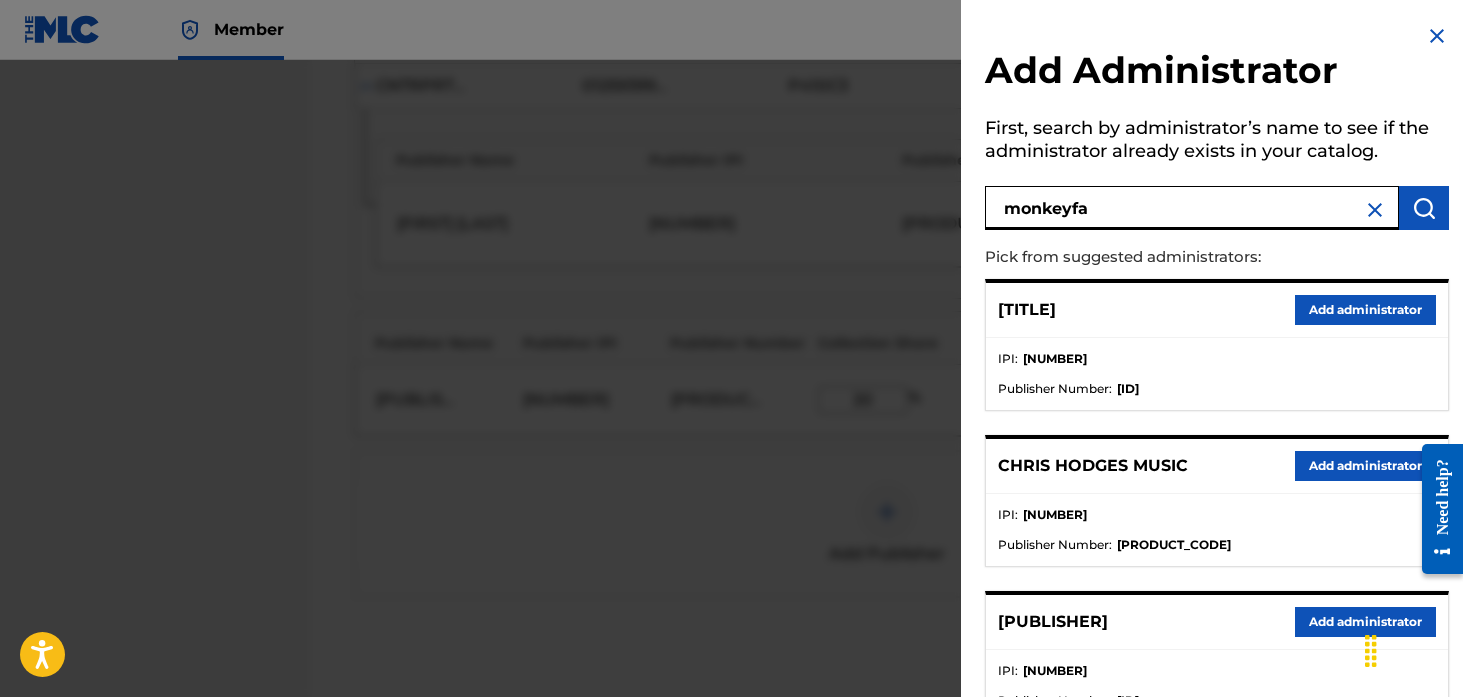 type on "monkeyfa" 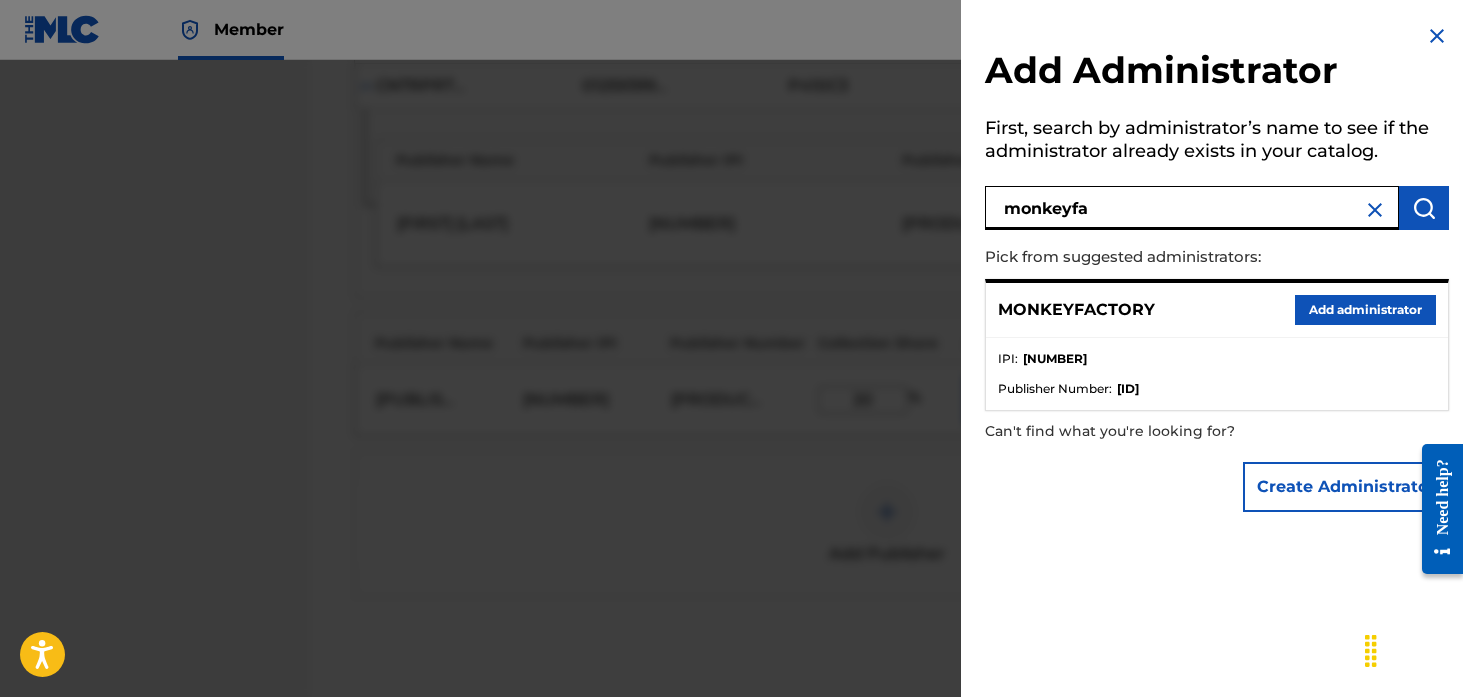 click on "Add administrator" at bounding box center [1365, 310] 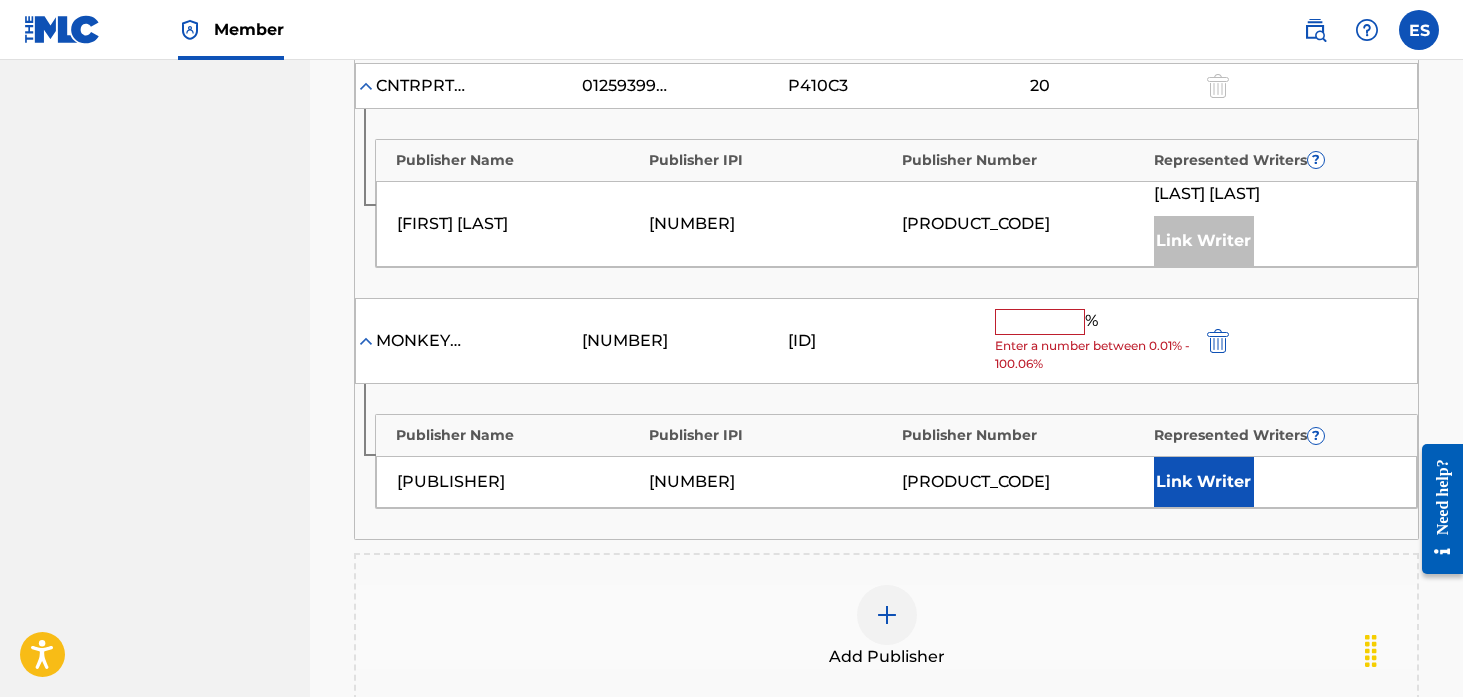 scroll, scrollTop: 934, scrollLeft: 0, axis: vertical 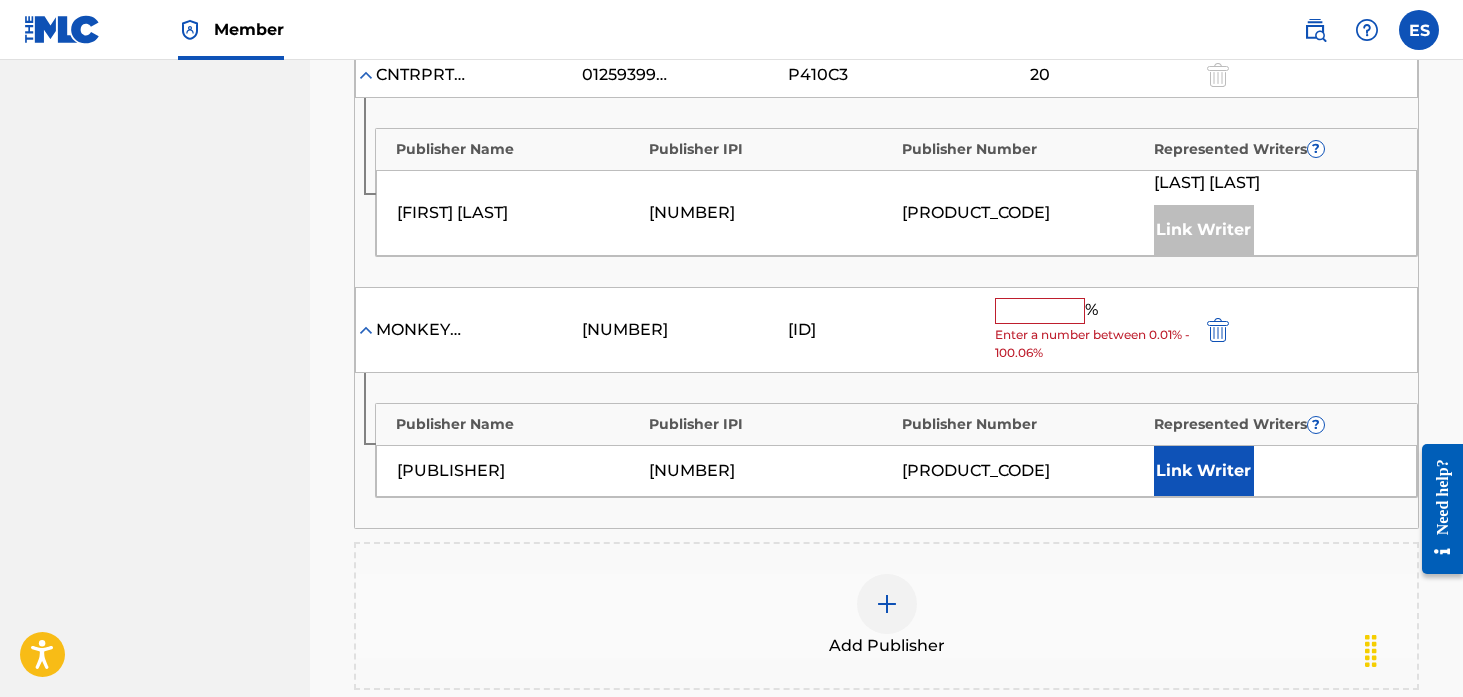 click on "[PRODUCT] [NUMBER] [ID] % Enter a number between 0.01% - 100.06%" at bounding box center (886, 330) 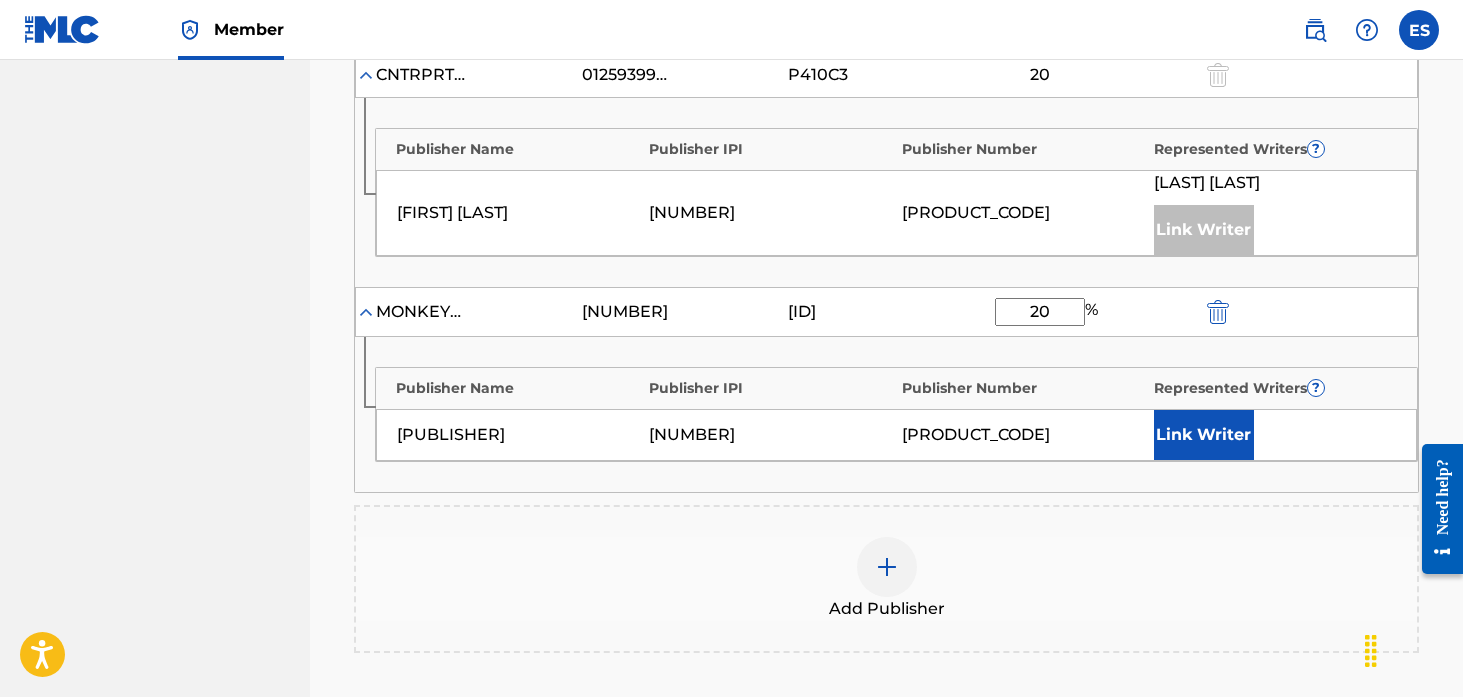 type on "20" 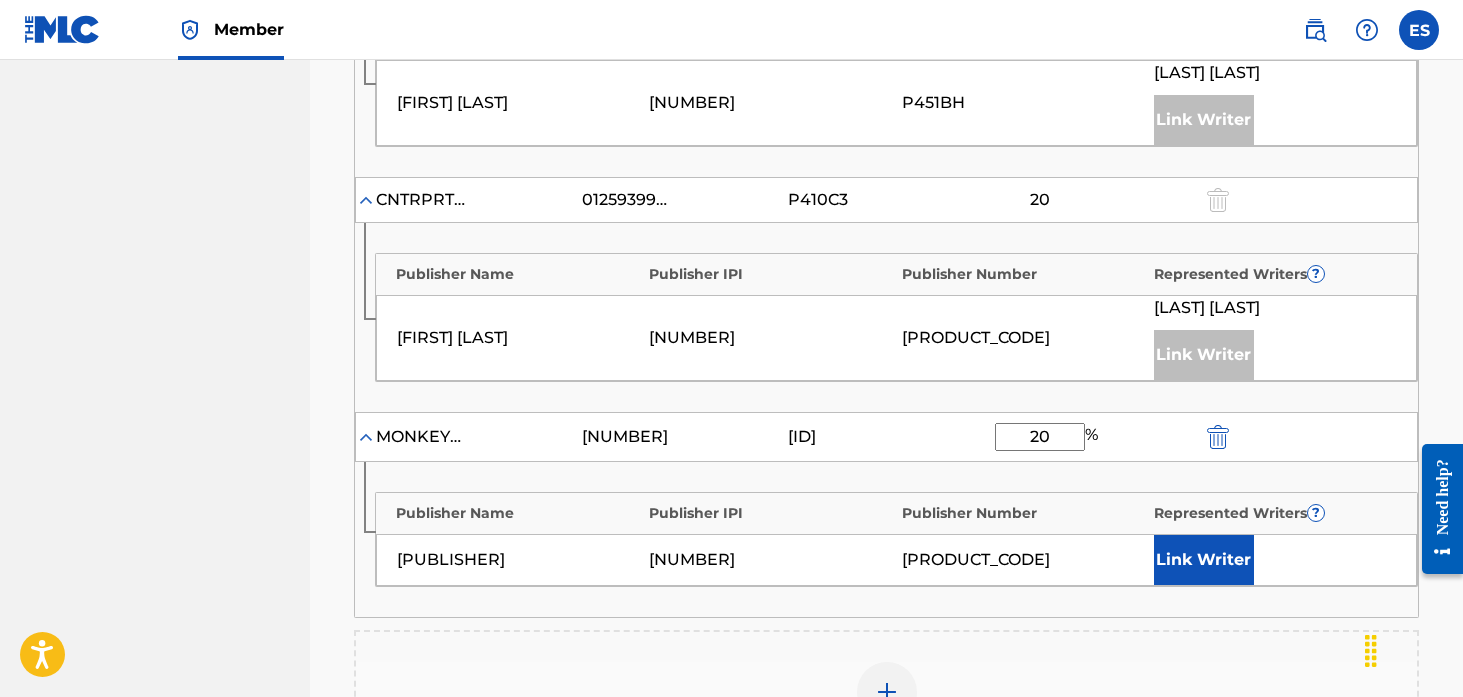 scroll, scrollTop: 815, scrollLeft: 0, axis: vertical 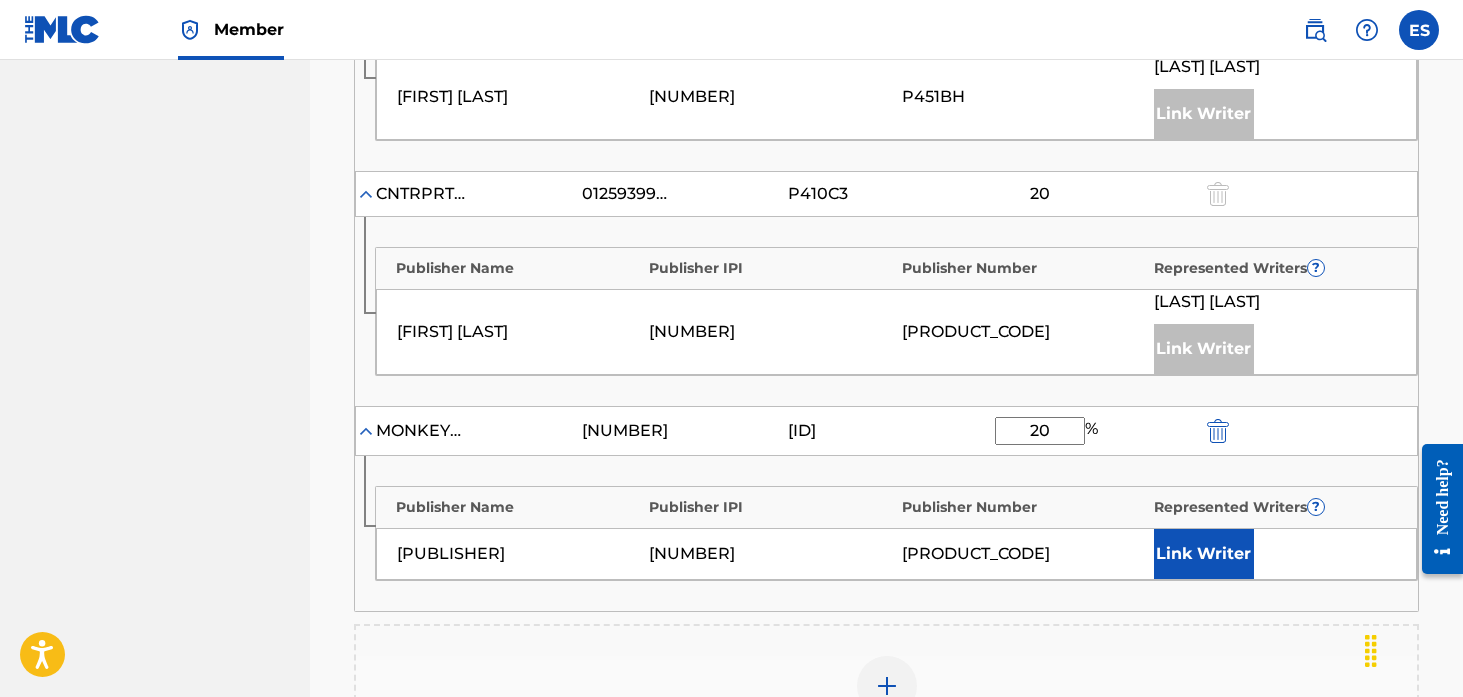 click on "Link Writer" at bounding box center [1204, 554] 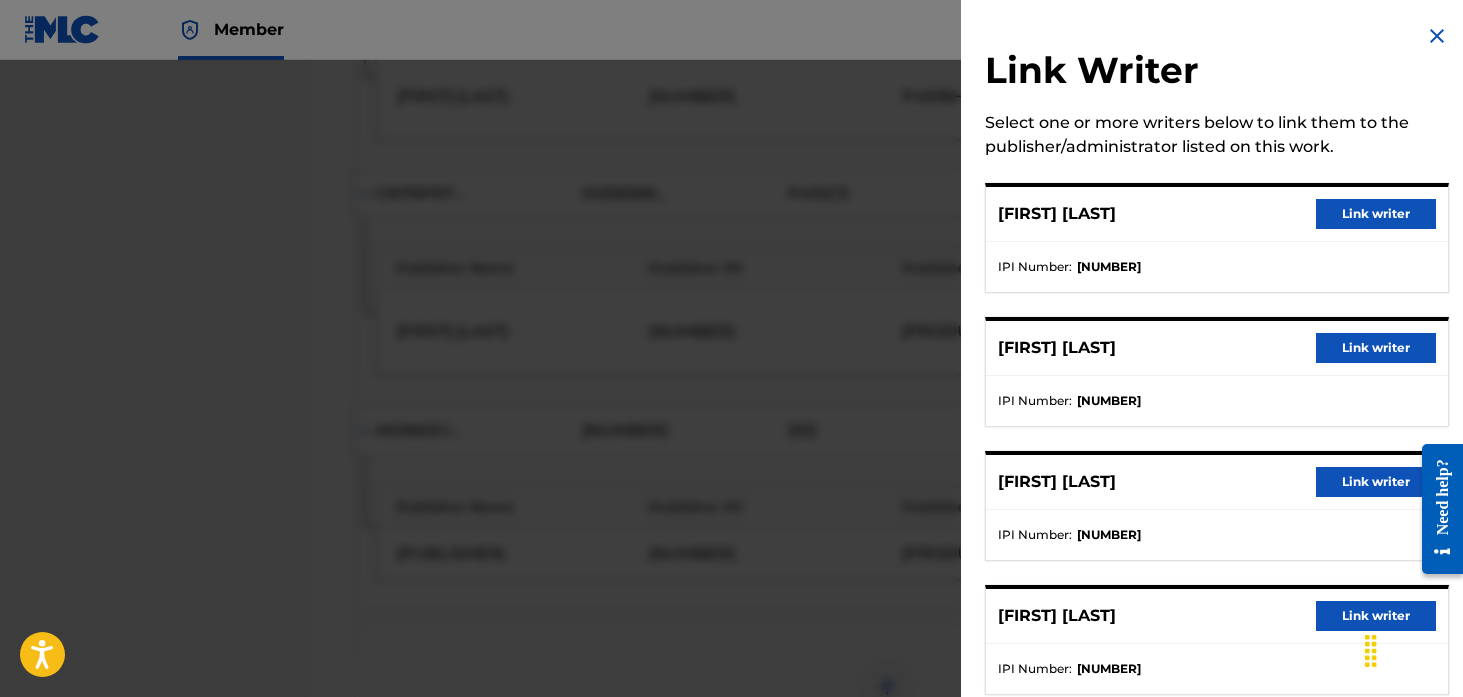 click on "Link writer" at bounding box center [1376, 214] 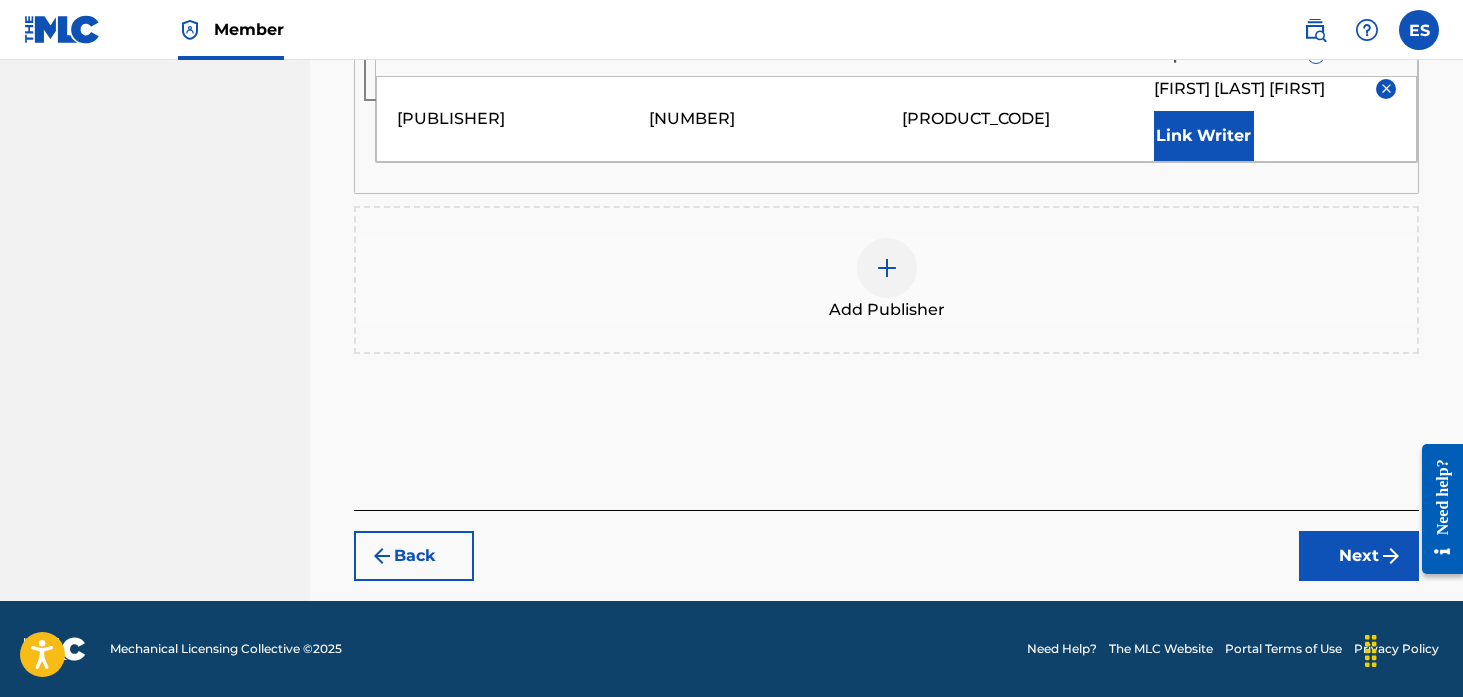 click on "Next" at bounding box center (1359, 556) 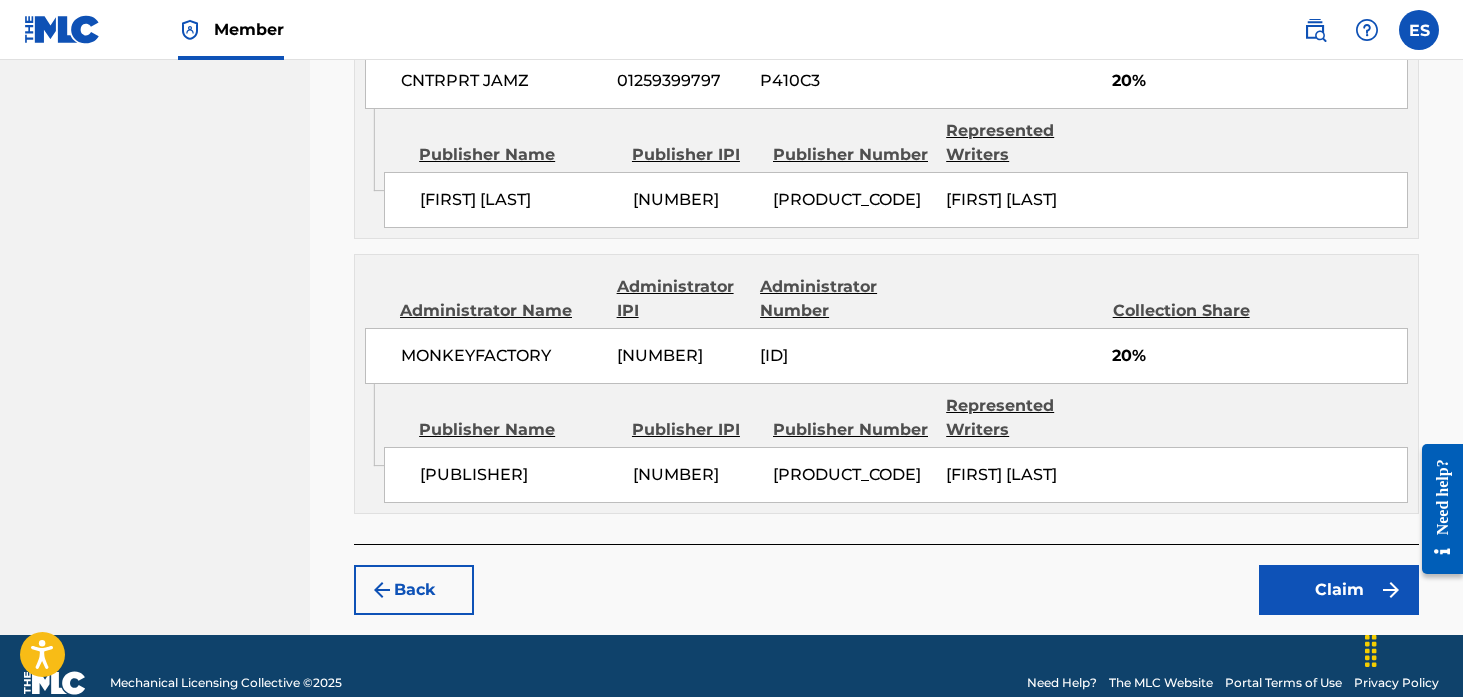 scroll, scrollTop: 1330, scrollLeft: 0, axis: vertical 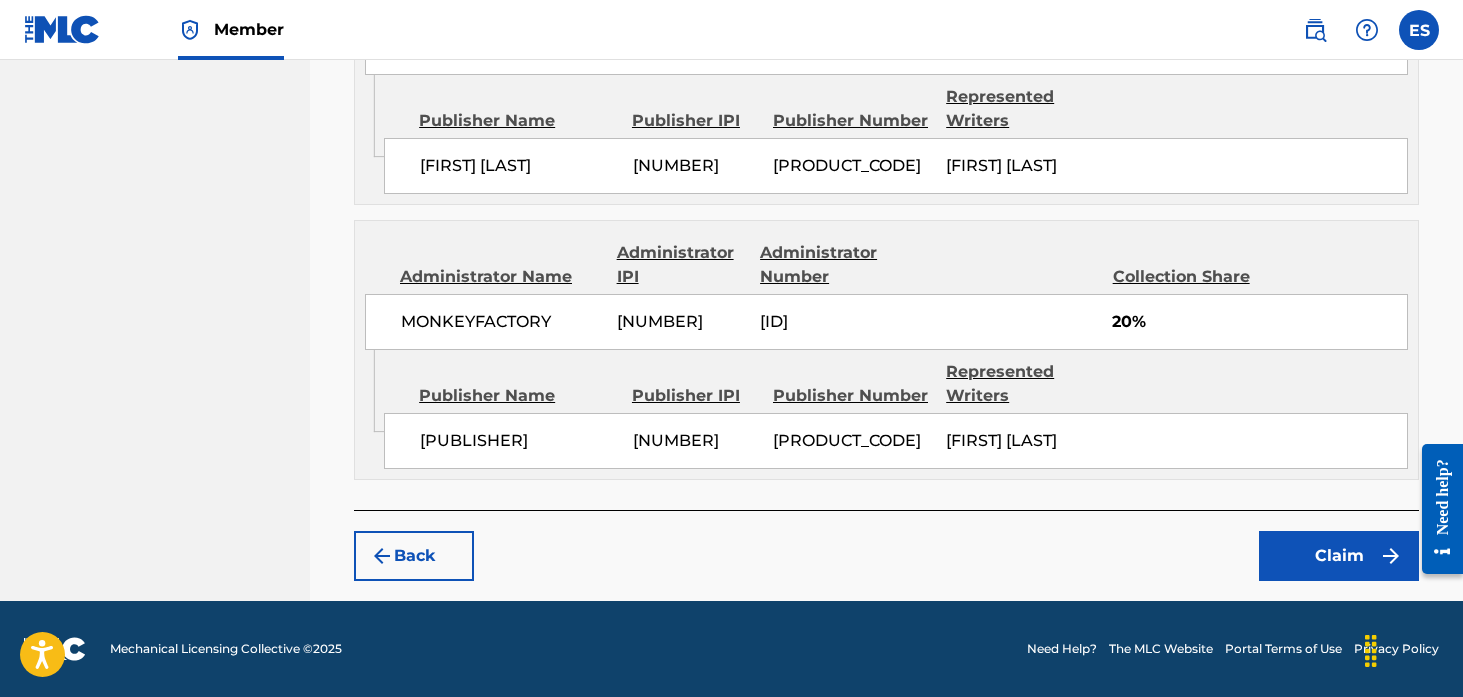 click on "Claim" at bounding box center (1339, 556) 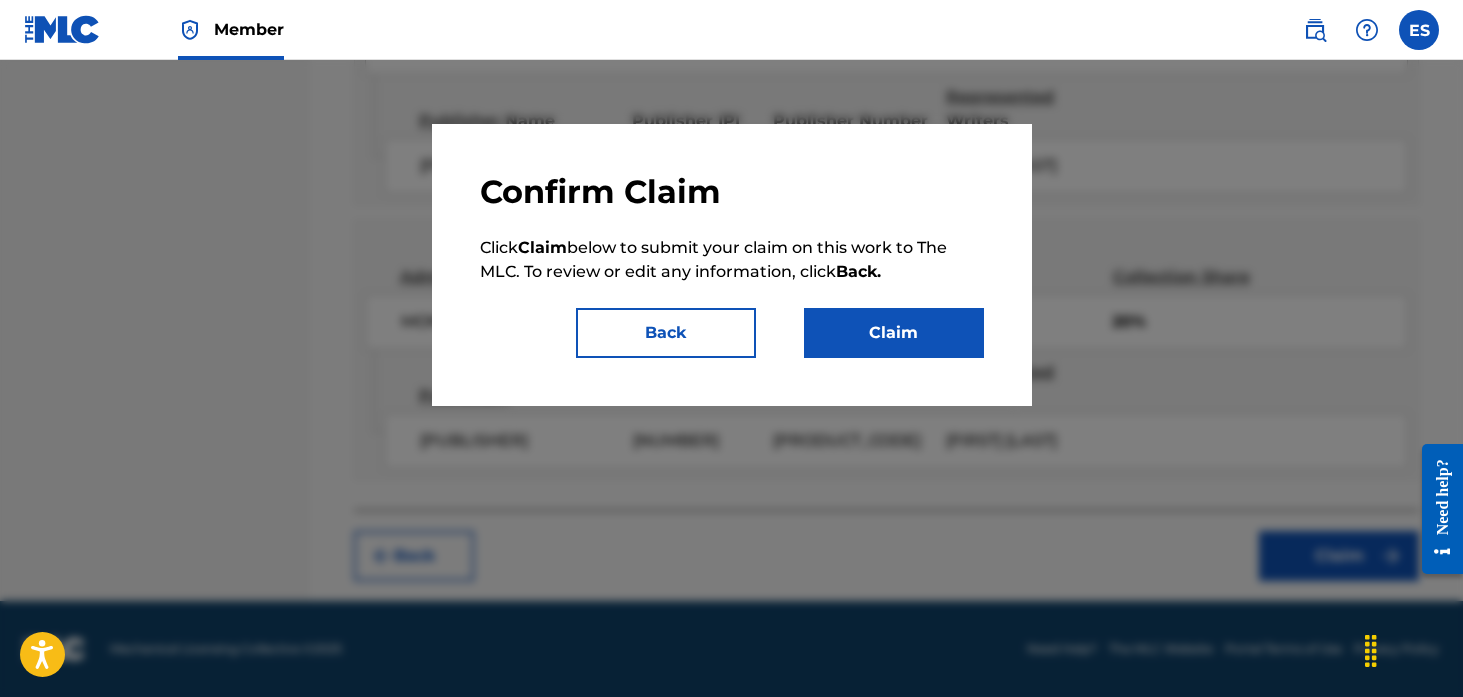 click on "Claim" at bounding box center [894, 333] 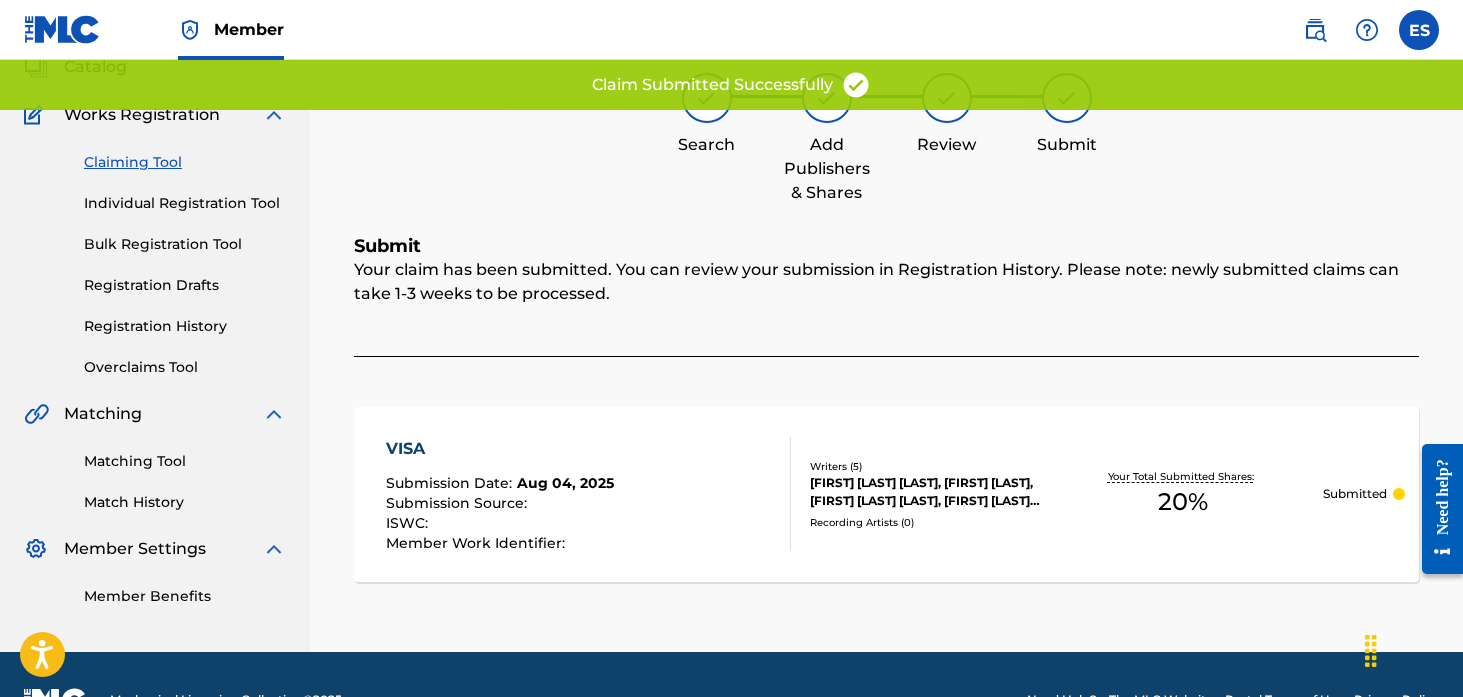 scroll, scrollTop: 177, scrollLeft: 0, axis: vertical 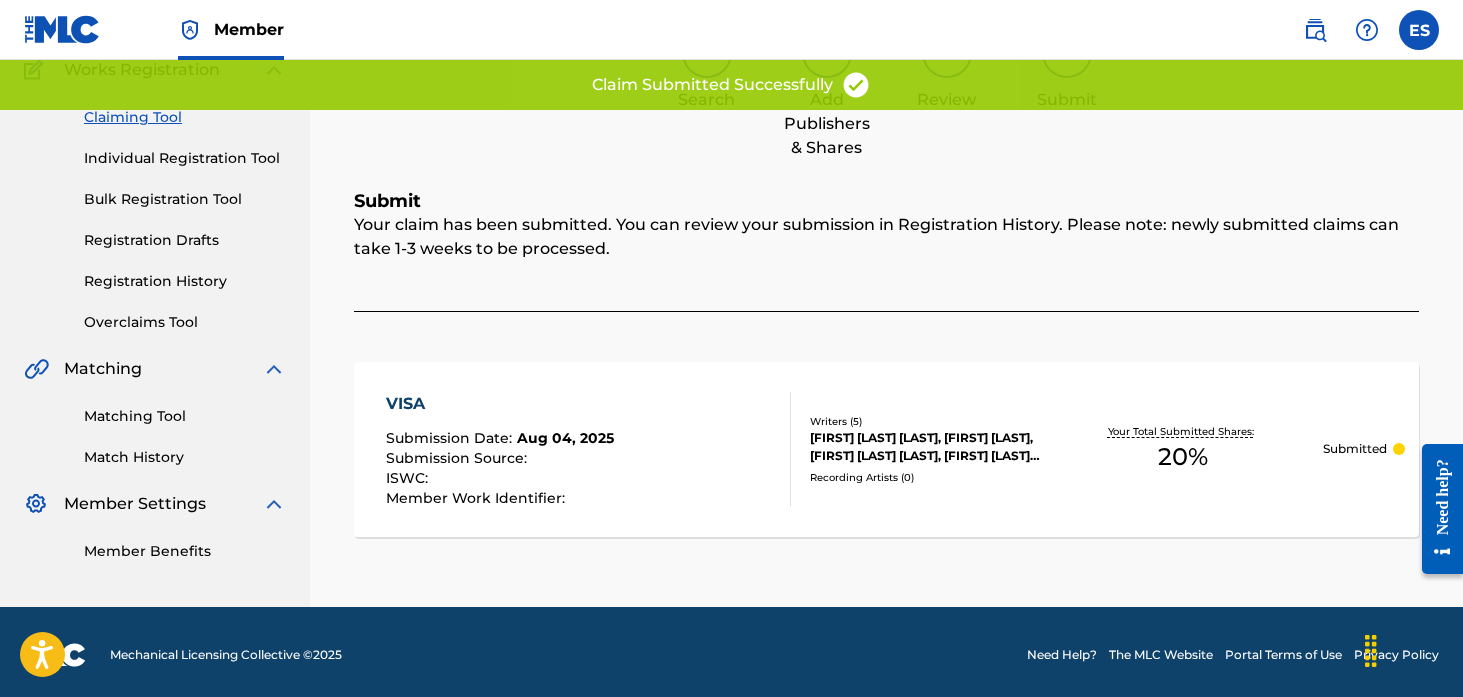 click on "Aug 04, 2025" at bounding box center (565, 438) 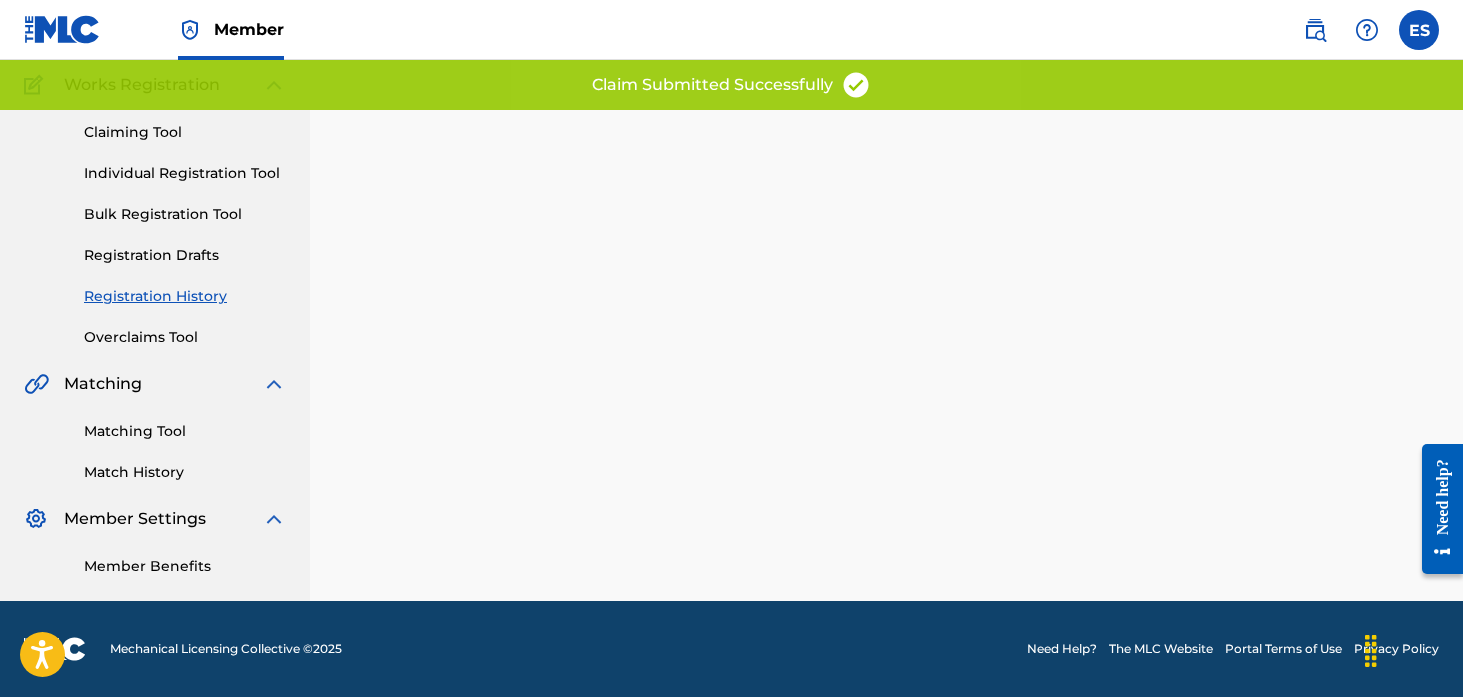 scroll, scrollTop: 0, scrollLeft: 0, axis: both 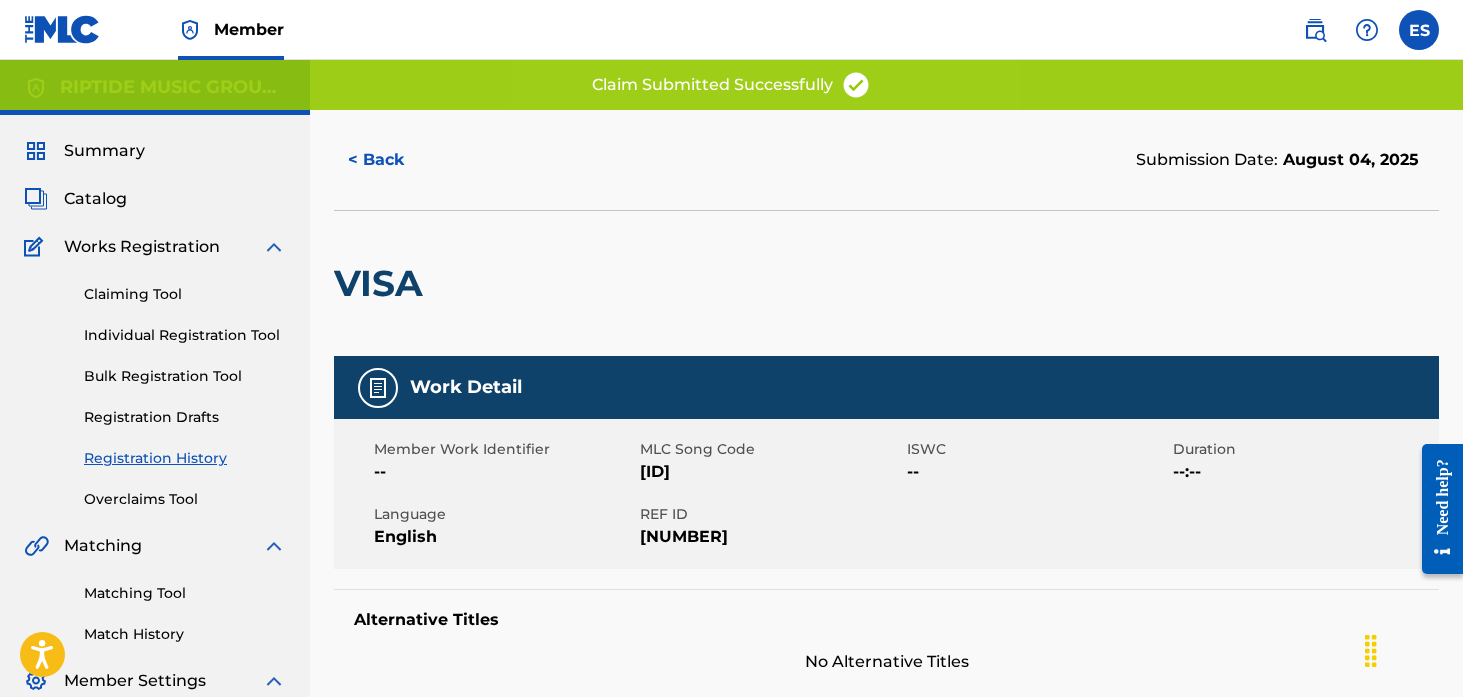 click on "[ID]" at bounding box center (770, 472) 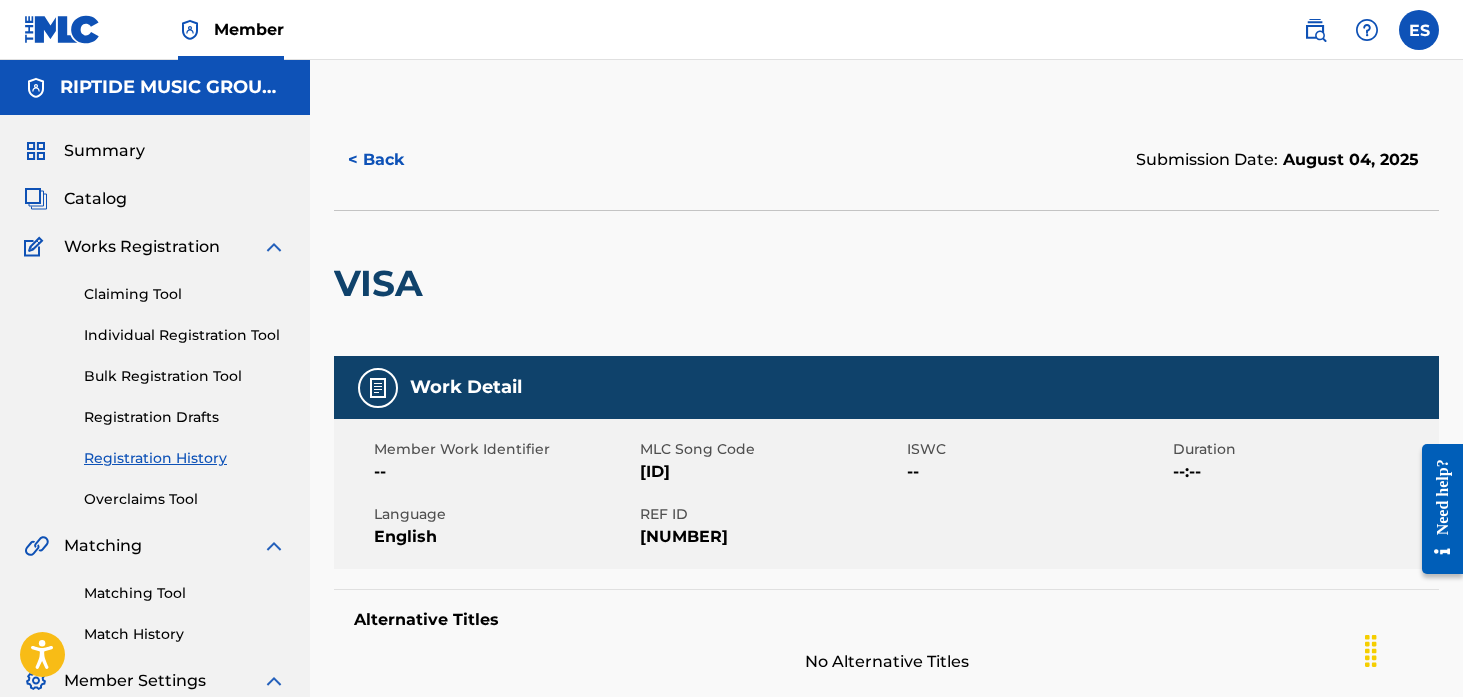 click on "Catalog" at bounding box center (95, 199) 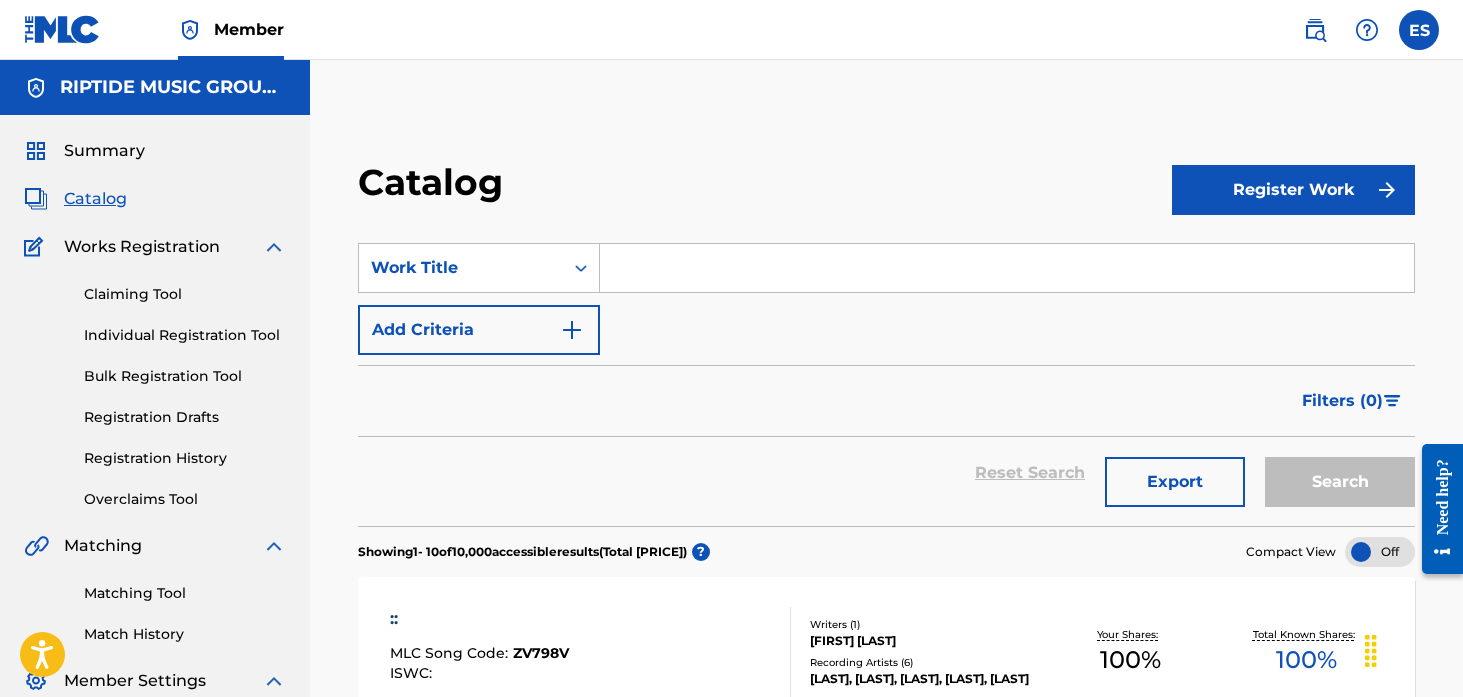 click at bounding box center [1007, 268] 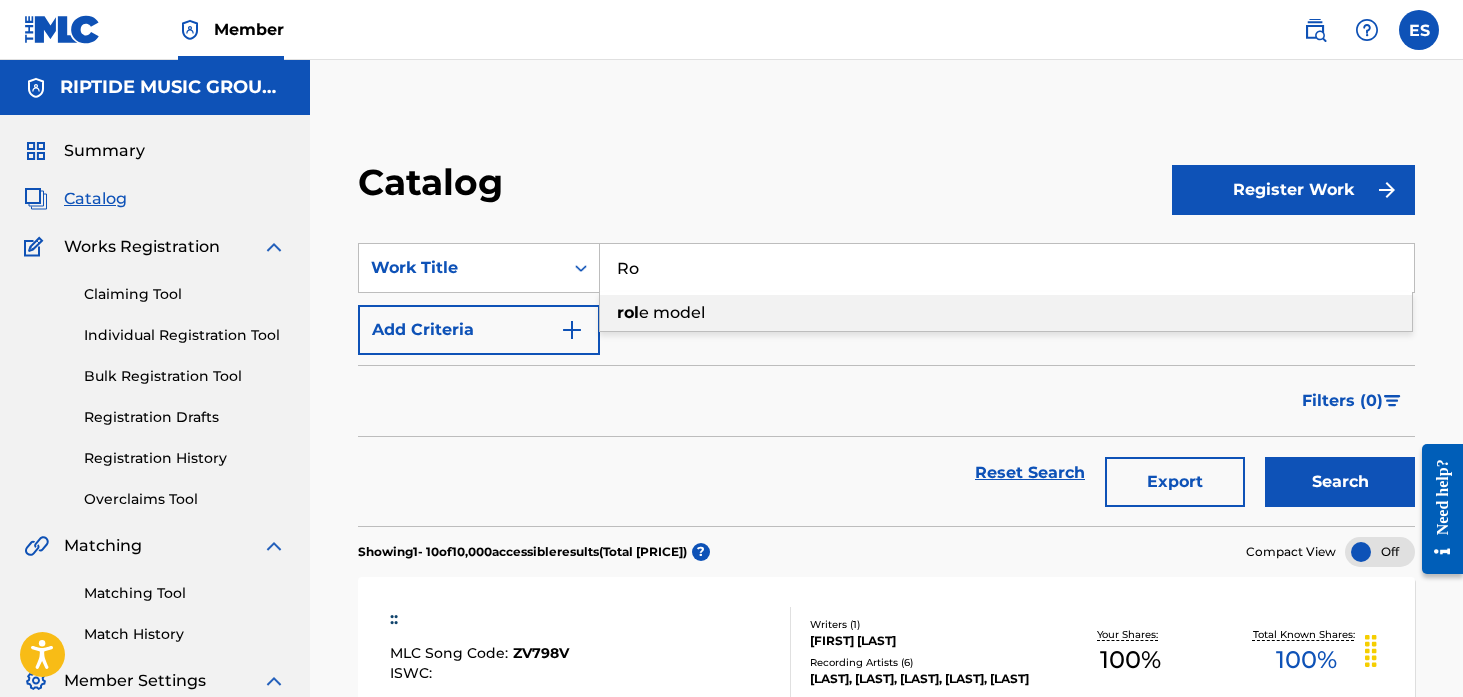 type on "R" 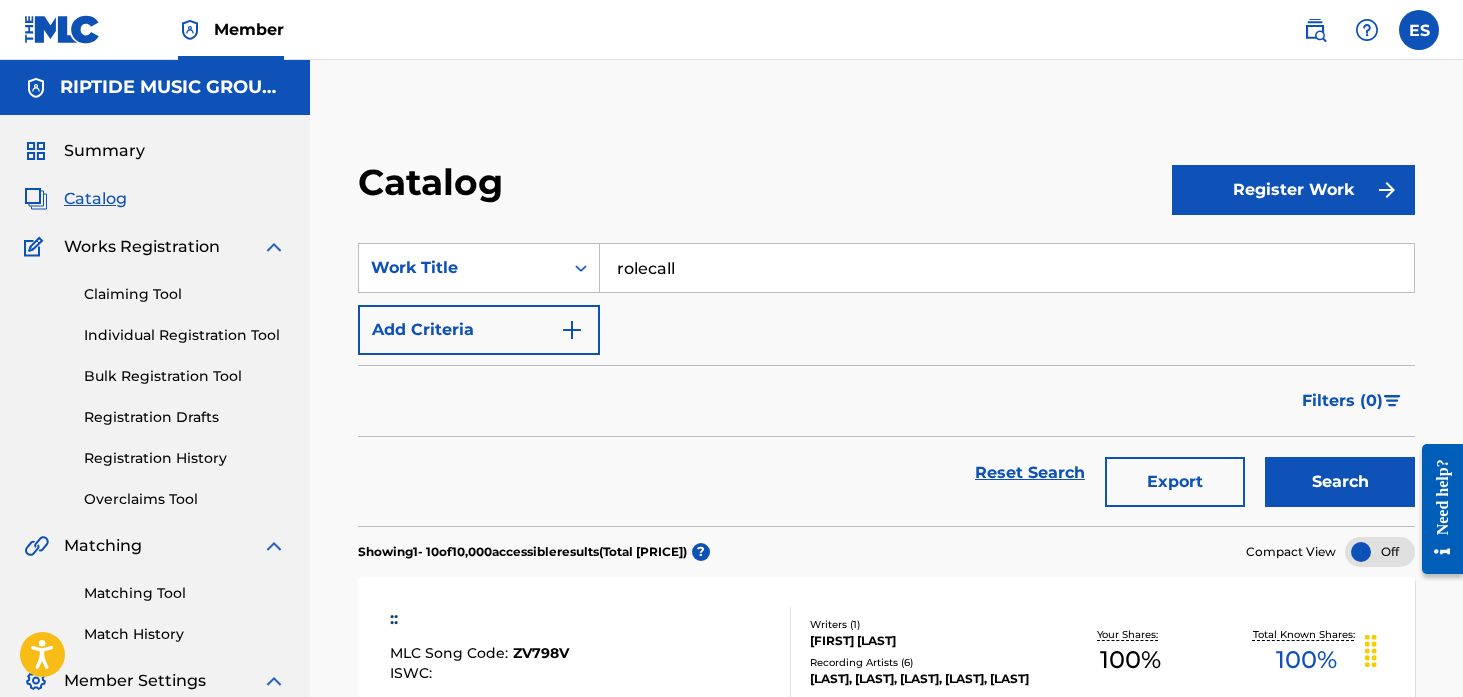 type on "rolecall" 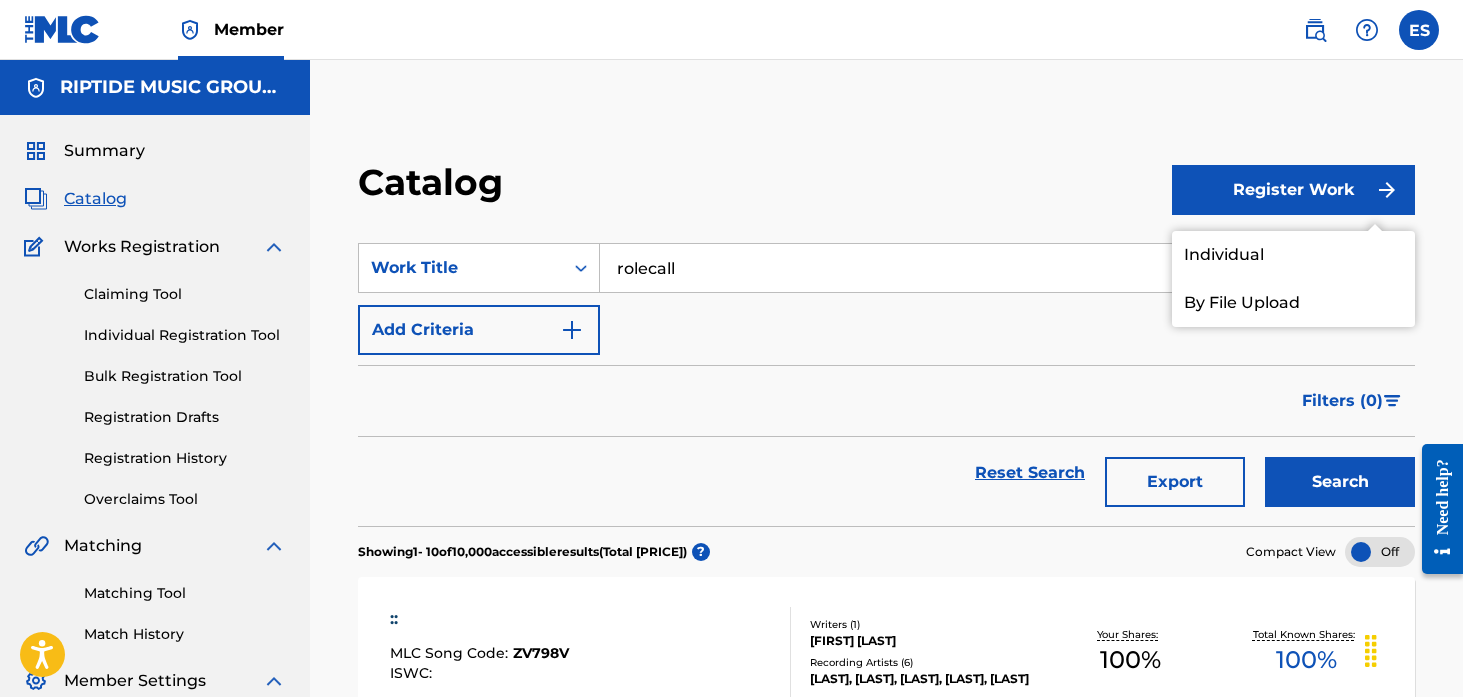 click on "Individual" at bounding box center (1293, 255) 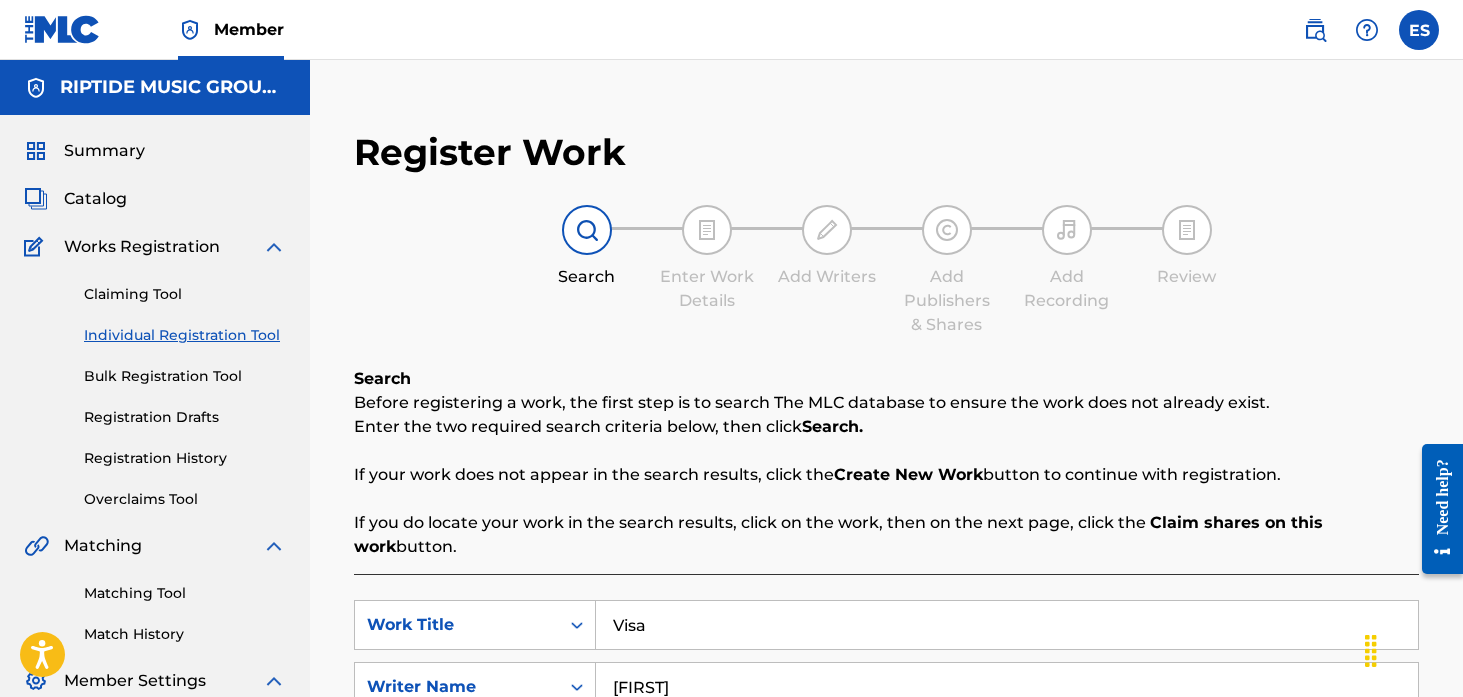 scroll, scrollTop: 477, scrollLeft: 0, axis: vertical 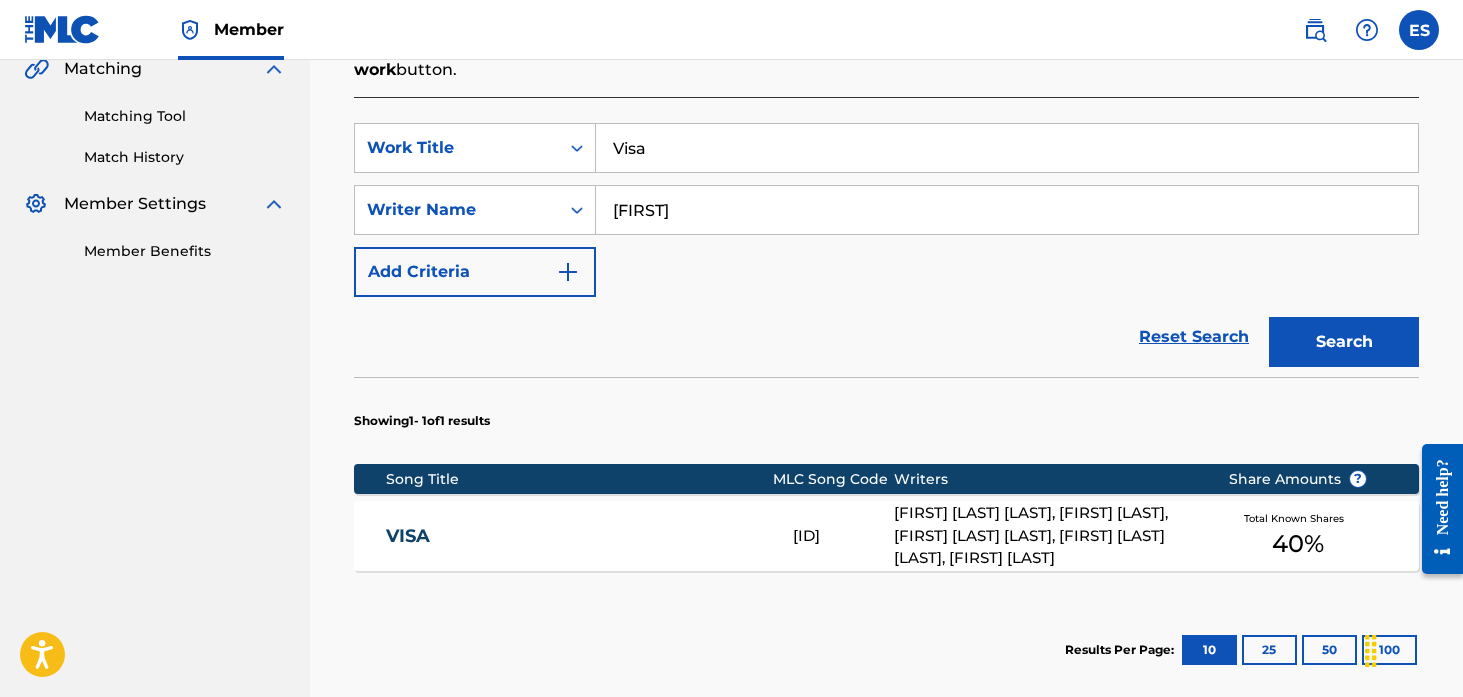 click on "SearchWithCriteria[UUID] Work Title [TITLE] Writer Name [FIRST] [LAST] Add Criteria Reset Search Search Showing  [NUMBER]  -   [NUMBER]  of  [NUMBER]   results   Song Title MLC Song Code Writers Share Amounts ? [TITLE] [ISRC] [FIRST] [LAST], [FIRST] [LAST], [FIRST] [LAST], [FIRST] [LAST], [FIRST] [LAST] Total Known Shares [PERCENTAGE] % Results Per Page: [NUMBER] [NUMBER] [NUMBER] [NUMBER]" at bounding box center (886, 421) 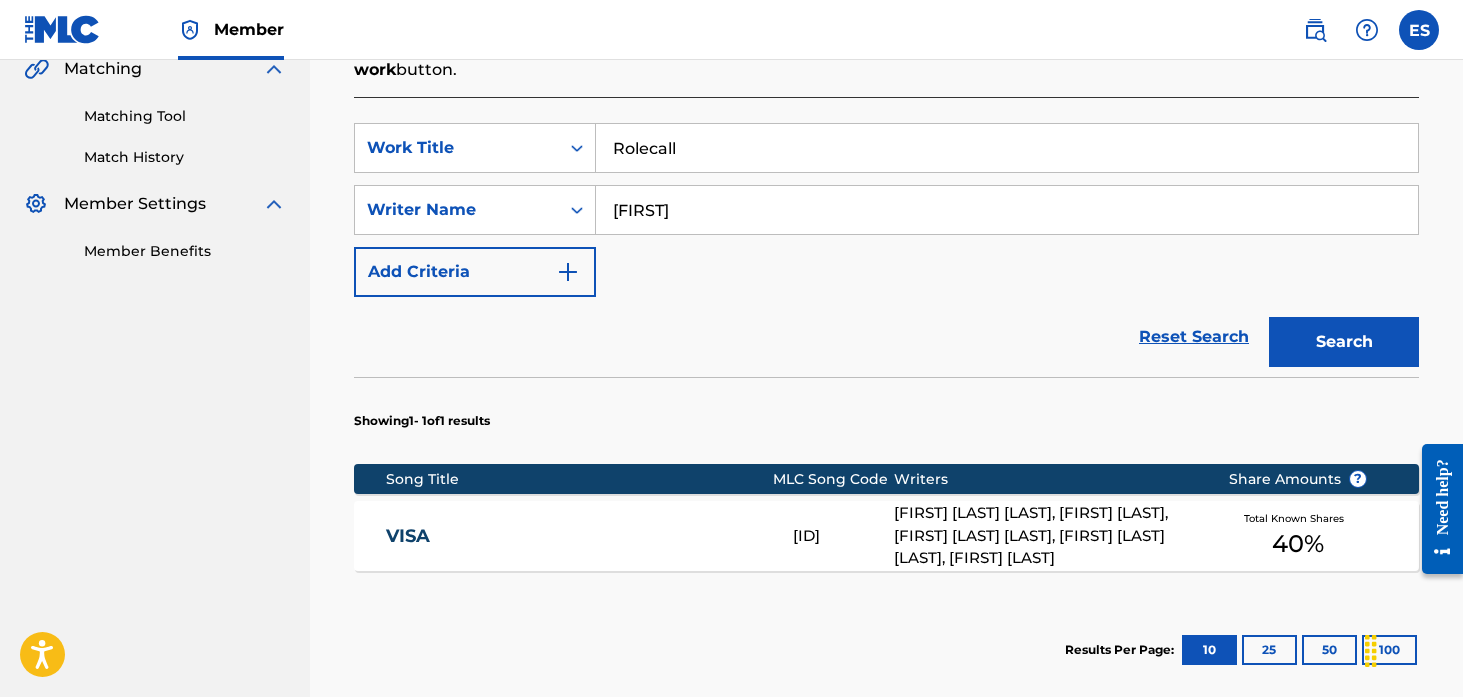 click on "Search" at bounding box center [1344, 342] 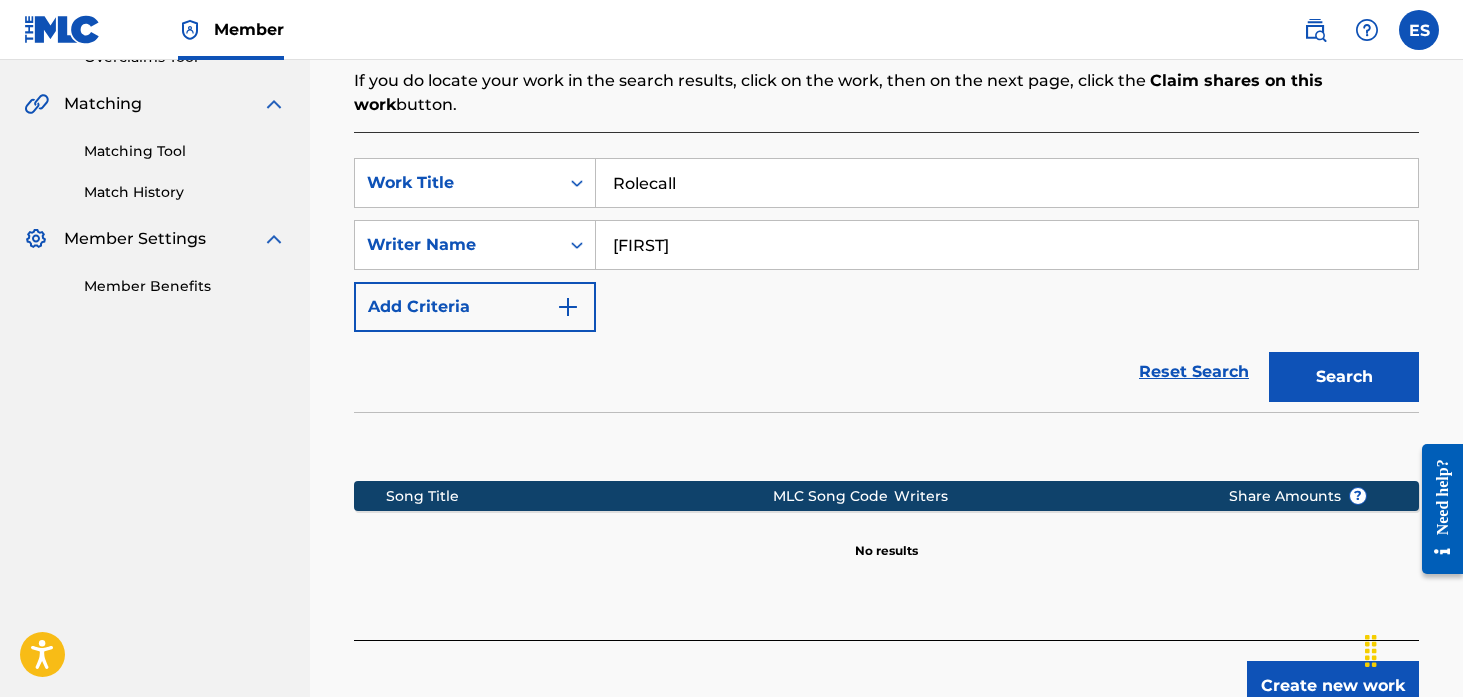 scroll, scrollTop: 430, scrollLeft: 0, axis: vertical 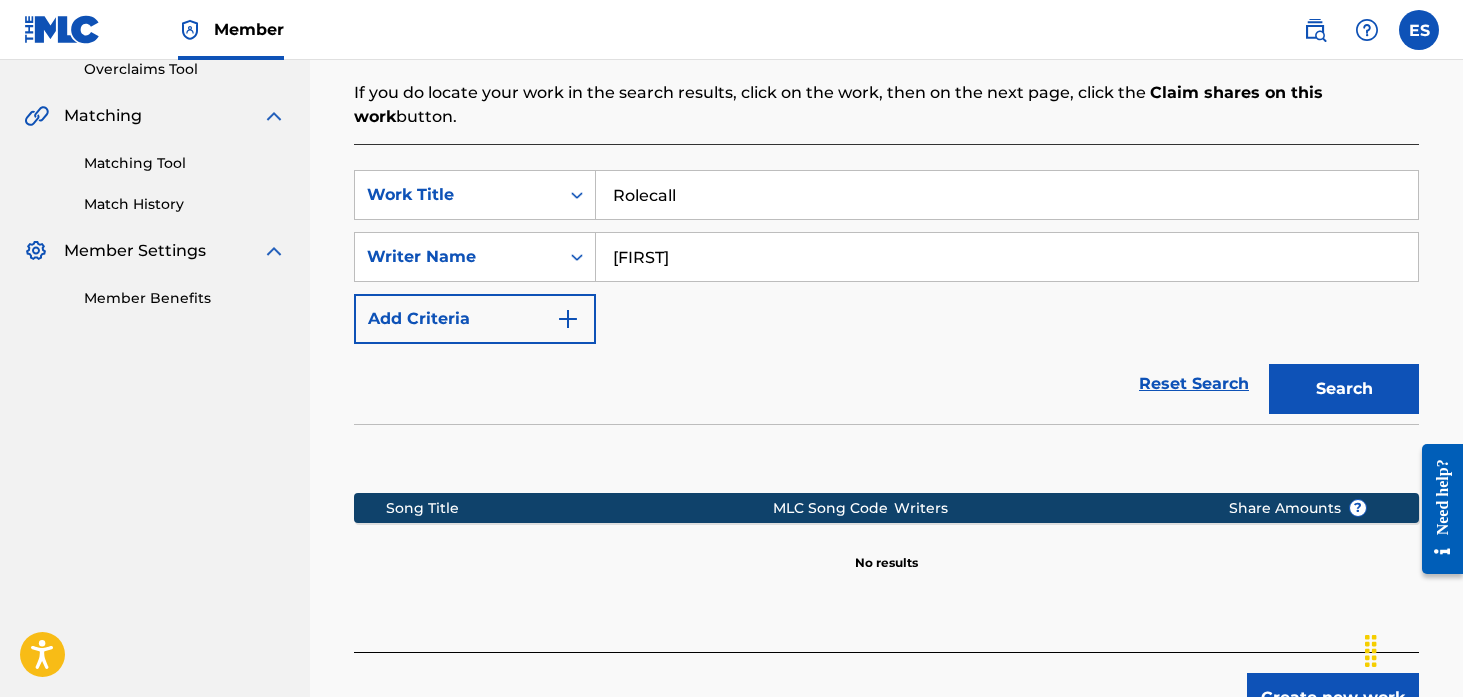 click on "Rolecall" at bounding box center [1007, 195] 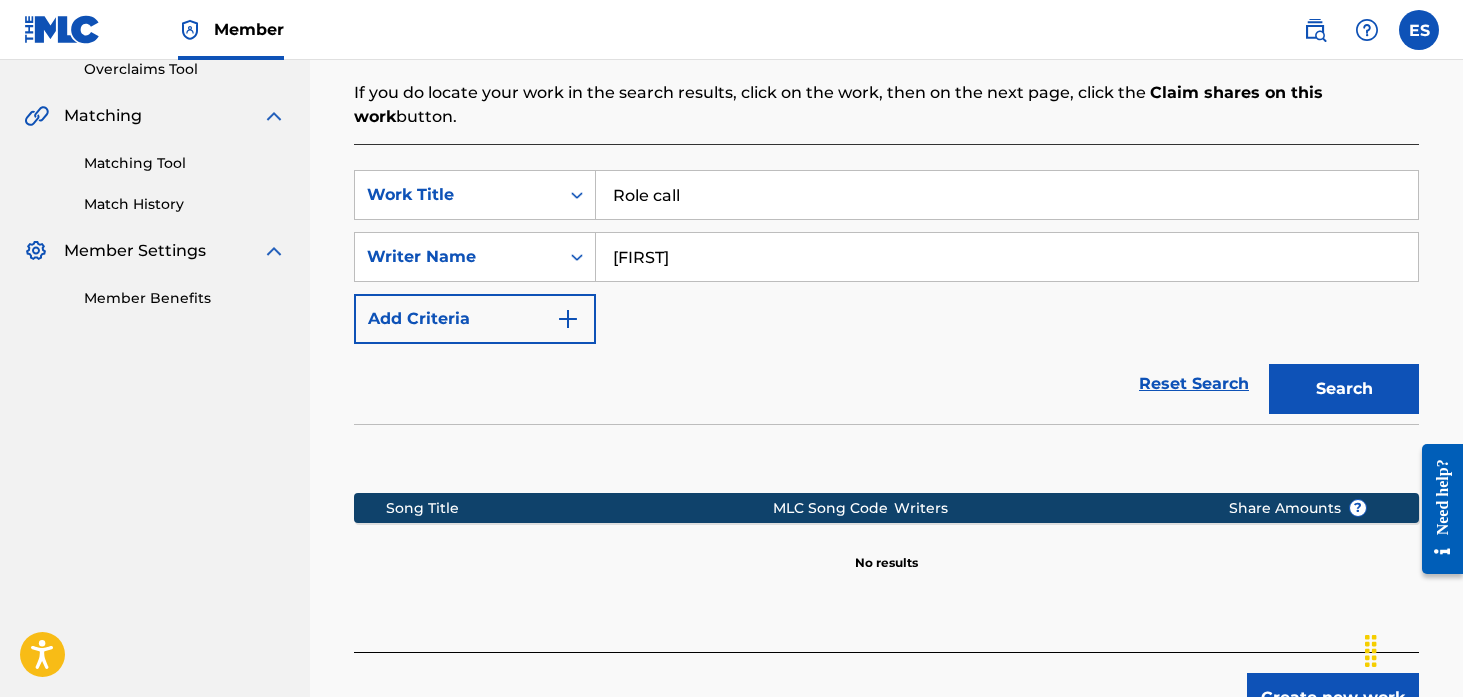 type on "Role call" 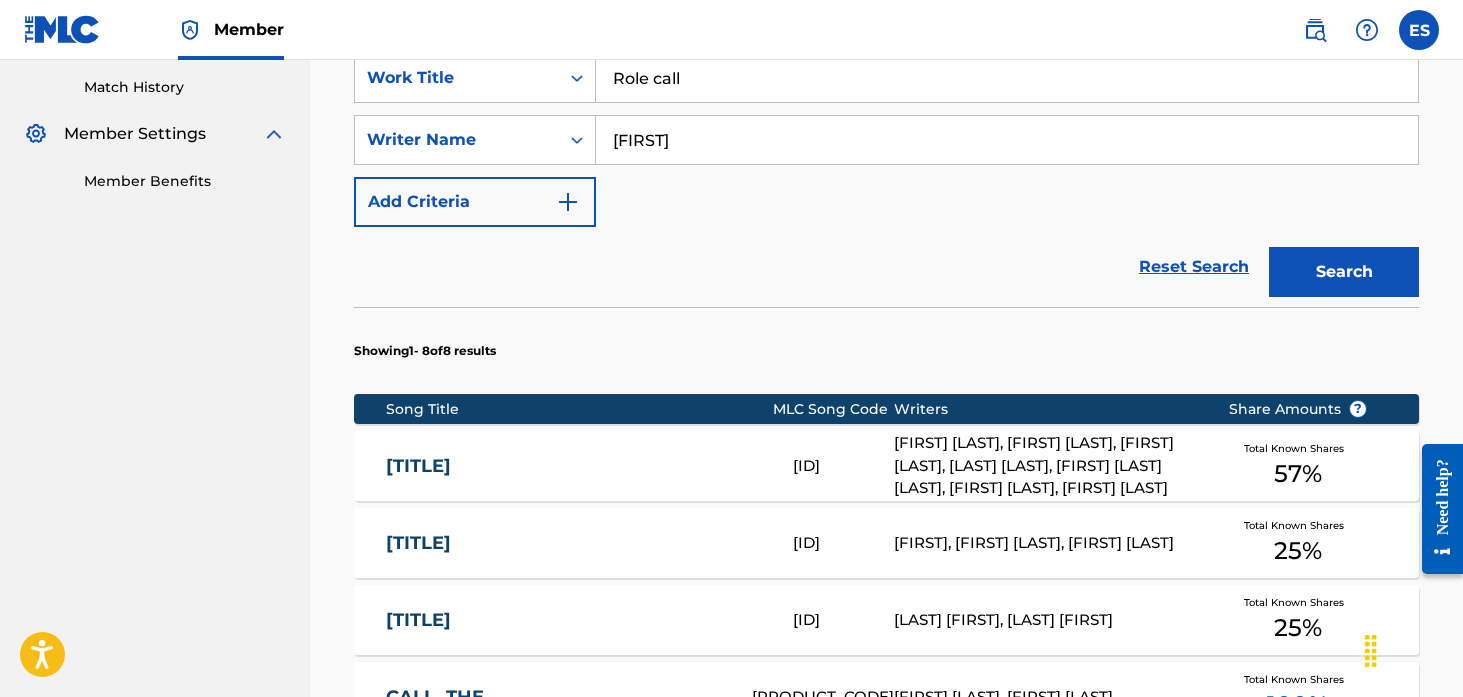 scroll, scrollTop: 556, scrollLeft: 0, axis: vertical 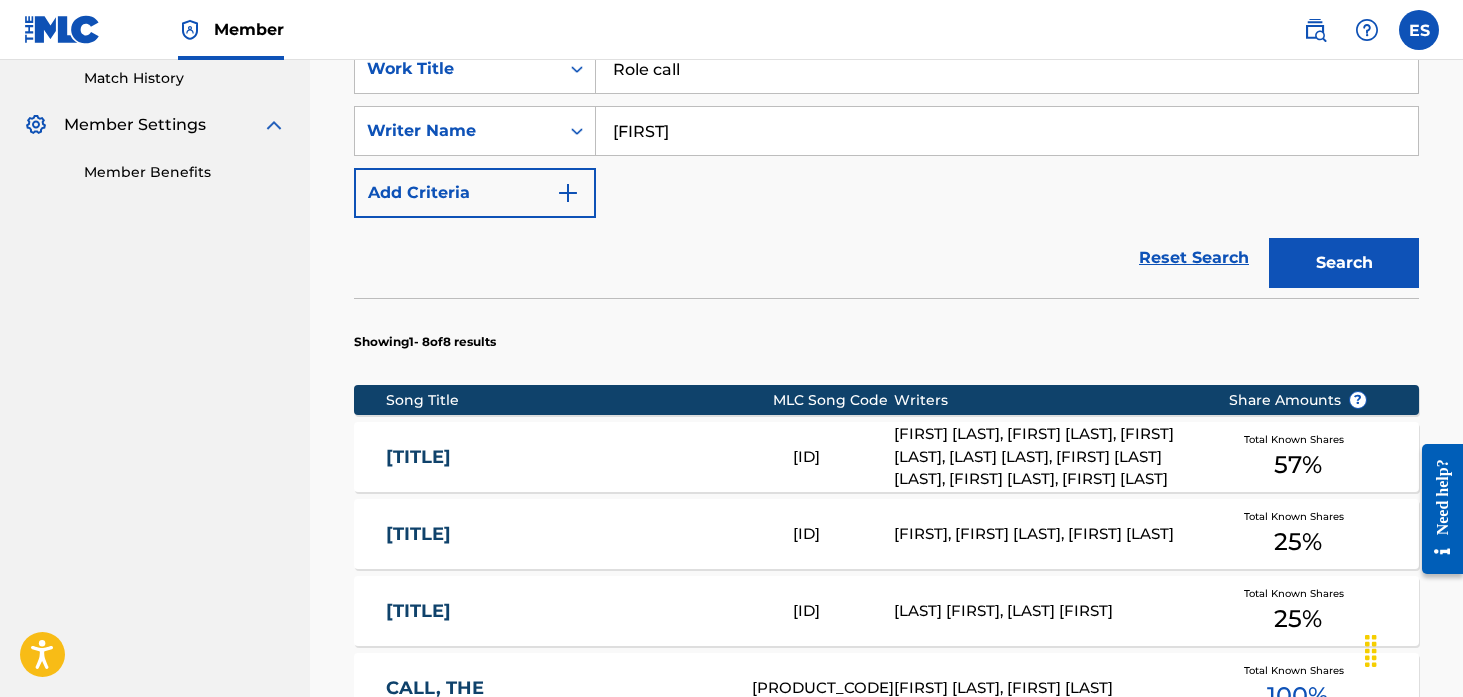 click on "[TITLE]" at bounding box center (576, 457) 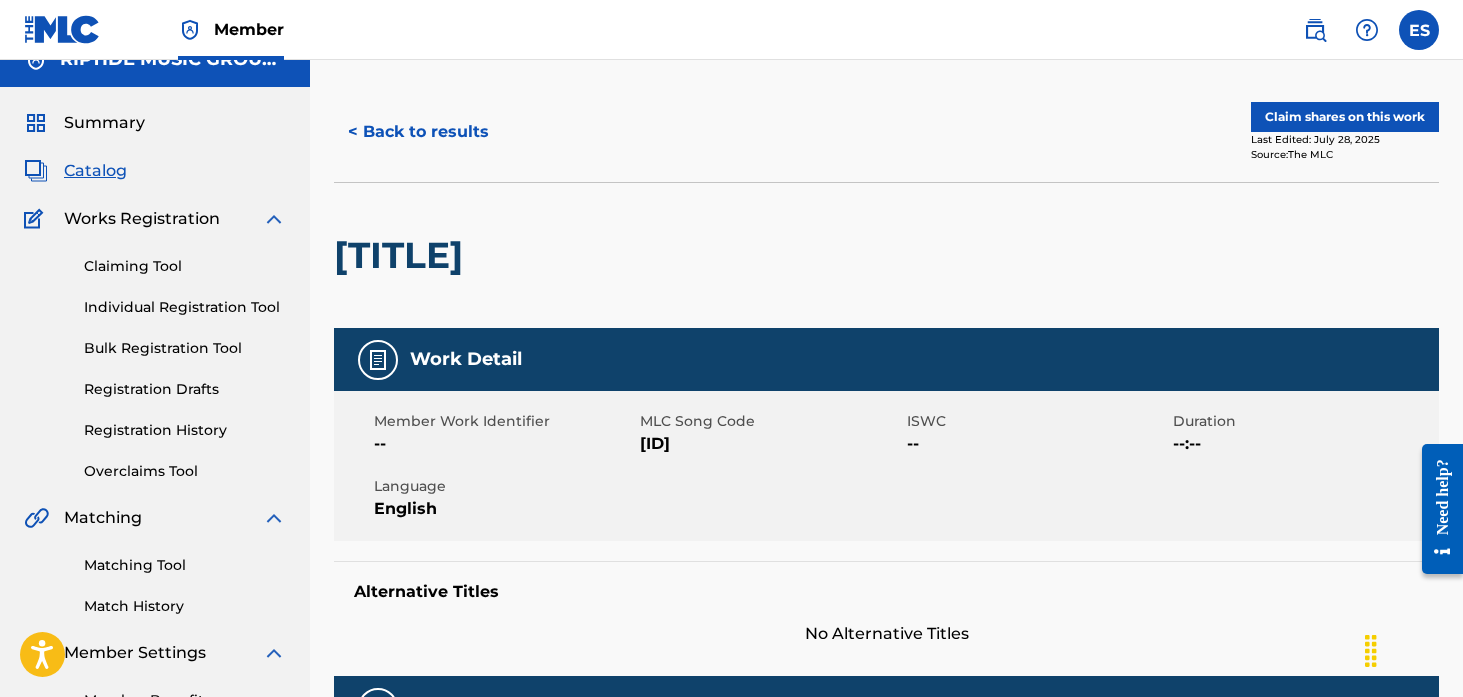 scroll, scrollTop: 0, scrollLeft: 0, axis: both 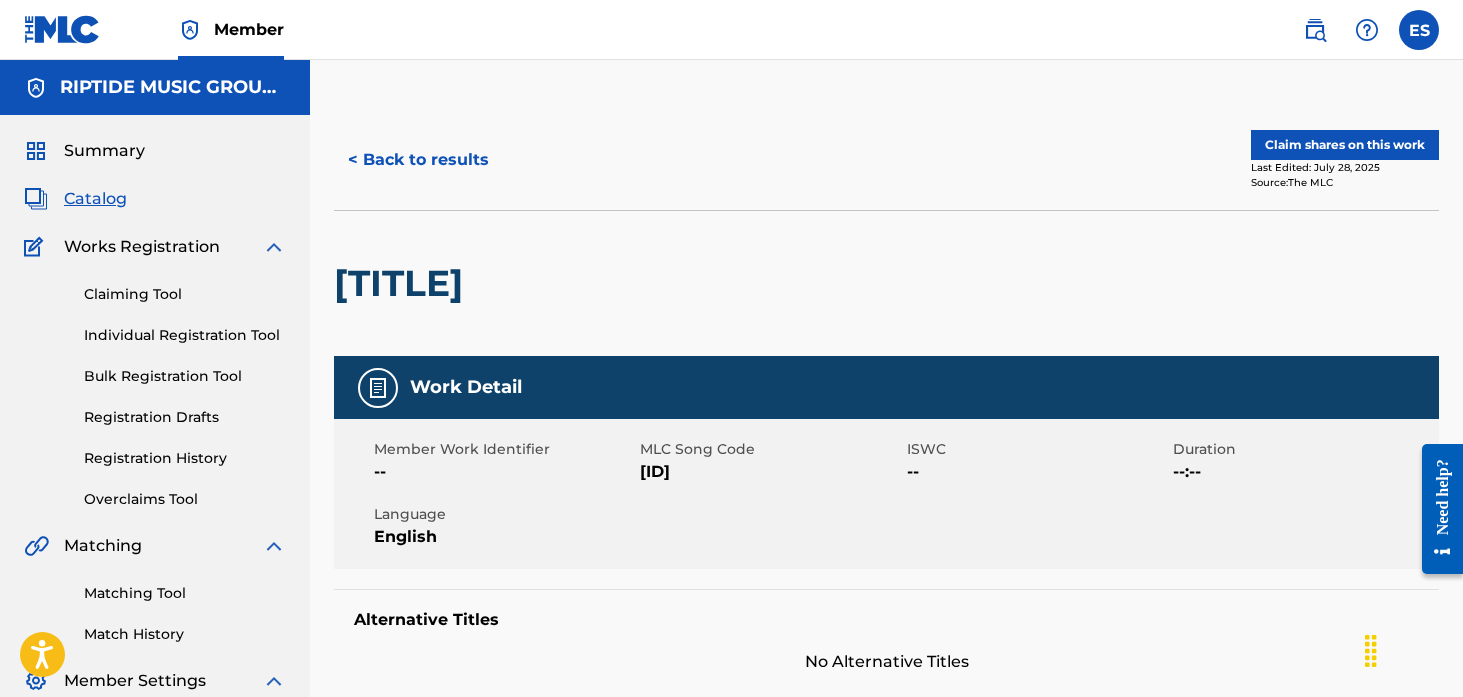 click on "Claim shares on this work" at bounding box center (1345, 145) 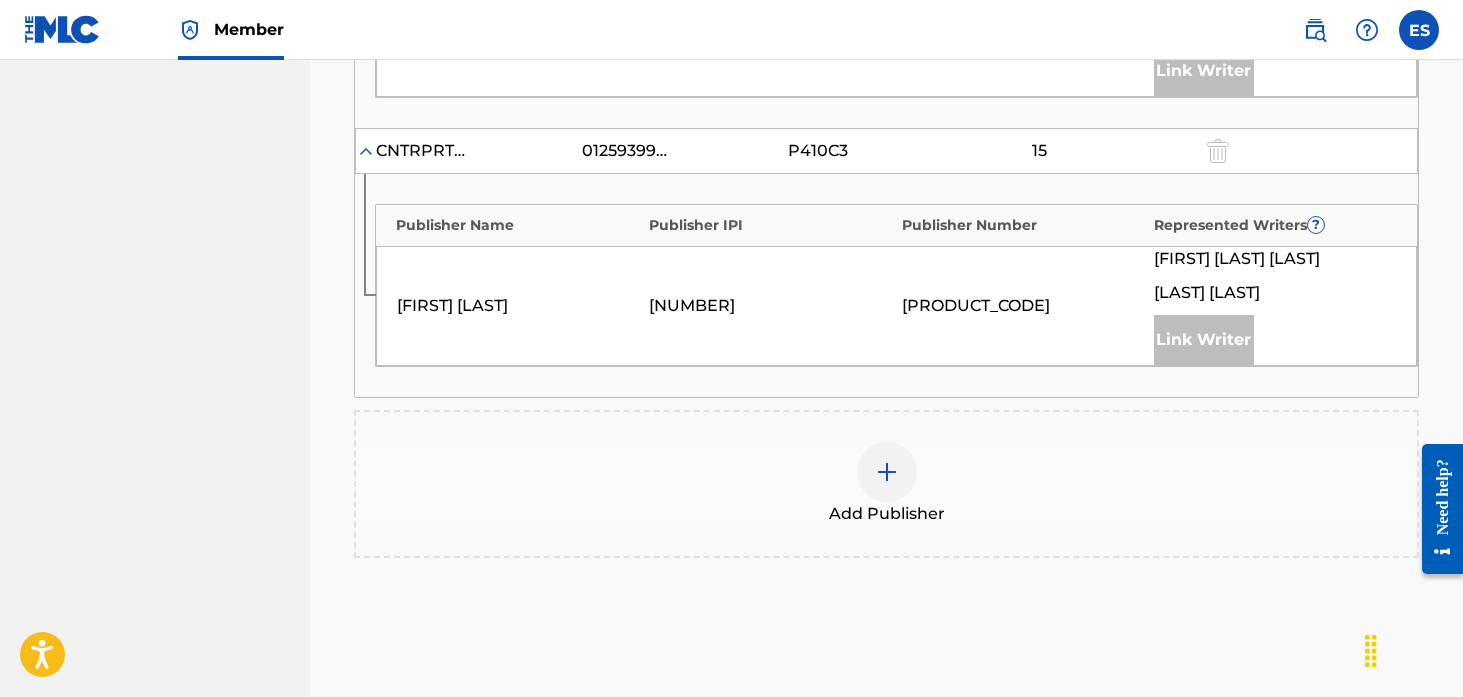 scroll, scrollTop: 1421, scrollLeft: 0, axis: vertical 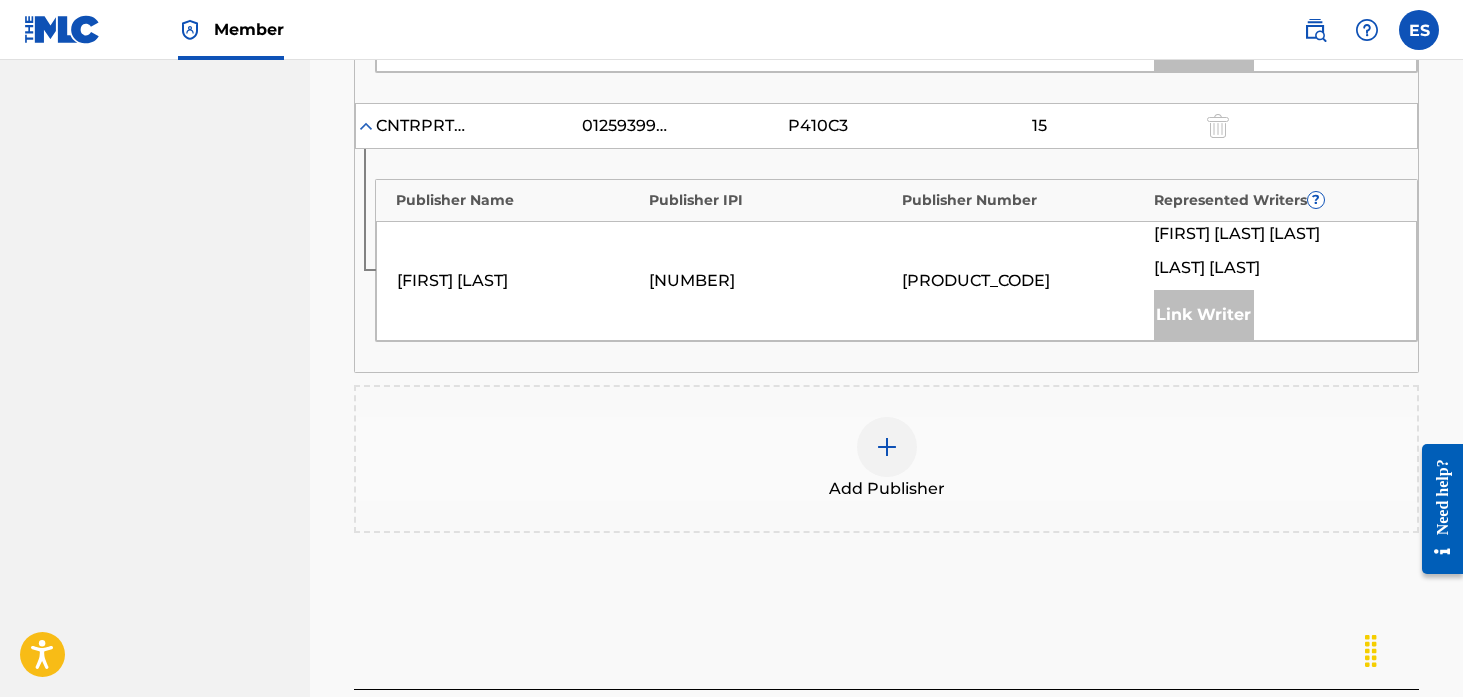 click at bounding box center (887, 447) 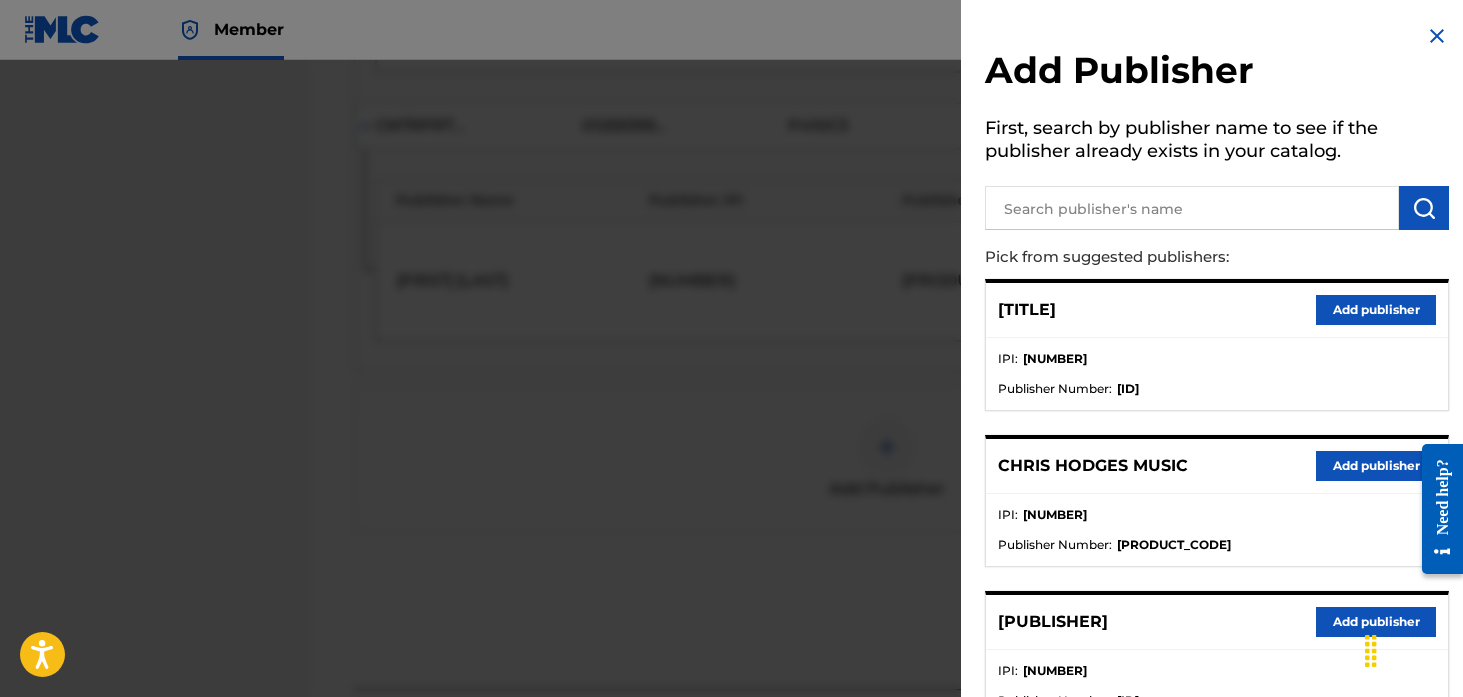 click at bounding box center (1192, 208) 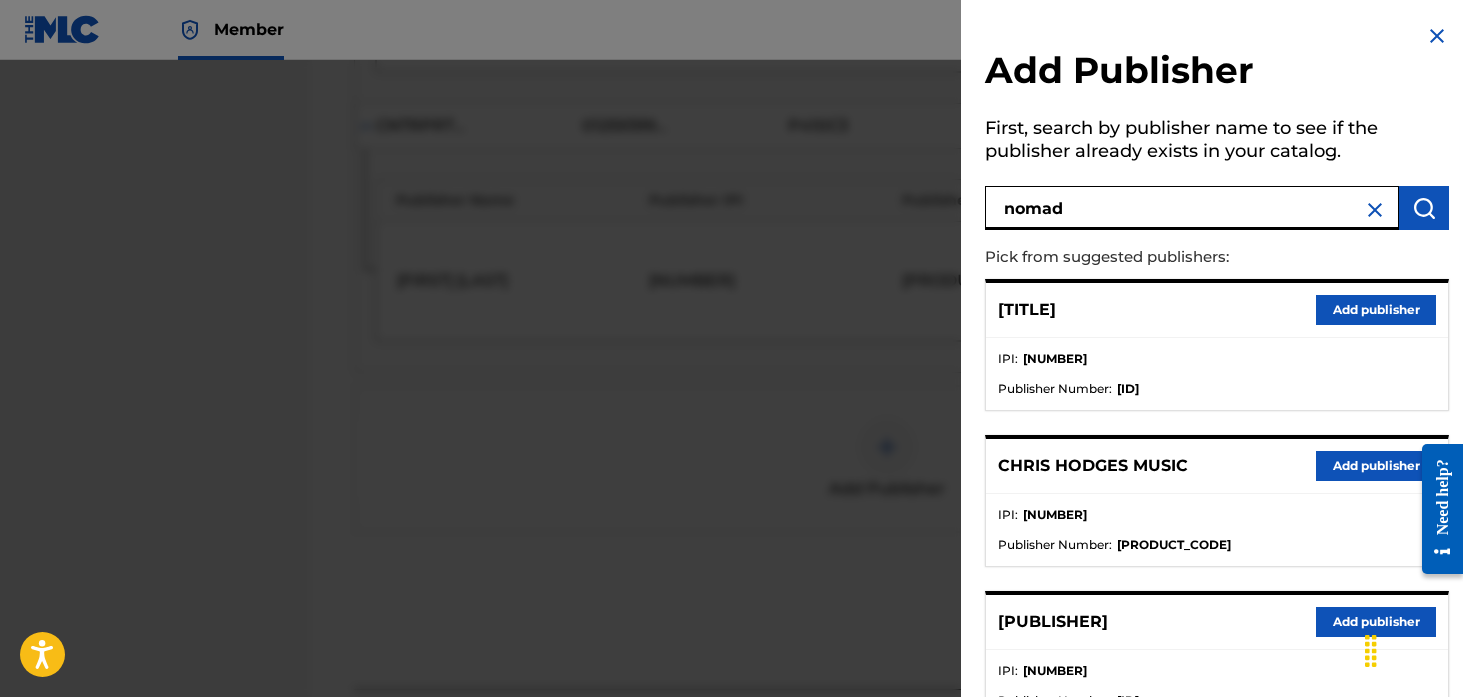 type on "nomad" 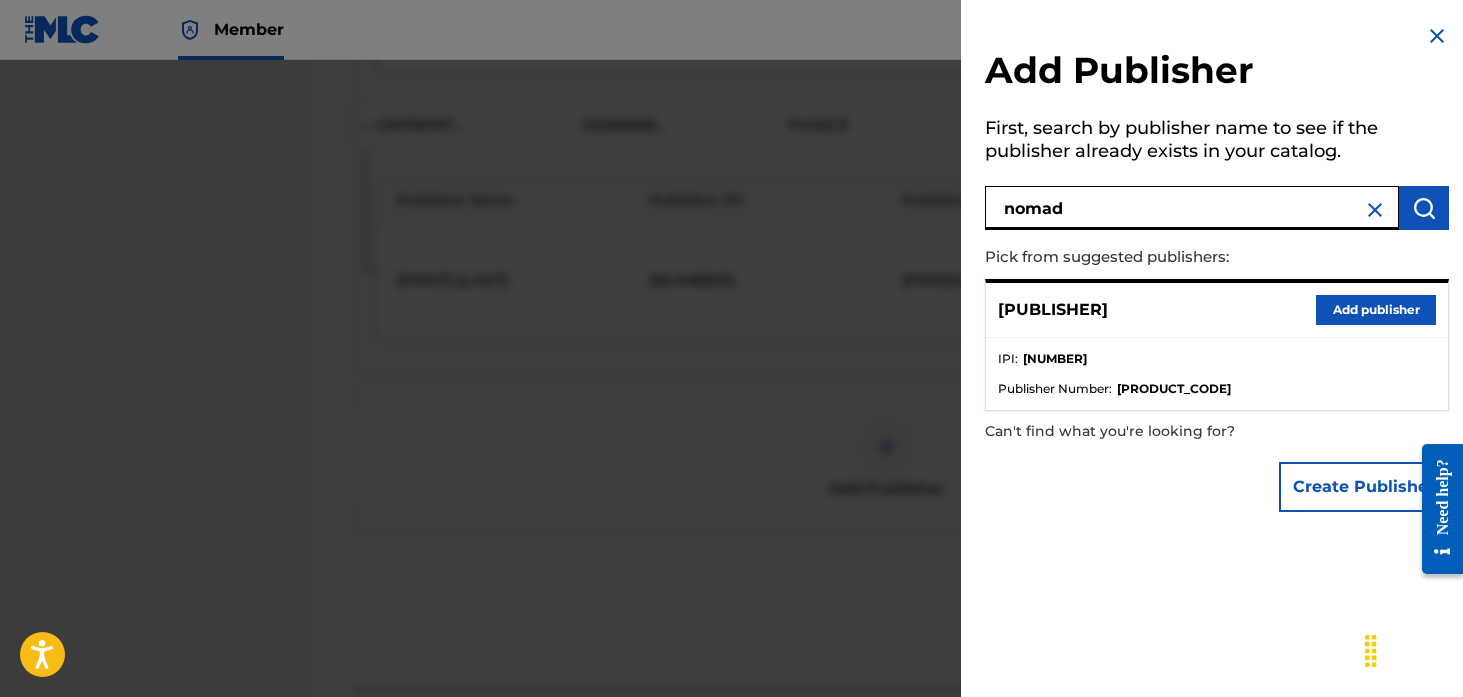 click on "Add publisher" at bounding box center (1376, 310) 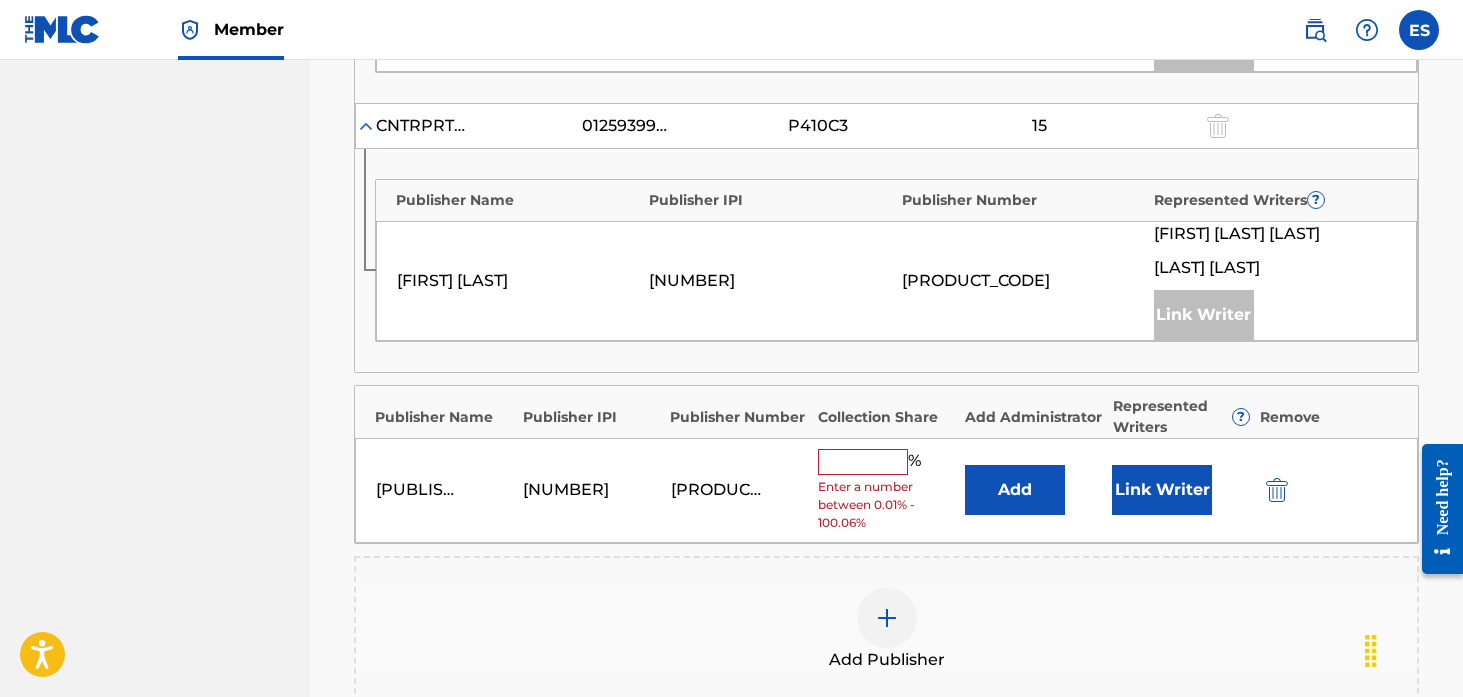 click at bounding box center [863, 462] 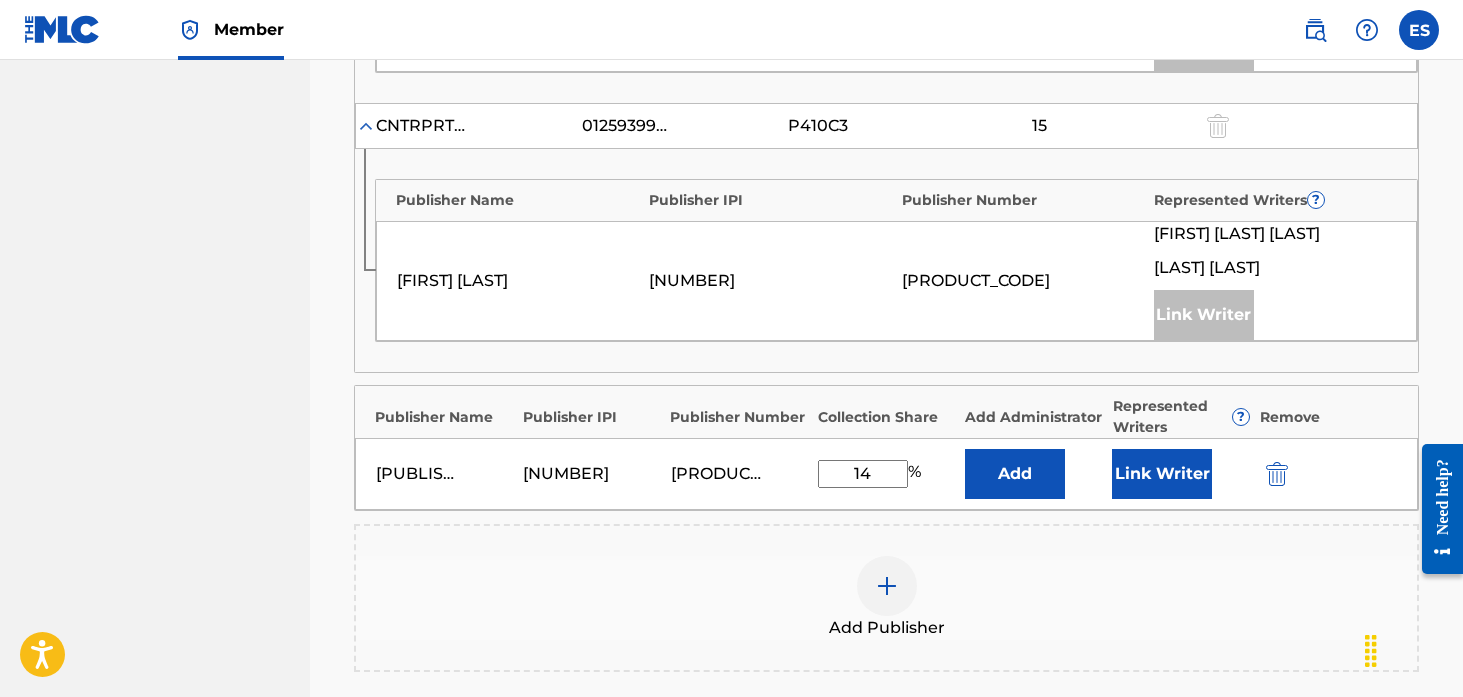 type on "14" 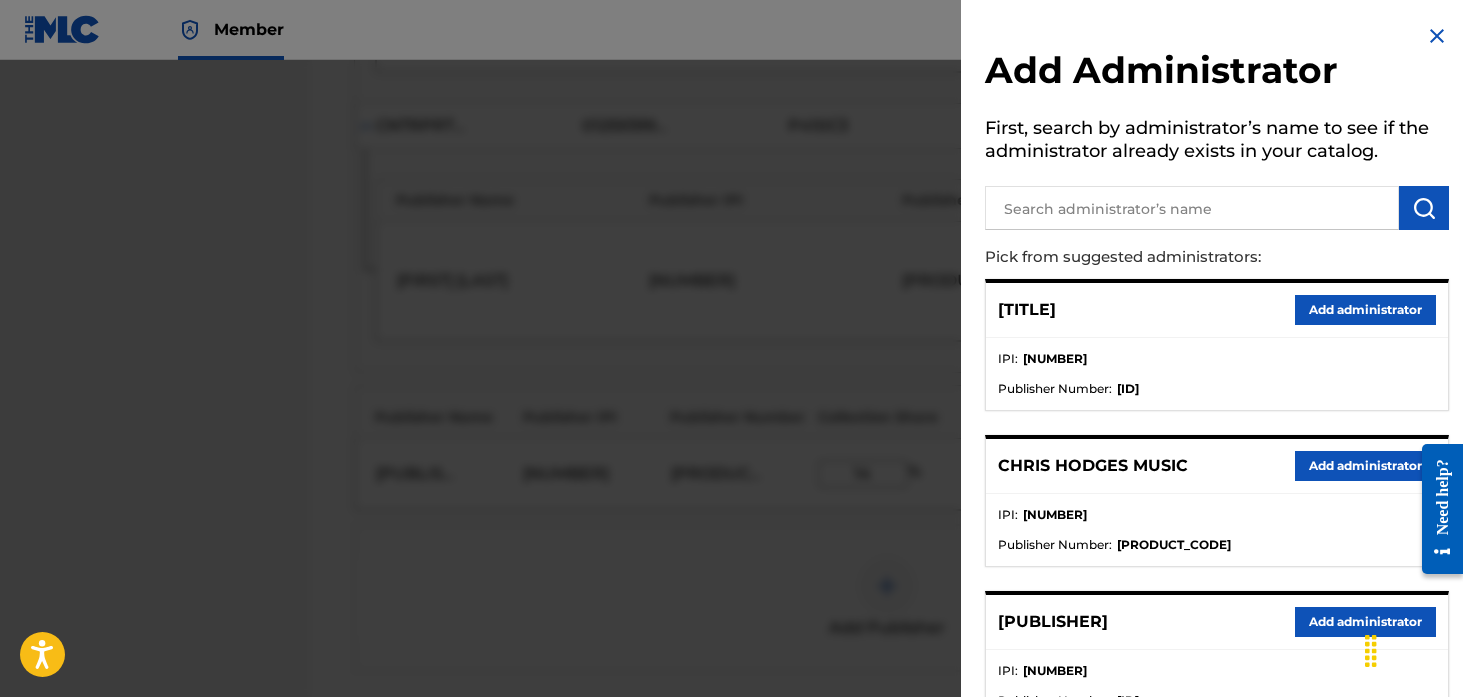 click at bounding box center [1192, 208] 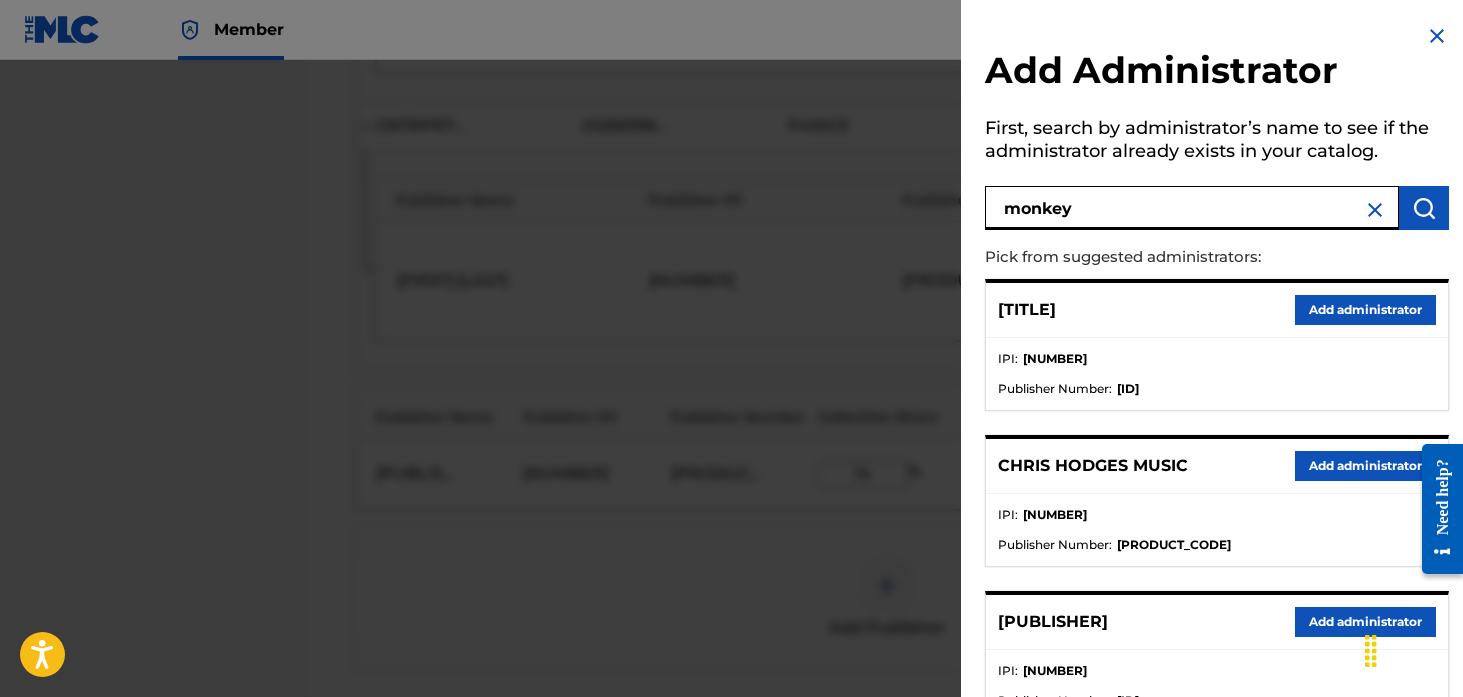type on "monkey" 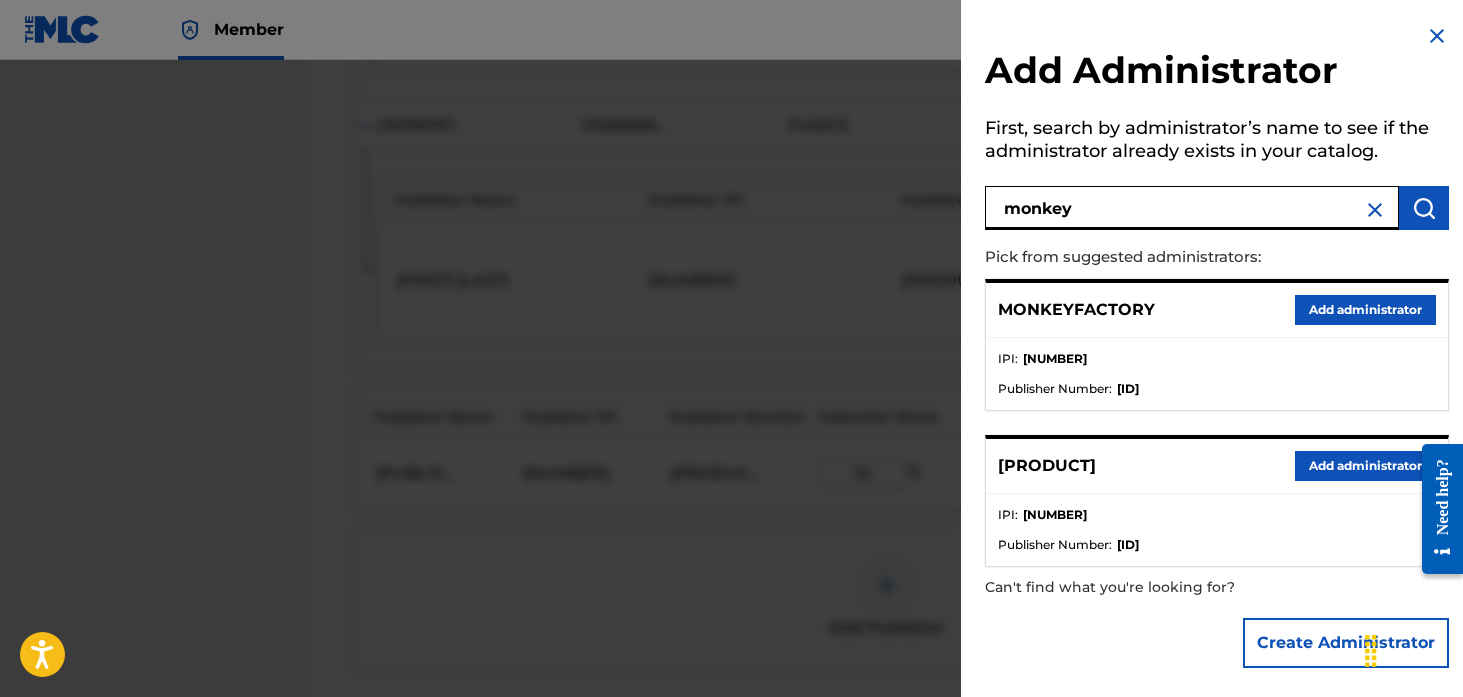 click on "Add administrator" at bounding box center [1365, 310] 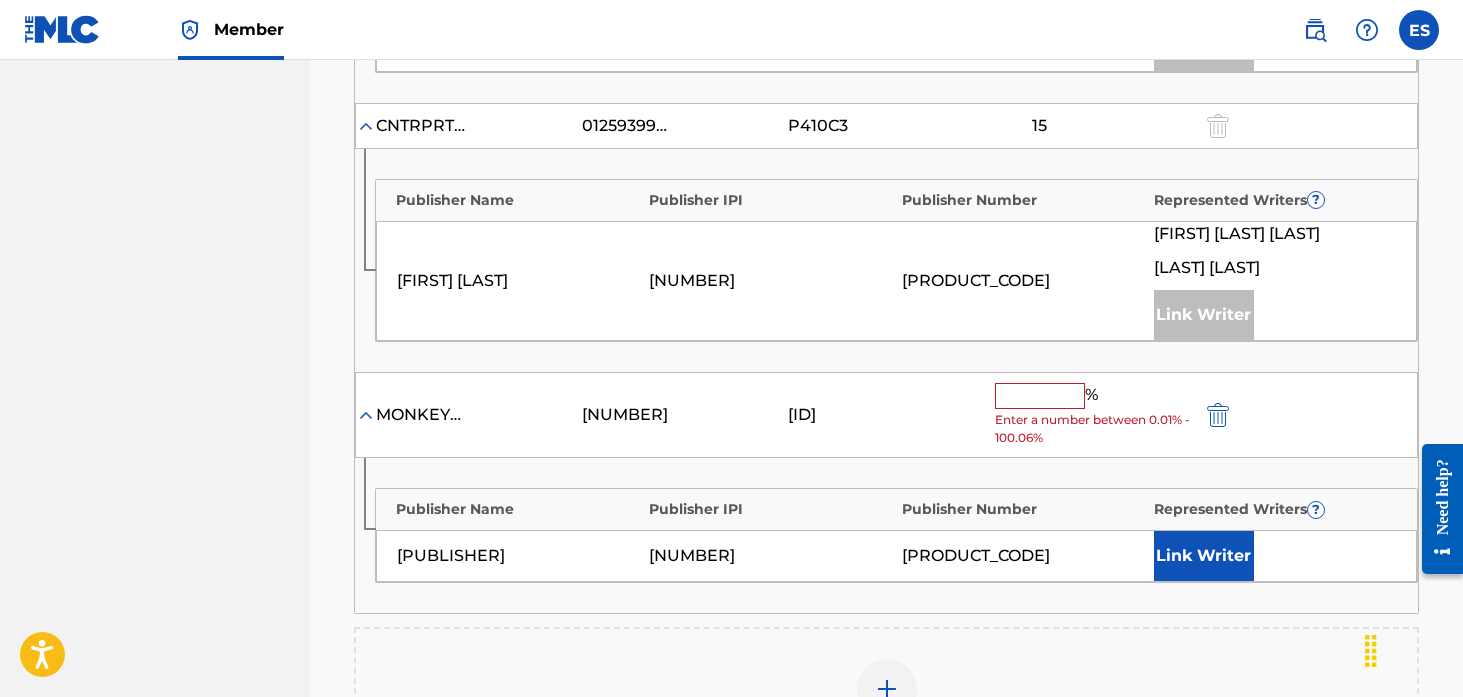 click at bounding box center (1040, 396) 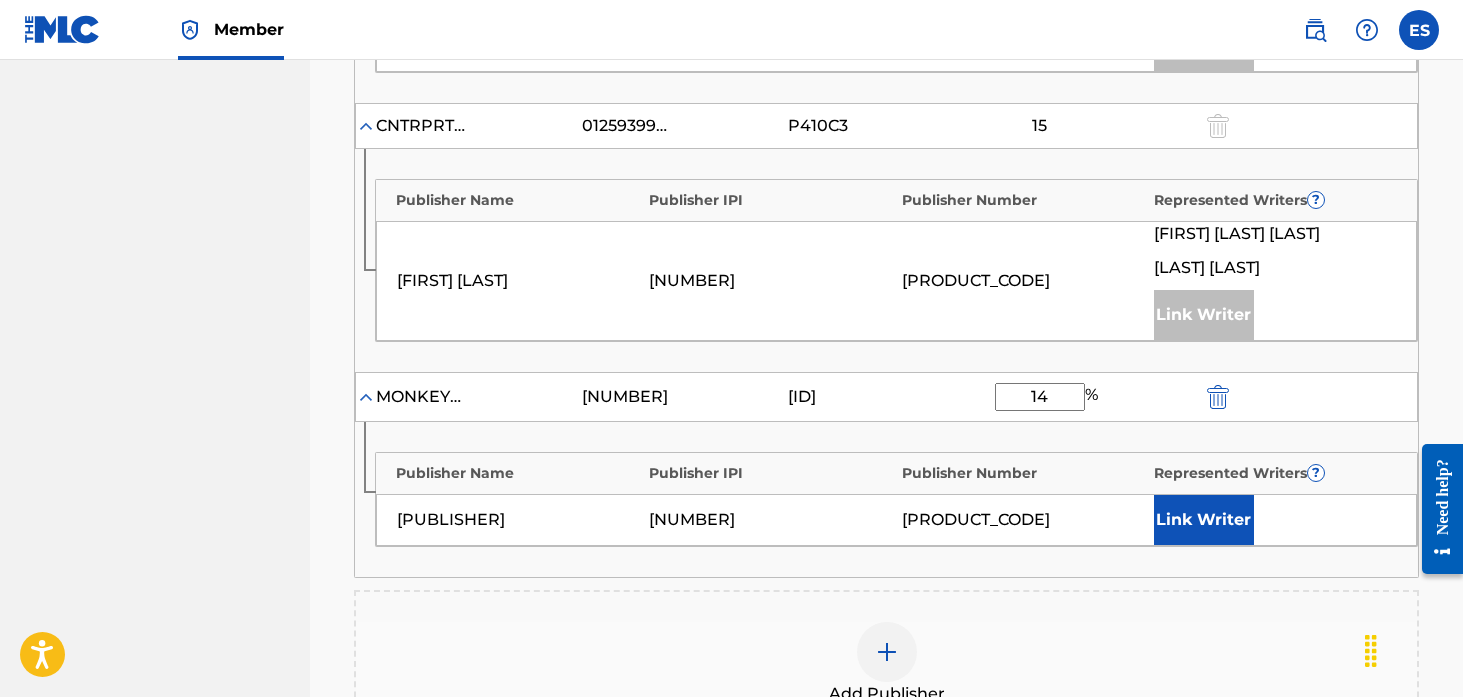 type on "14" 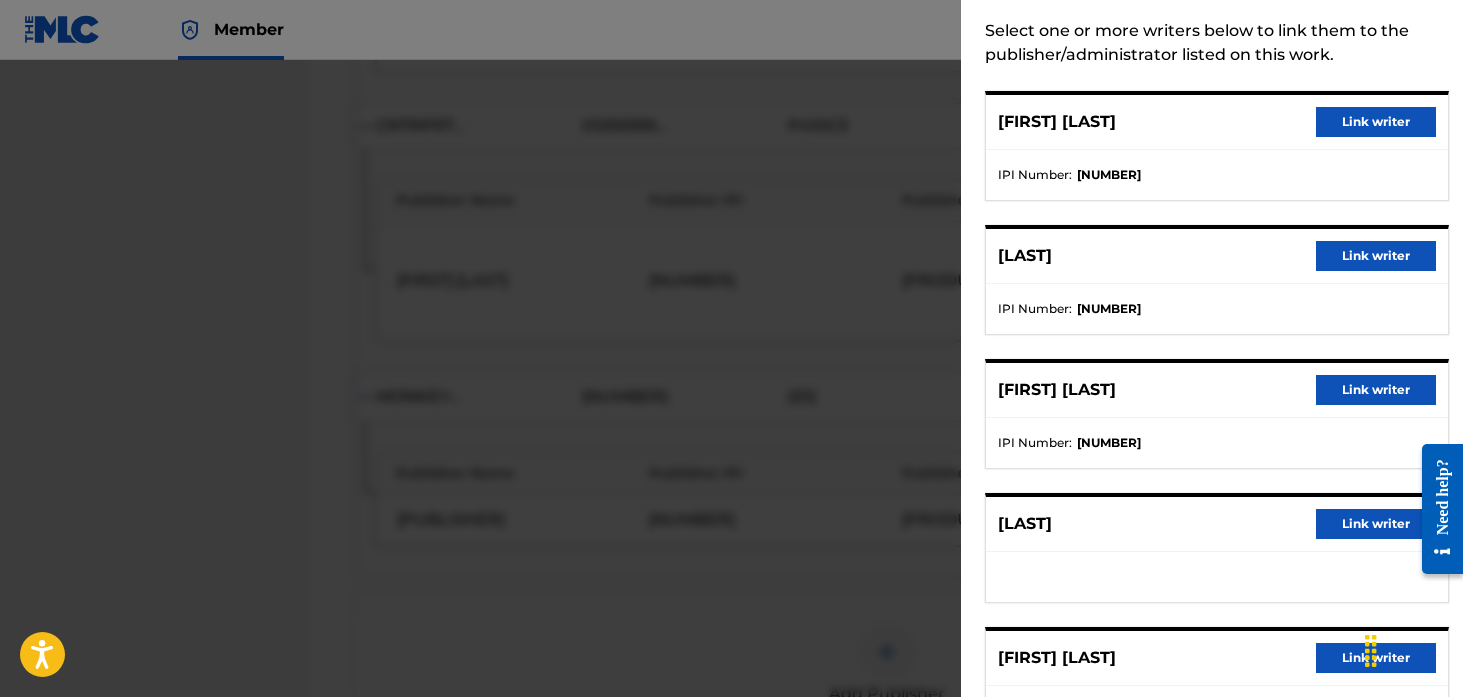 scroll, scrollTop: 448, scrollLeft: 0, axis: vertical 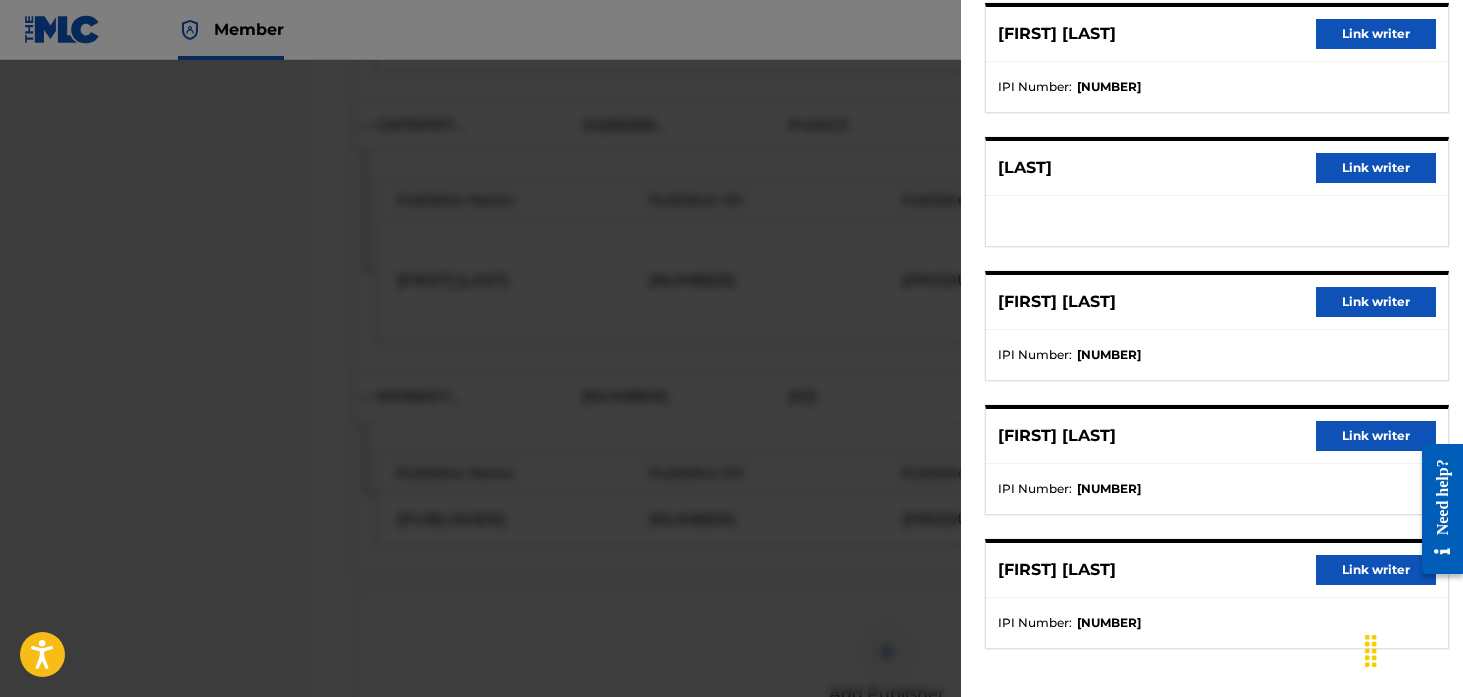 click on "Link writer" at bounding box center [1376, 436] 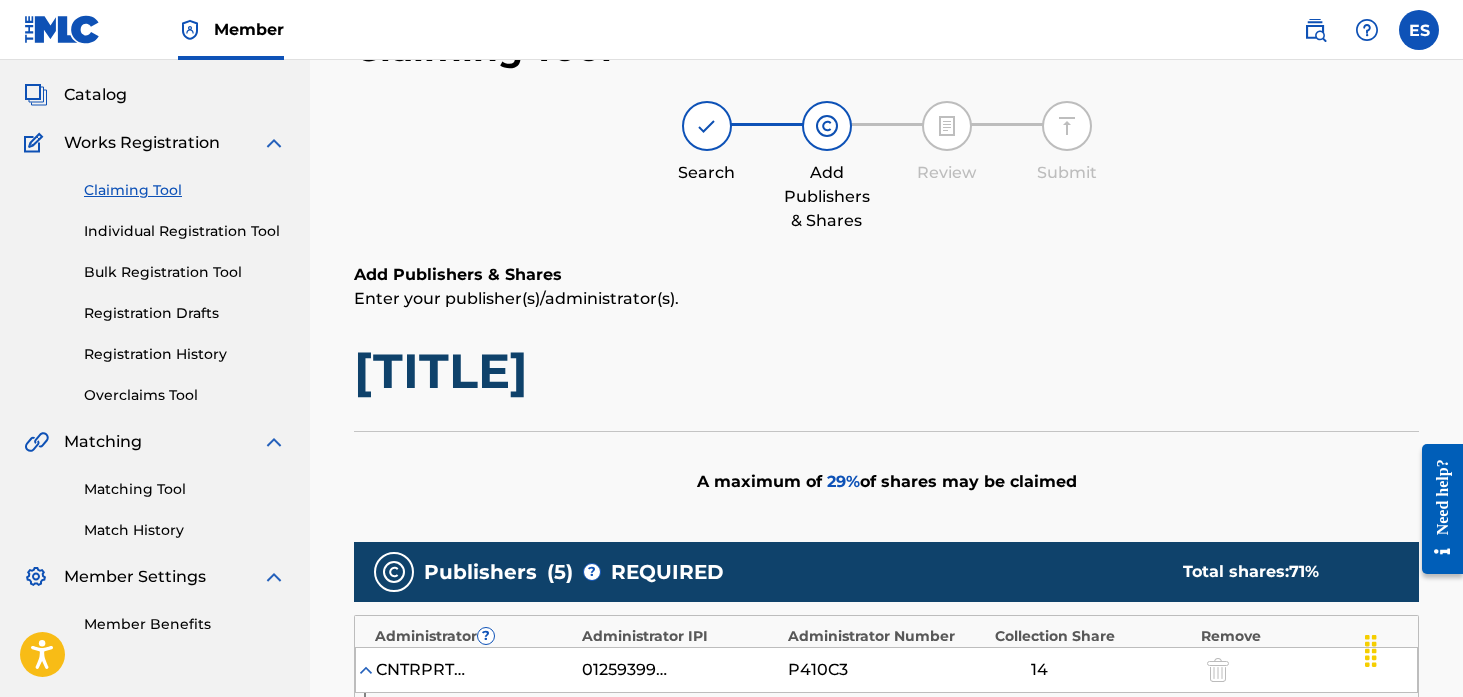 scroll, scrollTop: 0, scrollLeft: 0, axis: both 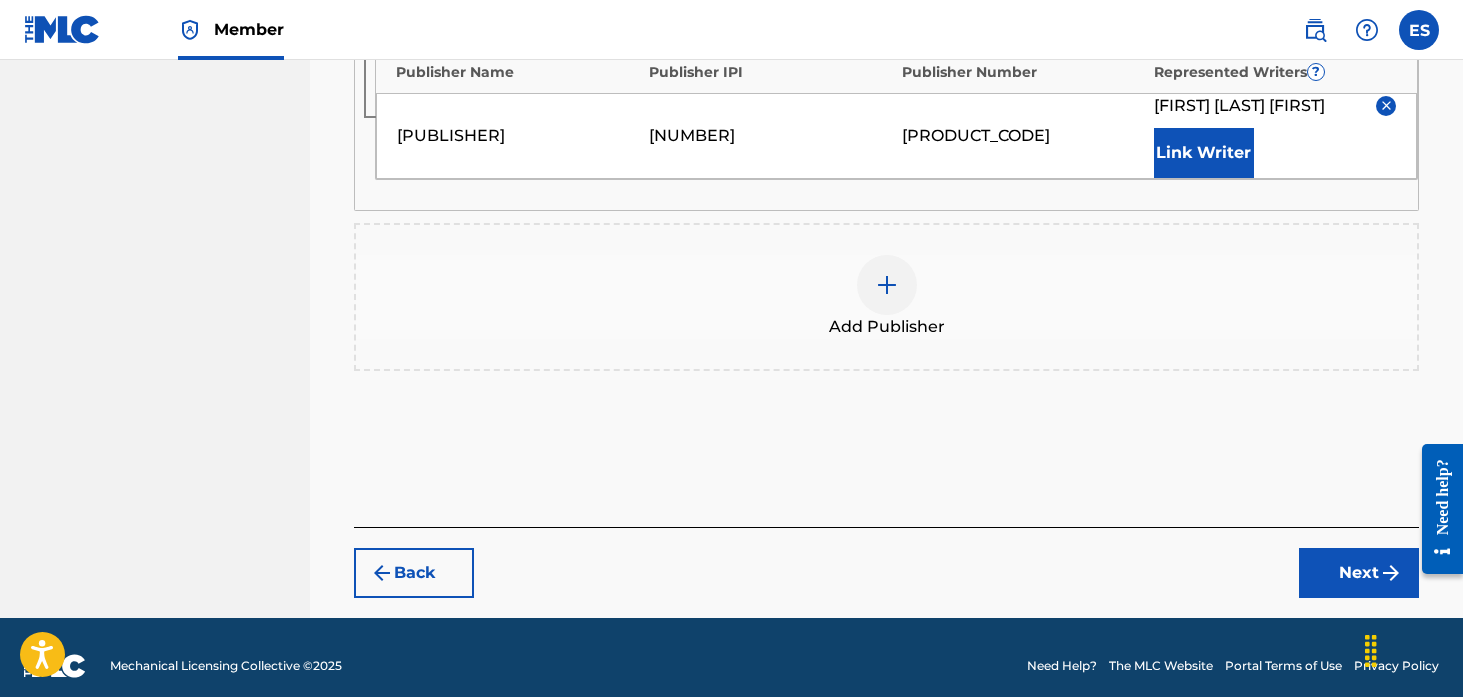click on "Next" at bounding box center (1359, 573) 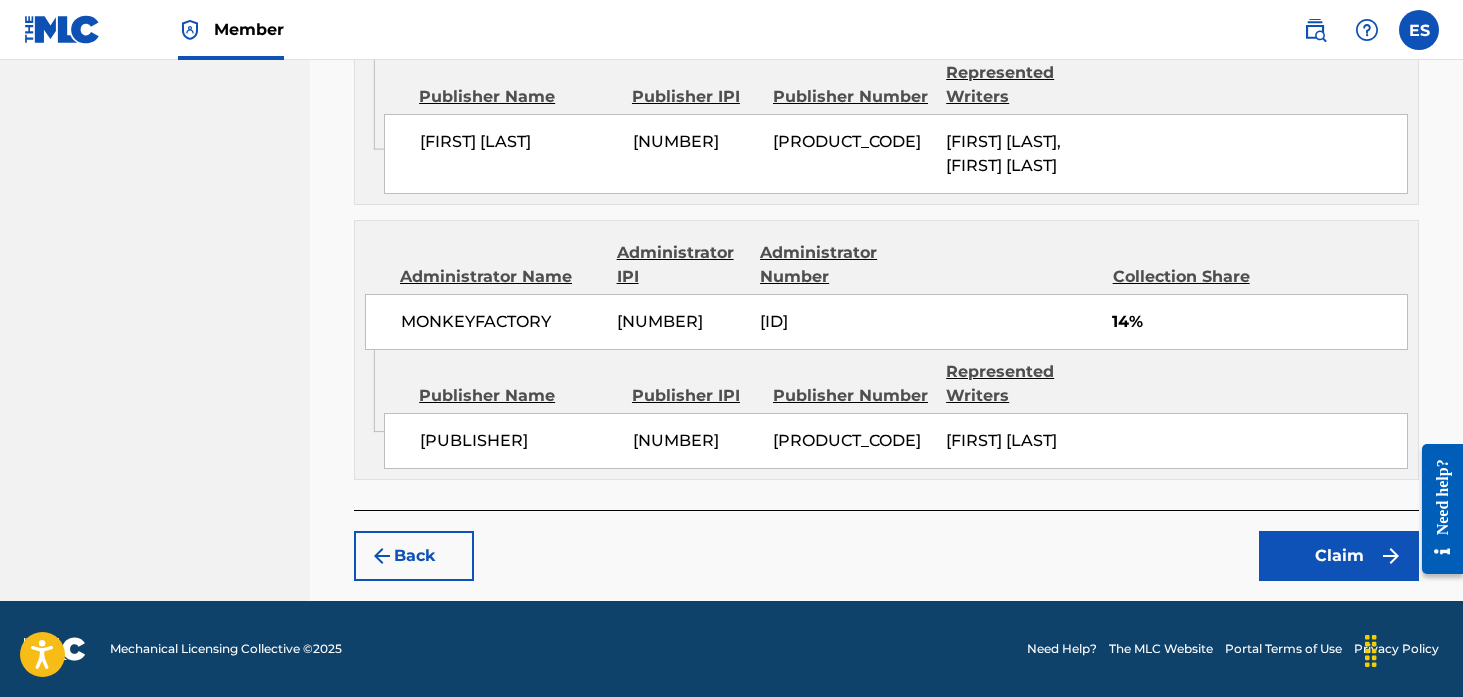 scroll, scrollTop: 2150, scrollLeft: 0, axis: vertical 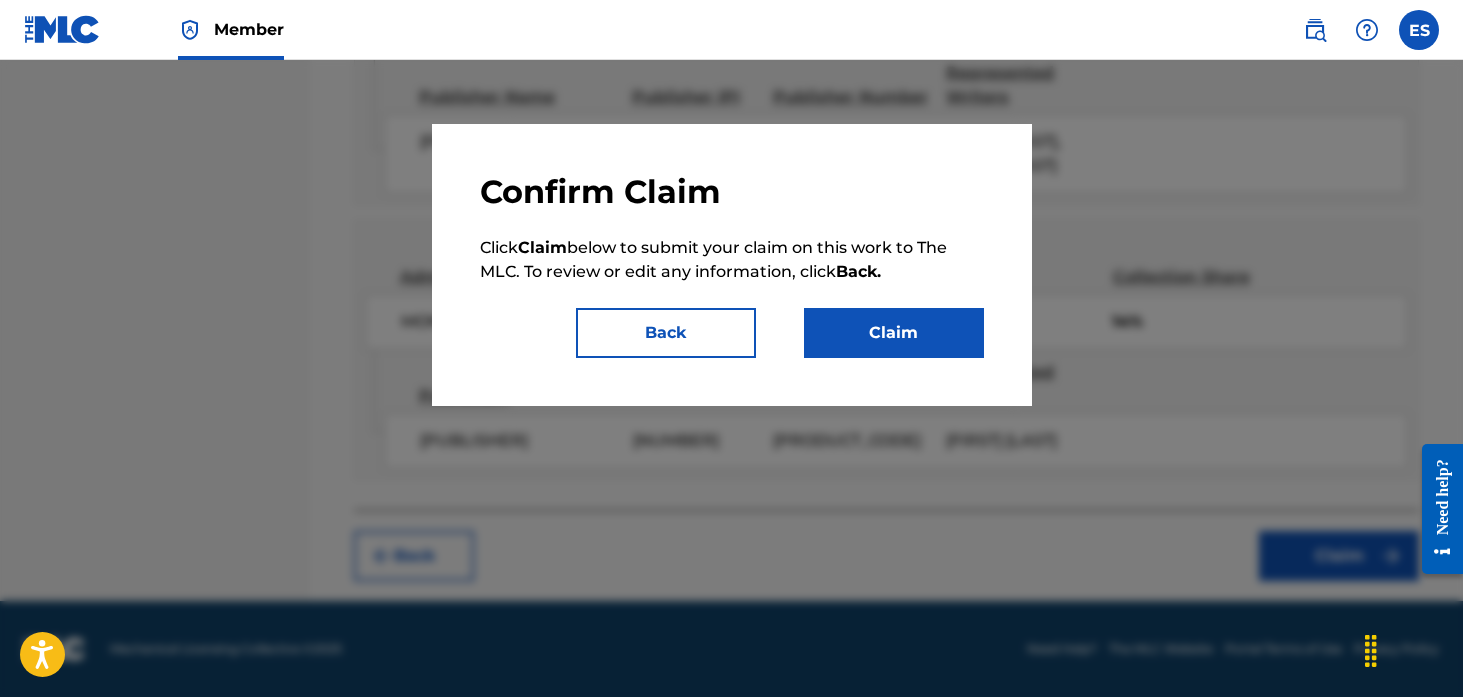 click on "Claim" at bounding box center (894, 333) 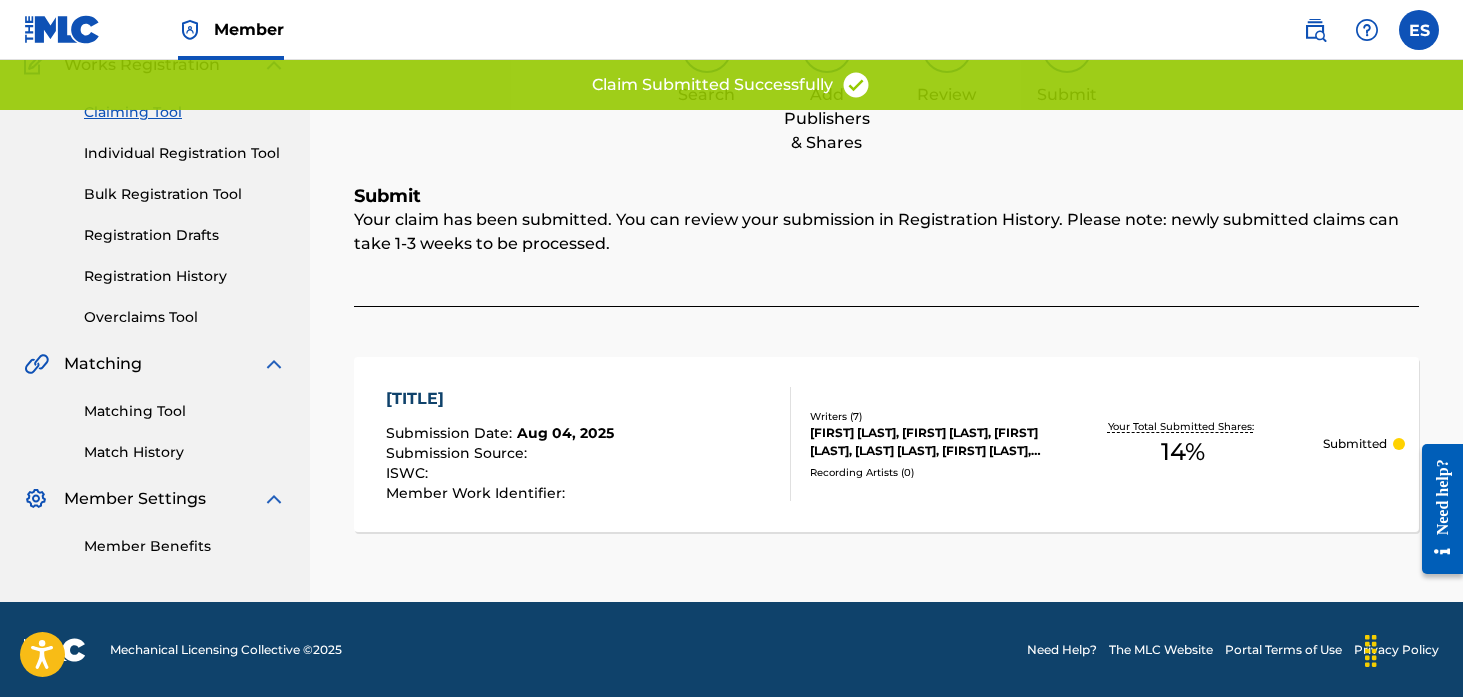 scroll, scrollTop: 0, scrollLeft: 0, axis: both 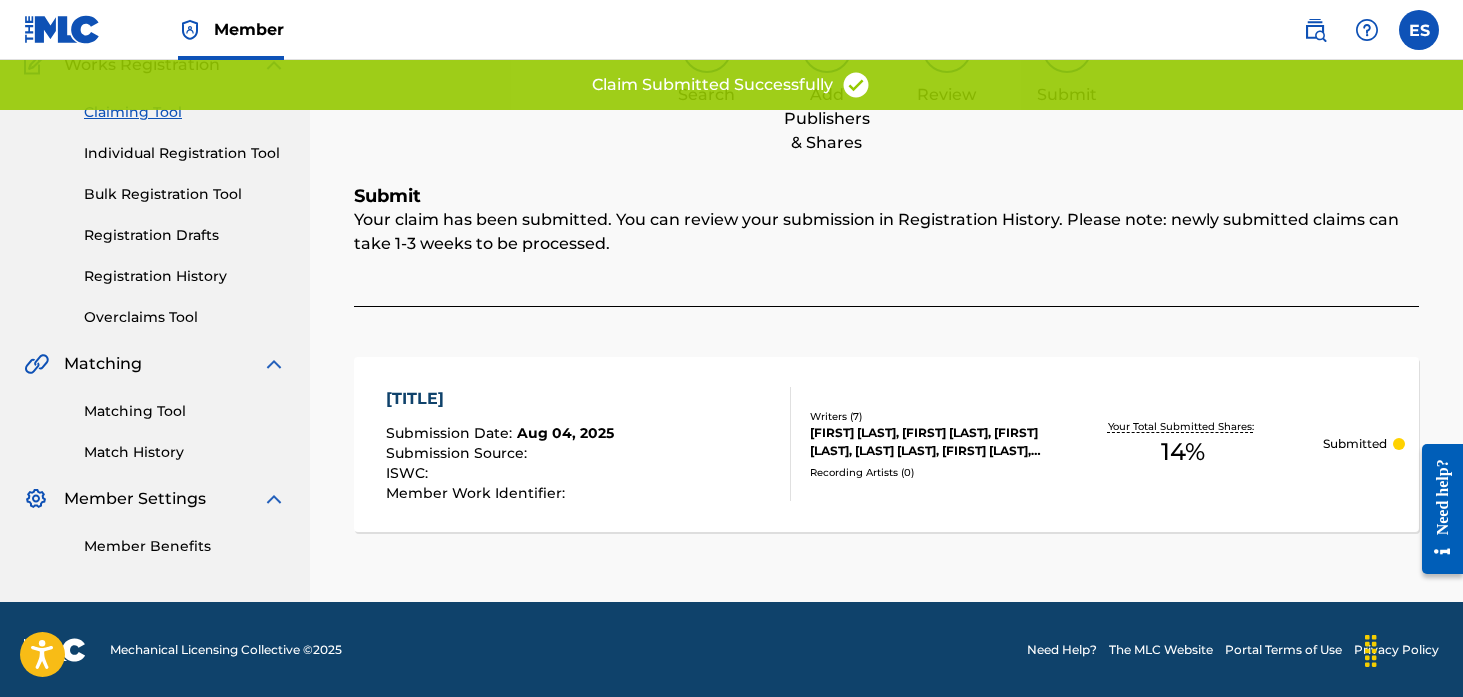 click on "[PRODUCT] [DATE] : [PRODUCT] : [ID] : [TITLE] ( [NUMBER] ) [FIRST] [LAST], [FIRST] [LAST], [FIRST] [LAST], [LAST] [LAST], [FIRST] [LAST] [LAST], [FIRST] [LAST], [FIRST] [LAST] [ARTIST] ( [NUMBER] ) [PRODUCT] %   [PRODUCT]" at bounding box center (886, 444) 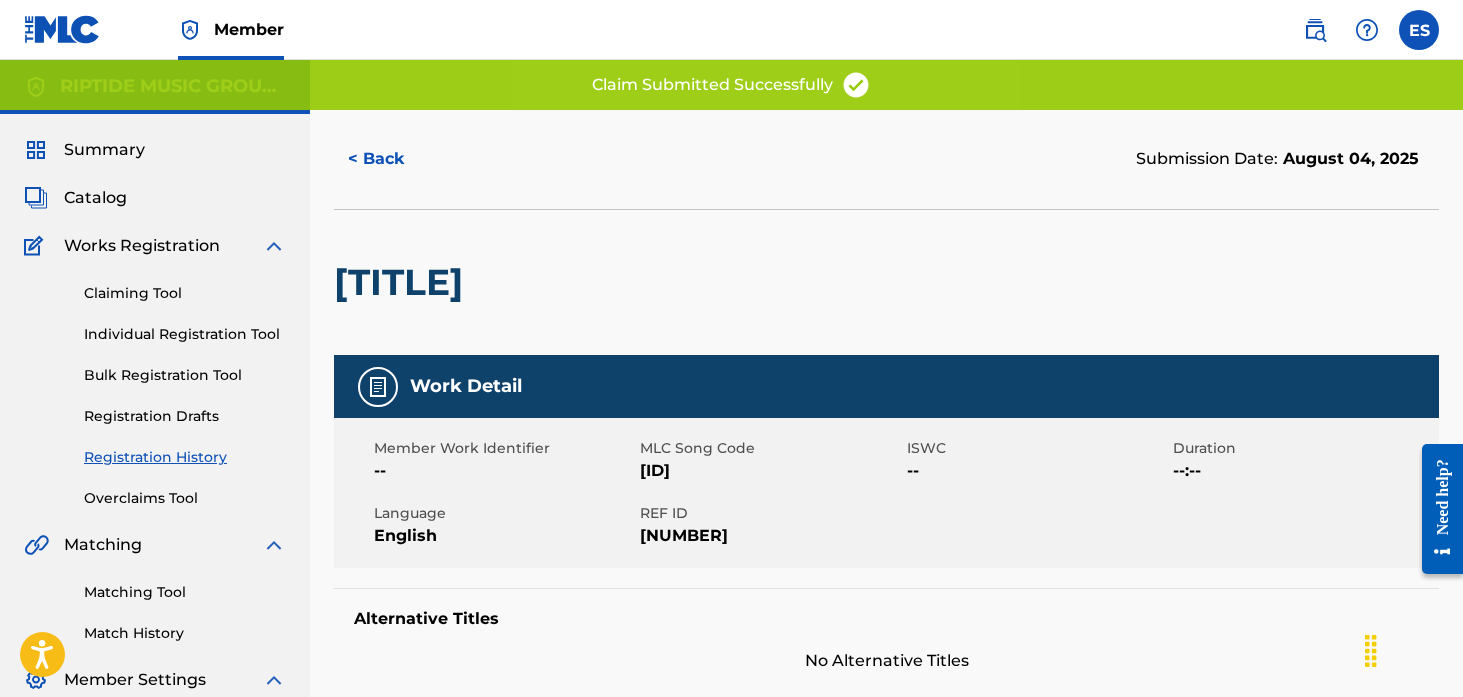 scroll, scrollTop: 14, scrollLeft: 0, axis: vertical 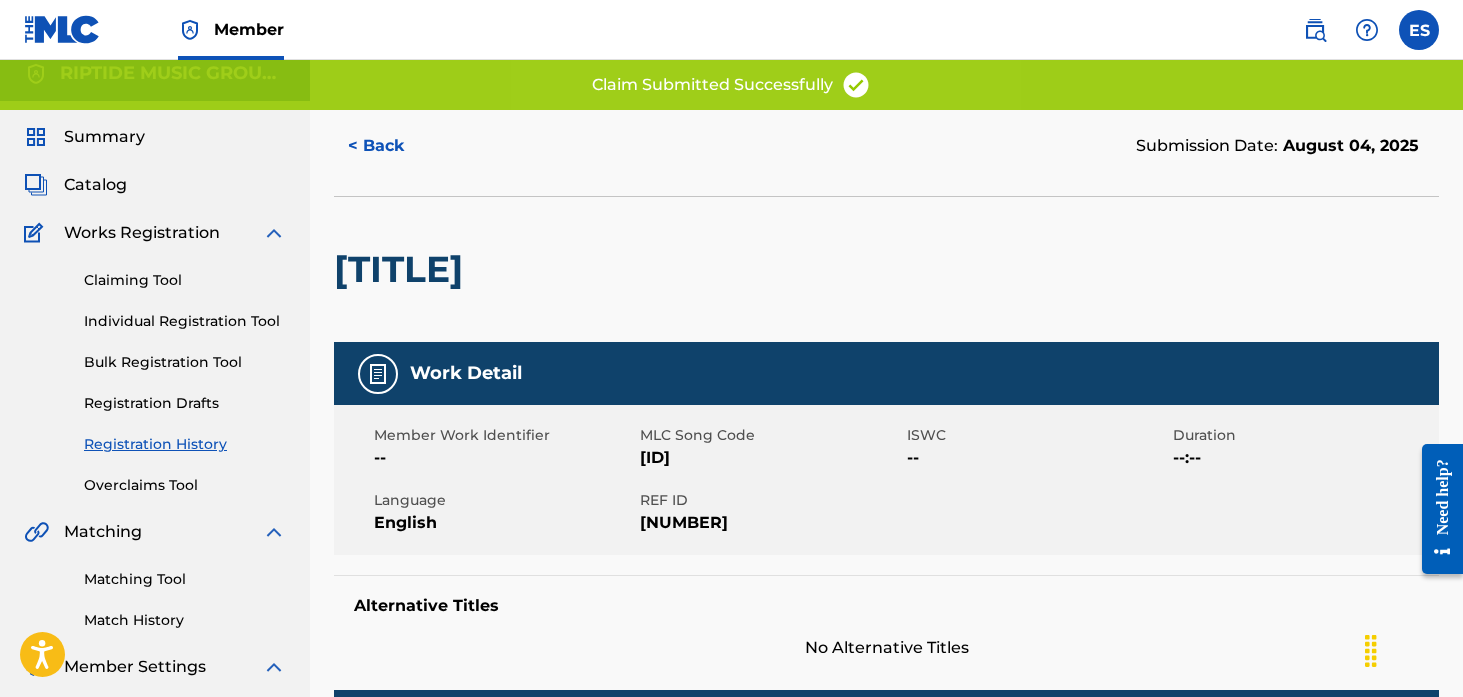 click on "[ID]" at bounding box center (770, 458) 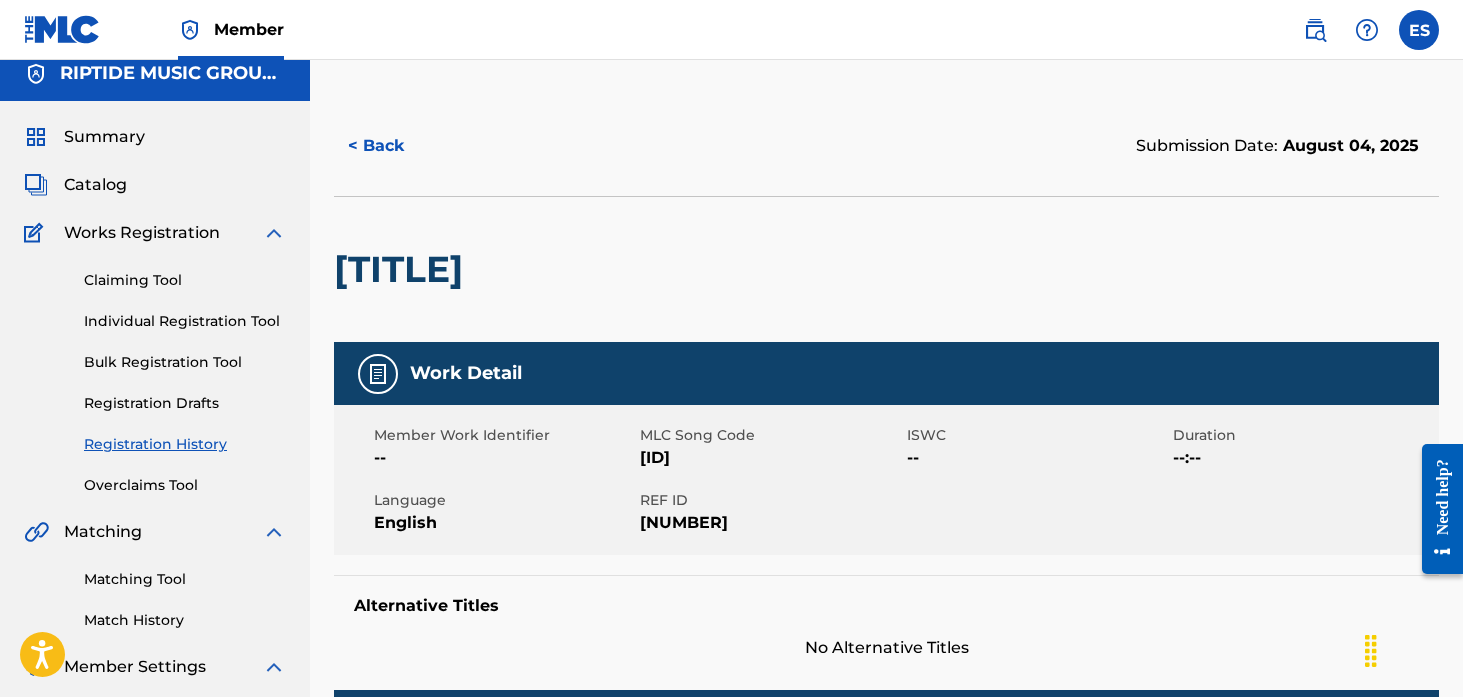 scroll, scrollTop: 0, scrollLeft: 0, axis: both 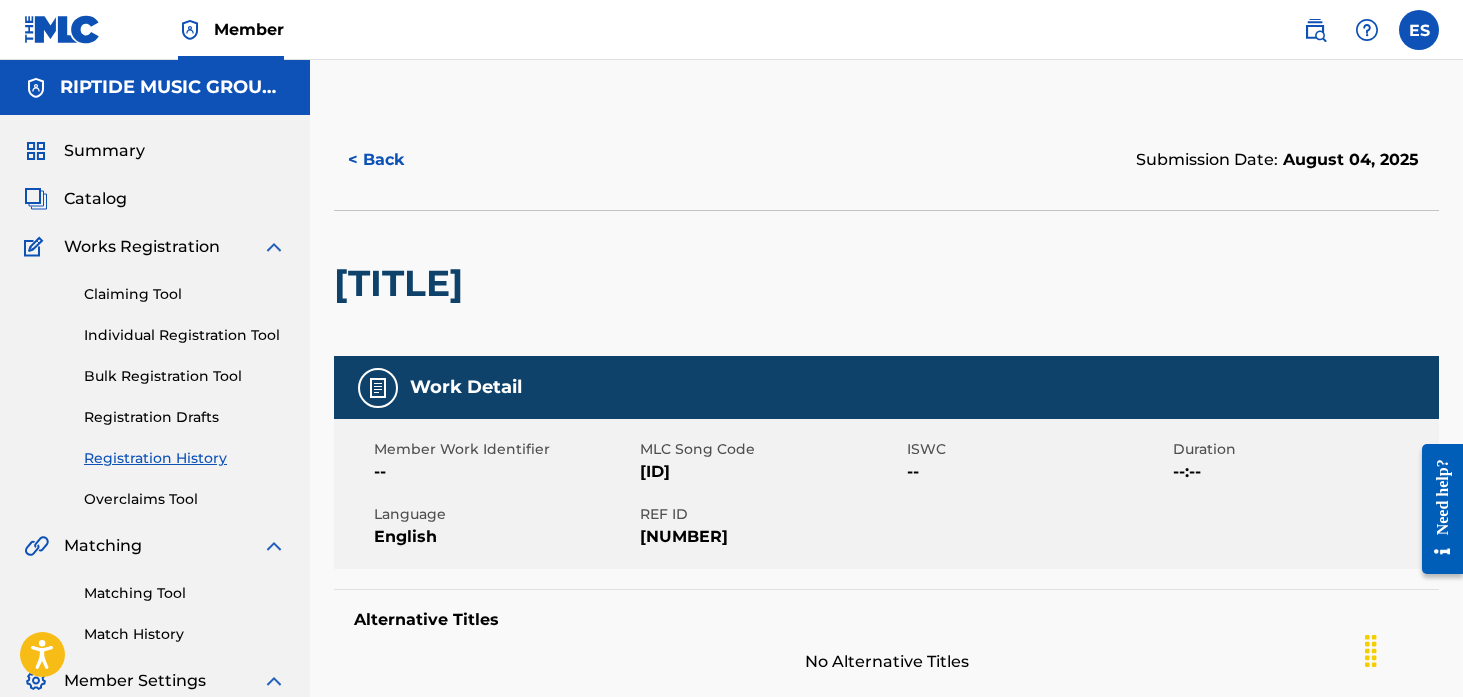 click on "Catalog" at bounding box center [95, 199] 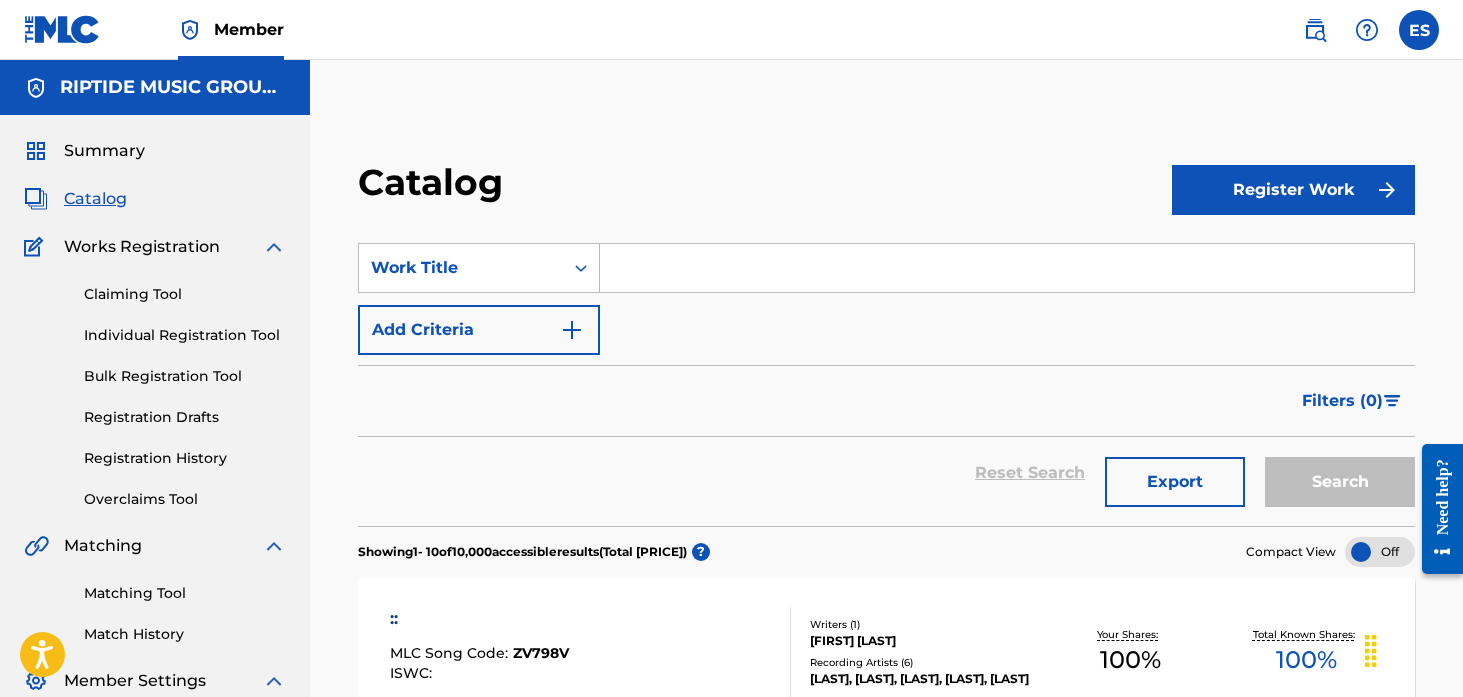 click on "[ID] Work Title Add Criteria Filter Hold Filters Overclaim   Dispute   Remove Filters Apply Filters Filters ( 0 ) Reset Search Export Search" at bounding box center [886, 372] 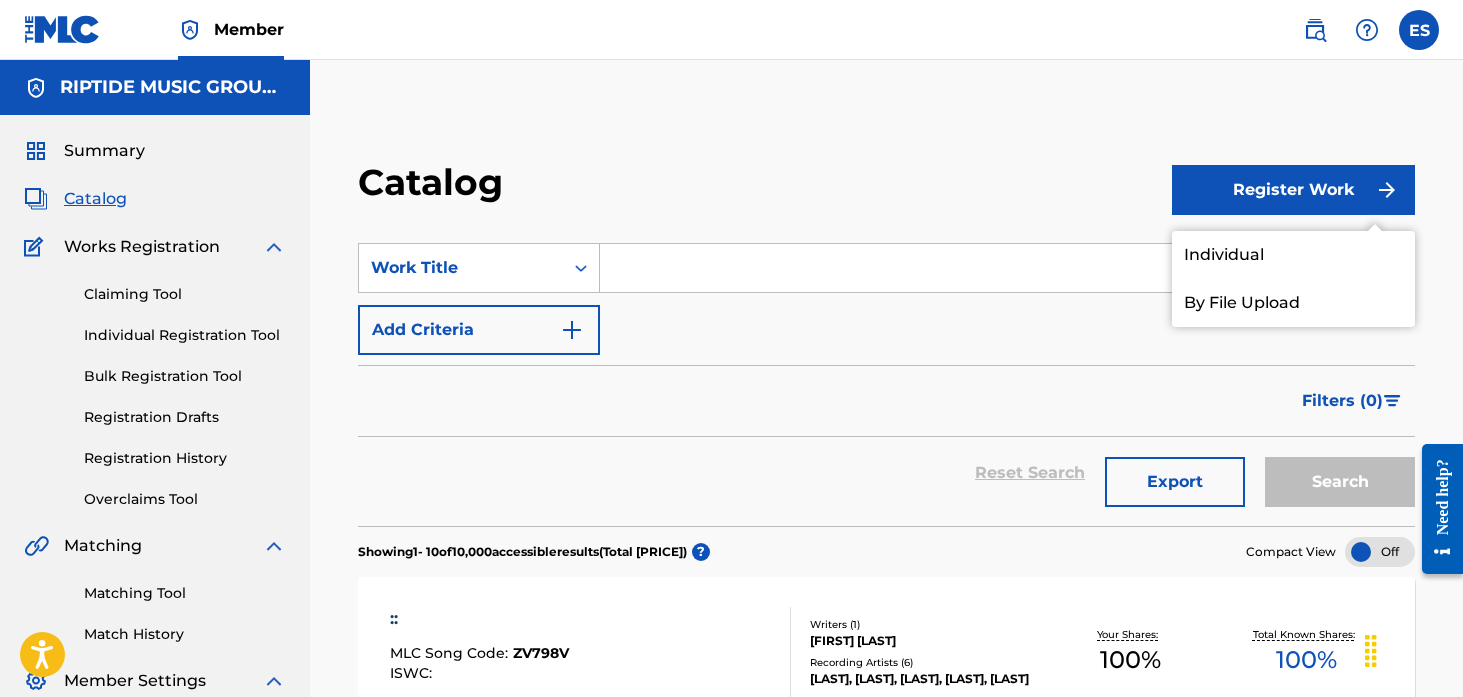click on "Individual" at bounding box center [1293, 255] 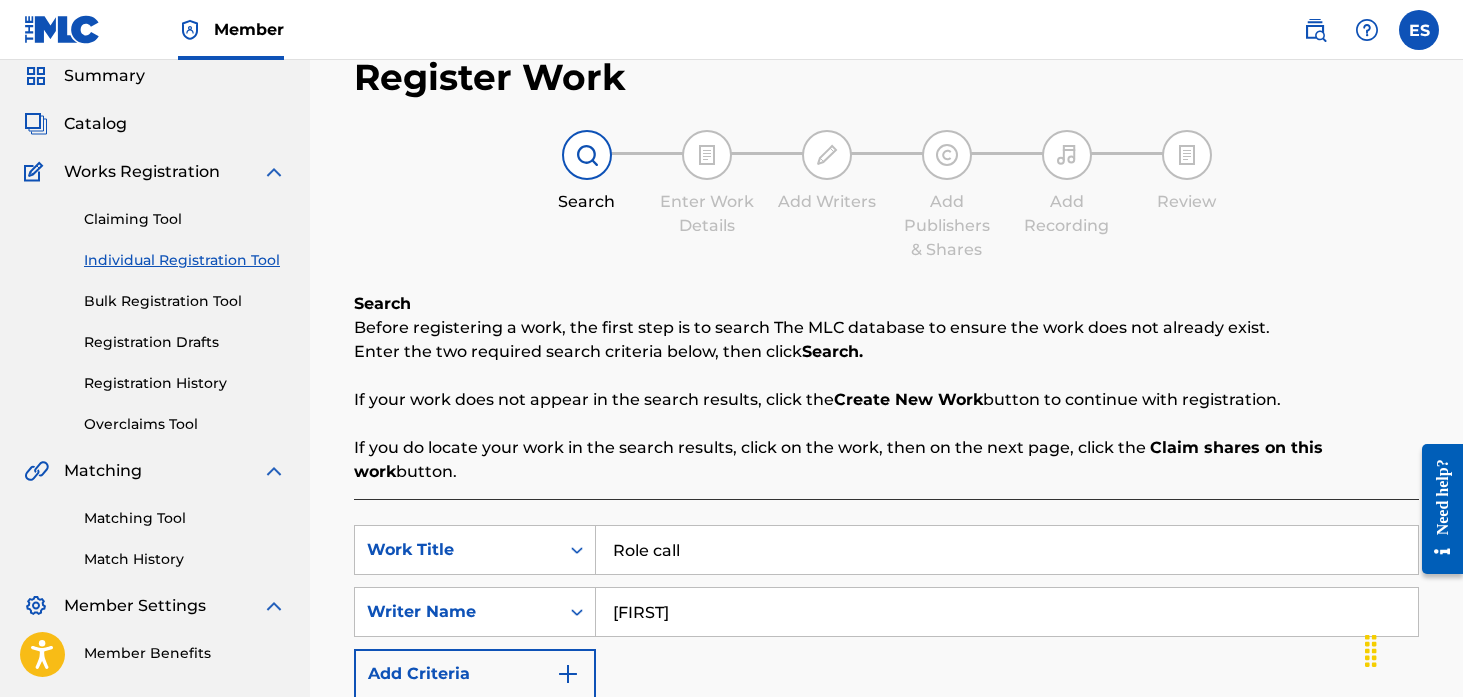 scroll, scrollTop: 167, scrollLeft: 0, axis: vertical 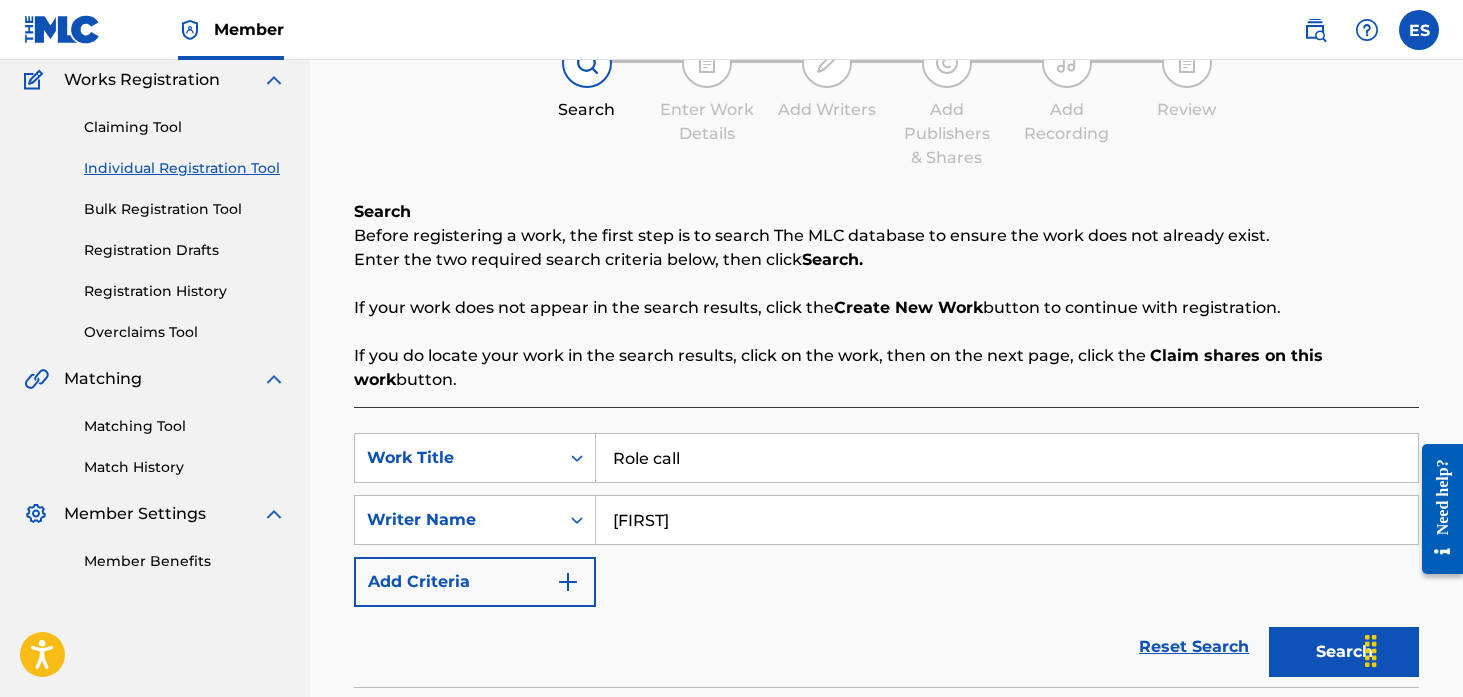 click on "Role call" at bounding box center (1007, 458) 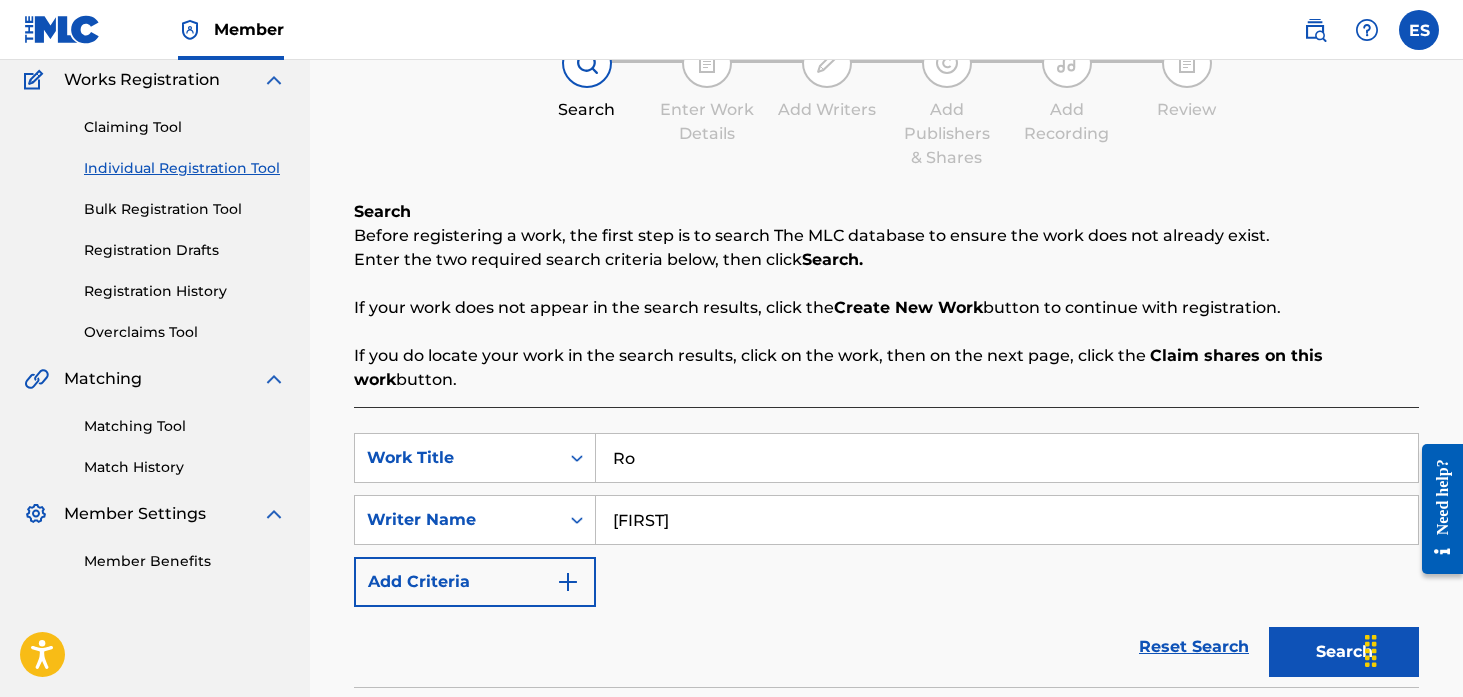 type on "R" 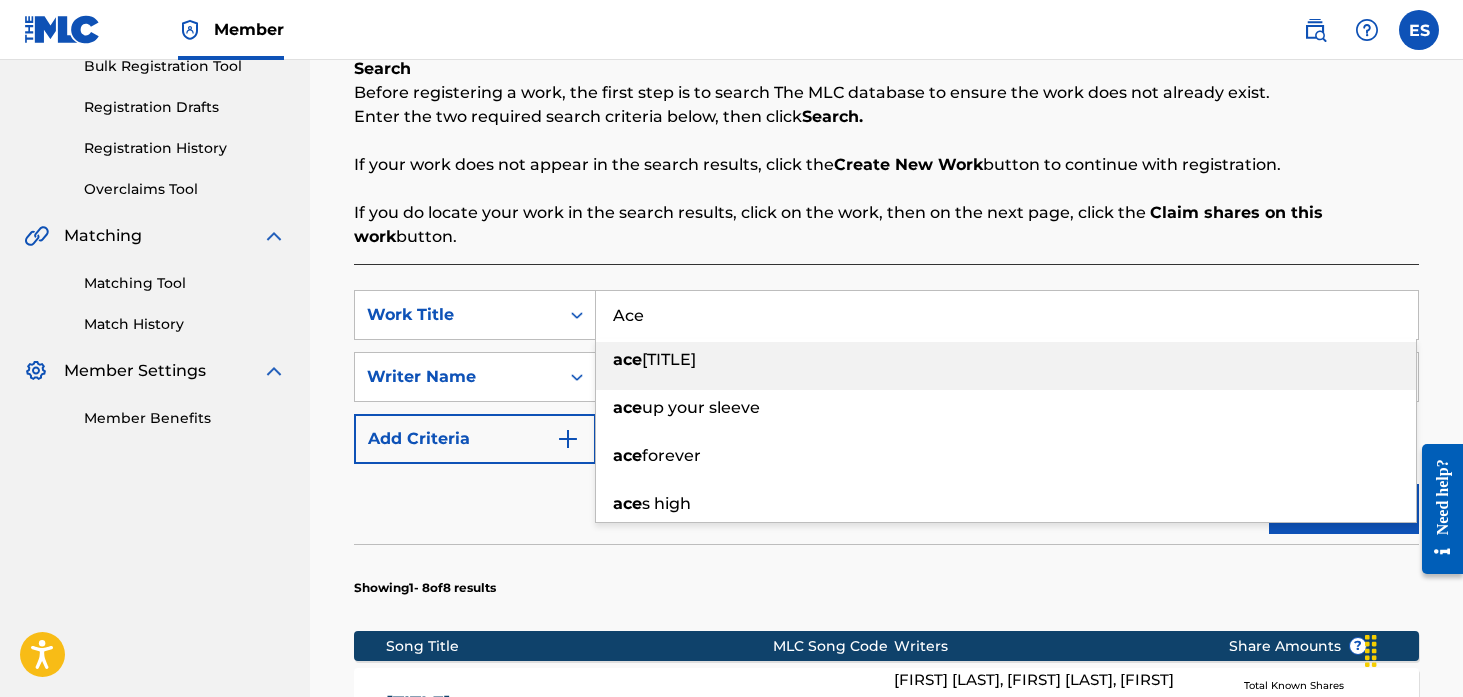 scroll, scrollTop: 455, scrollLeft: 0, axis: vertical 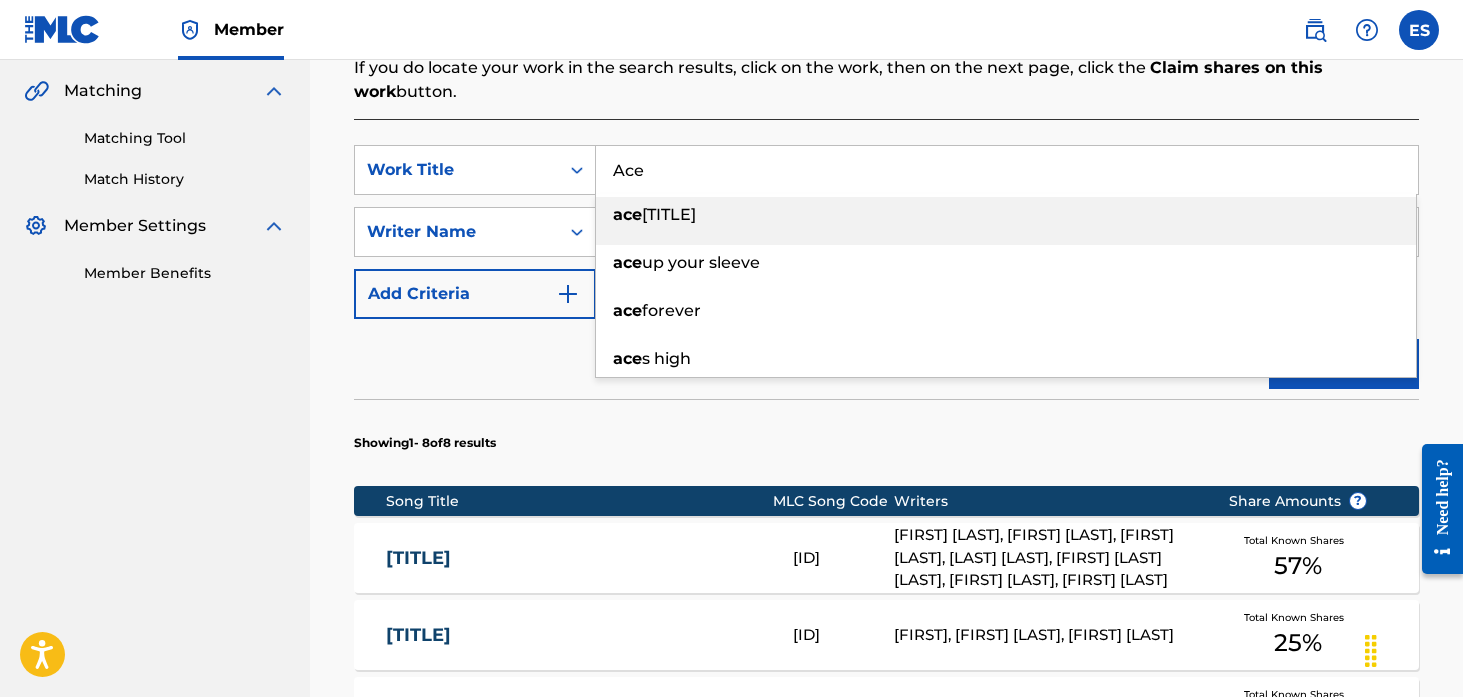 type on "Ace" 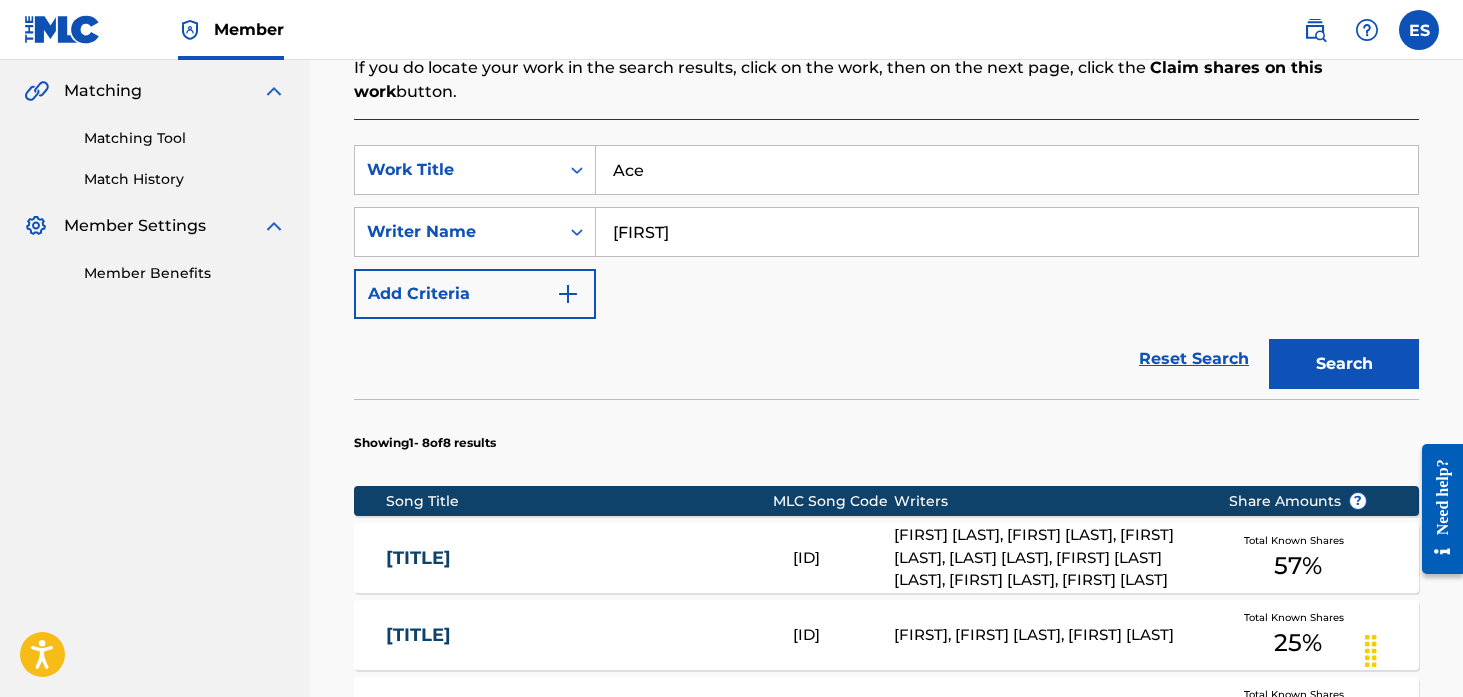 click on "Search" at bounding box center (1344, 364) 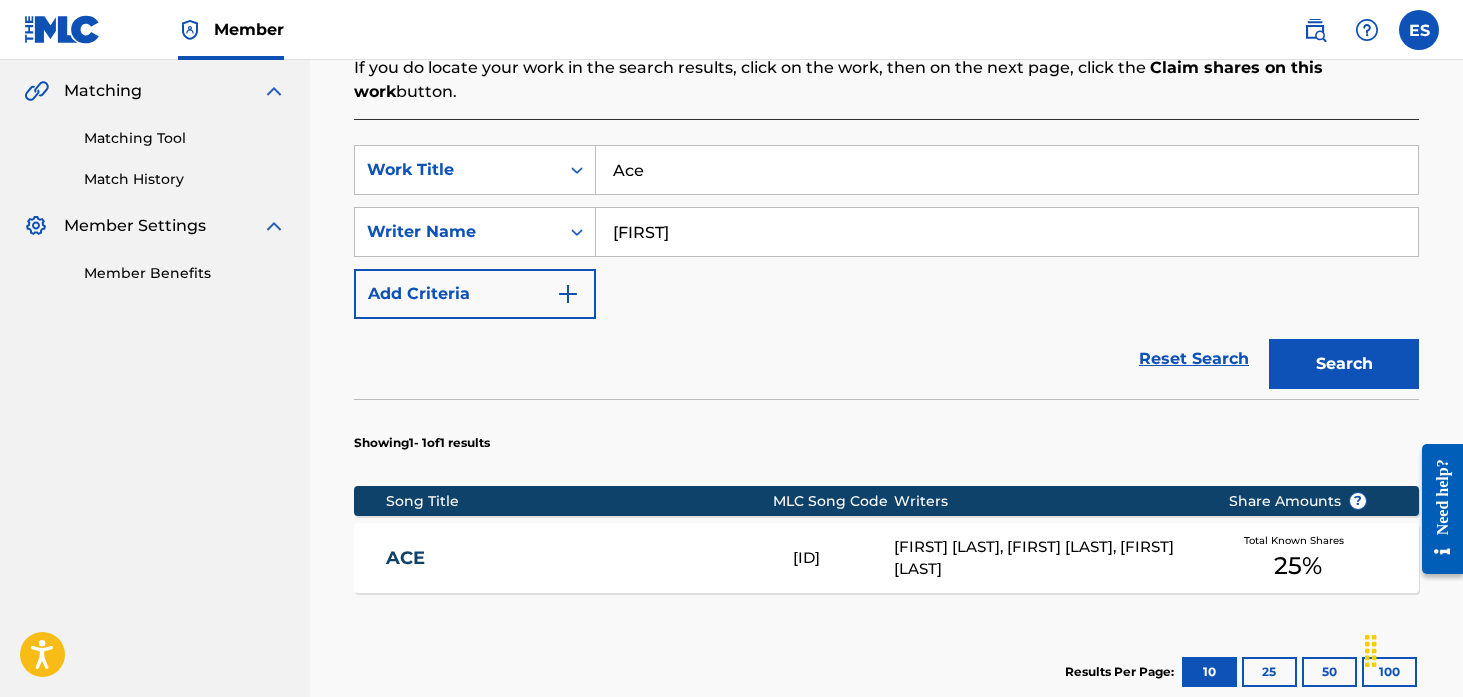 scroll, scrollTop: 475, scrollLeft: 0, axis: vertical 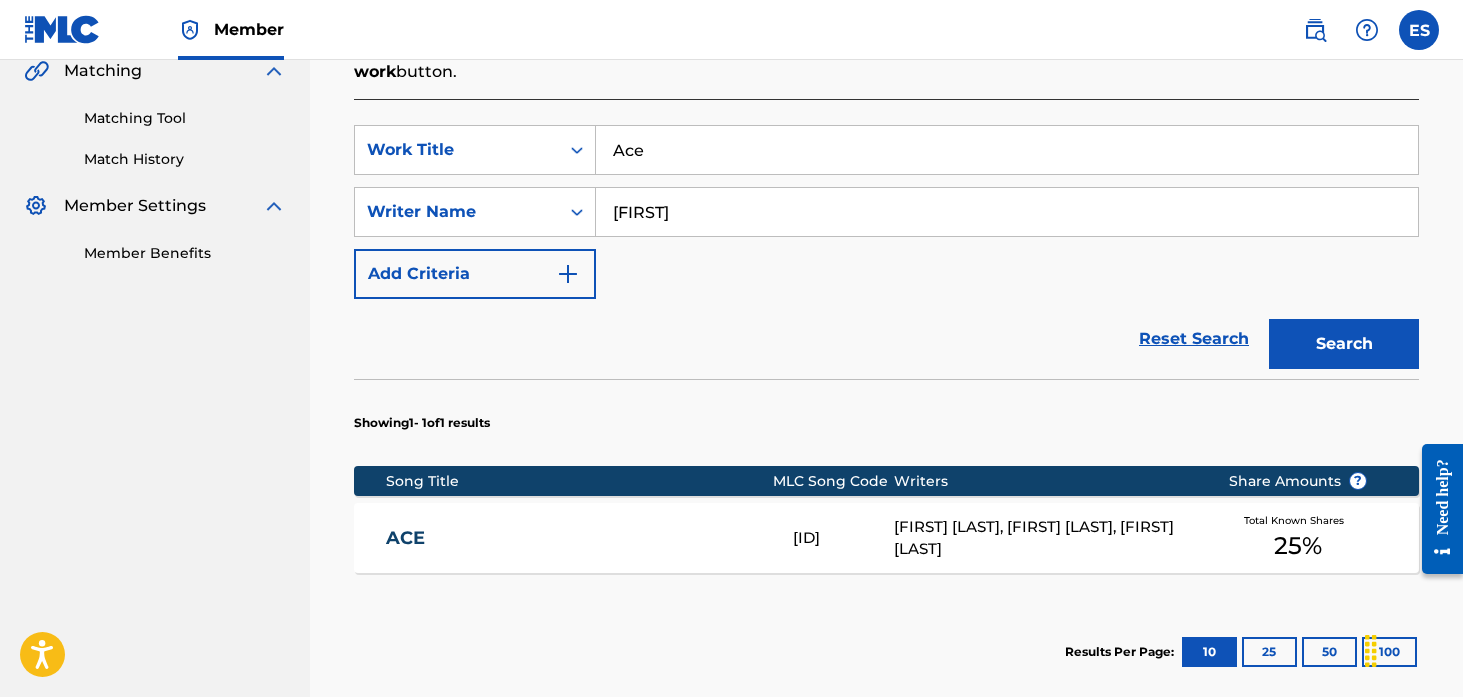 click on "[ID] [FIRST] [LAST], [FIRST] [LAST], [FIRST] [LAST] [PRODUCT] % [PRODUCT]" at bounding box center (886, 538) 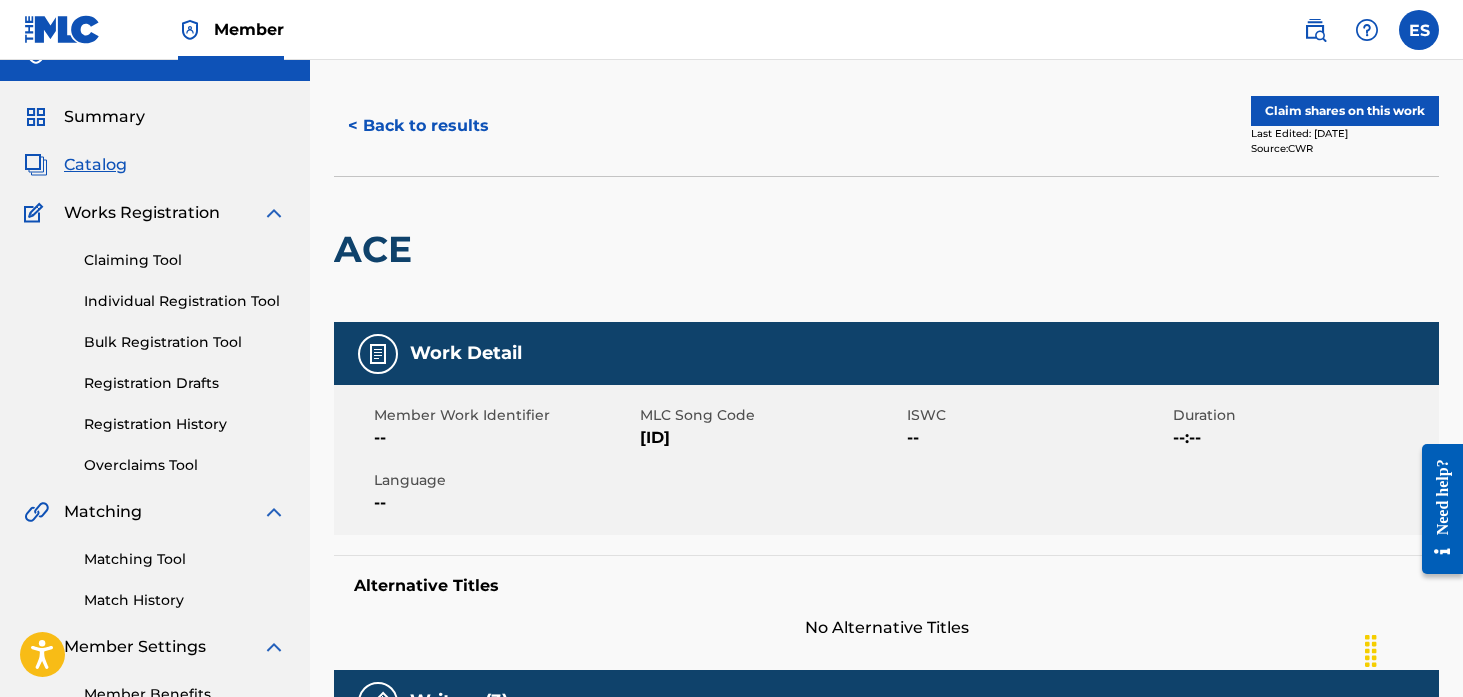 scroll, scrollTop: 17, scrollLeft: 0, axis: vertical 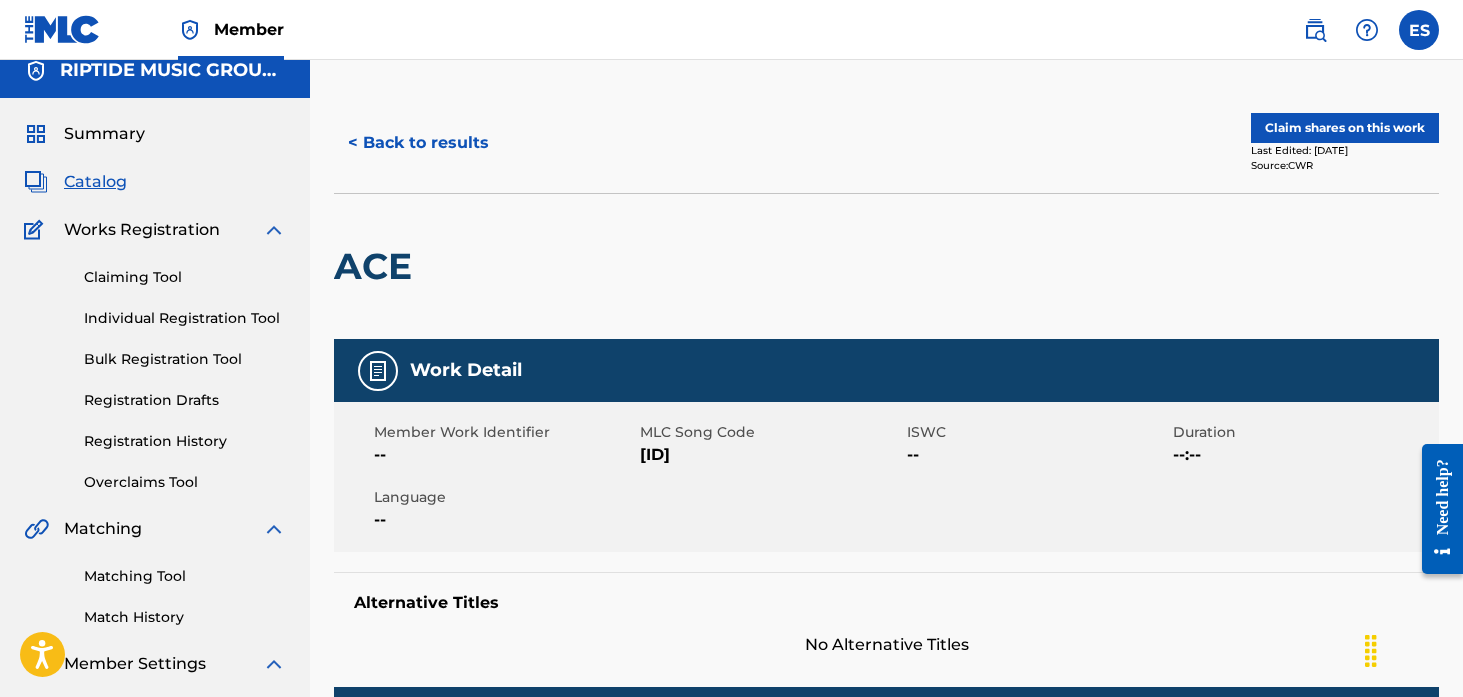 click on "Claim shares on this work" at bounding box center (1345, 128) 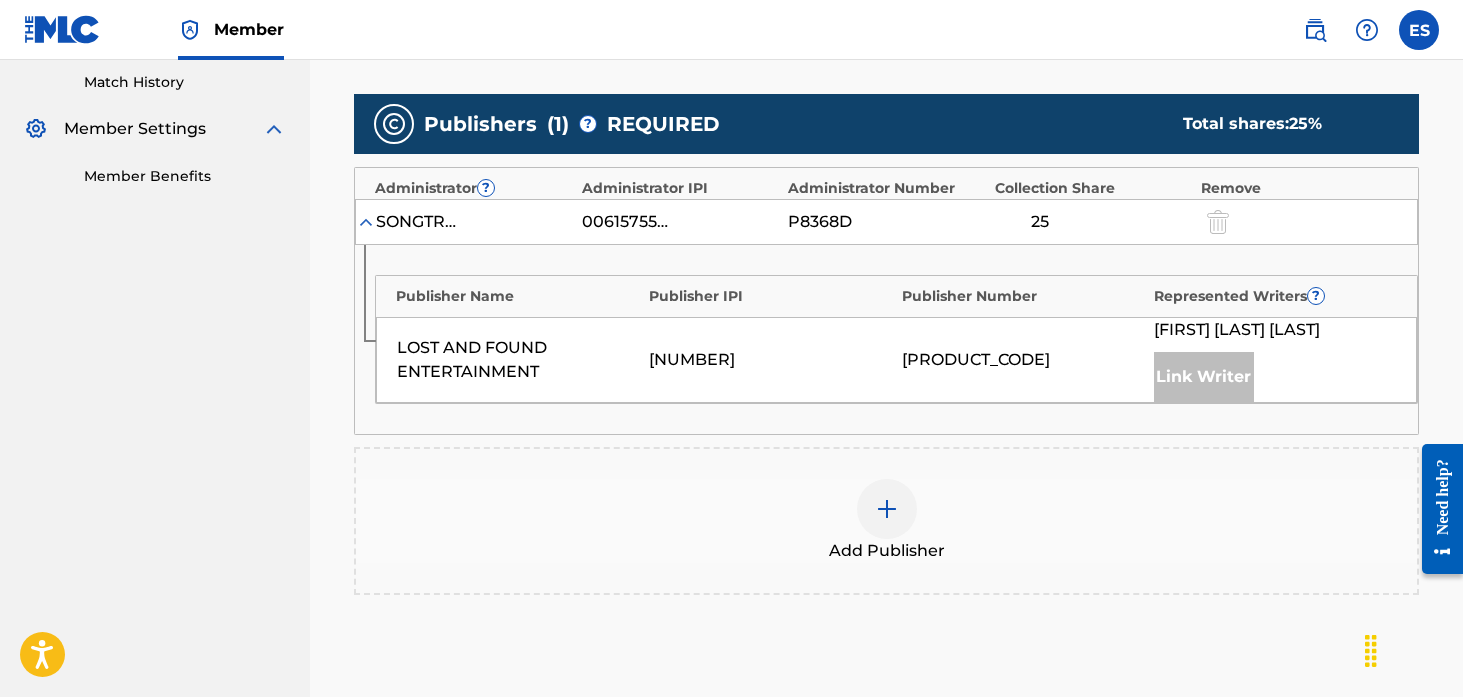 scroll, scrollTop: 564, scrollLeft: 0, axis: vertical 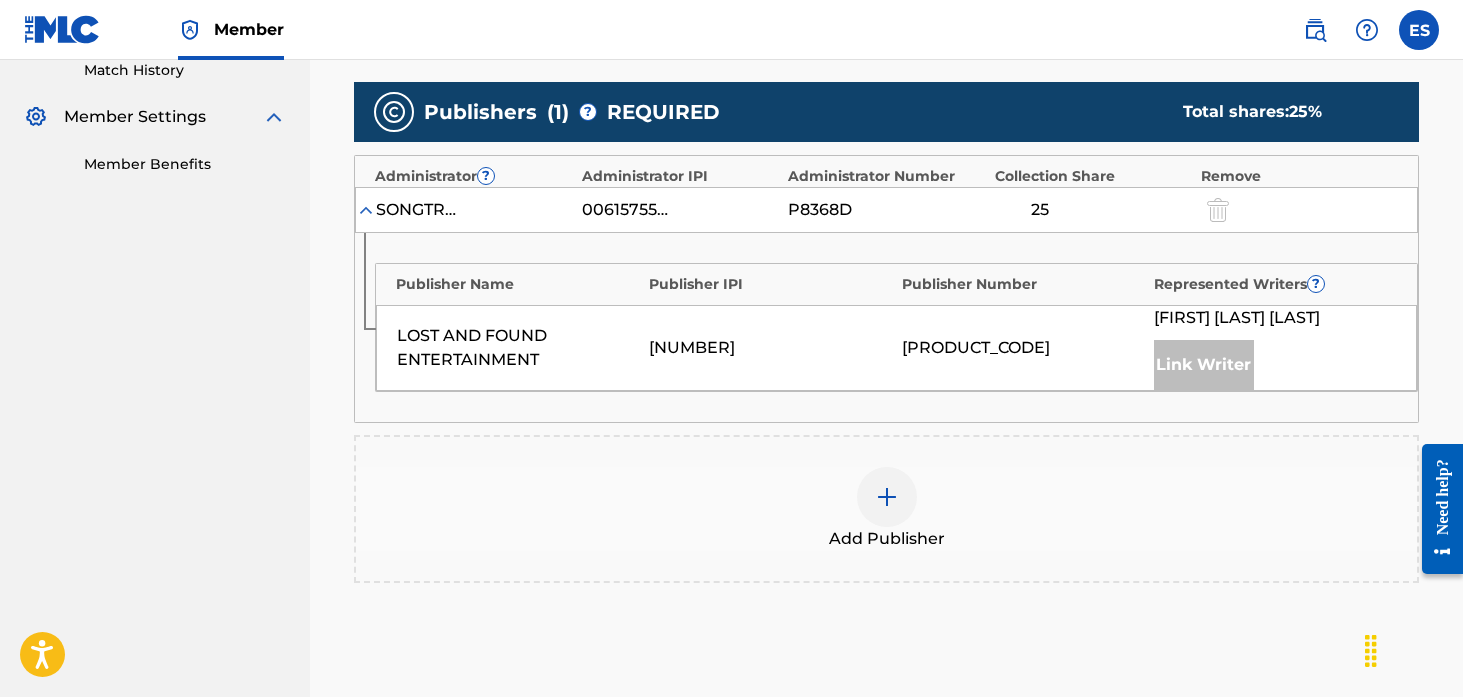 click at bounding box center [887, 497] 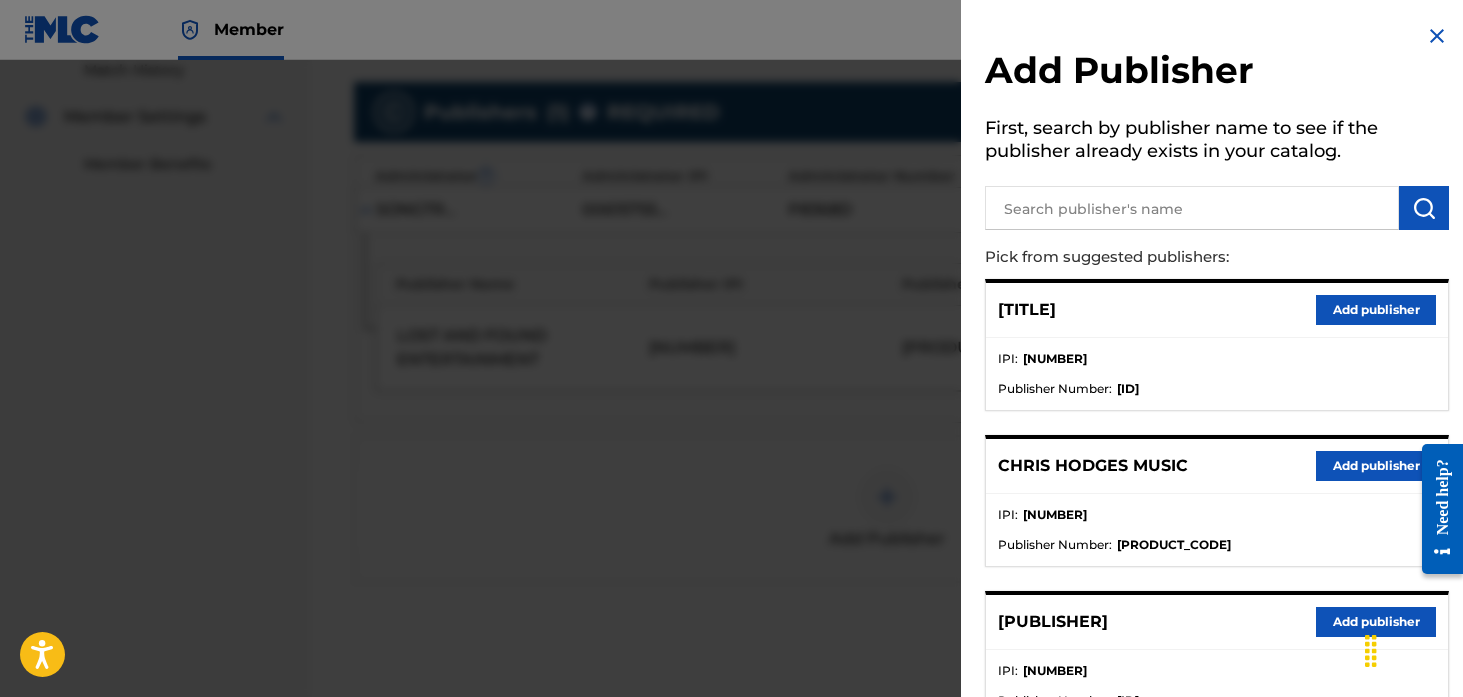 click at bounding box center [1192, 208] 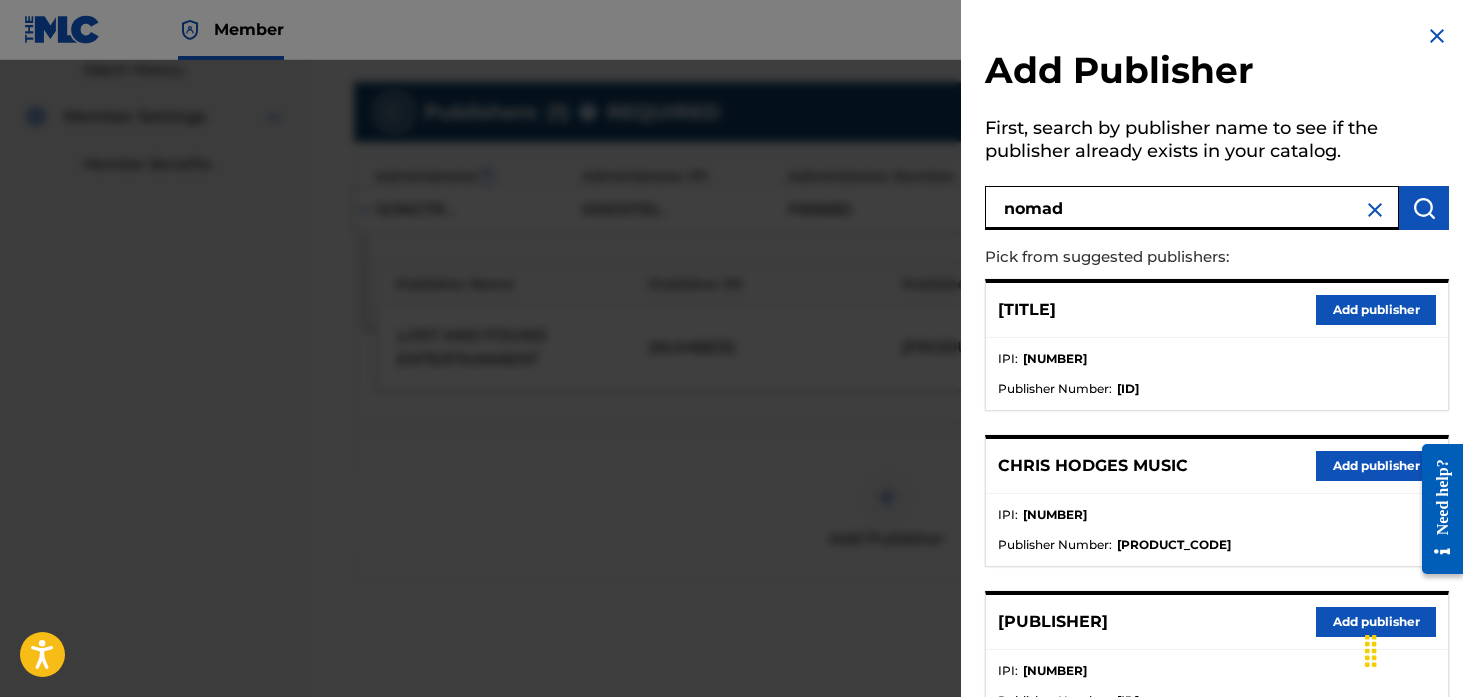 type on "nomad" 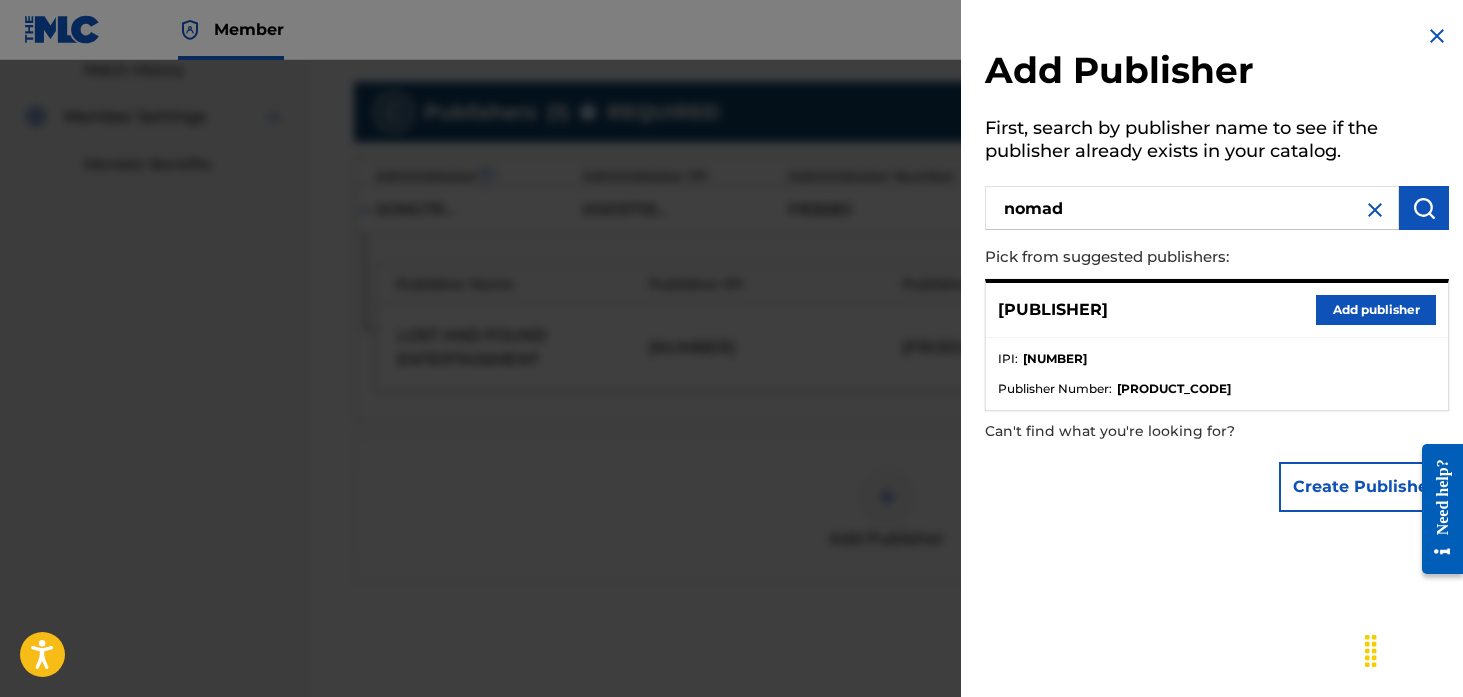 click on "Add publisher" at bounding box center (1376, 310) 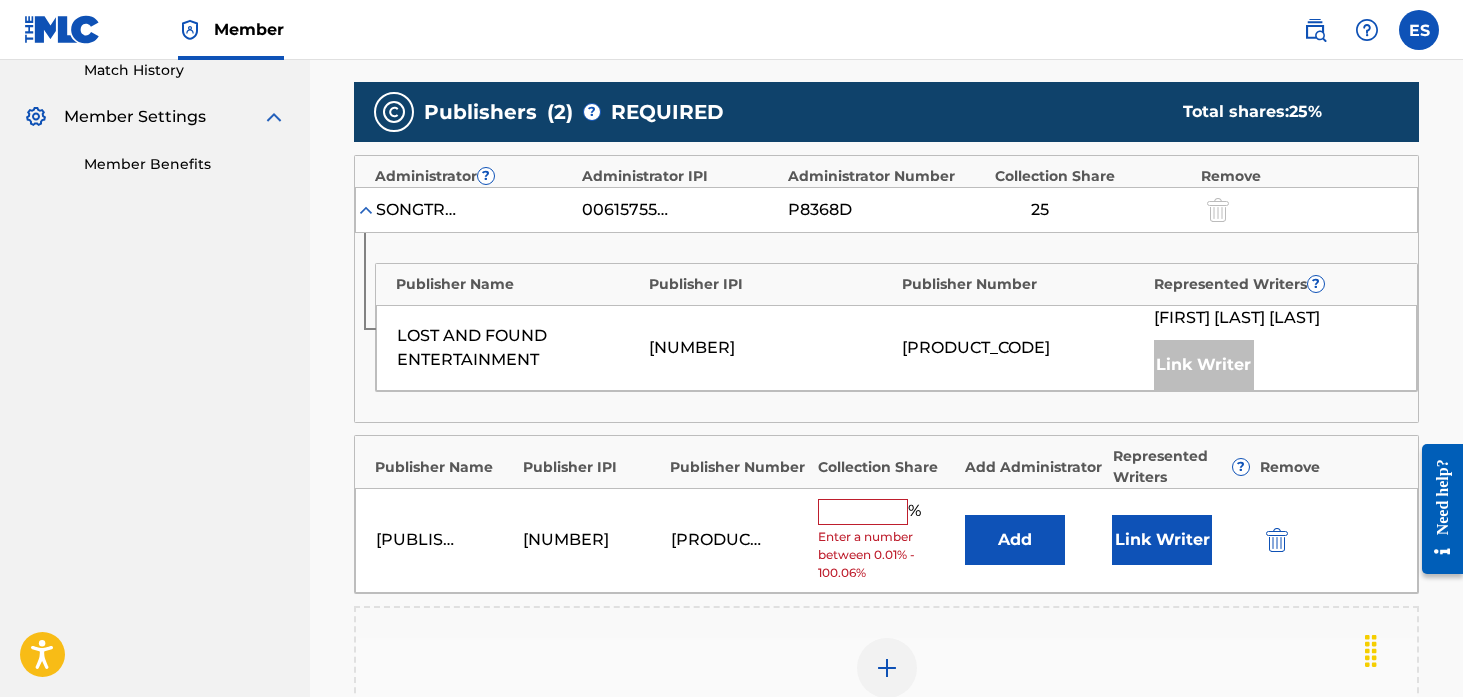 scroll, scrollTop: 645, scrollLeft: 0, axis: vertical 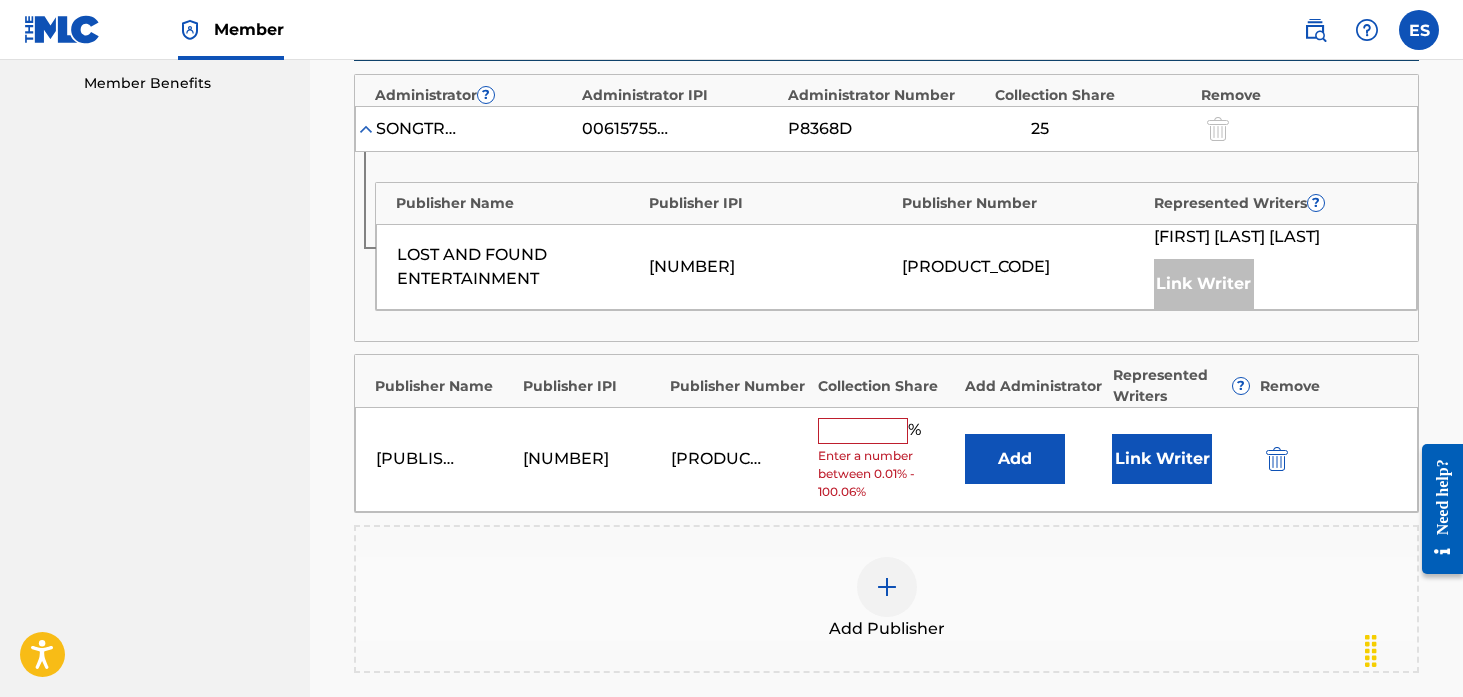 click at bounding box center (863, 431) 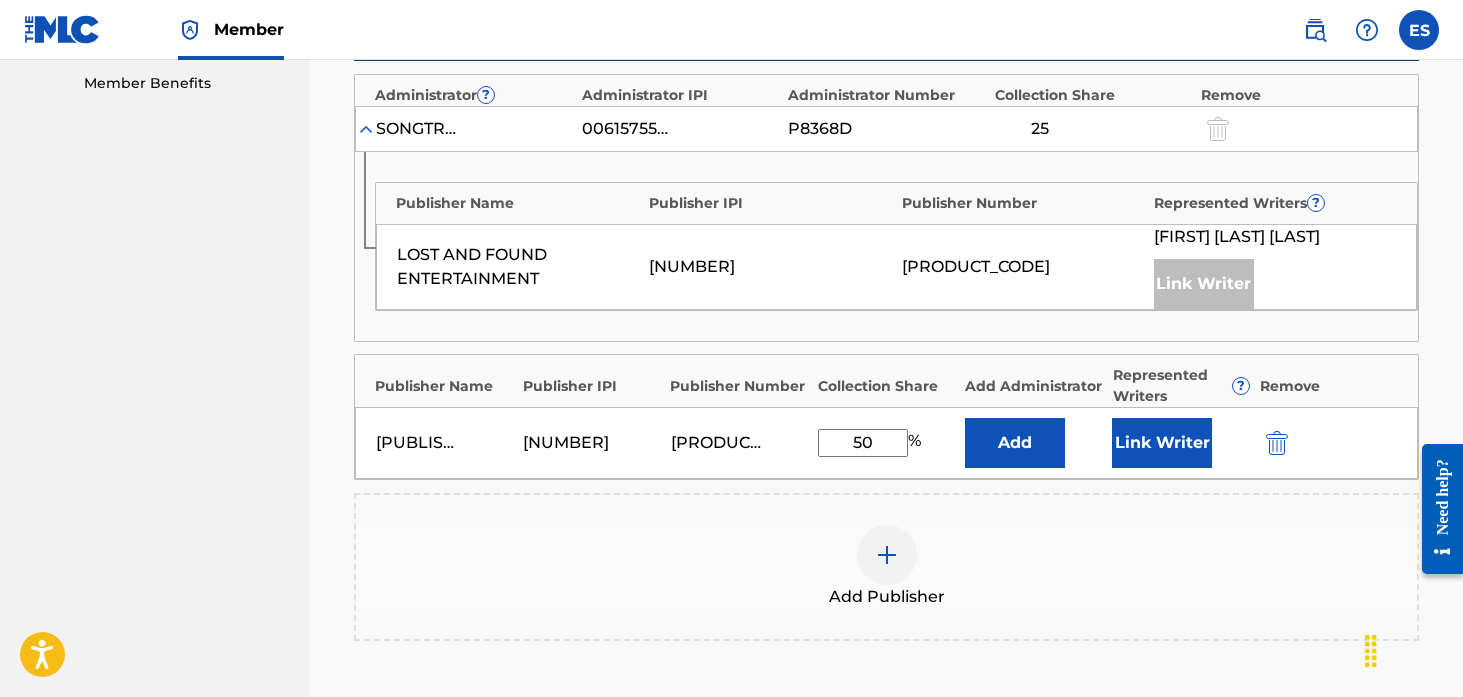 type on "50" 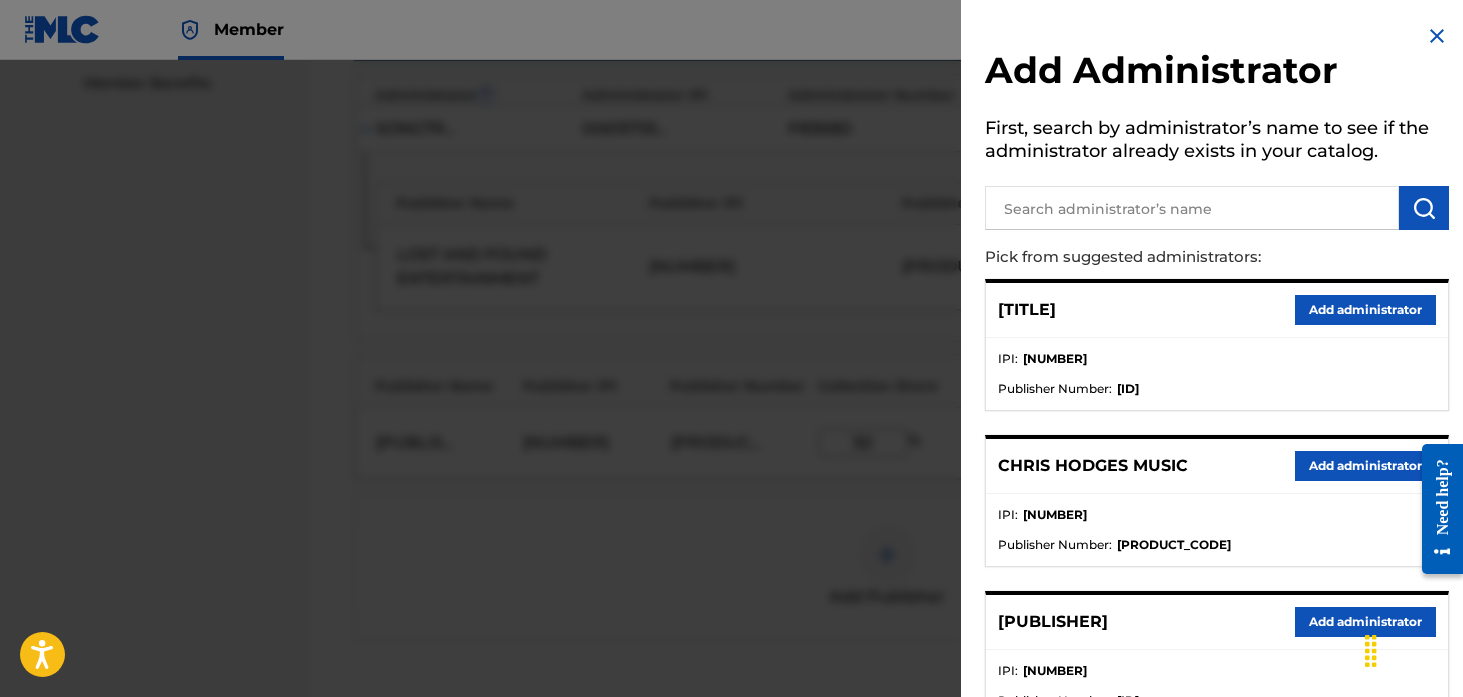 click at bounding box center [1192, 208] 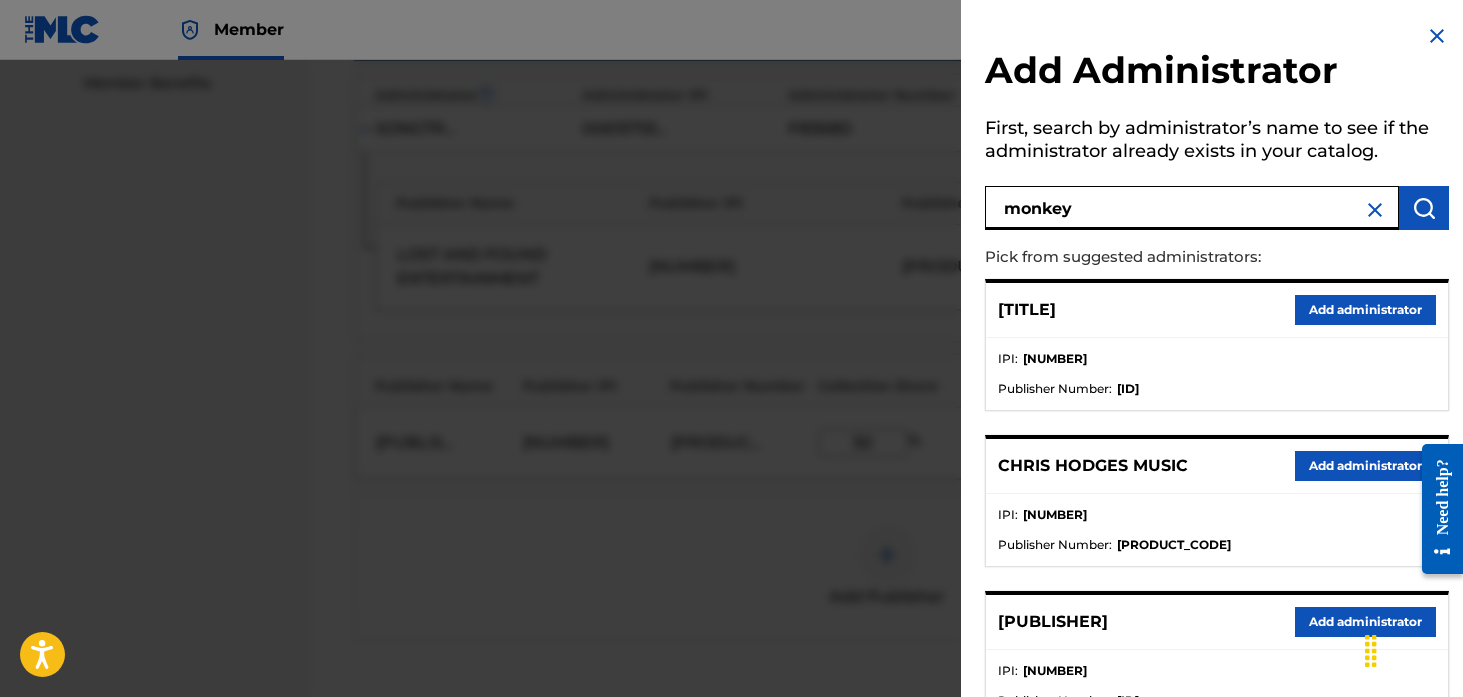 type on "monkey" 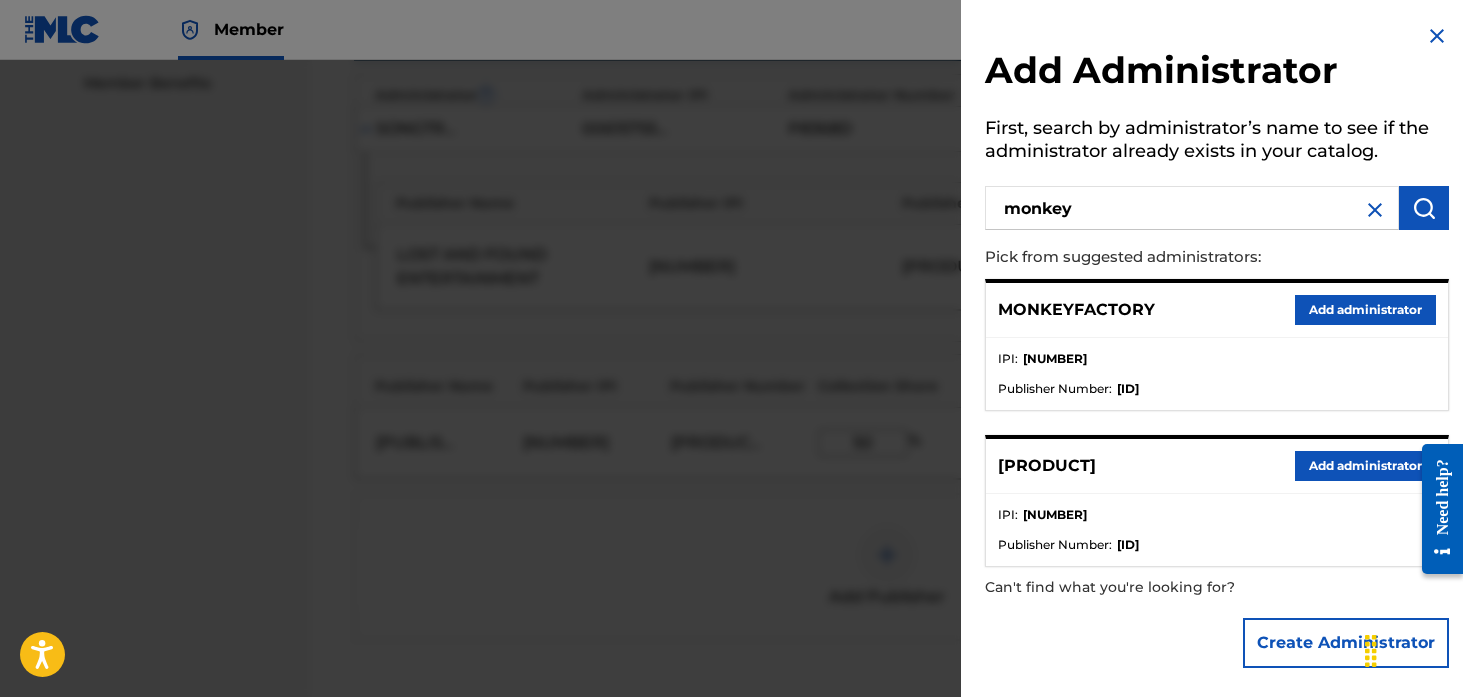 click on "Add administrator" at bounding box center [1365, 310] 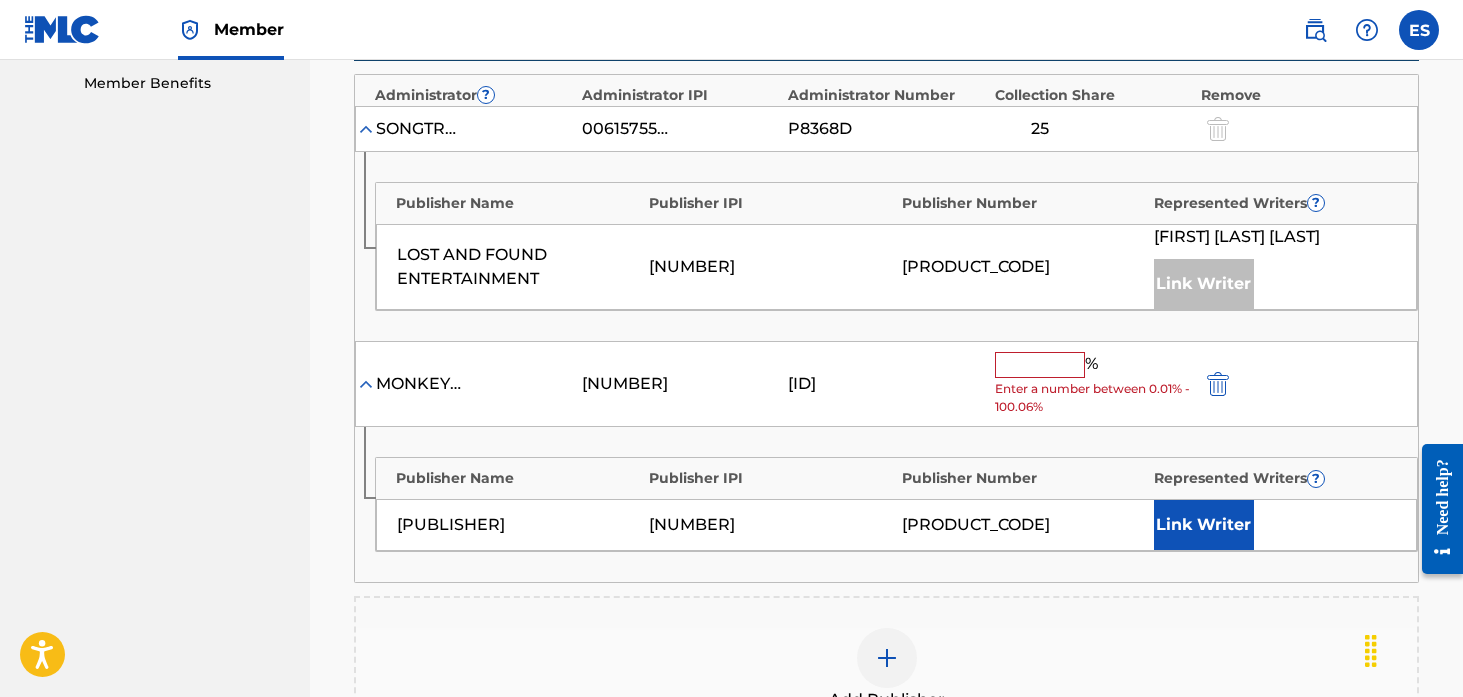 scroll, scrollTop: 655, scrollLeft: 0, axis: vertical 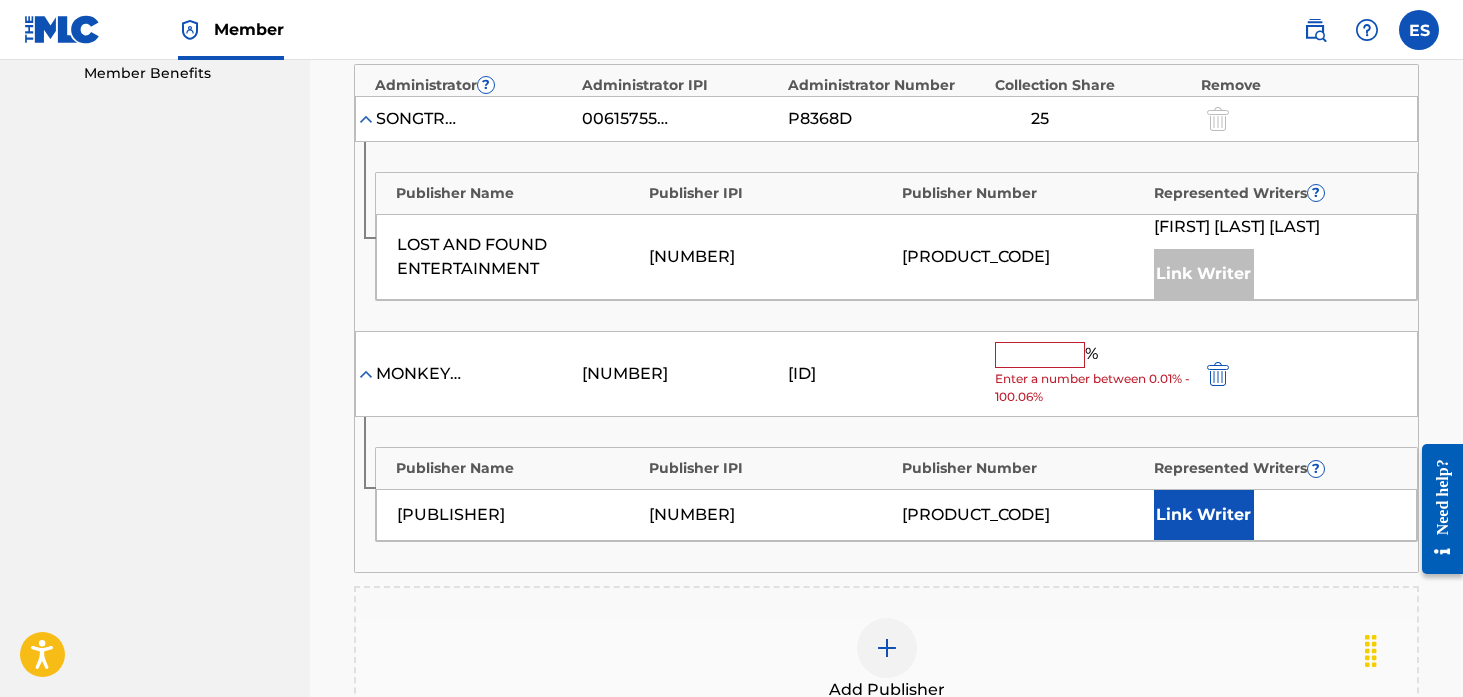 click at bounding box center [1040, 355] 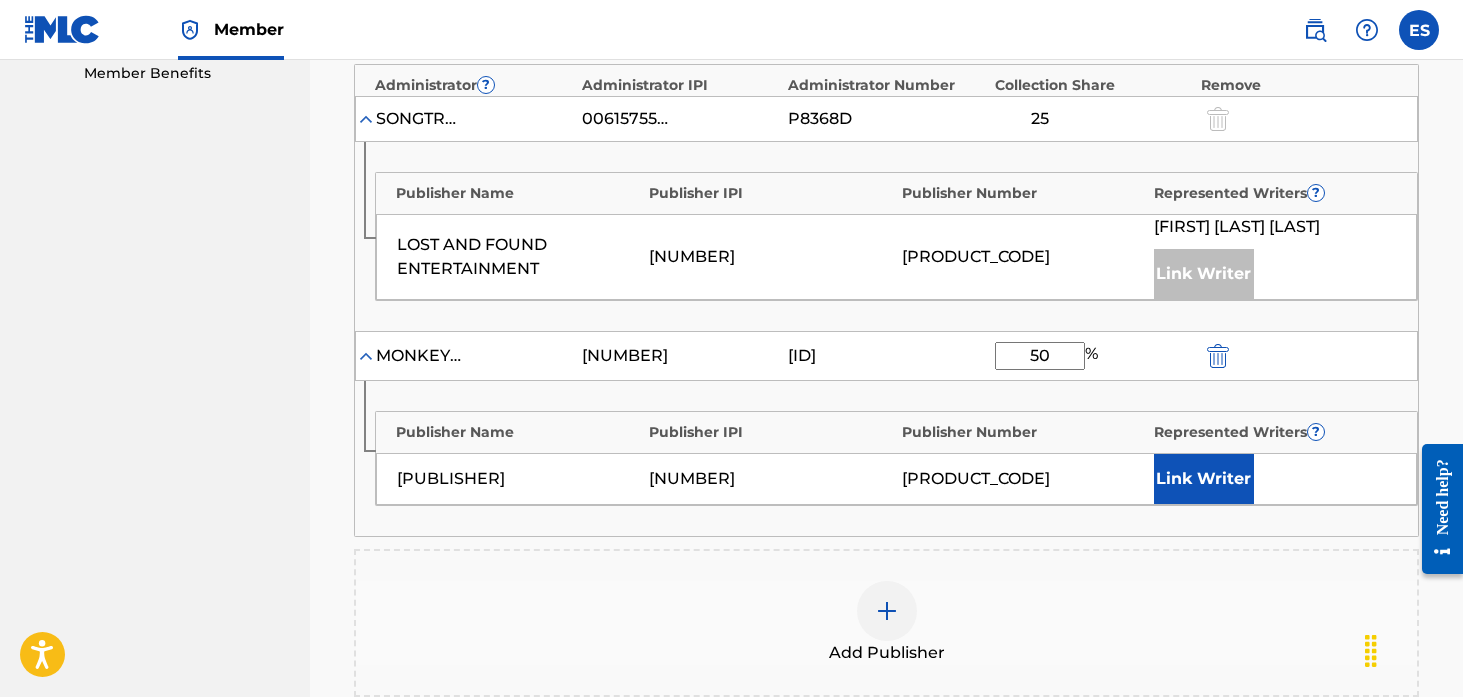 type on "50" 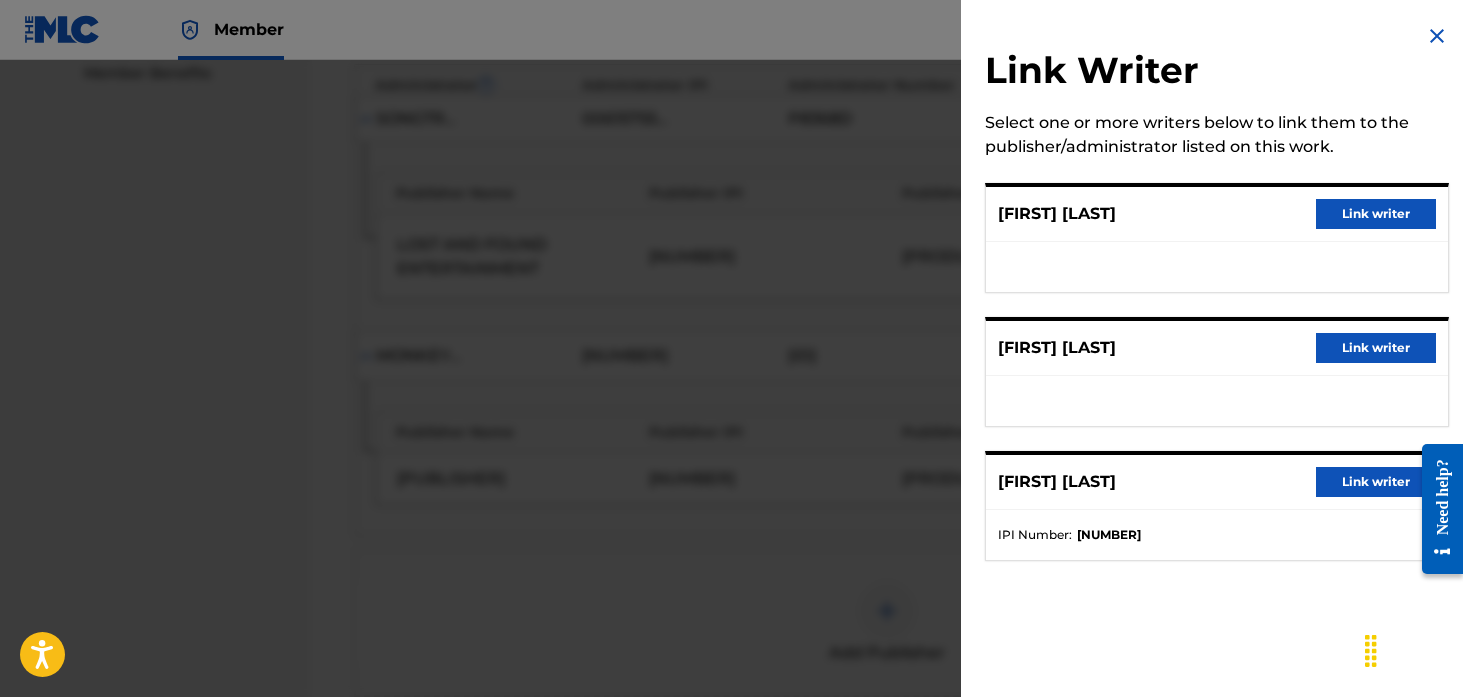 click on "Link writer" at bounding box center (1376, 348) 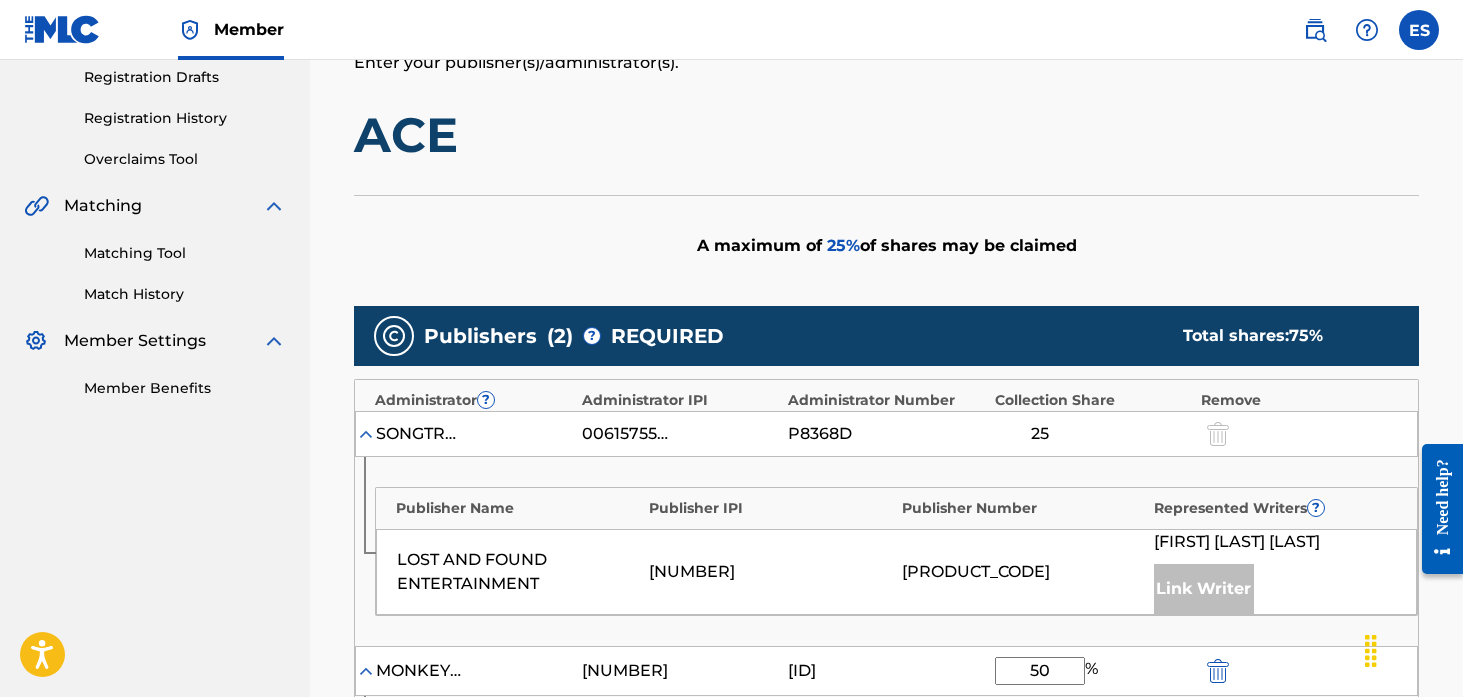scroll, scrollTop: 0, scrollLeft: 0, axis: both 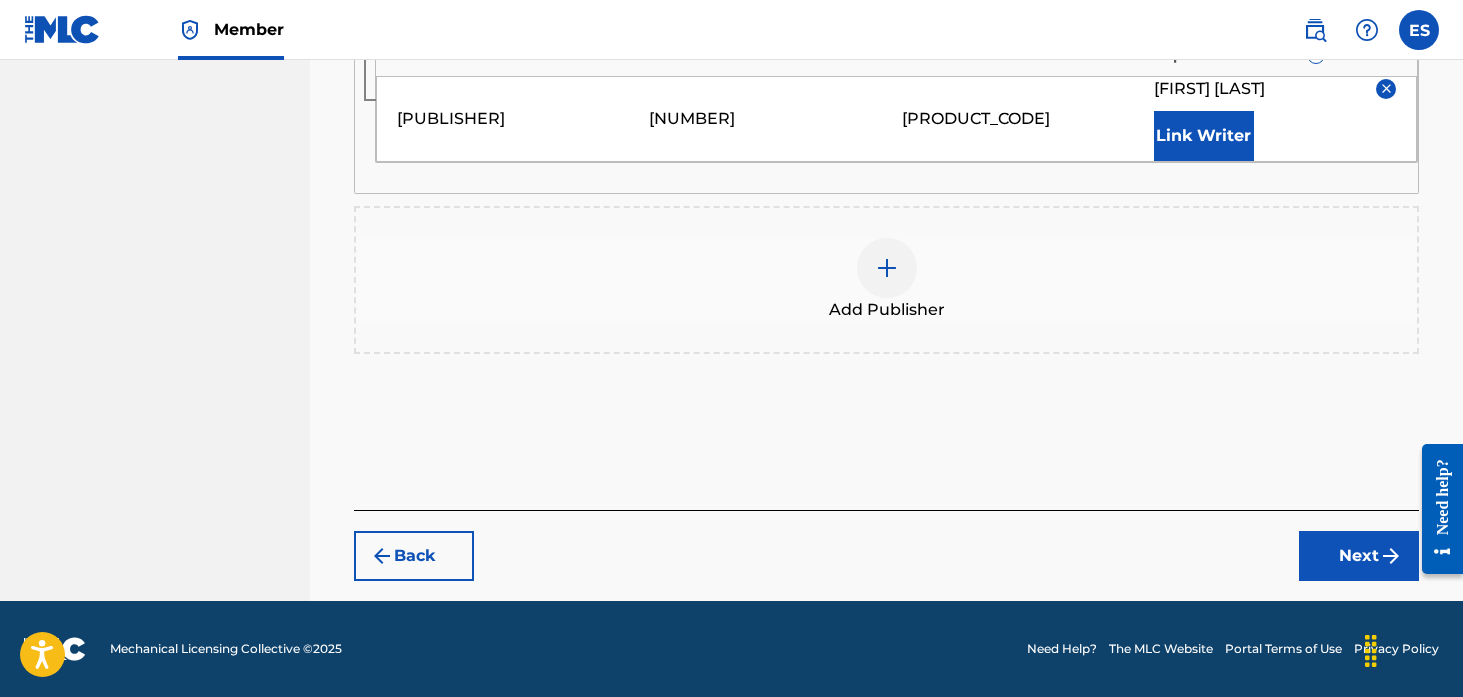 click on "Next" at bounding box center (1359, 556) 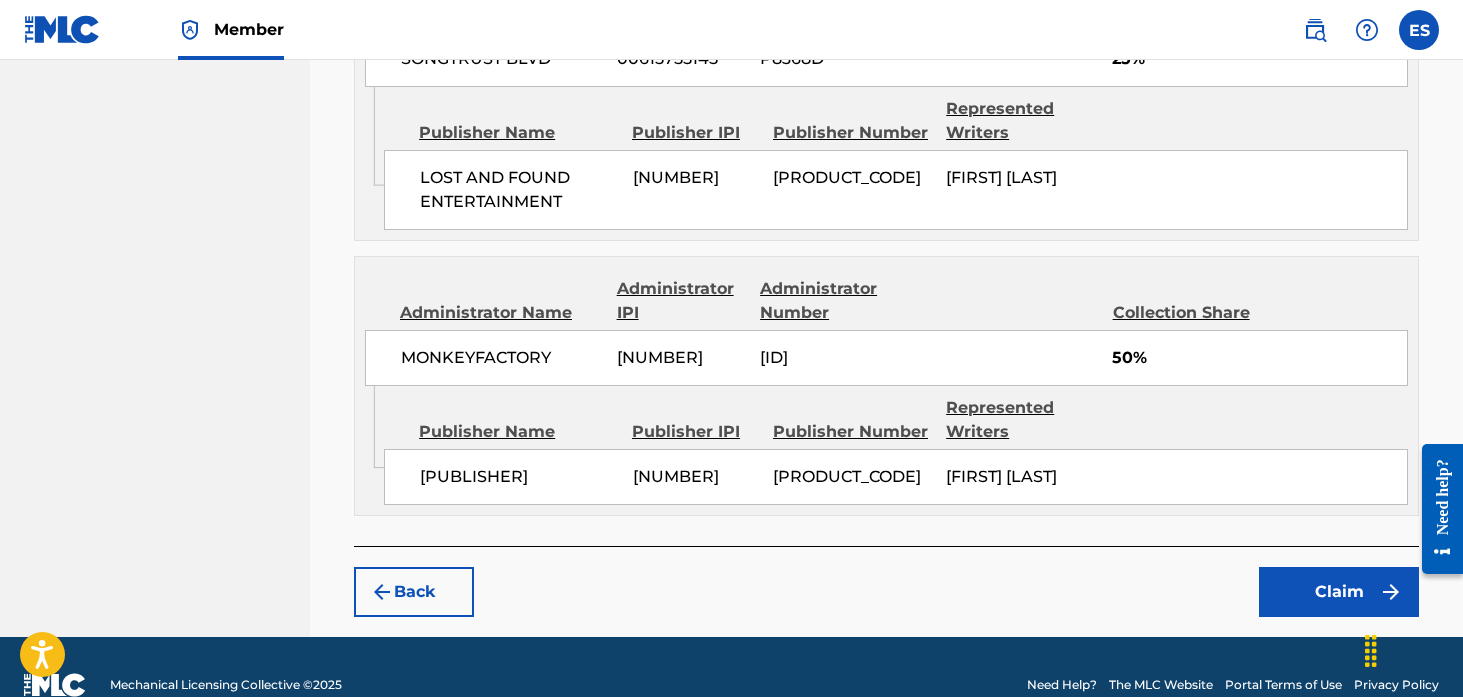 scroll, scrollTop: 1023, scrollLeft: 0, axis: vertical 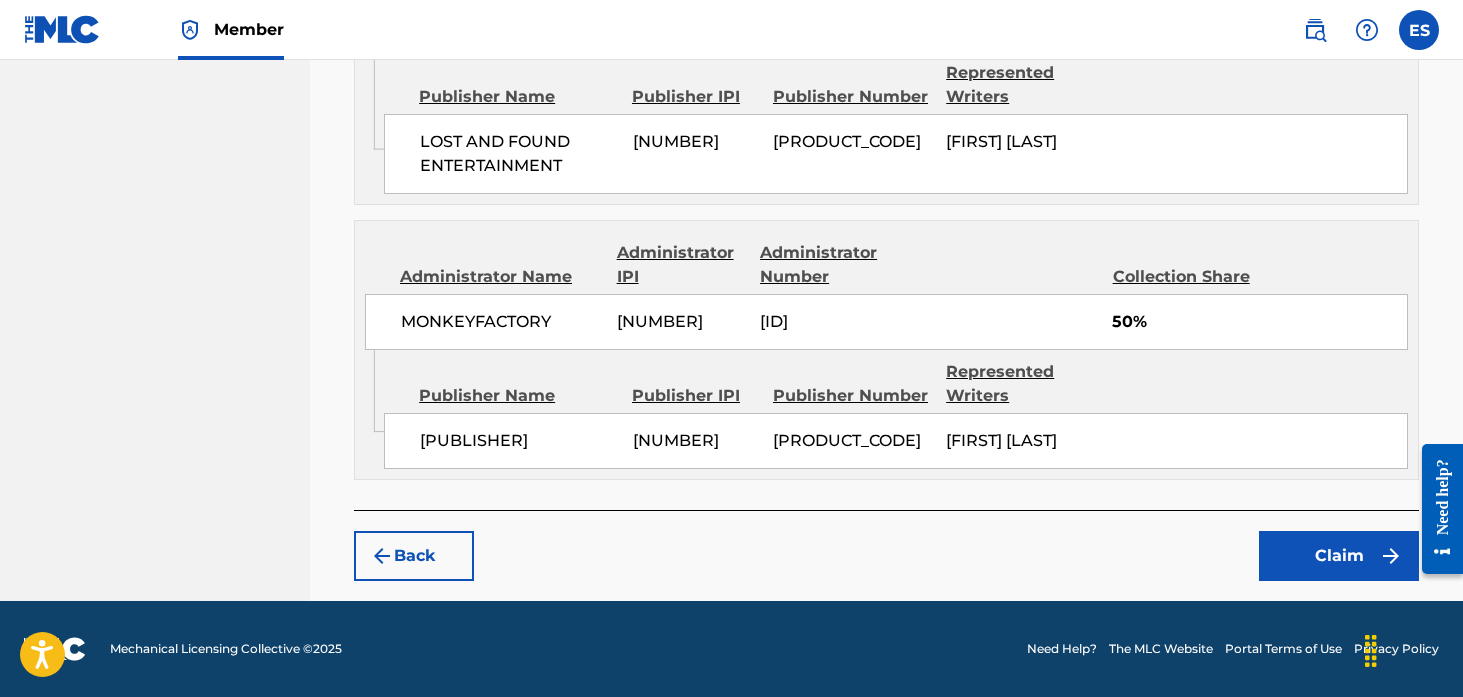 click on "Claim" at bounding box center [1339, 556] 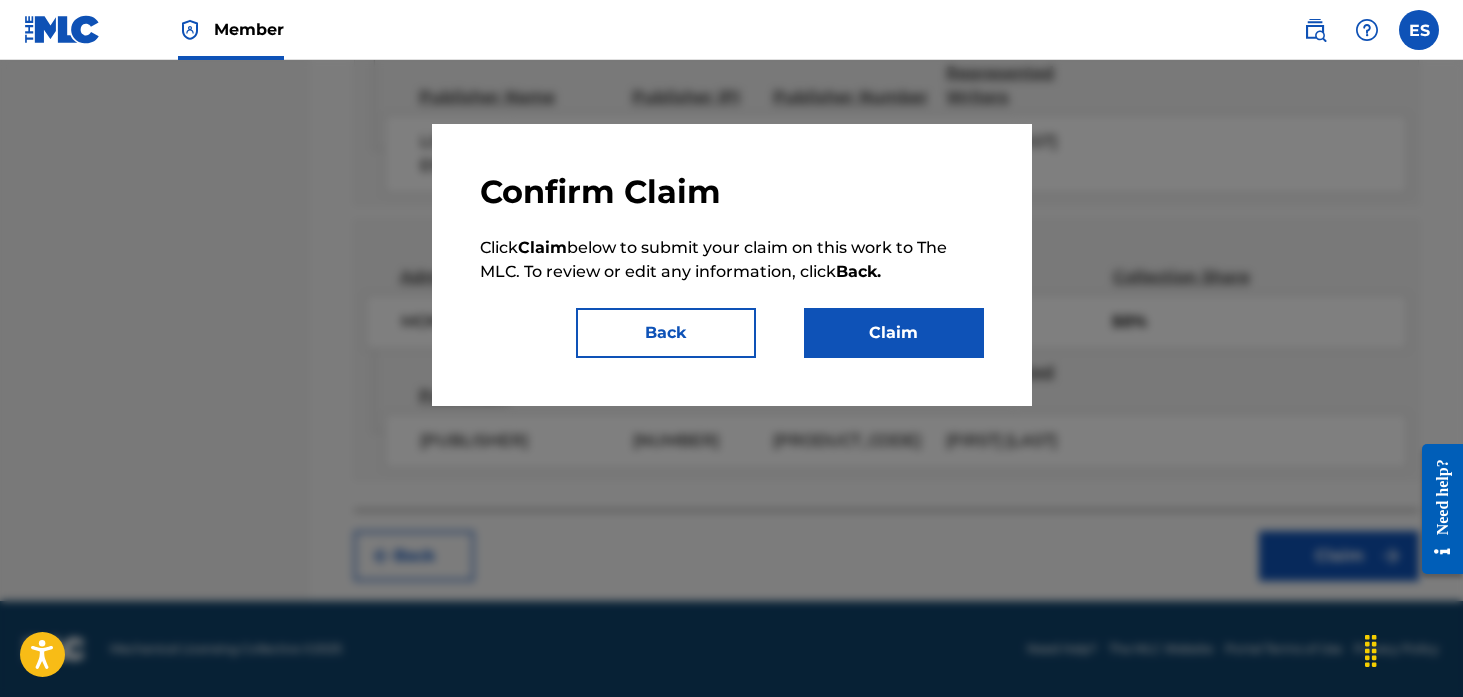 click on "Claim" at bounding box center [894, 333] 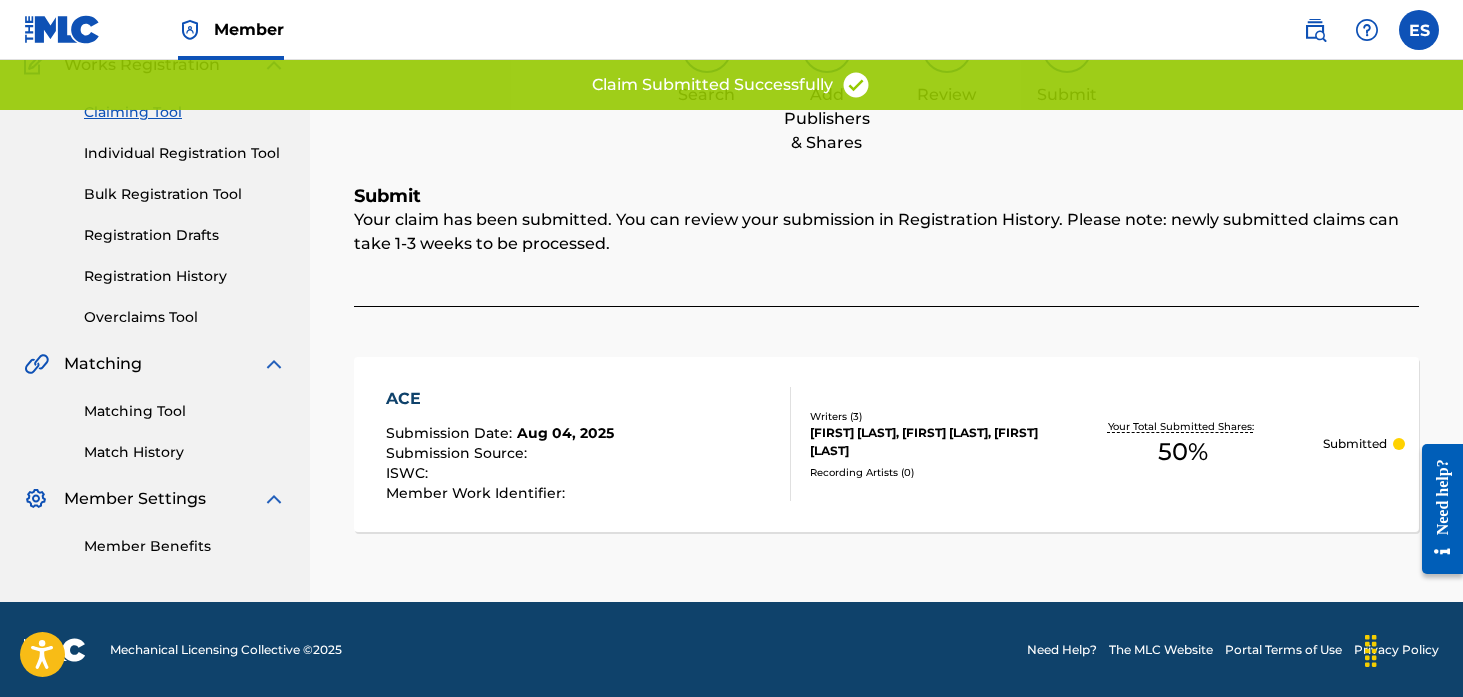 scroll, scrollTop: 181, scrollLeft: 0, axis: vertical 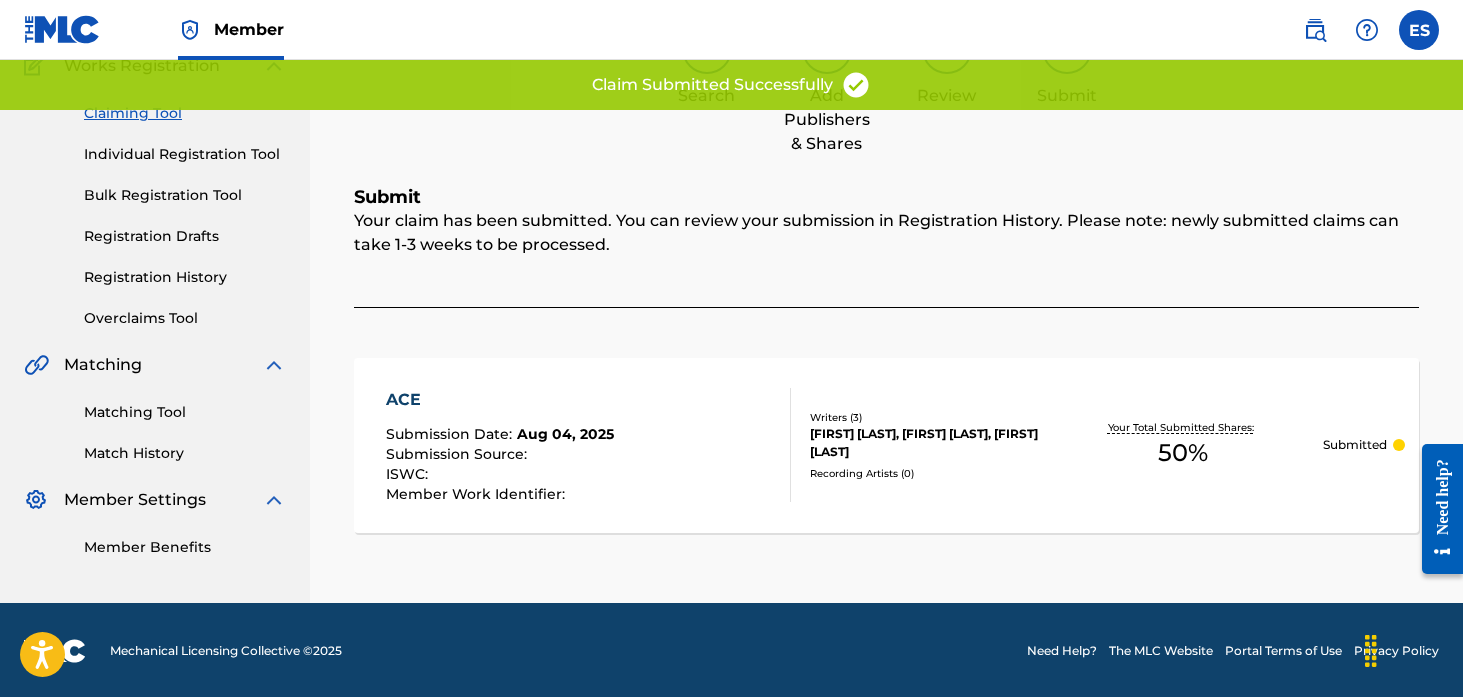 click on "[PRODUCT] [DATE] : [PRODUCT] : [ID] :" at bounding box center [500, 445] 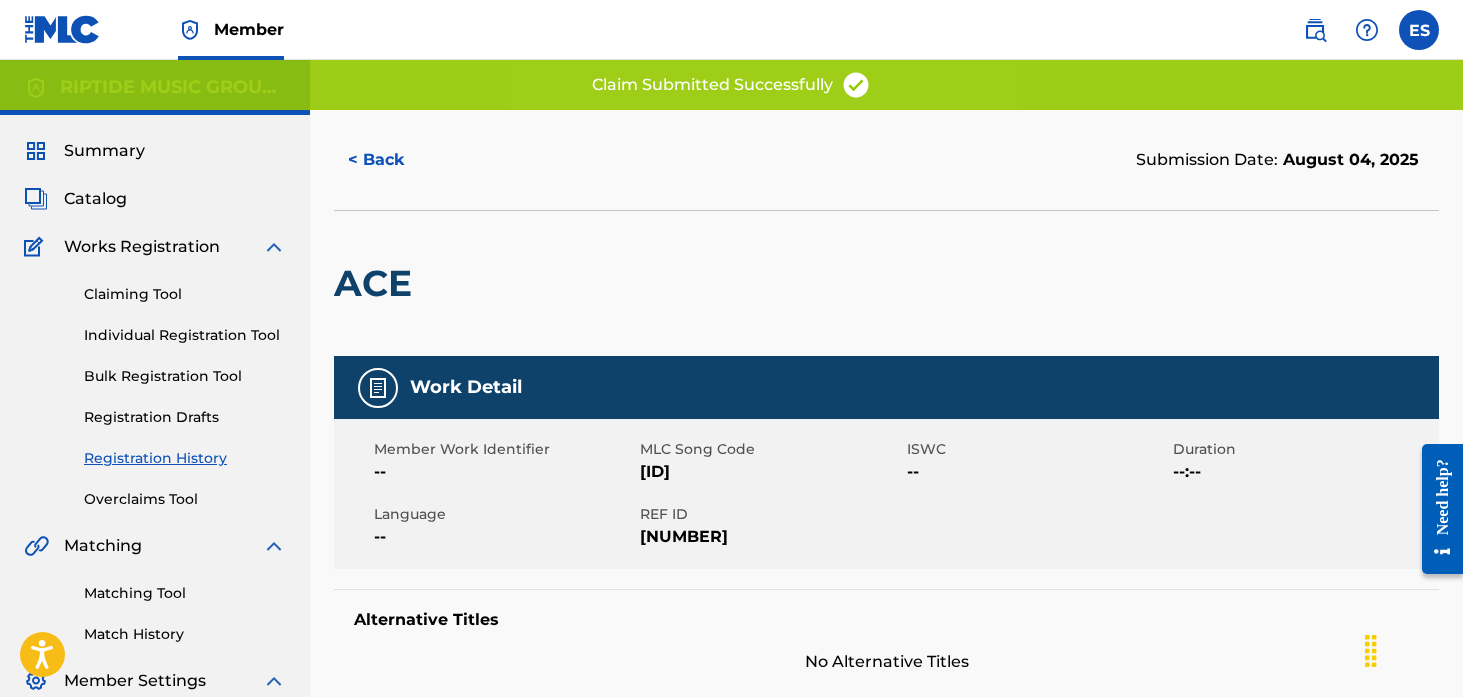 scroll, scrollTop: 76, scrollLeft: 0, axis: vertical 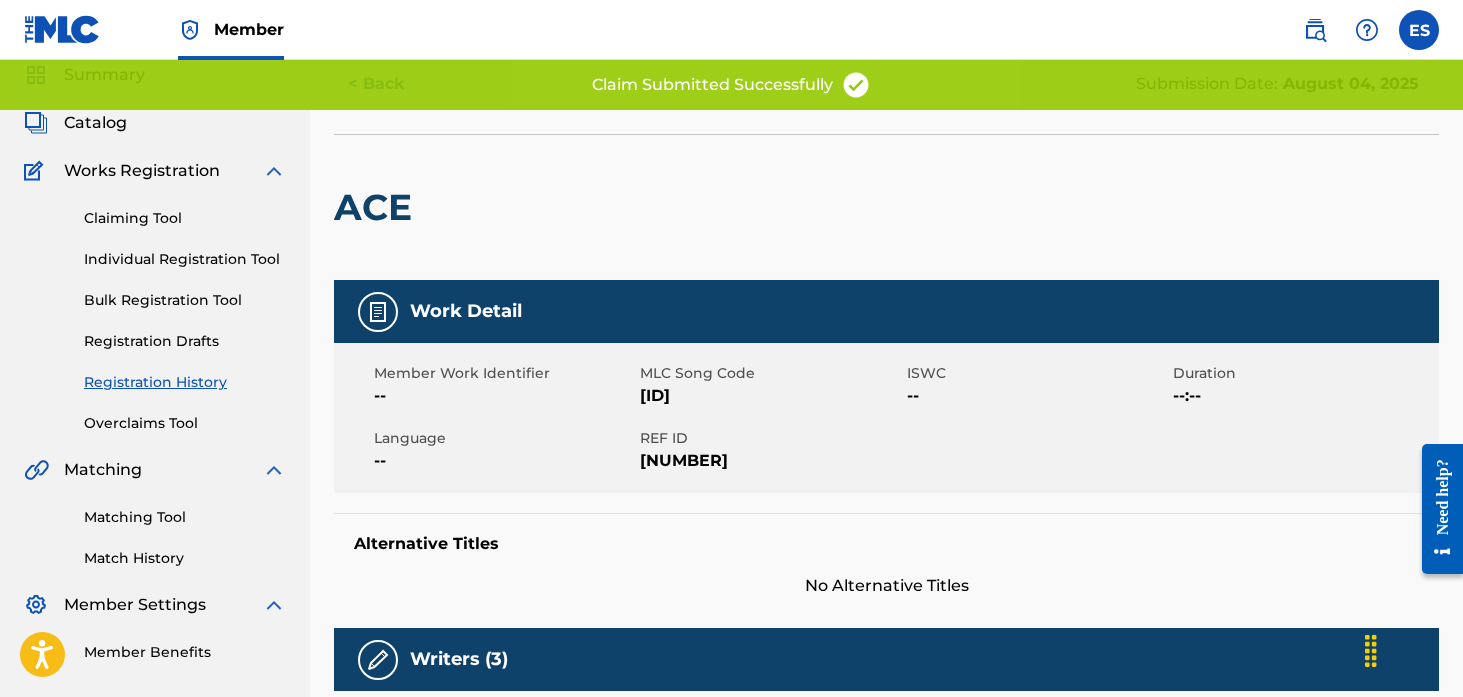 click on "[ID]" at bounding box center (770, 396) 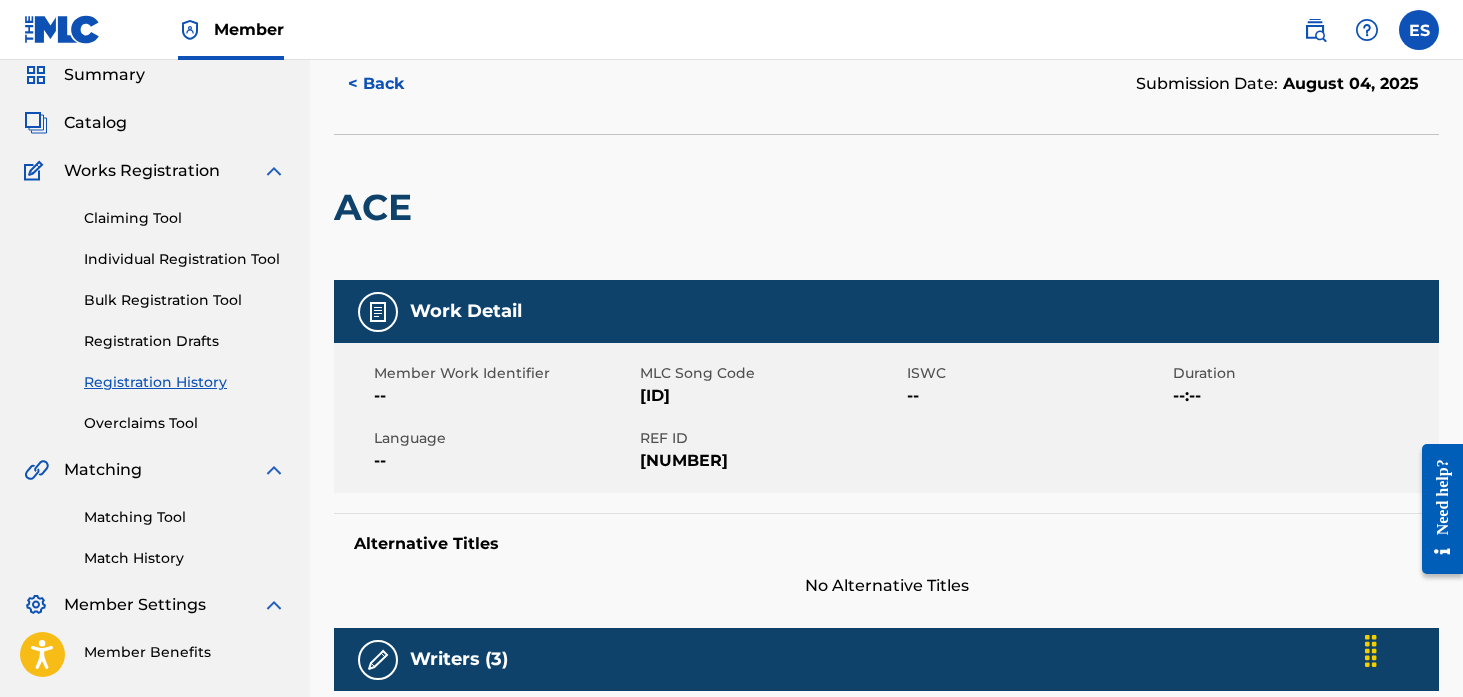 scroll, scrollTop: 0, scrollLeft: 0, axis: both 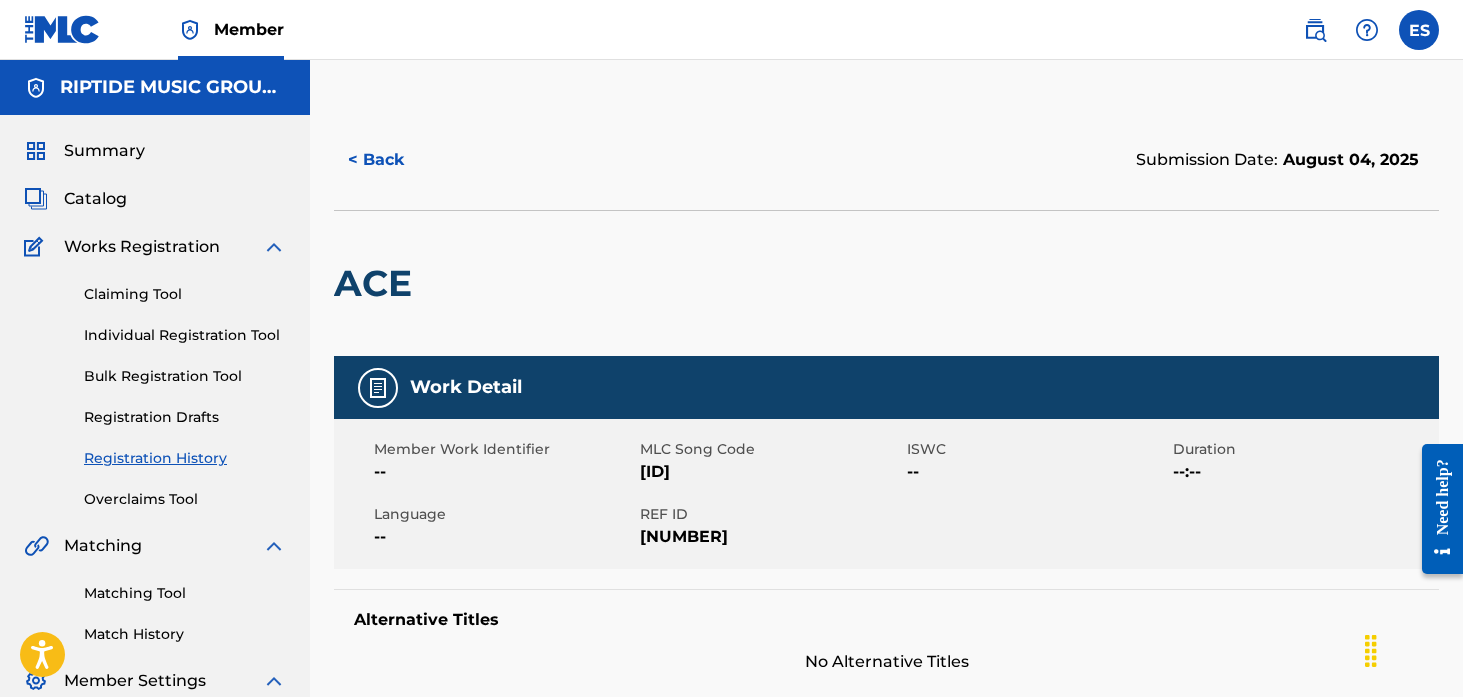 click on "Summary Catalog Works Registration Claiming Tool Individual Registration Tool Bulk Registration Tool Registration Drafts Registration History Overclaims Tool Matching Matching Tool Match History Member Settings Member Benefits" at bounding box center [155, 439] 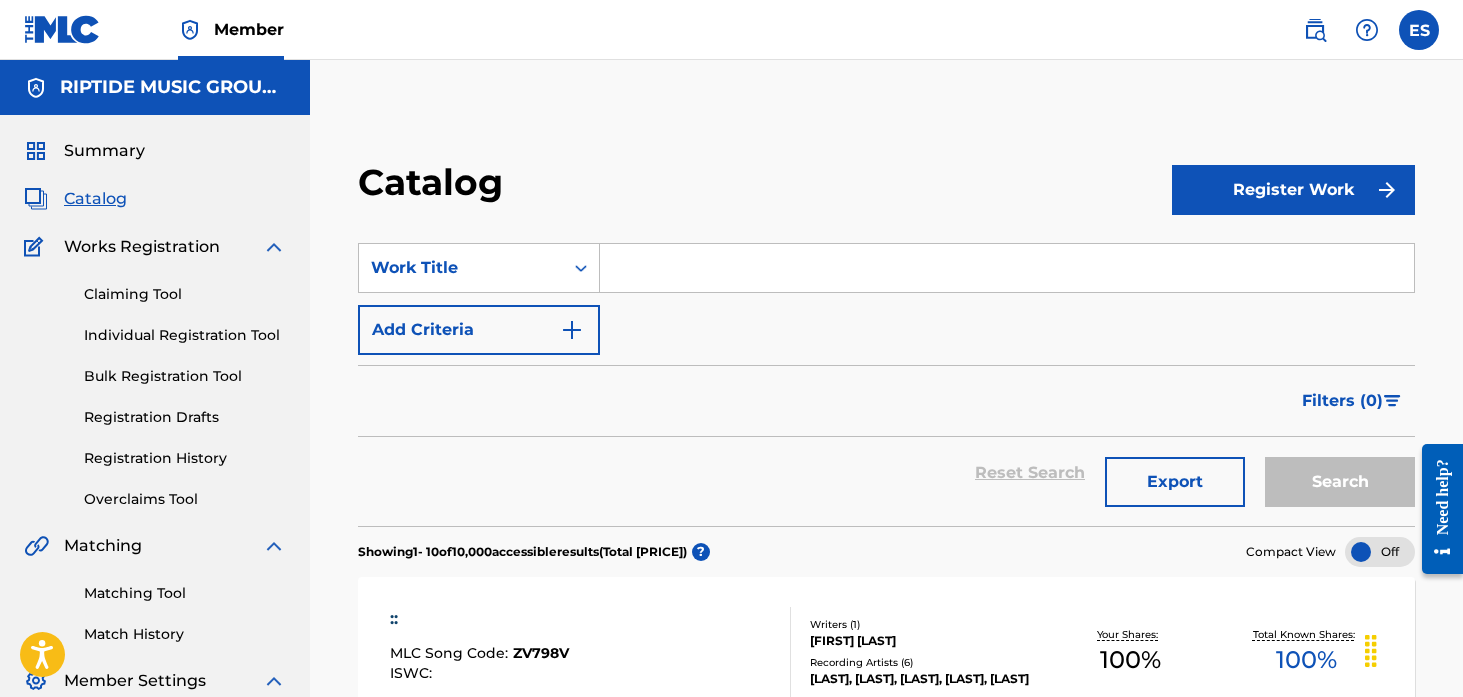 click on "Register Work" at bounding box center (1293, 190) 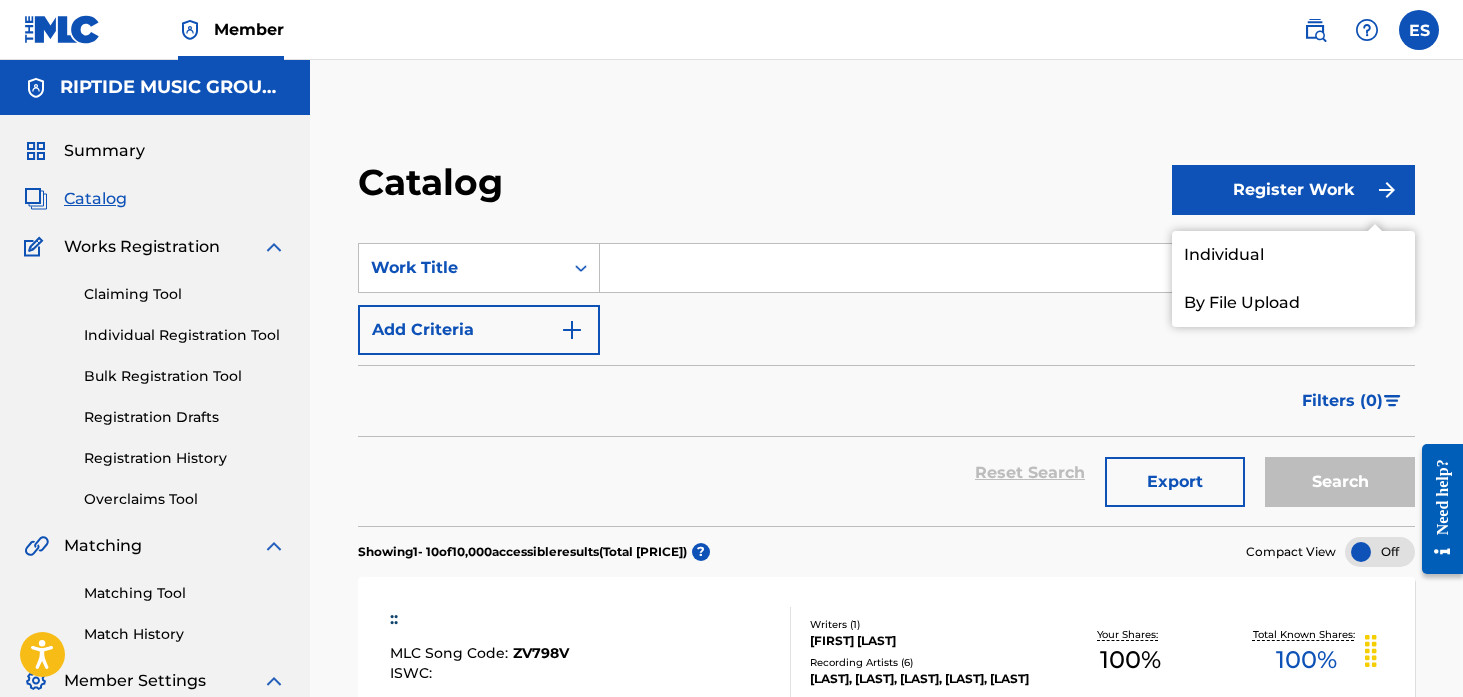 click on "Individual" at bounding box center (1293, 255) 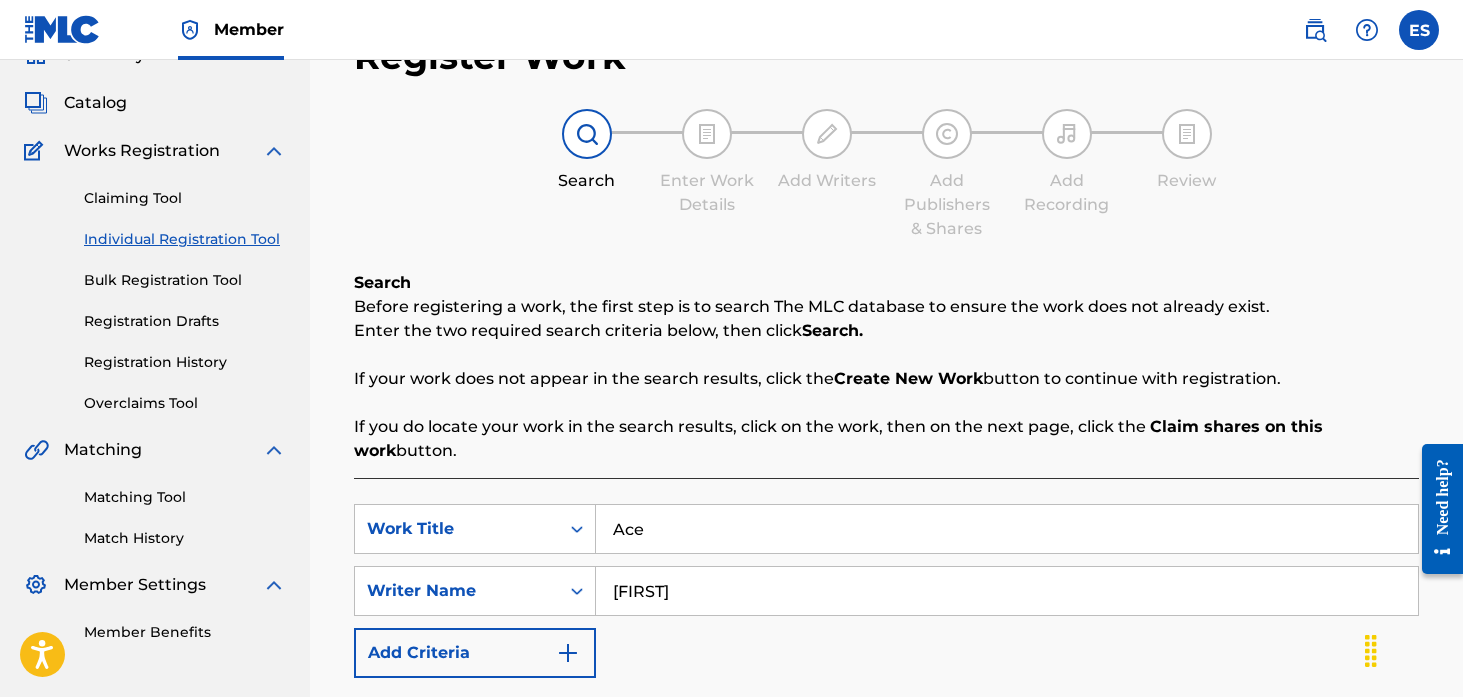 scroll, scrollTop: 210, scrollLeft: 0, axis: vertical 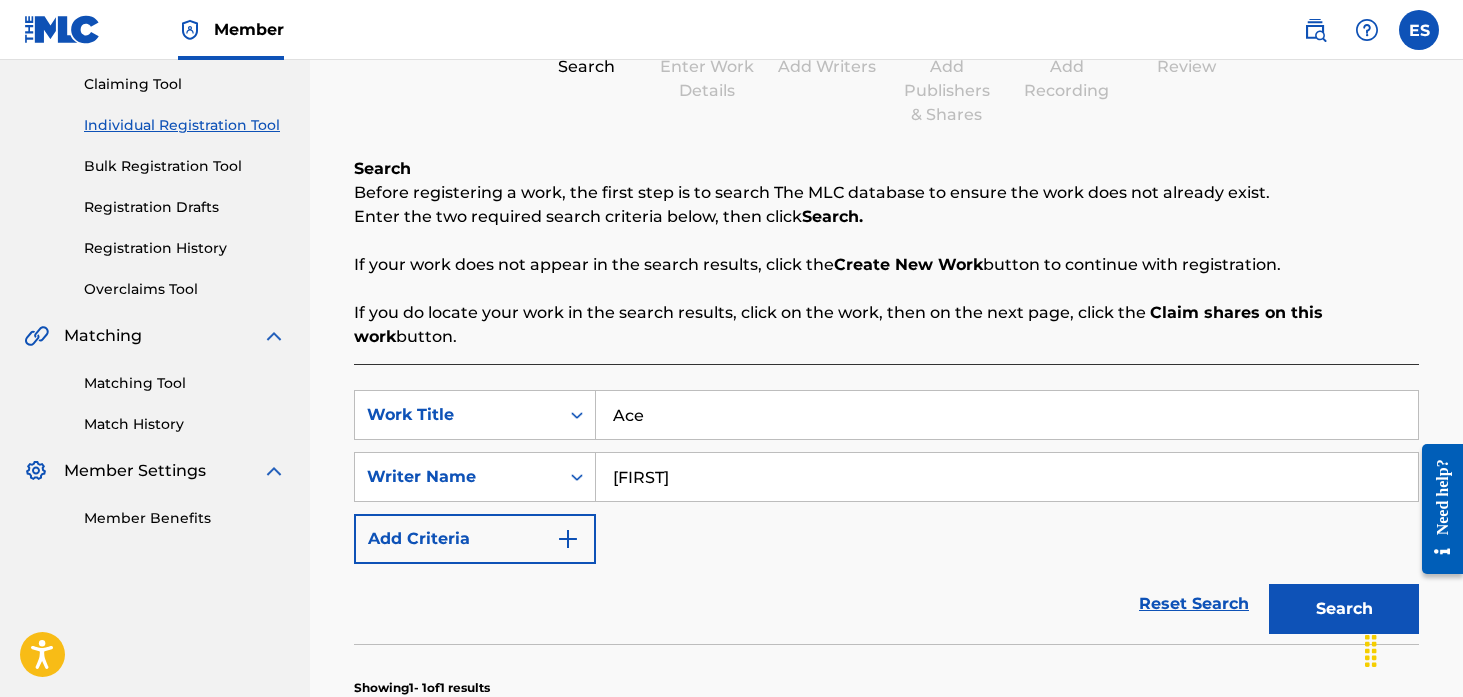 click on "Ace" at bounding box center [1007, 415] 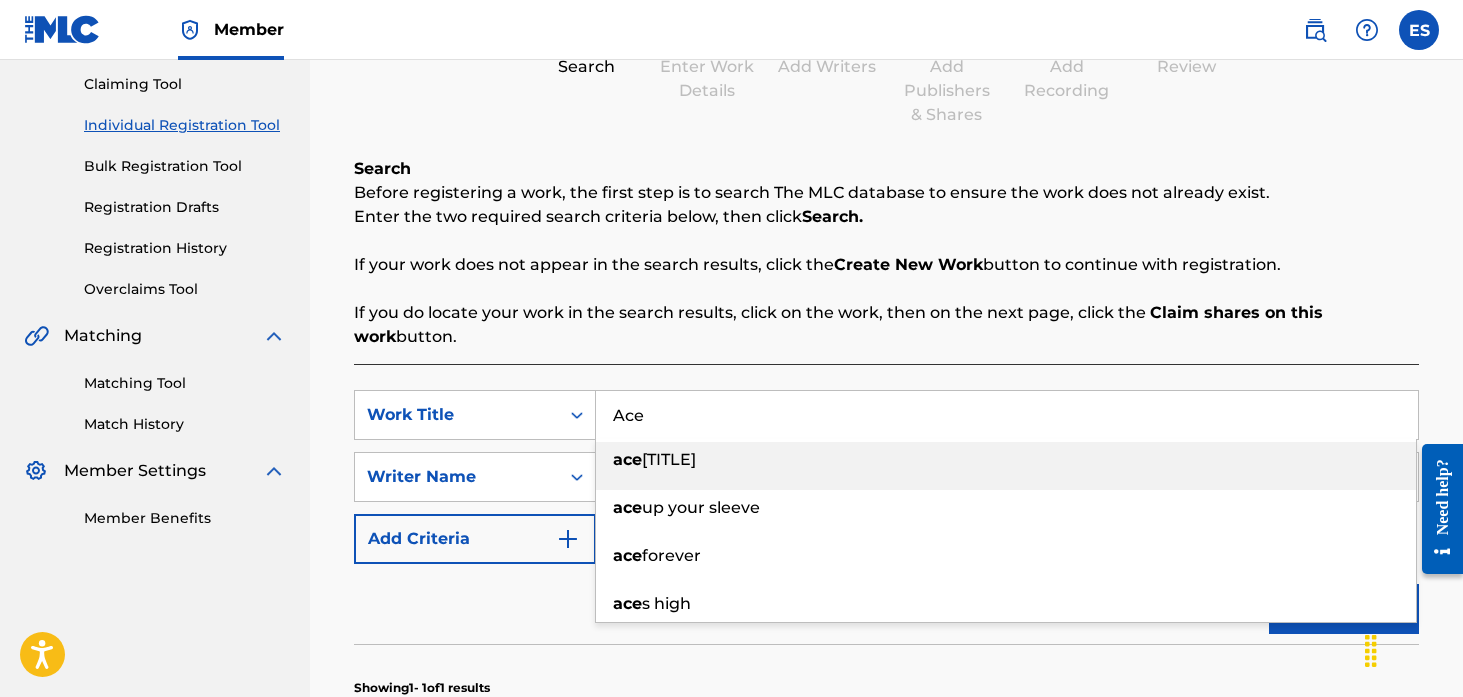 click on "Ace" at bounding box center [1007, 415] 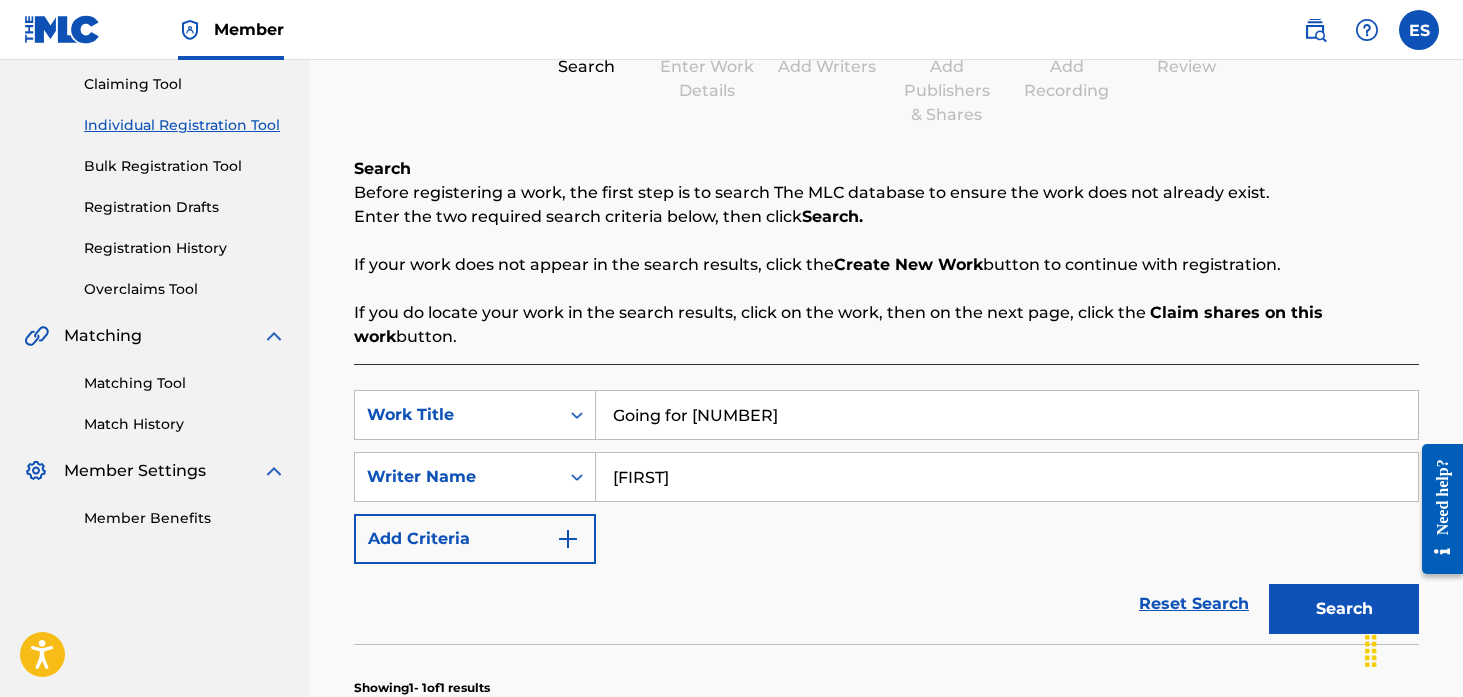 type on "Going for [NUMBER]" 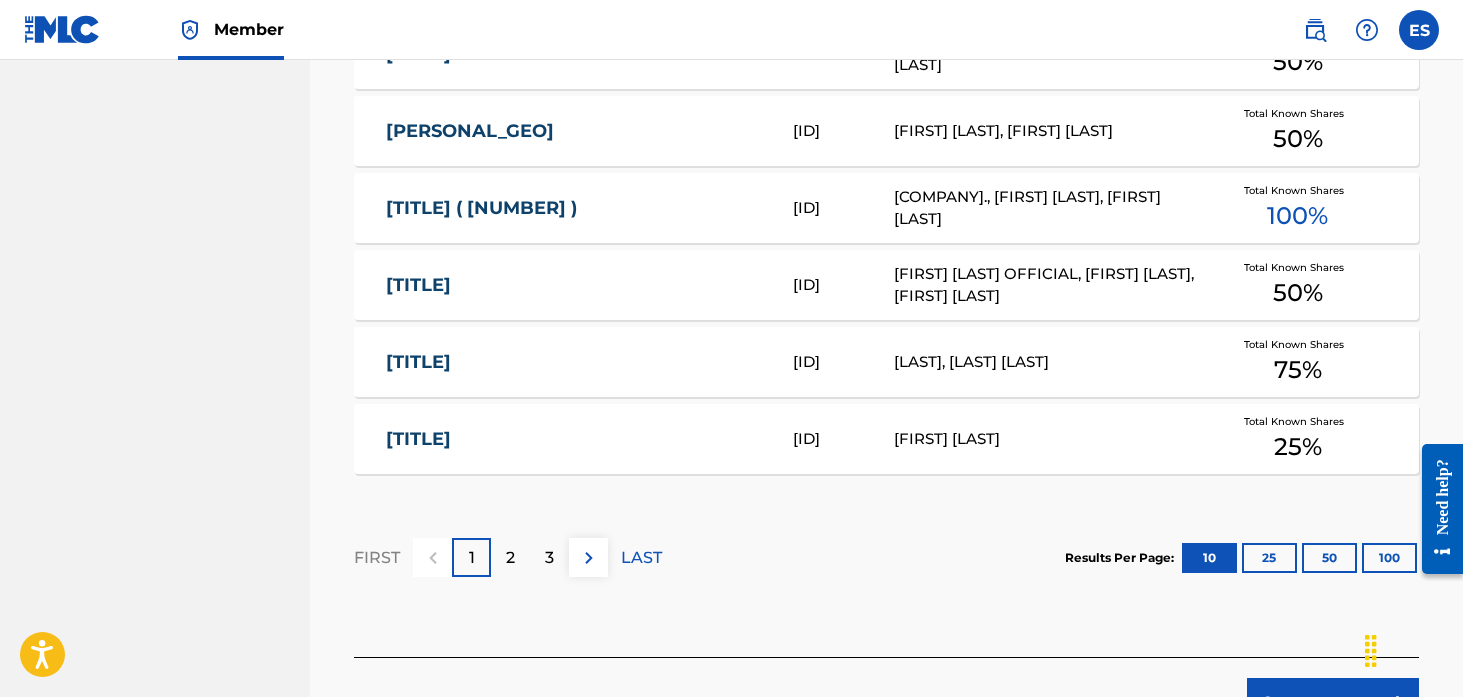 scroll, scrollTop: 1414, scrollLeft: 0, axis: vertical 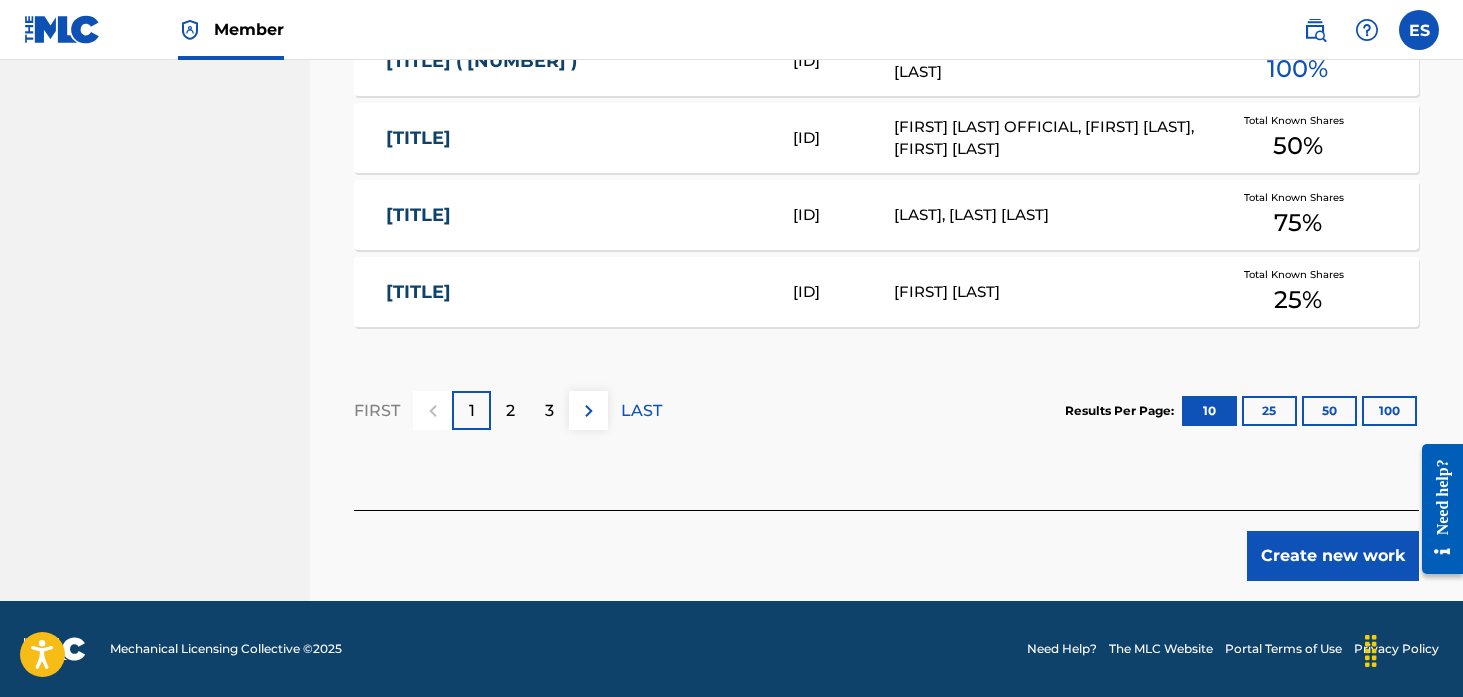 click on "Create new work" at bounding box center (1333, 556) 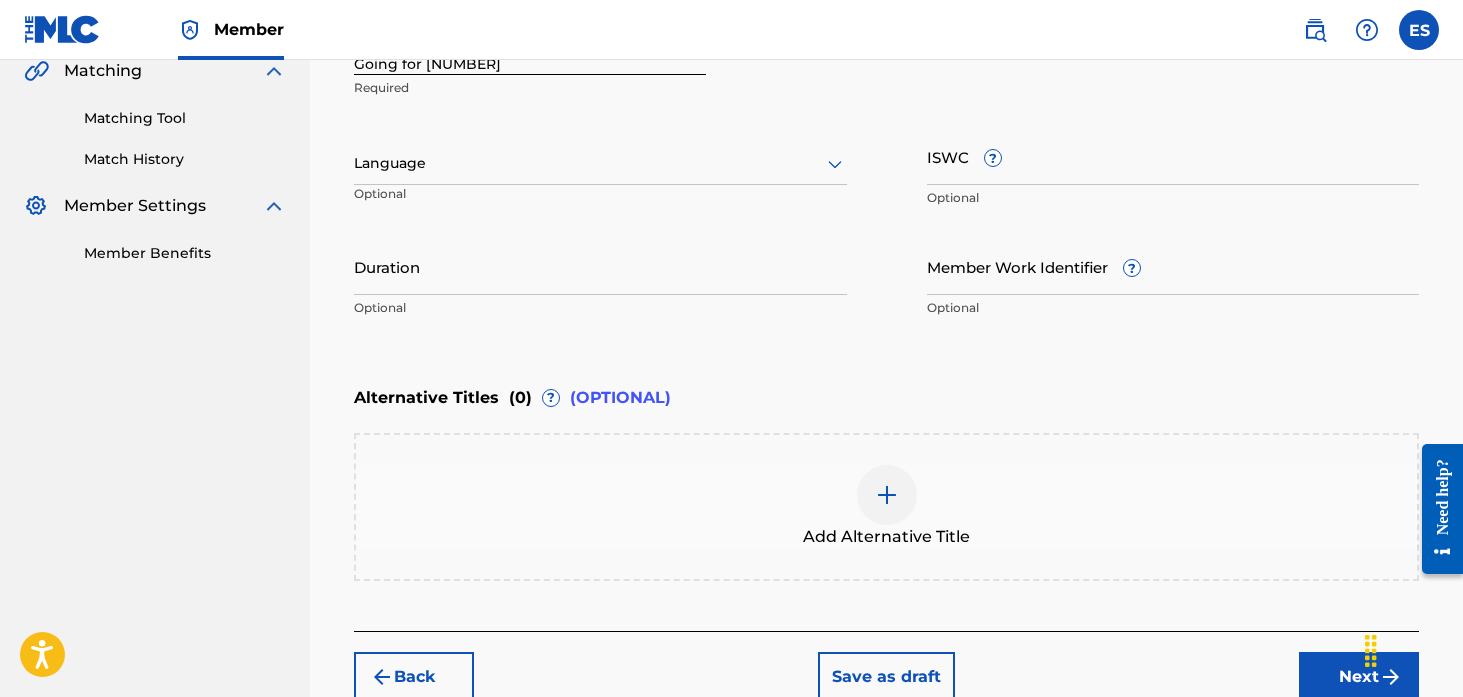scroll, scrollTop: 484, scrollLeft: 0, axis: vertical 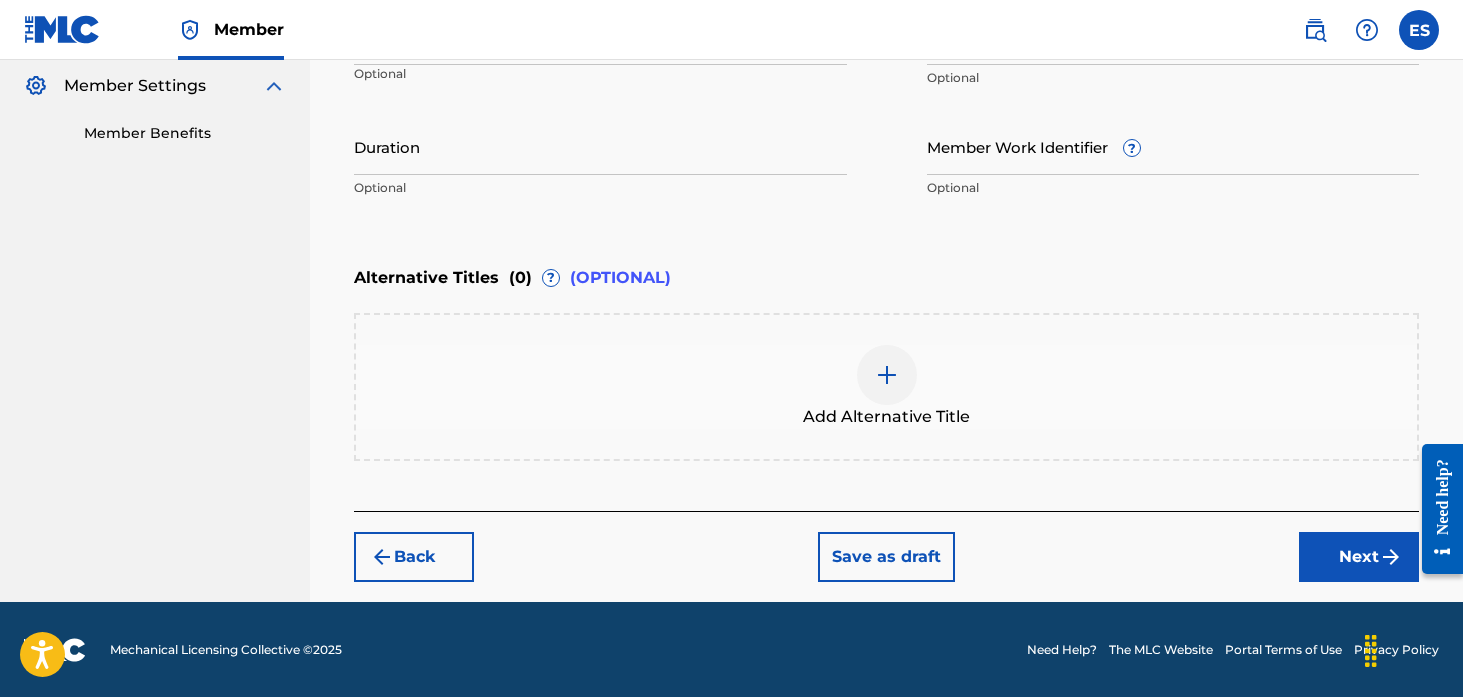 click on "Next" at bounding box center (1359, 557) 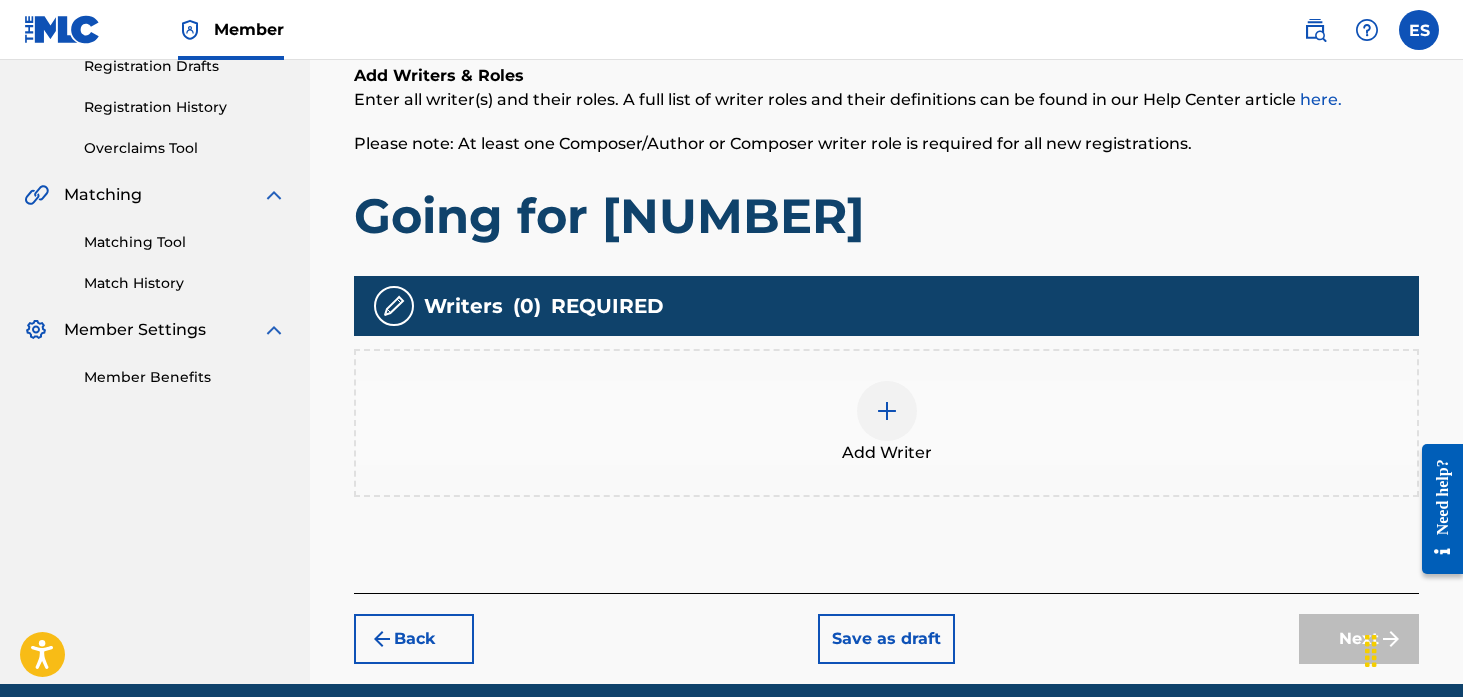 scroll, scrollTop: 433, scrollLeft: 0, axis: vertical 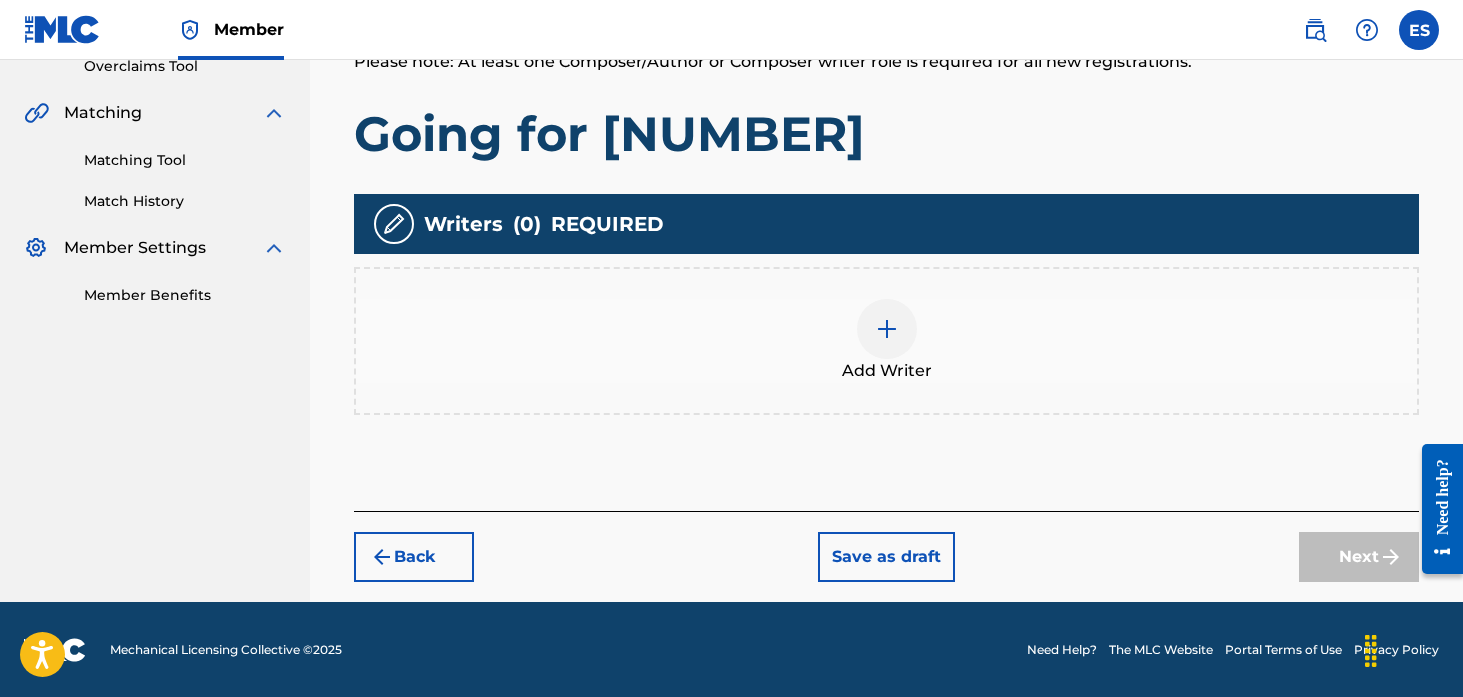 click at bounding box center (887, 329) 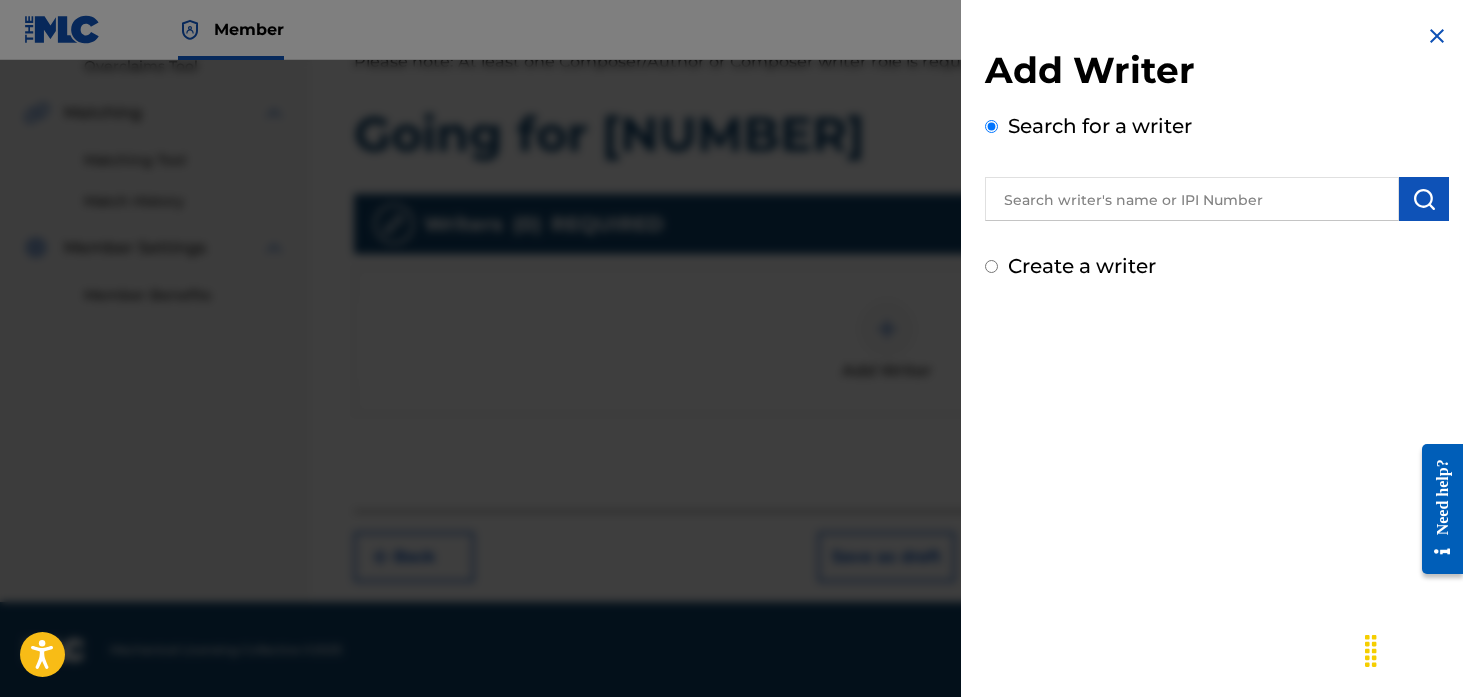 click at bounding box center (1192, 199) 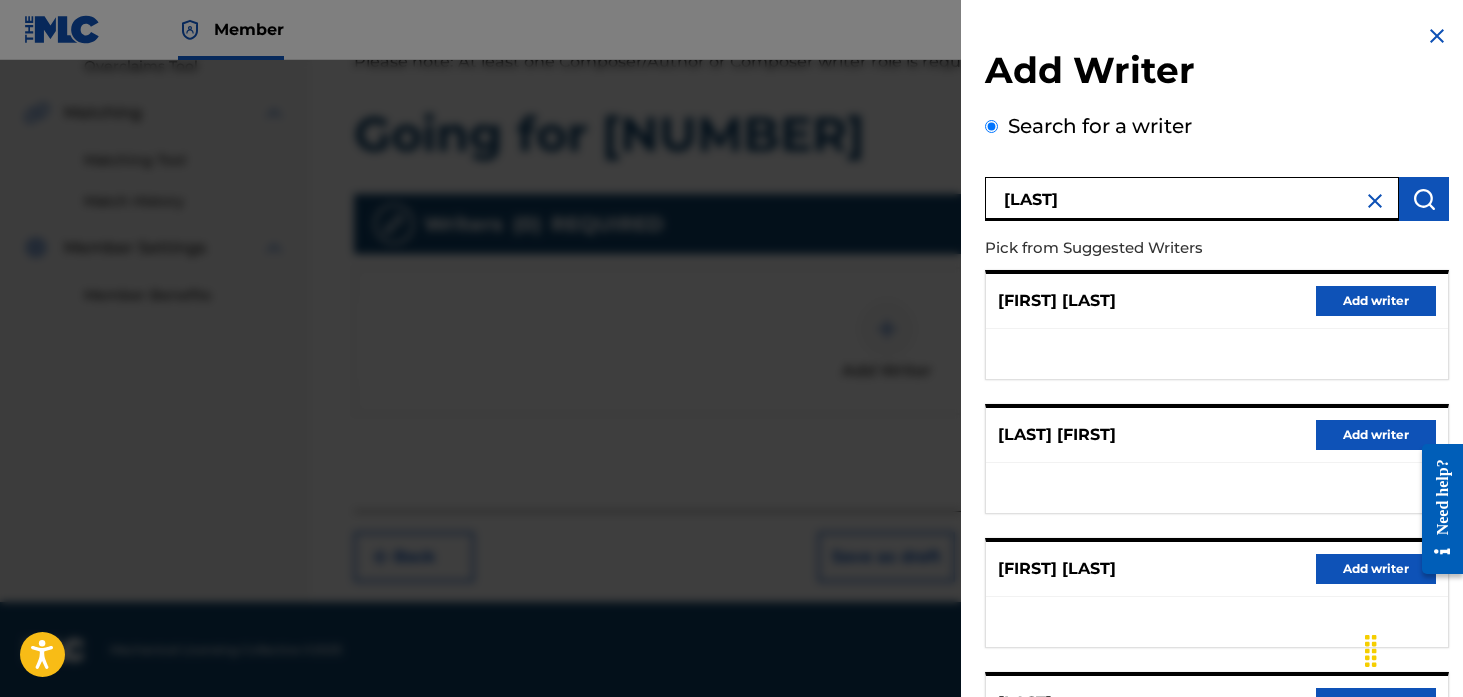 type on "[LAST]" 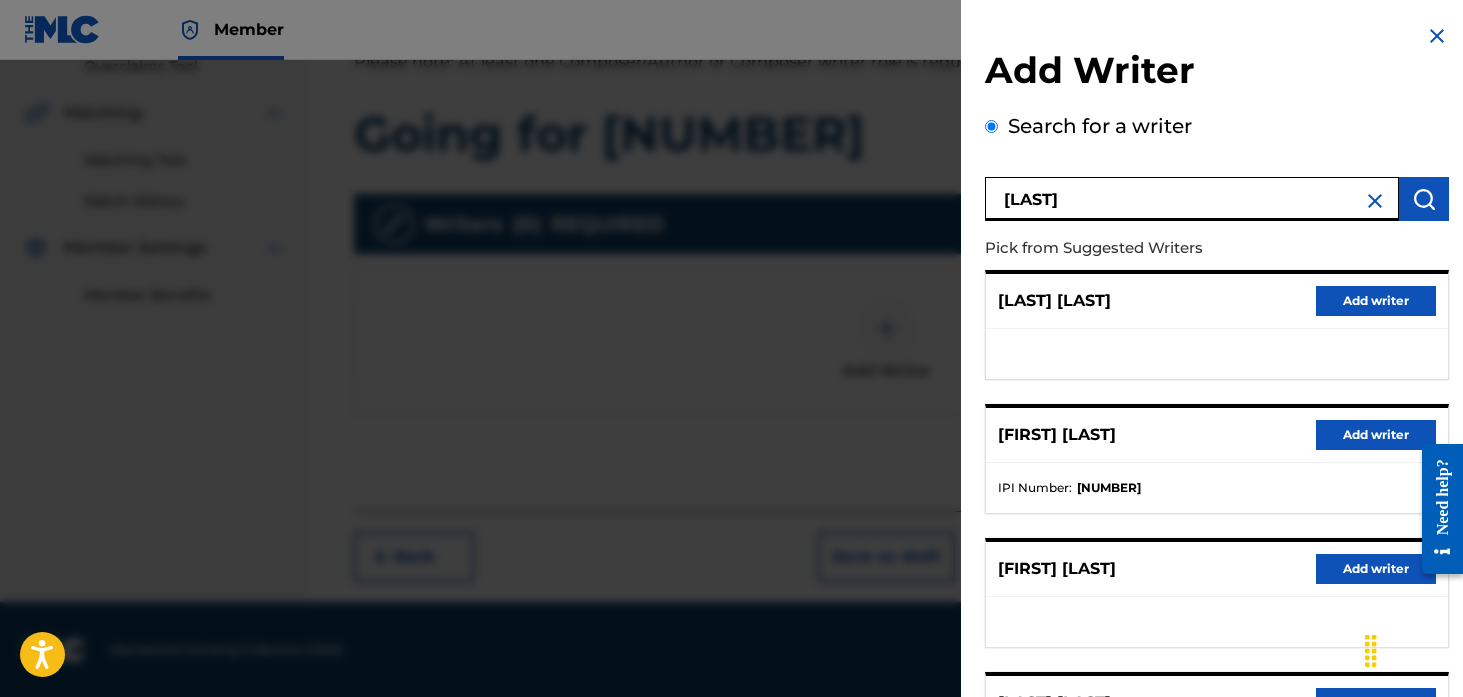 scroll, scrollTop: 35, scrollLeft: 0, axis: vertical 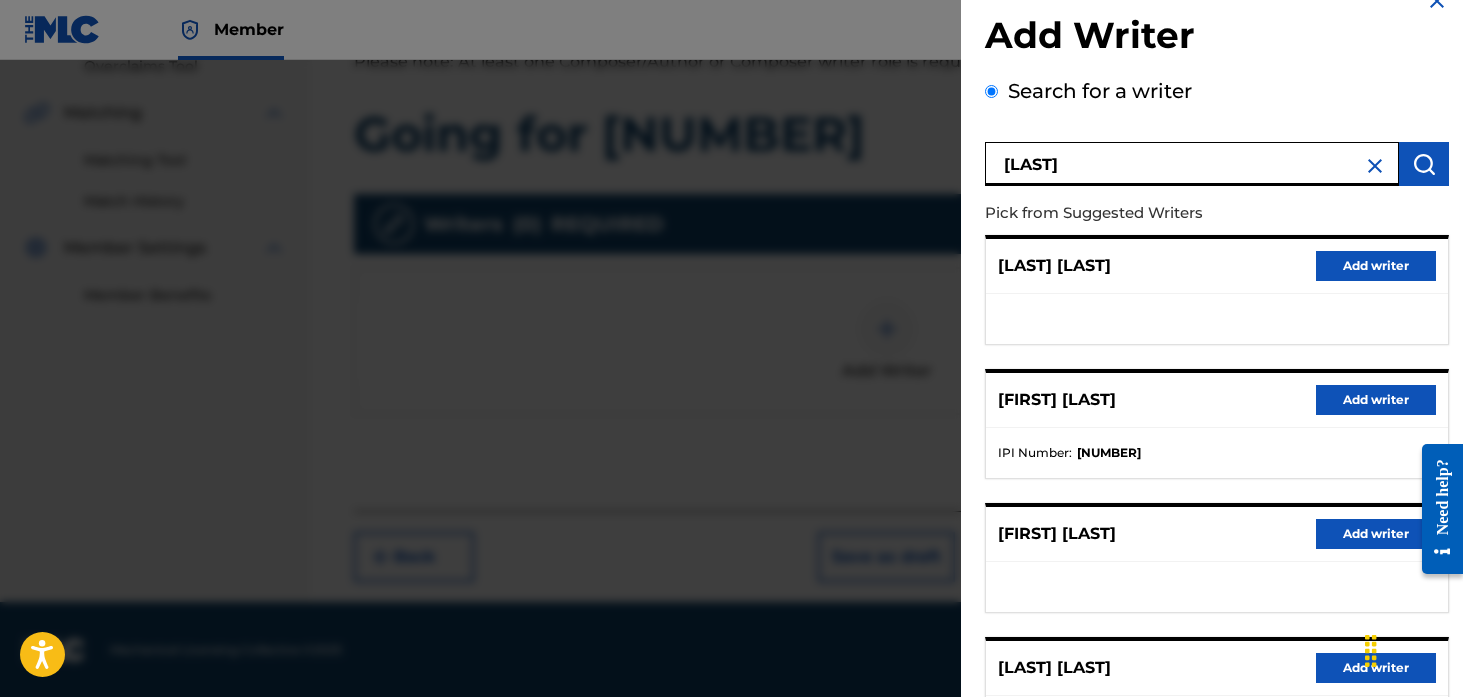 click on "Add writer" at bounding box center [1376, 400] 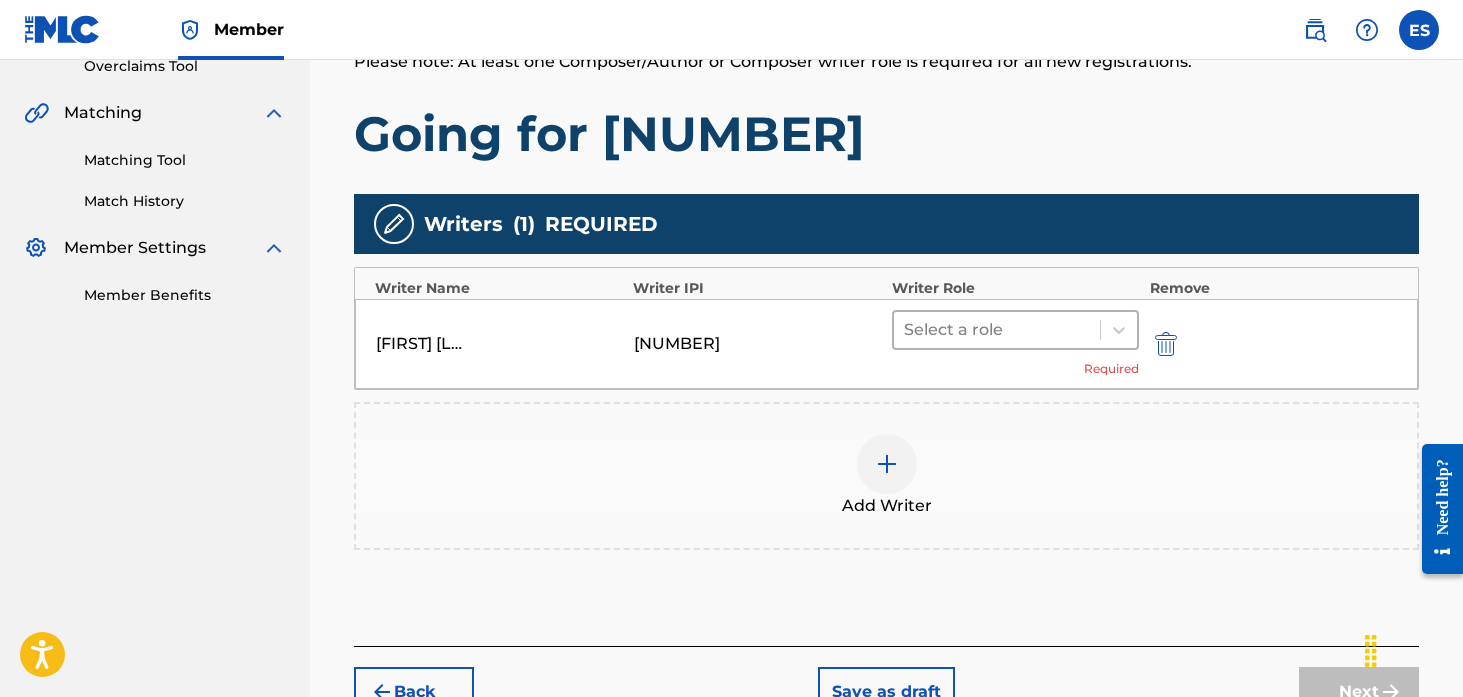 click at bounding box center [997, 330] 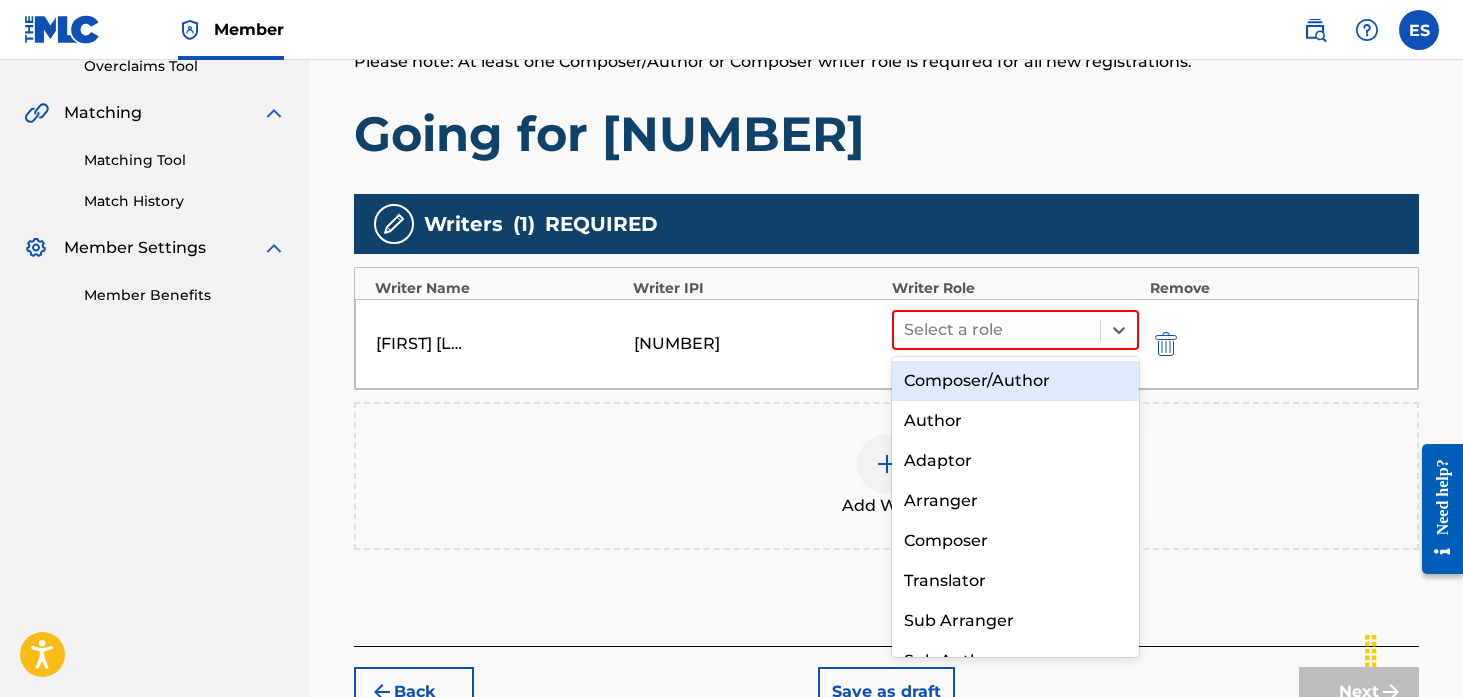 click on "Composer/Author" at bounding box center [1016, 381] 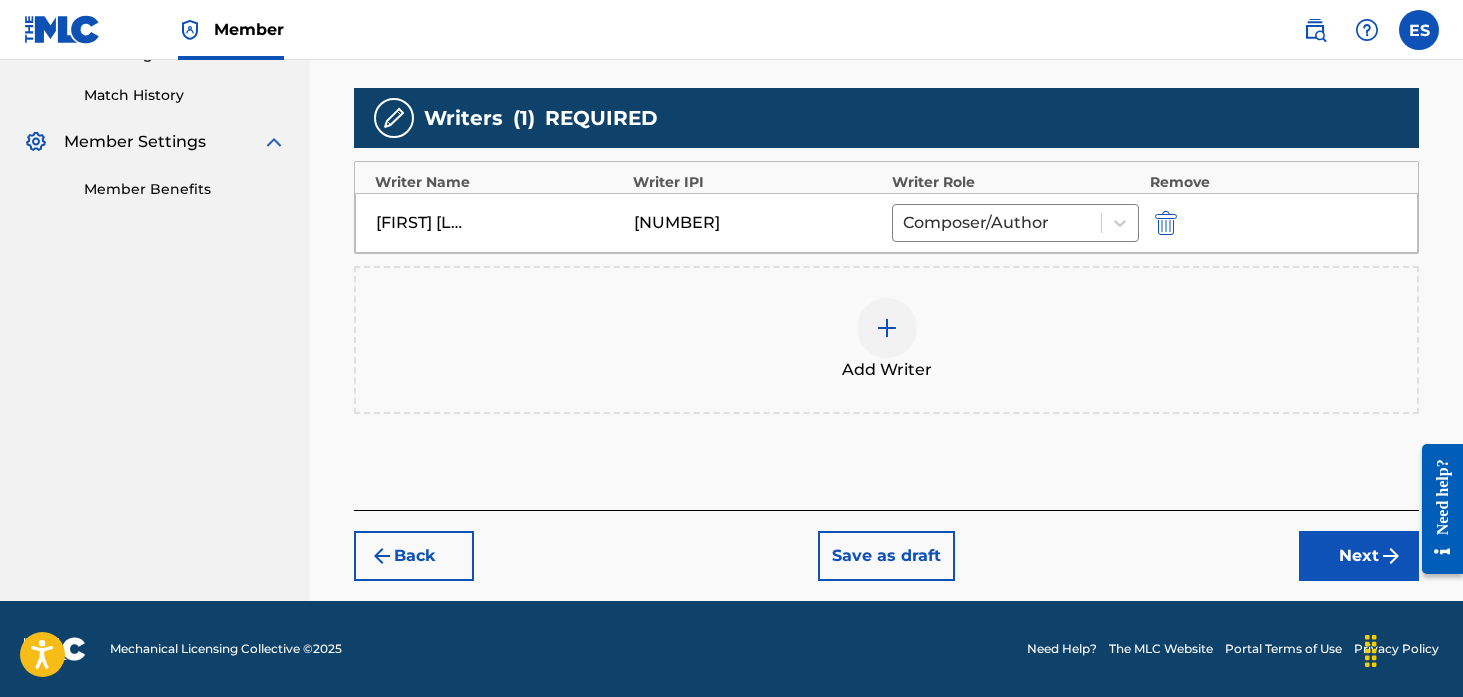 click on "Next" at bounding box center [1359, 556] 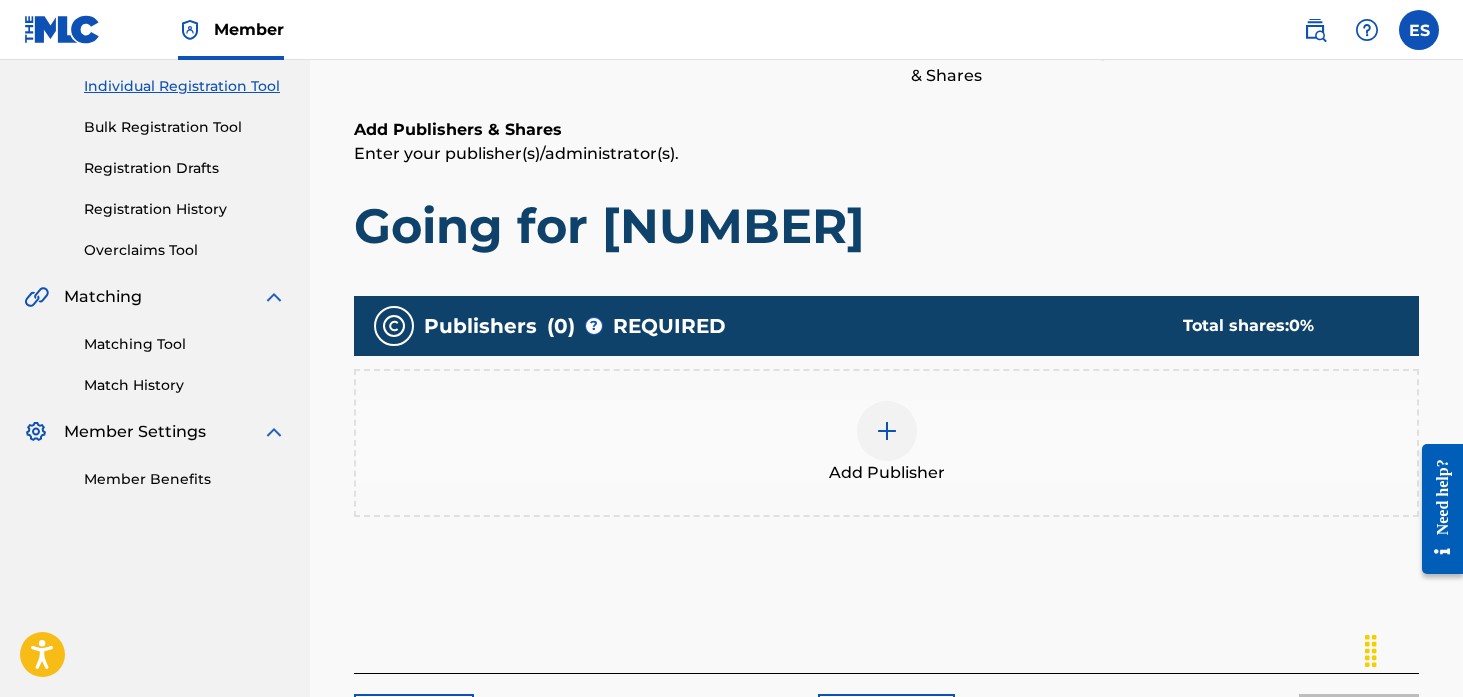 scroll, scrollTop: 319, scrollLeft: 0, axis: vertical 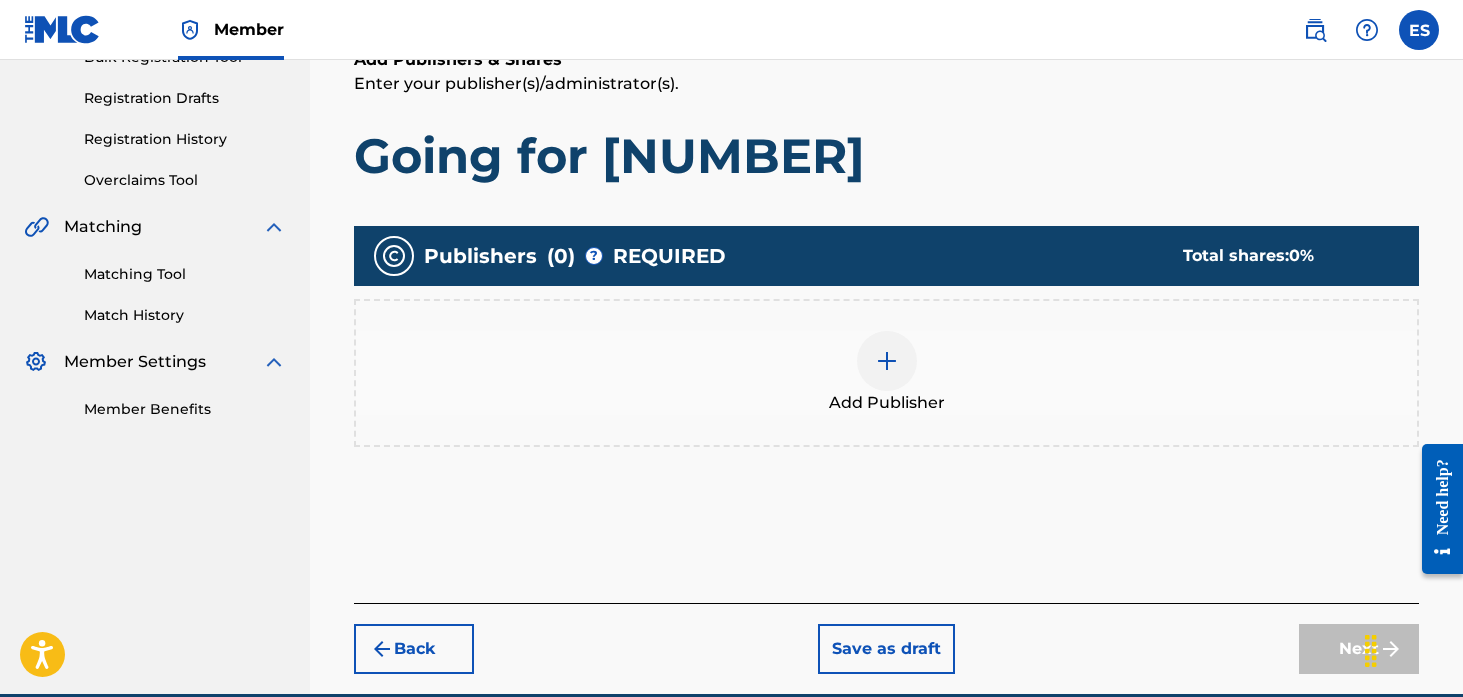 click at bounding box center [887, 361] 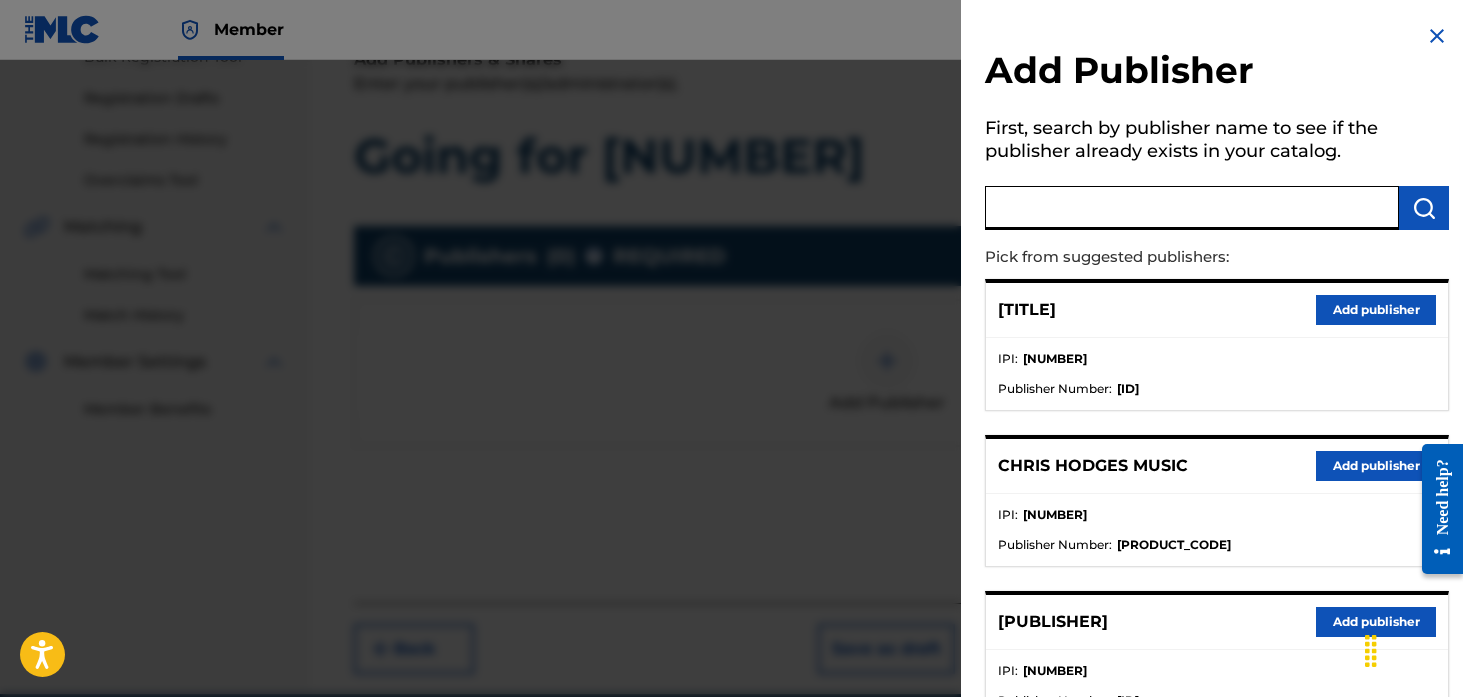 click at bounding box center [1192, 208] 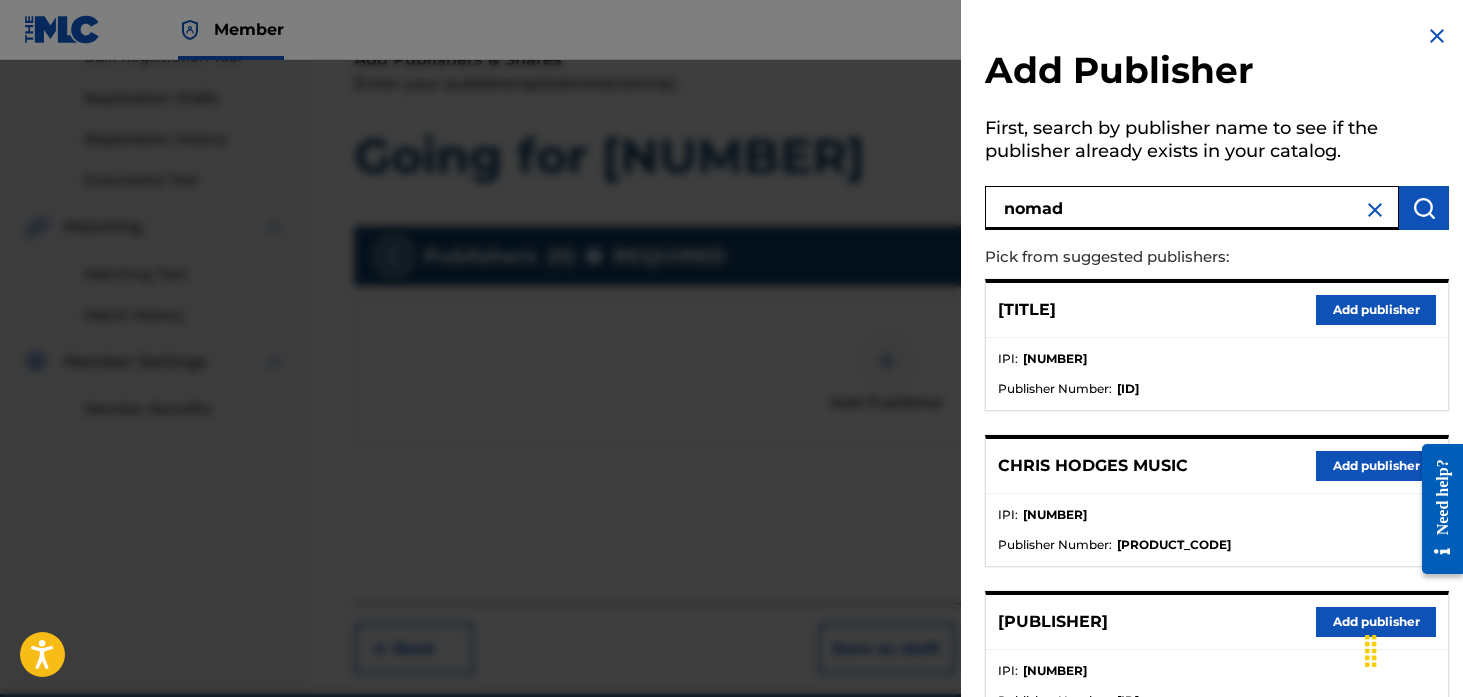 type on "nomad" 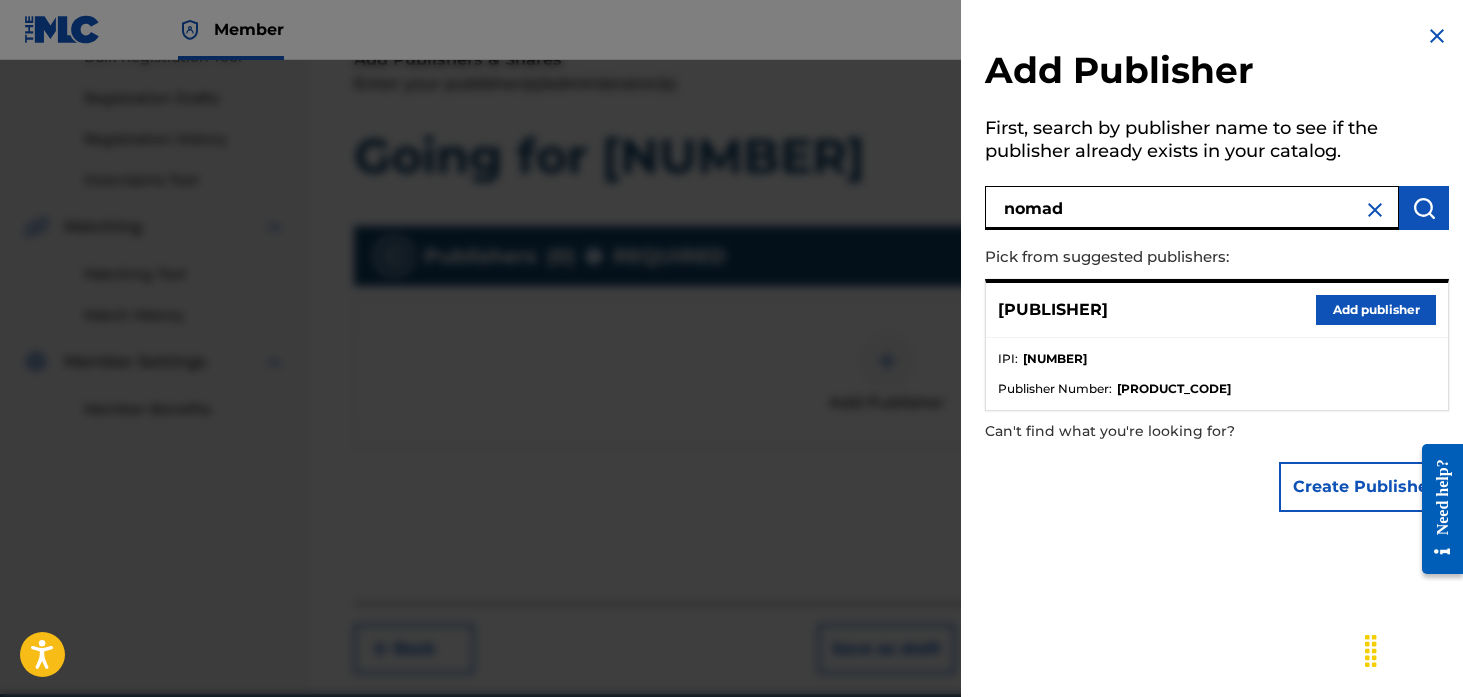 click on "Add publisher" at bounding box center (1376, 310) 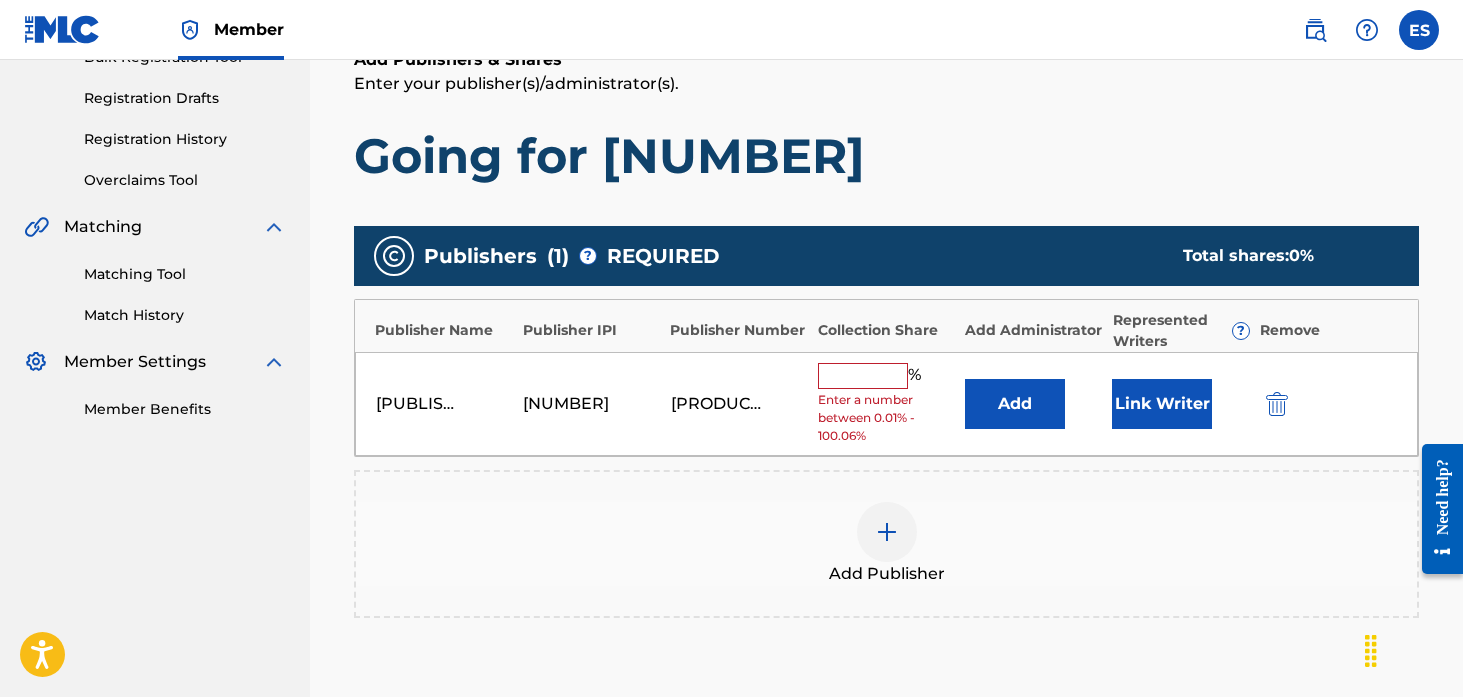 scroll, scrollTop: 444, scrollLeft: 0, axis: vertical 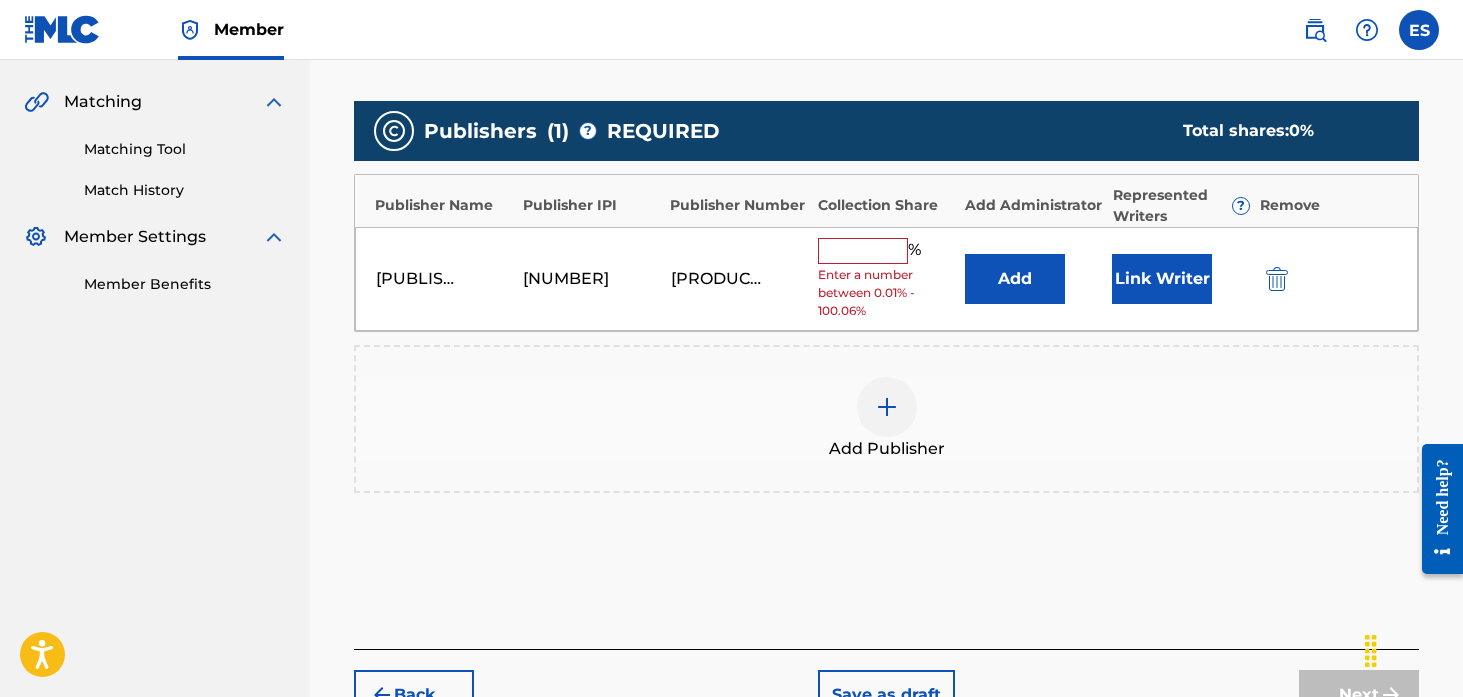 click at bounding box center (863, 251) 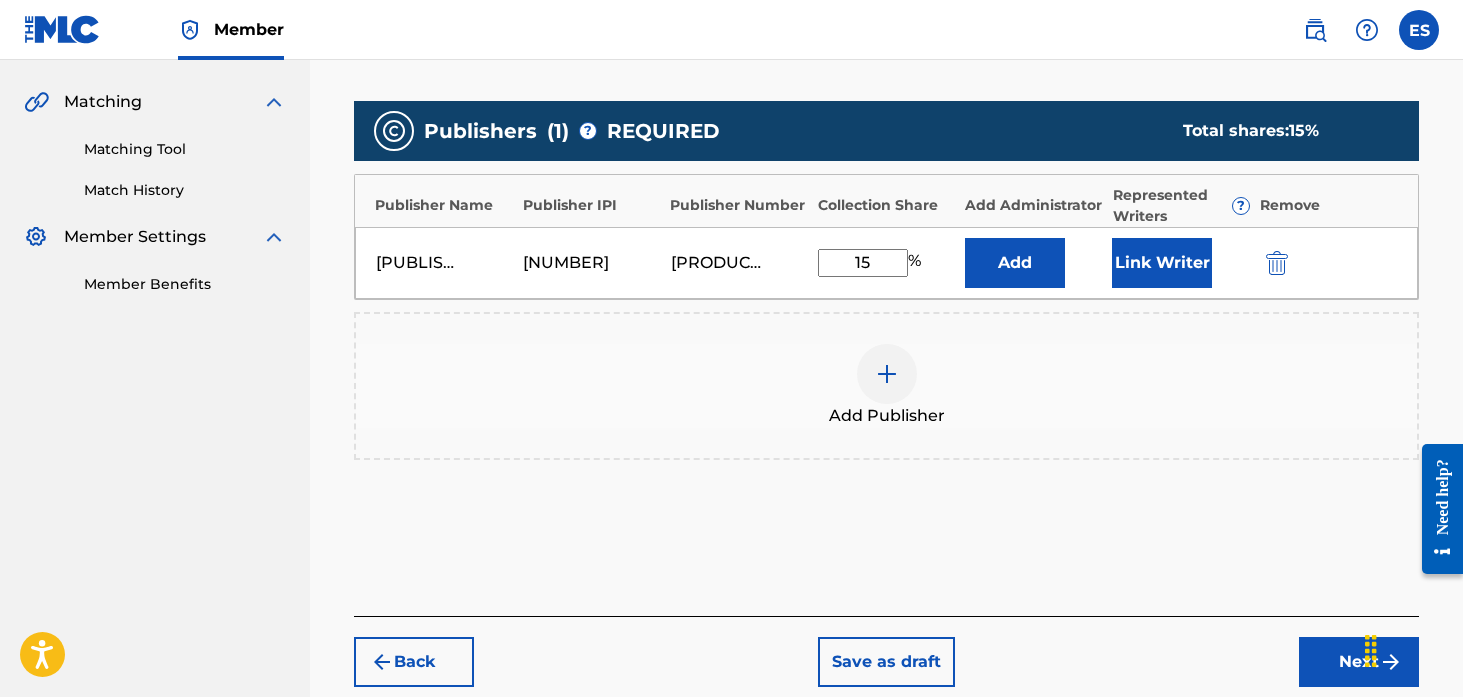 type on "15" 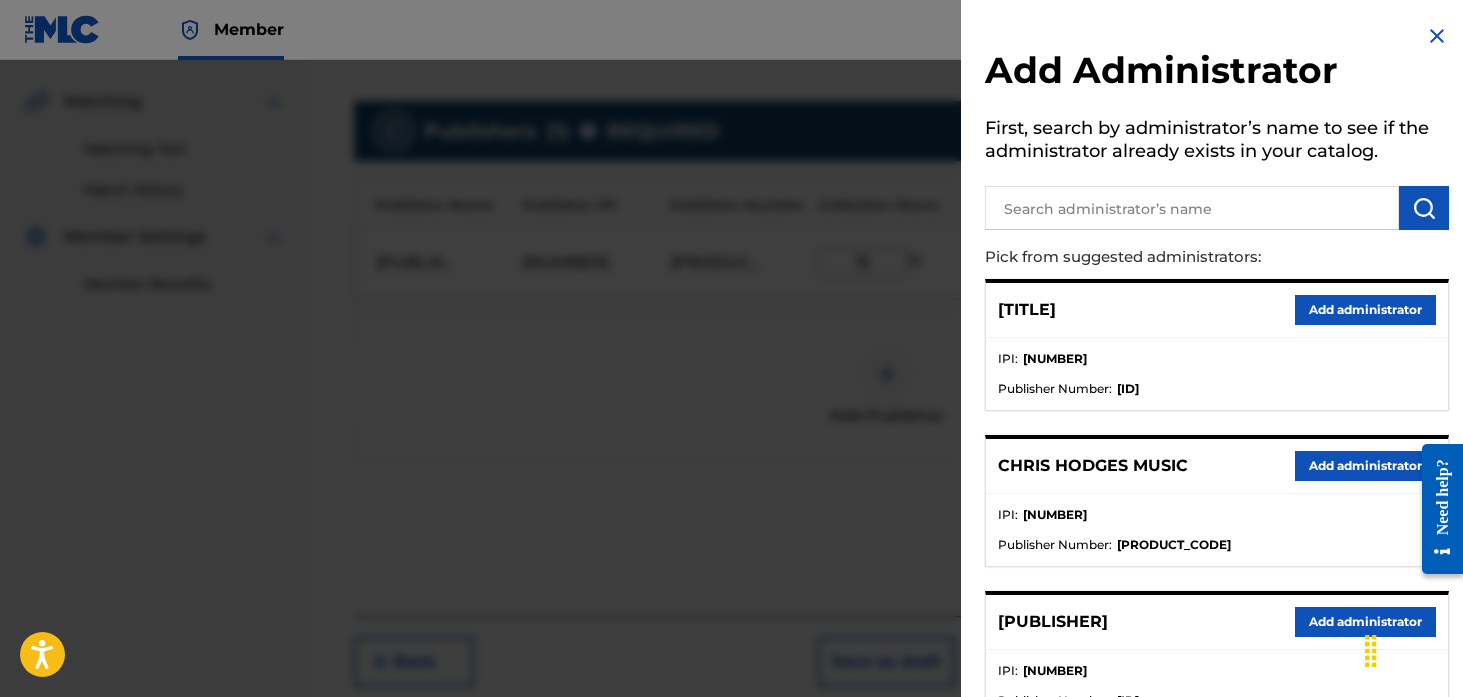 click at bounding box center (1192, 208) 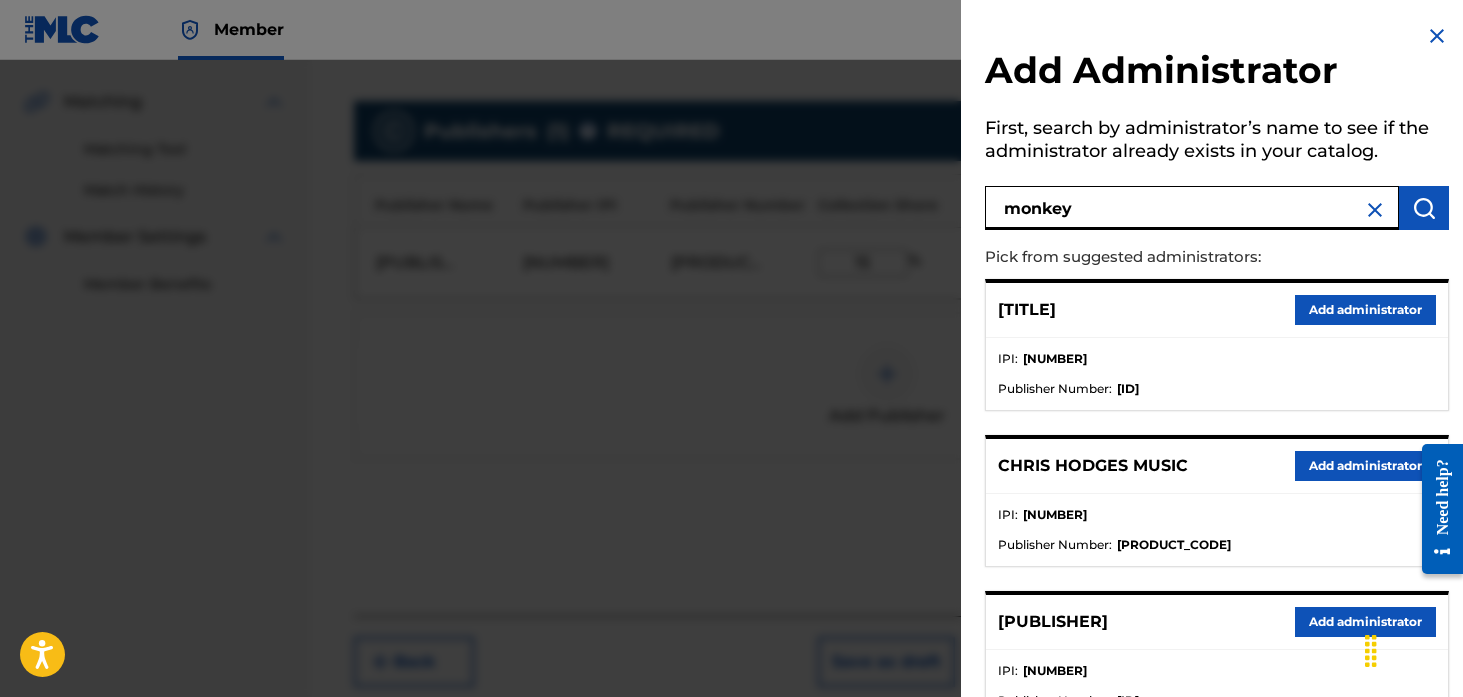 type on "monkey" 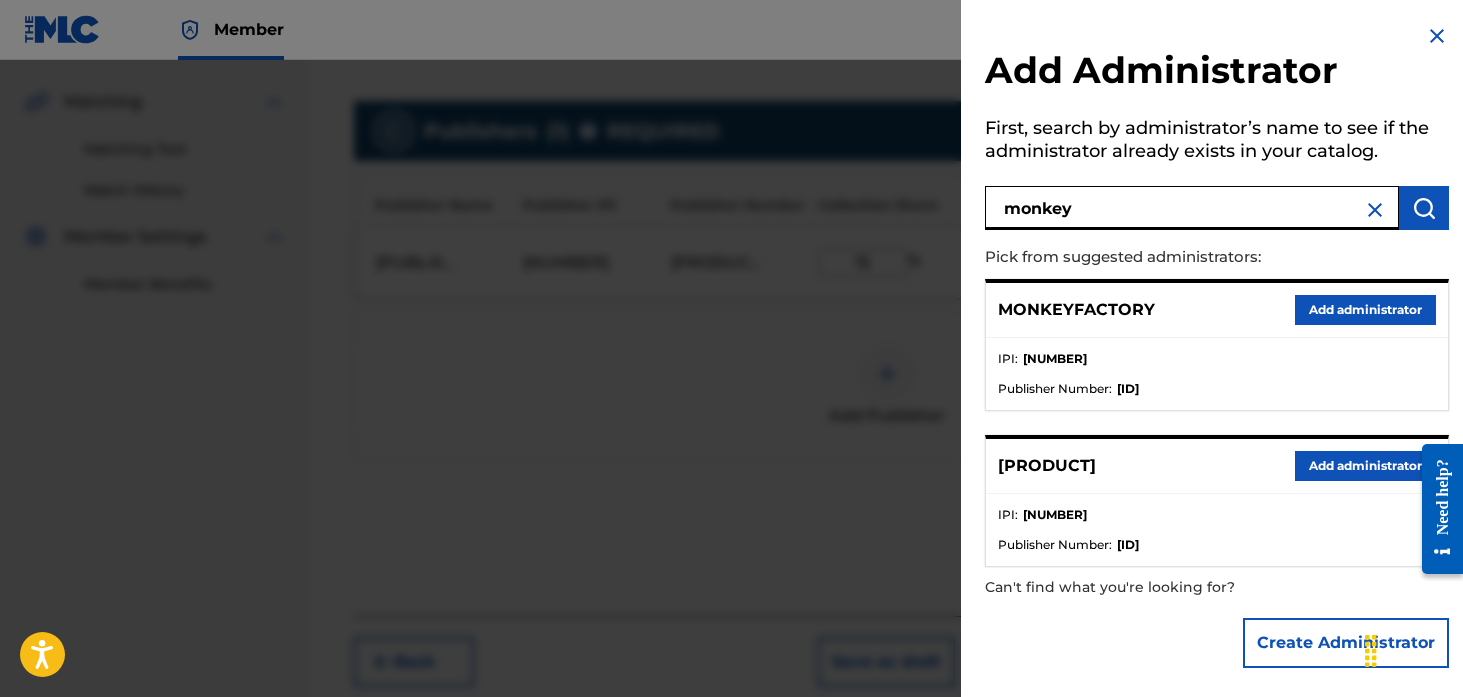 click on "Add administrator" at bounding box center (1365, 310) 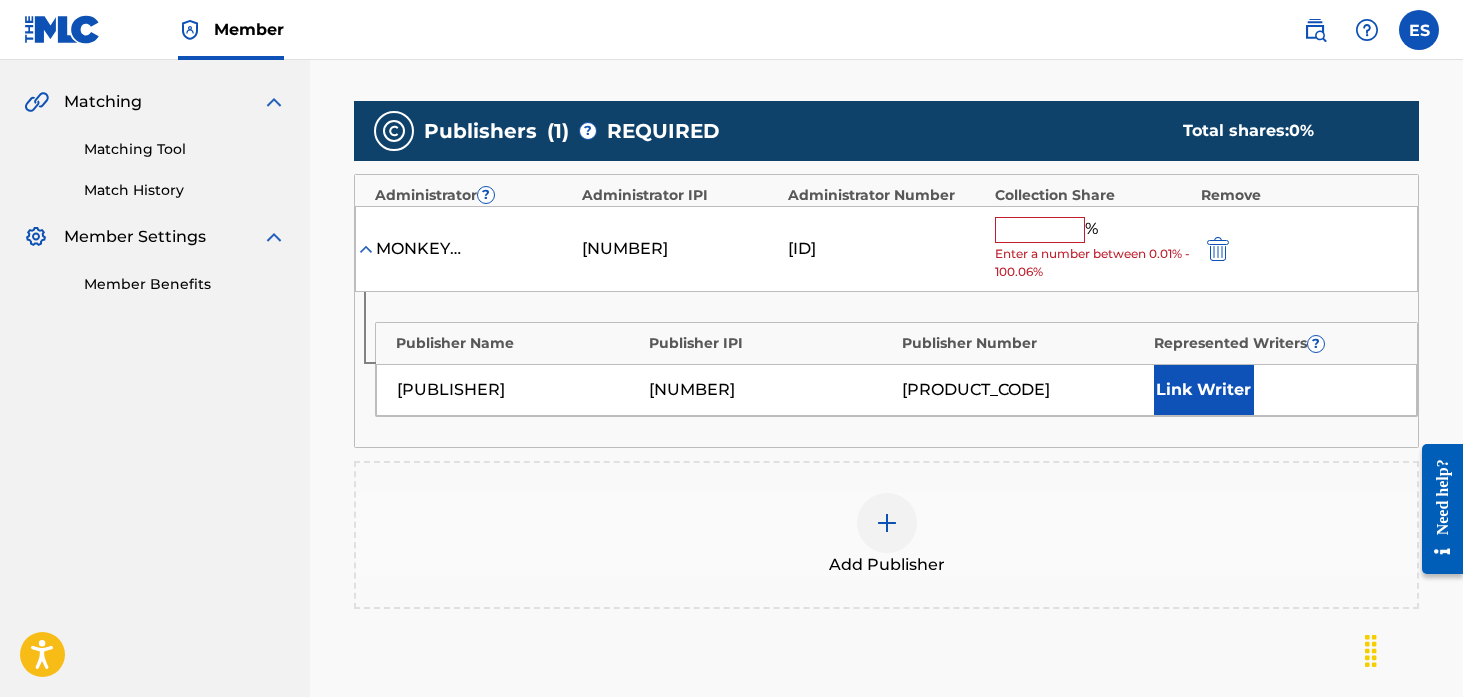 click at bounding box center (1040, 230) 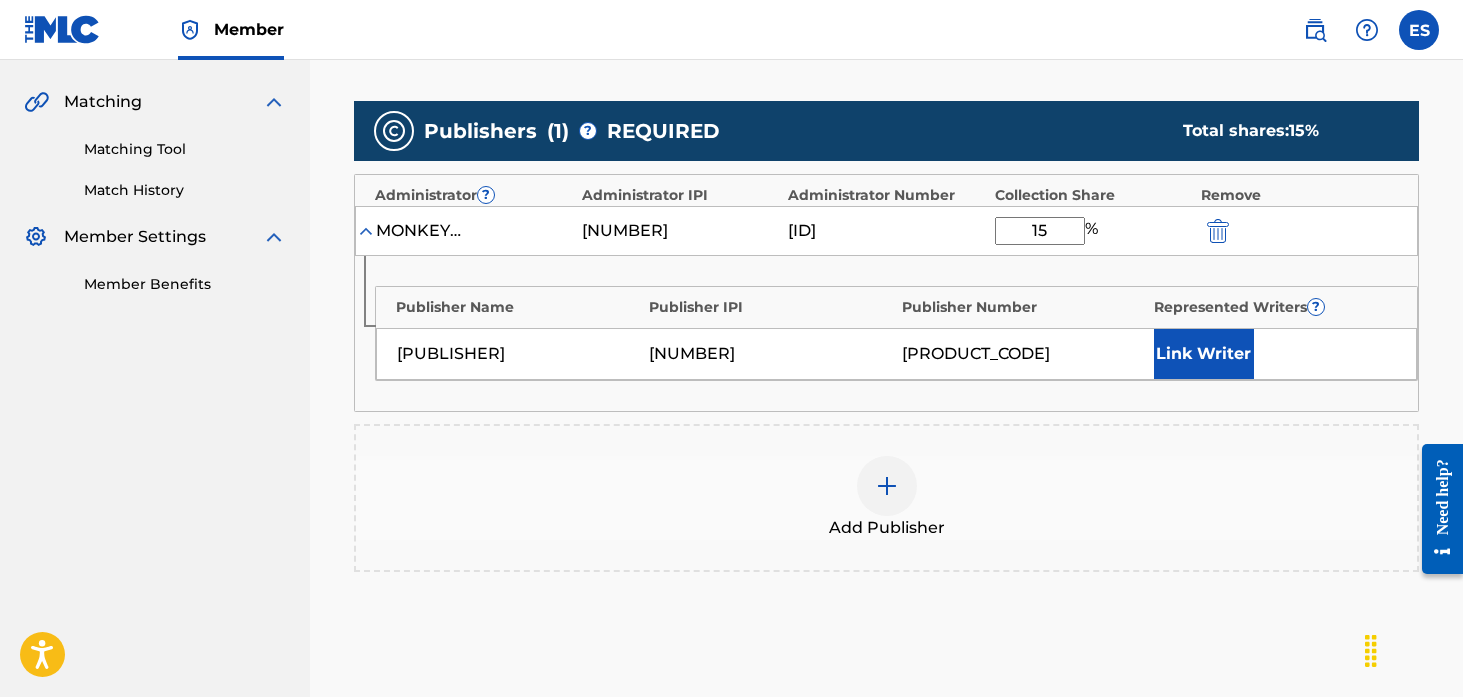 type on "15" 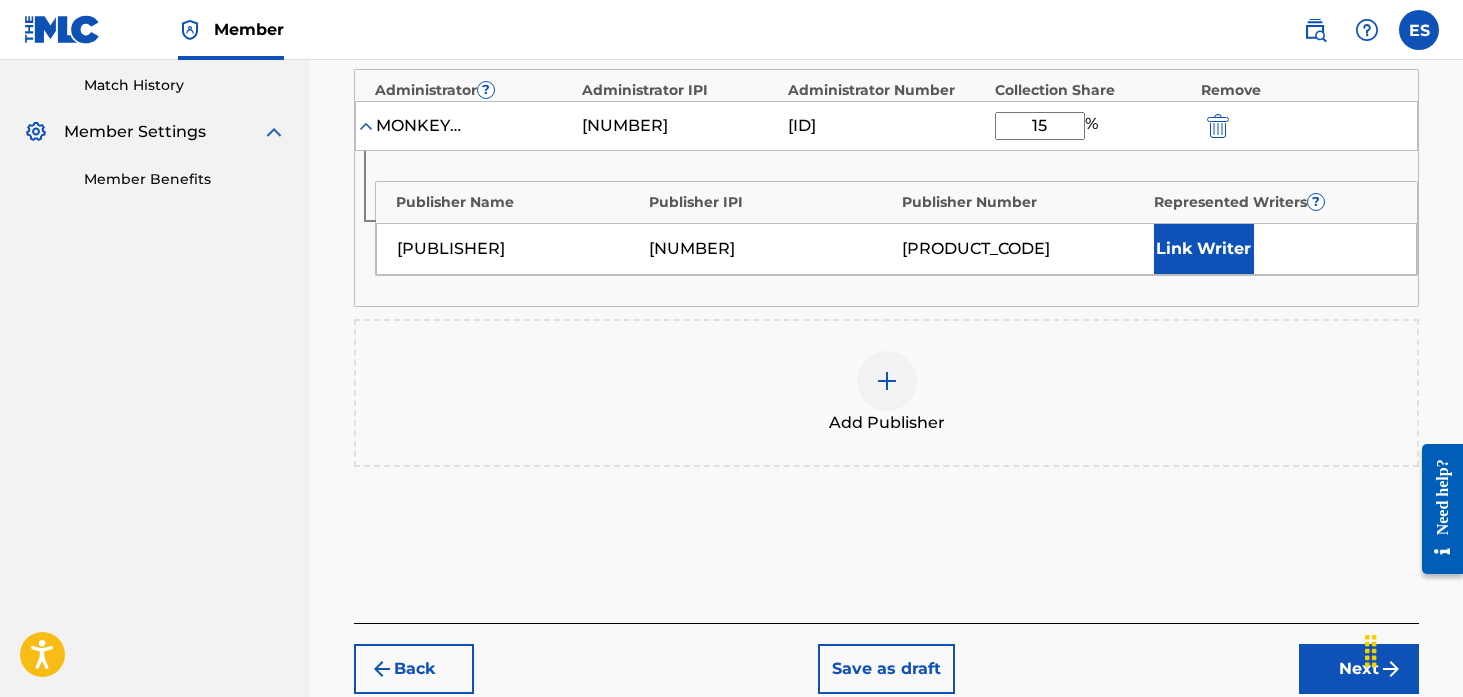 scroll, scrollTop: 296, scrollLeft: 0, axis: vertical 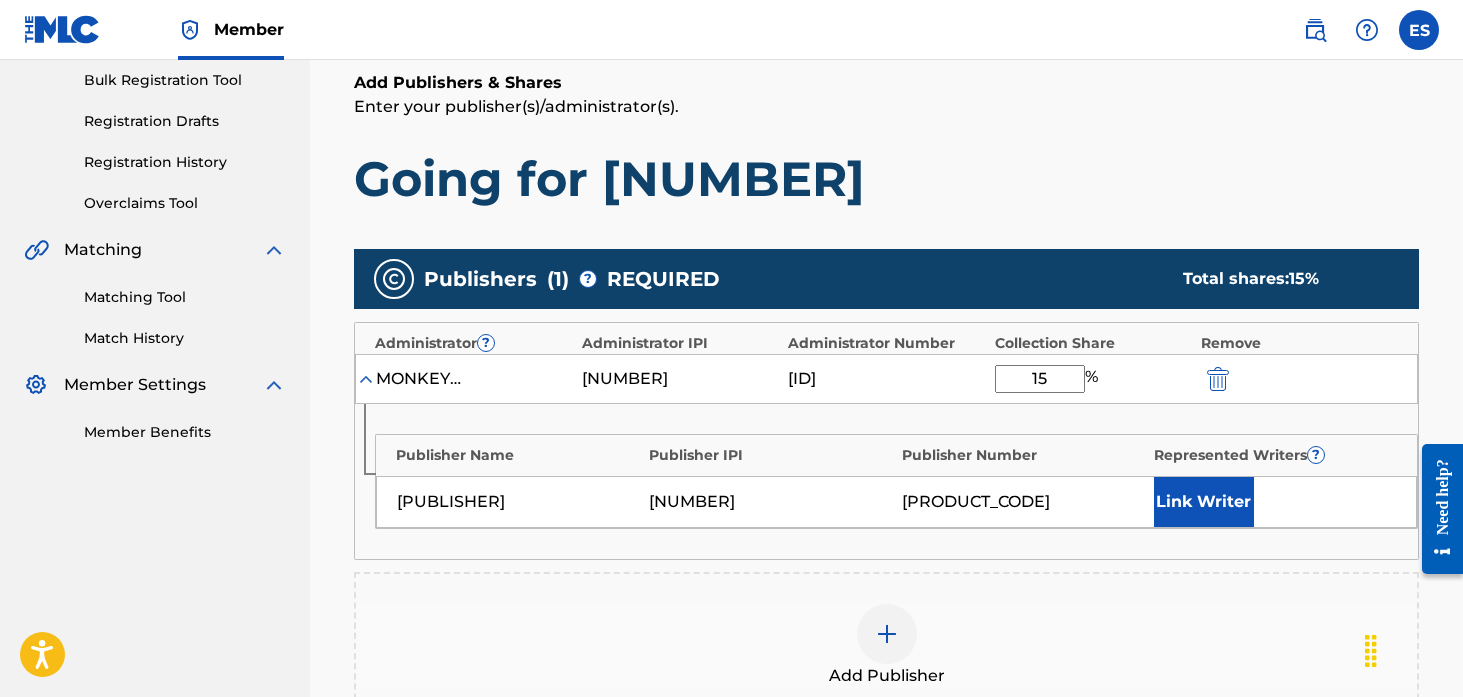 click on "Link Writer" at bounding box center (1204, 502) 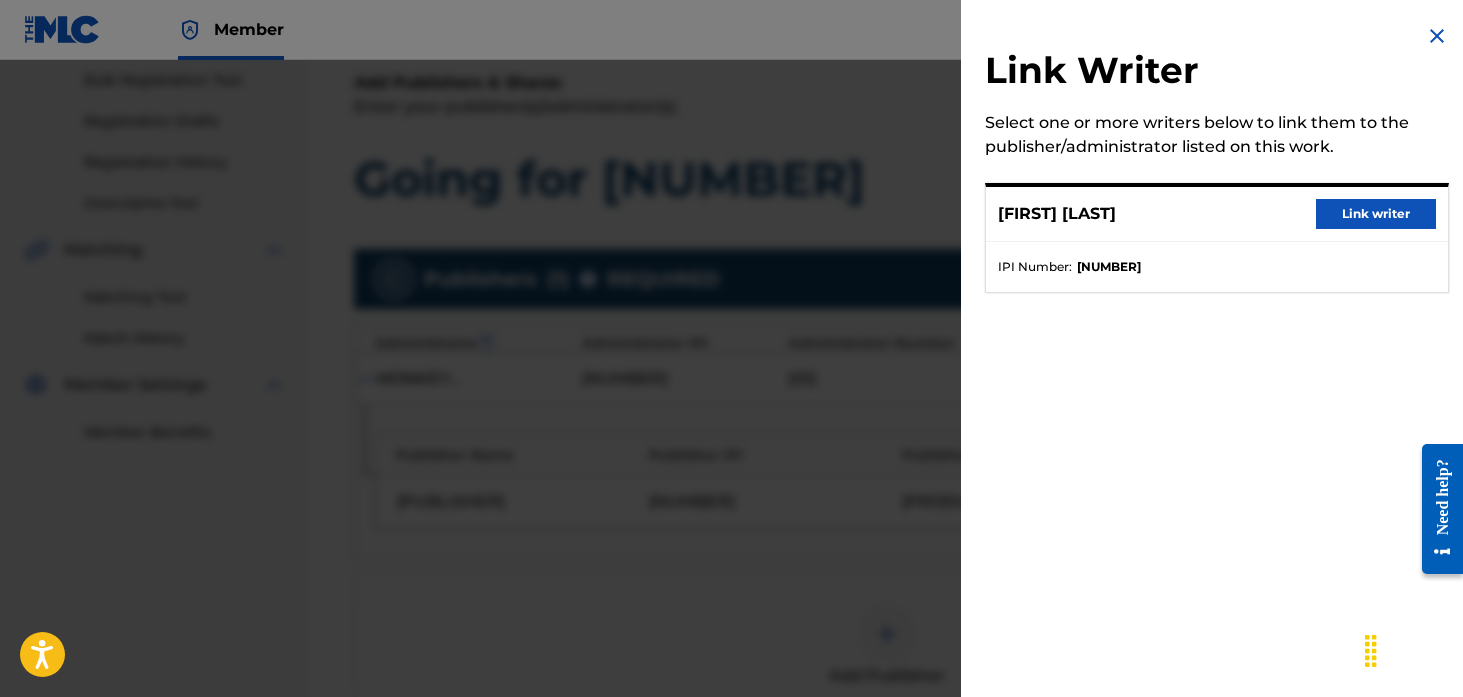 click on "Link writer" at bounding box center (1376, 214) 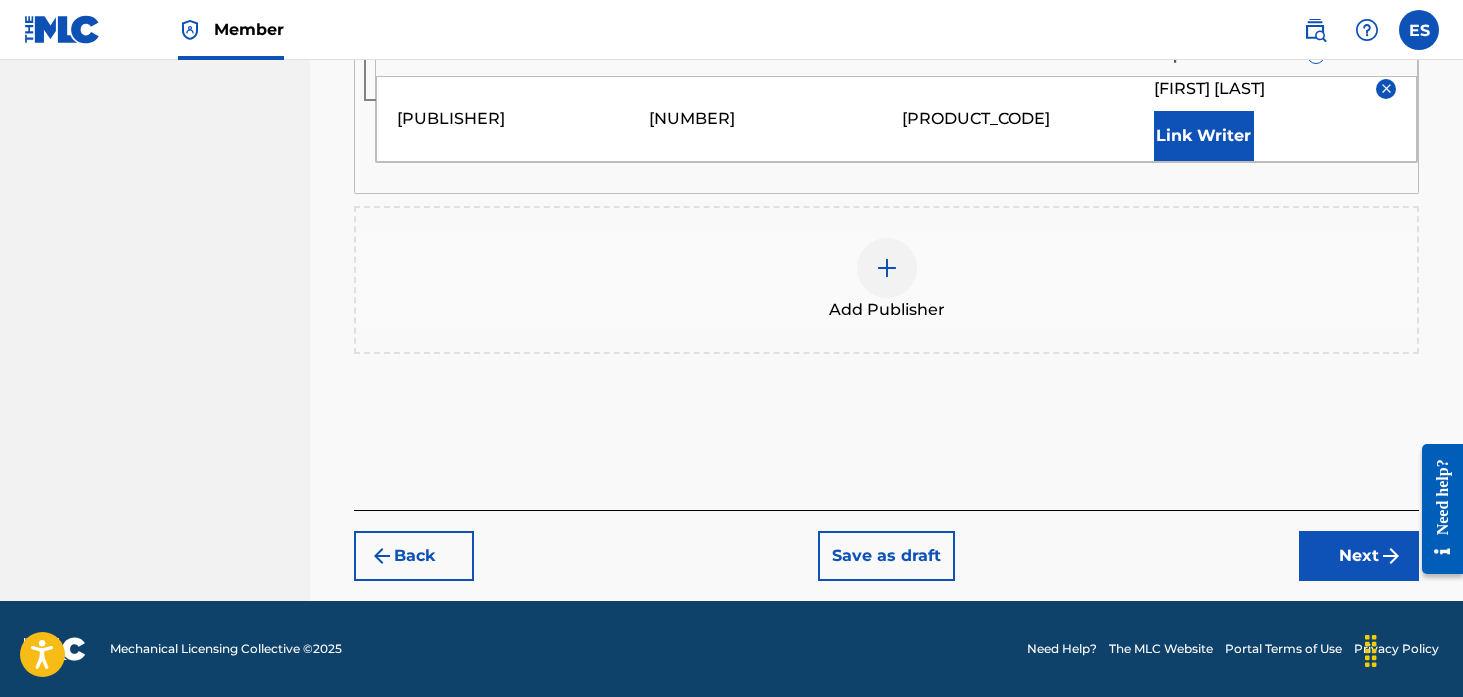 click on "Next" at bounding box center (1359, 556) 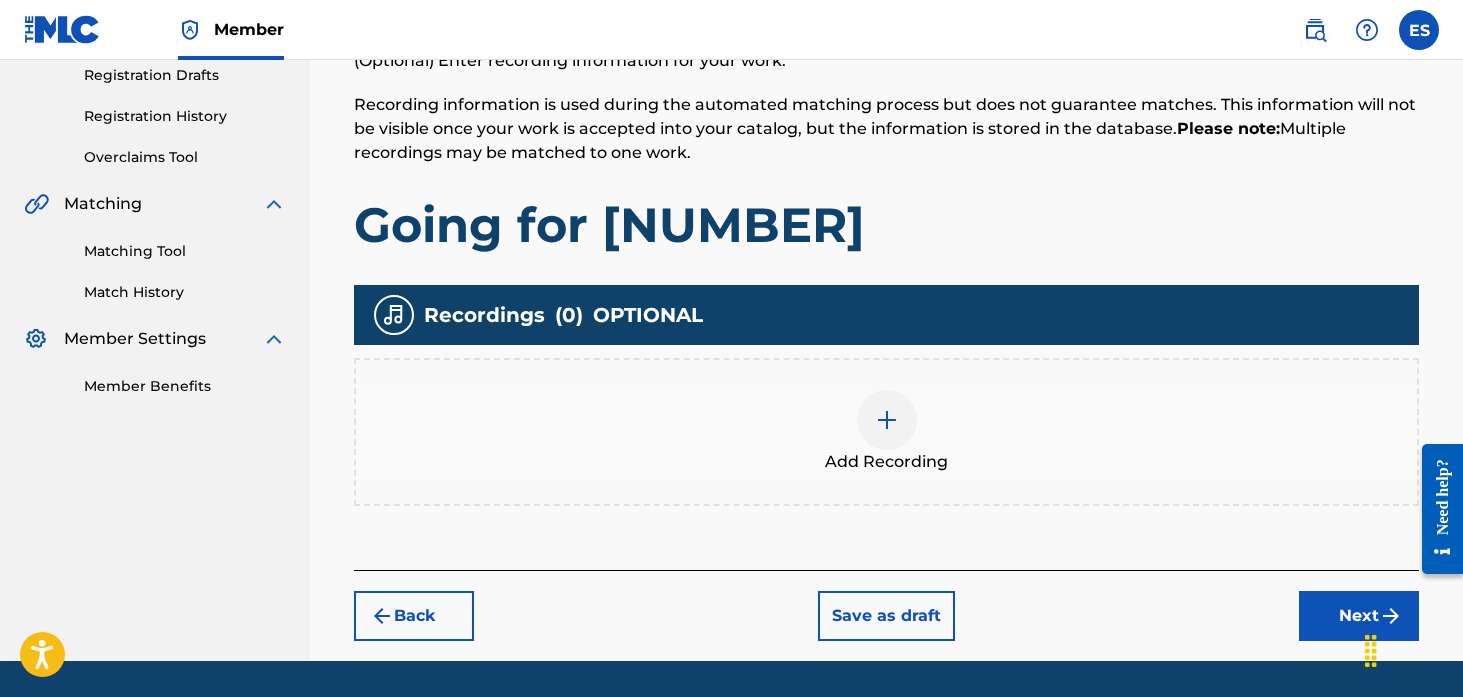 scroll, scrollTop: 401, scrollLeft: 0, axis: vertical 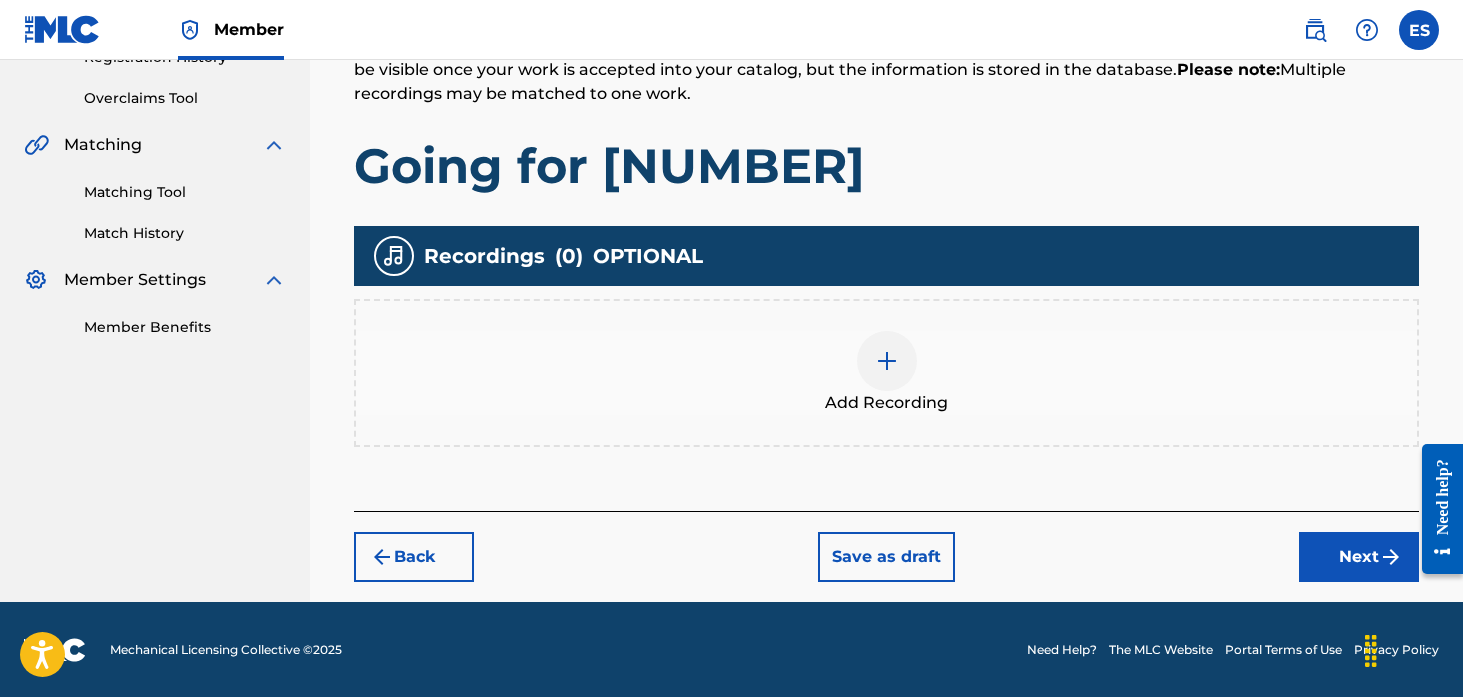 click at bounding box center (887, 361) 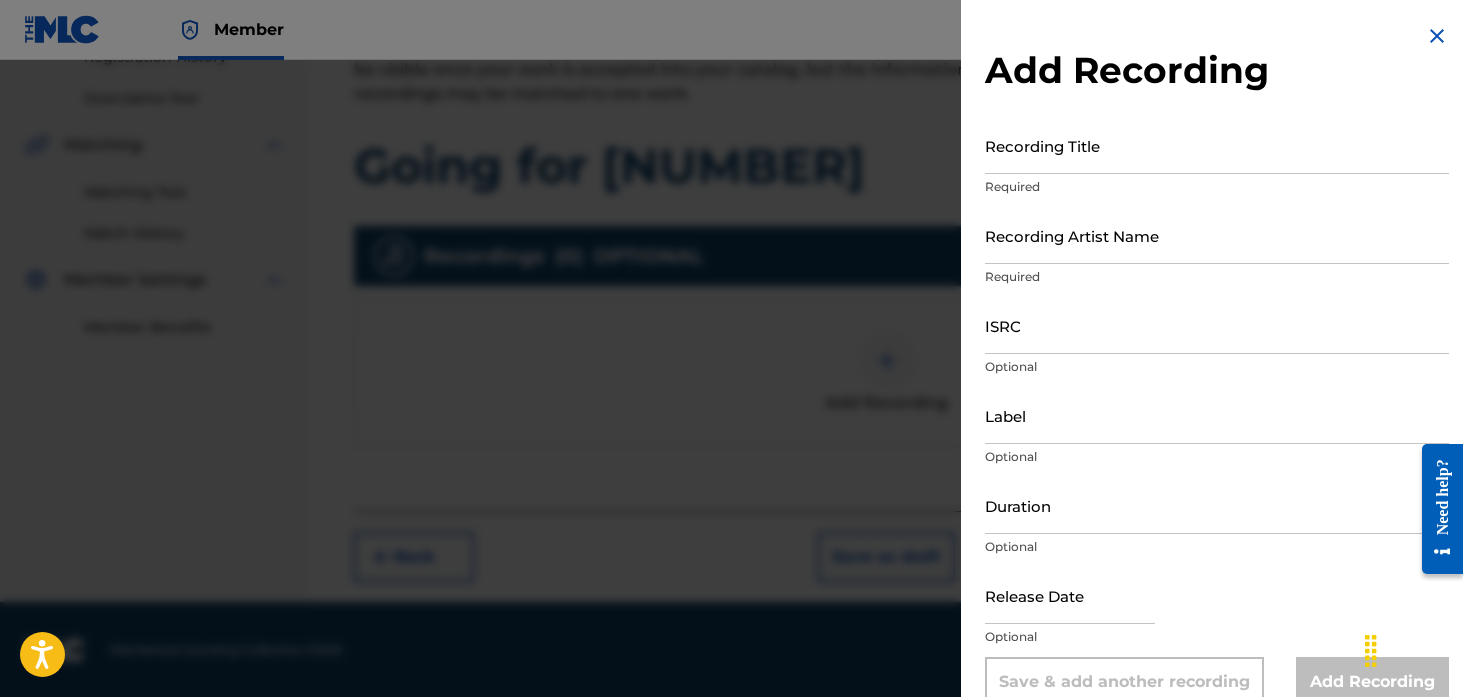 click on "Recording Title" at bounding box center [1217, 145] 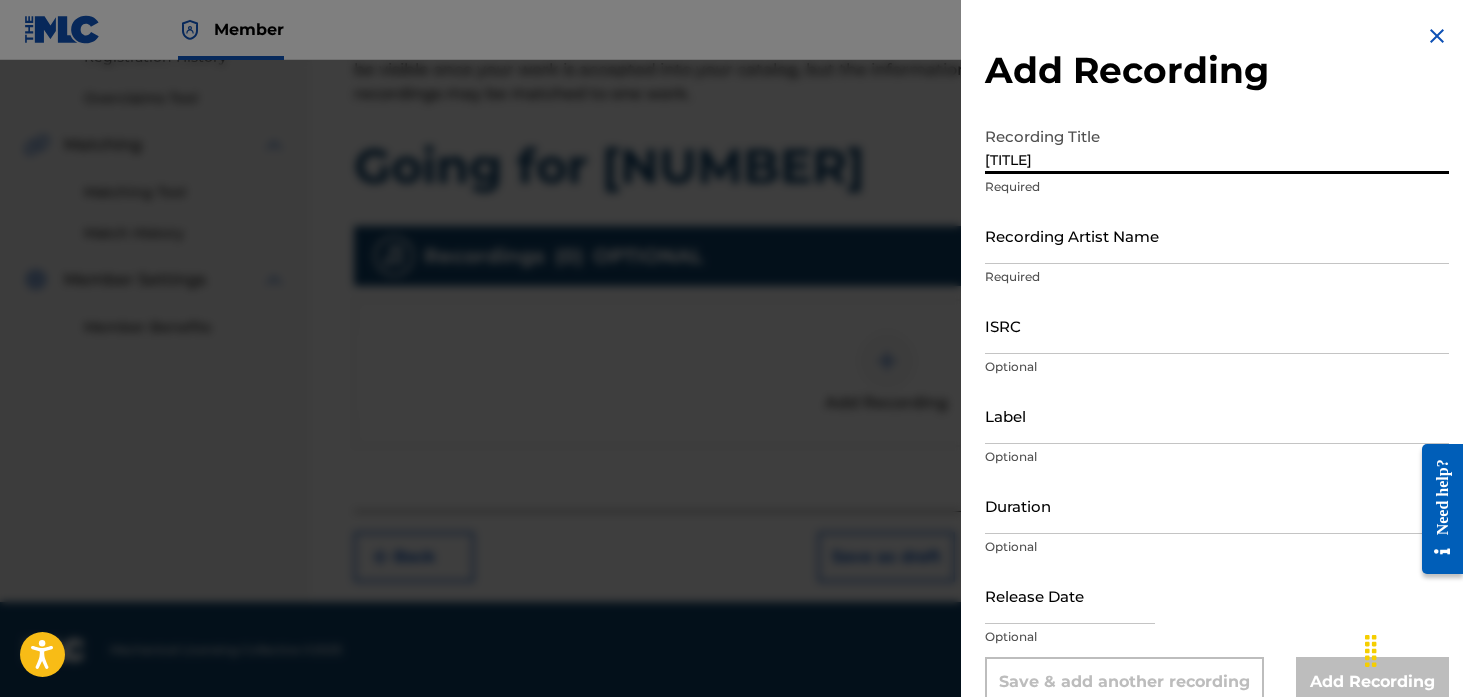 type on "[TITLE]" 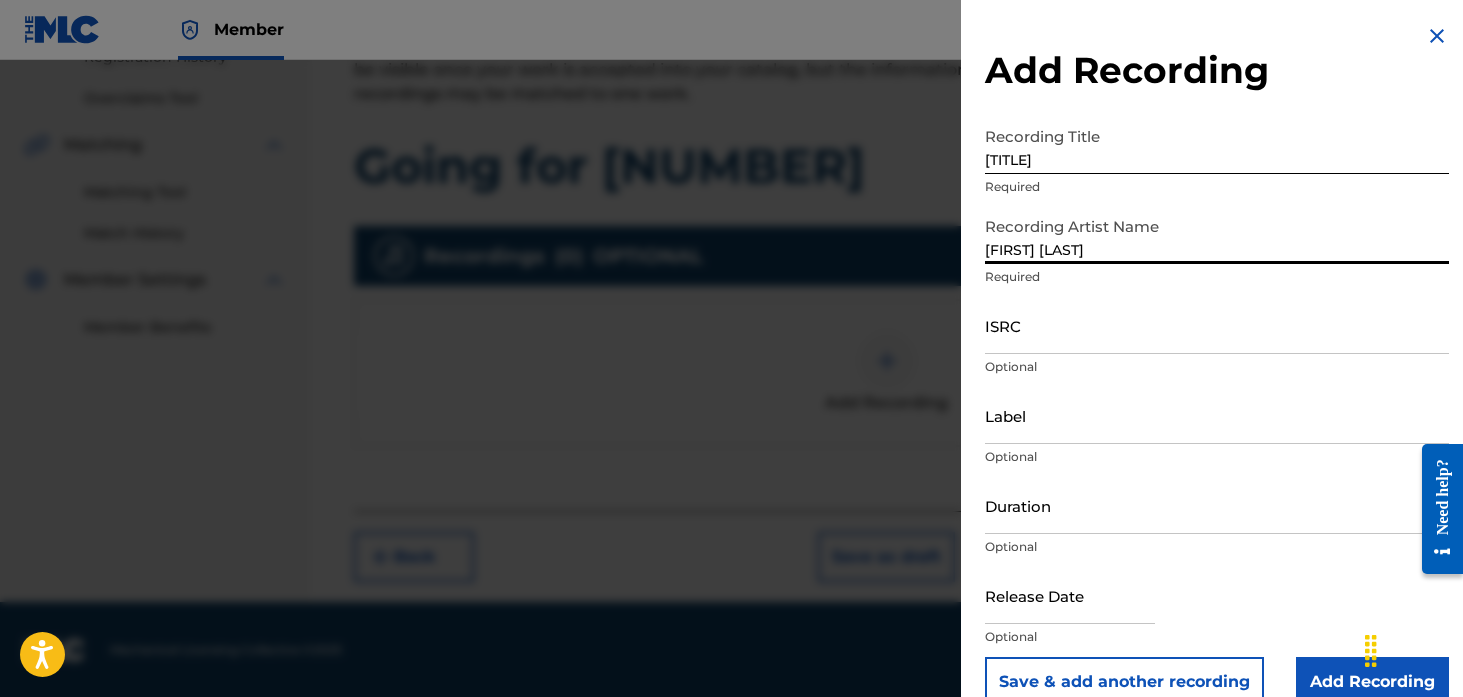 scroll, scrollTop: 34, scrollLeft: 0, axis: vertical 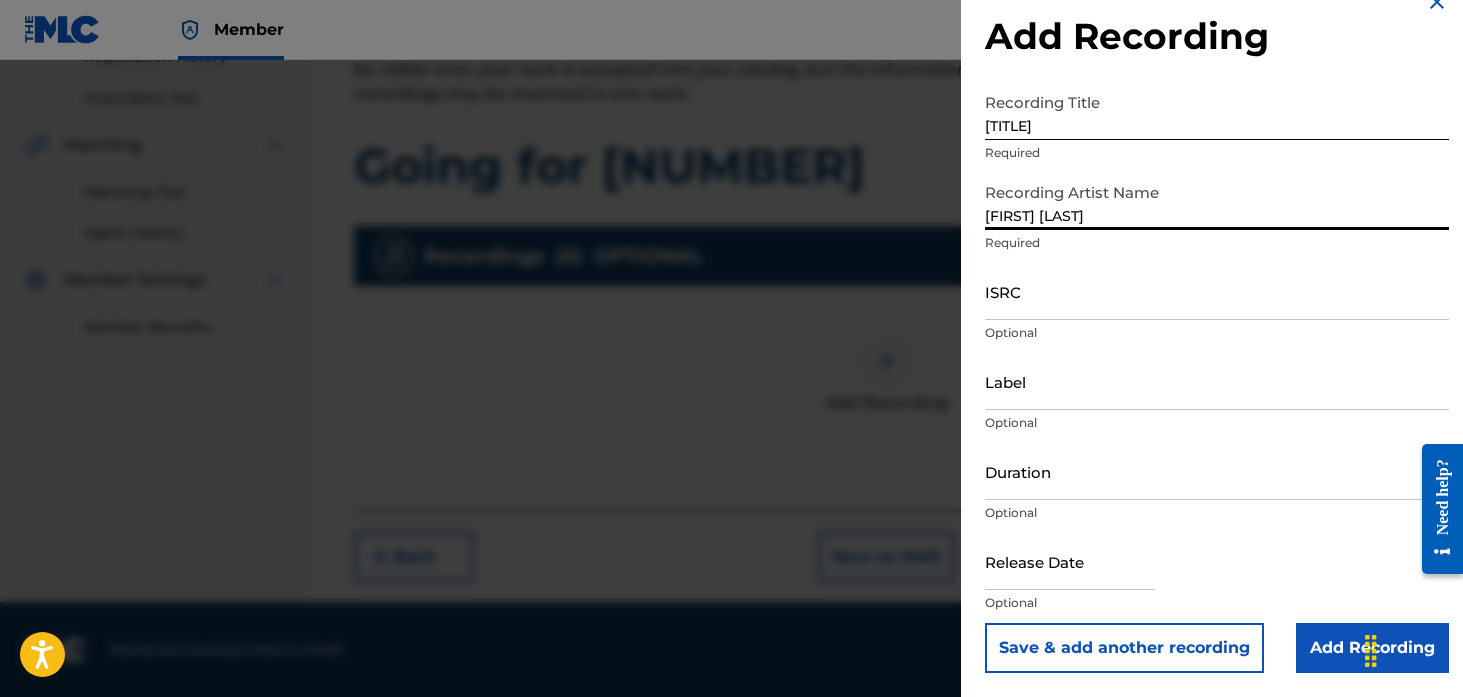 type on "[FIRST] [LAST]" 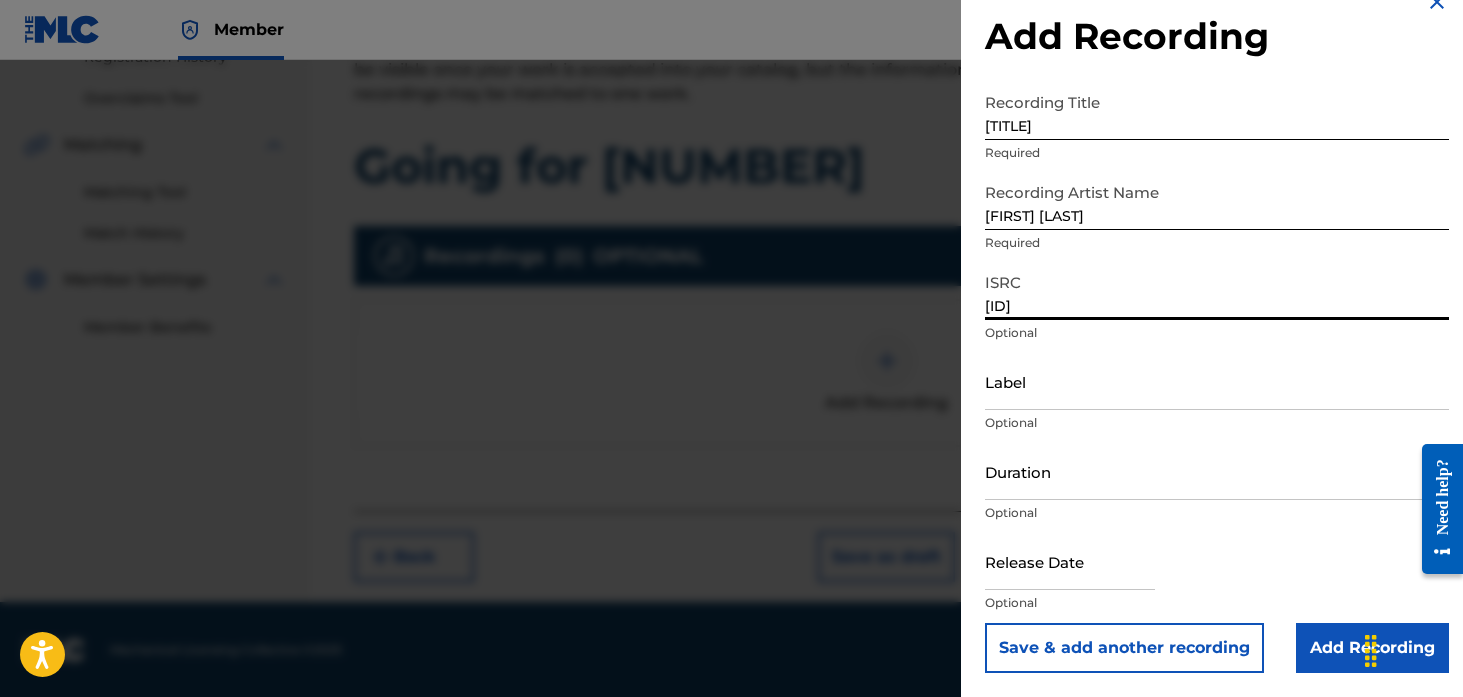 type on "[ID]" 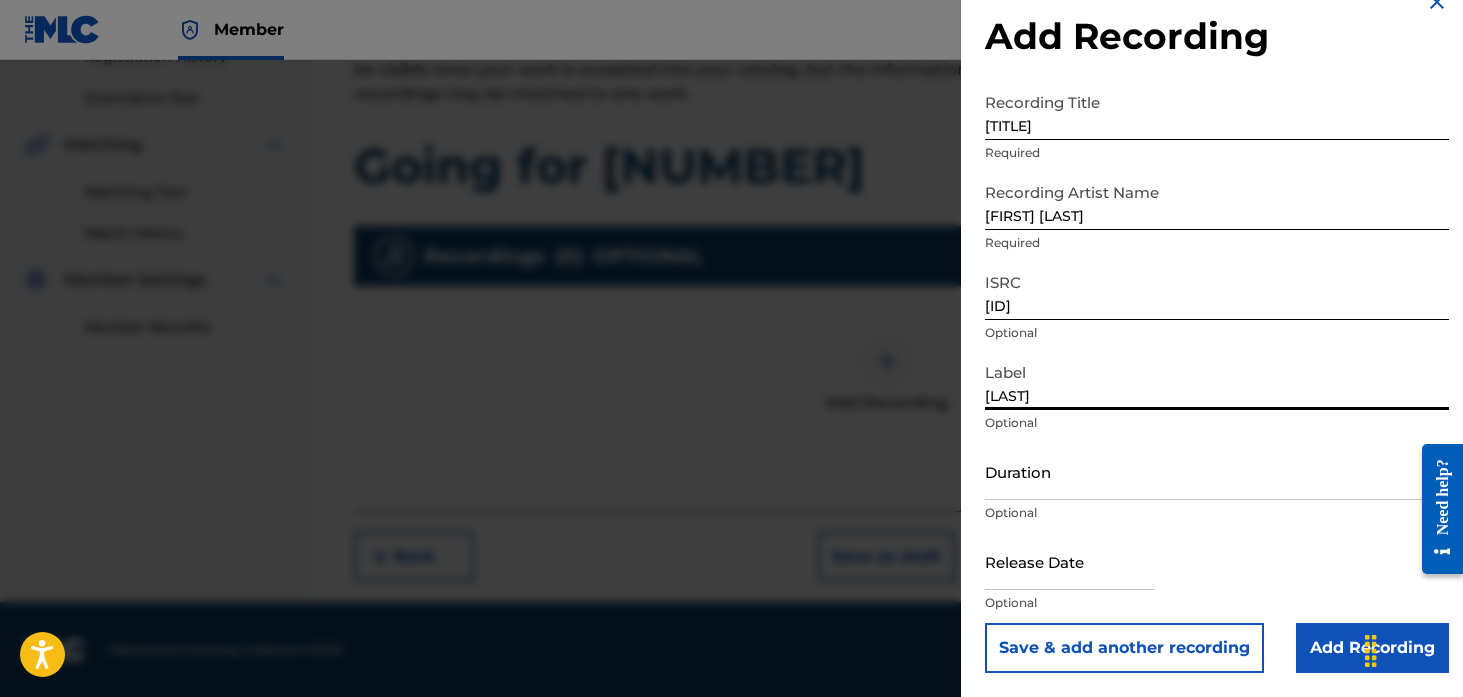 type on "[LAST]" 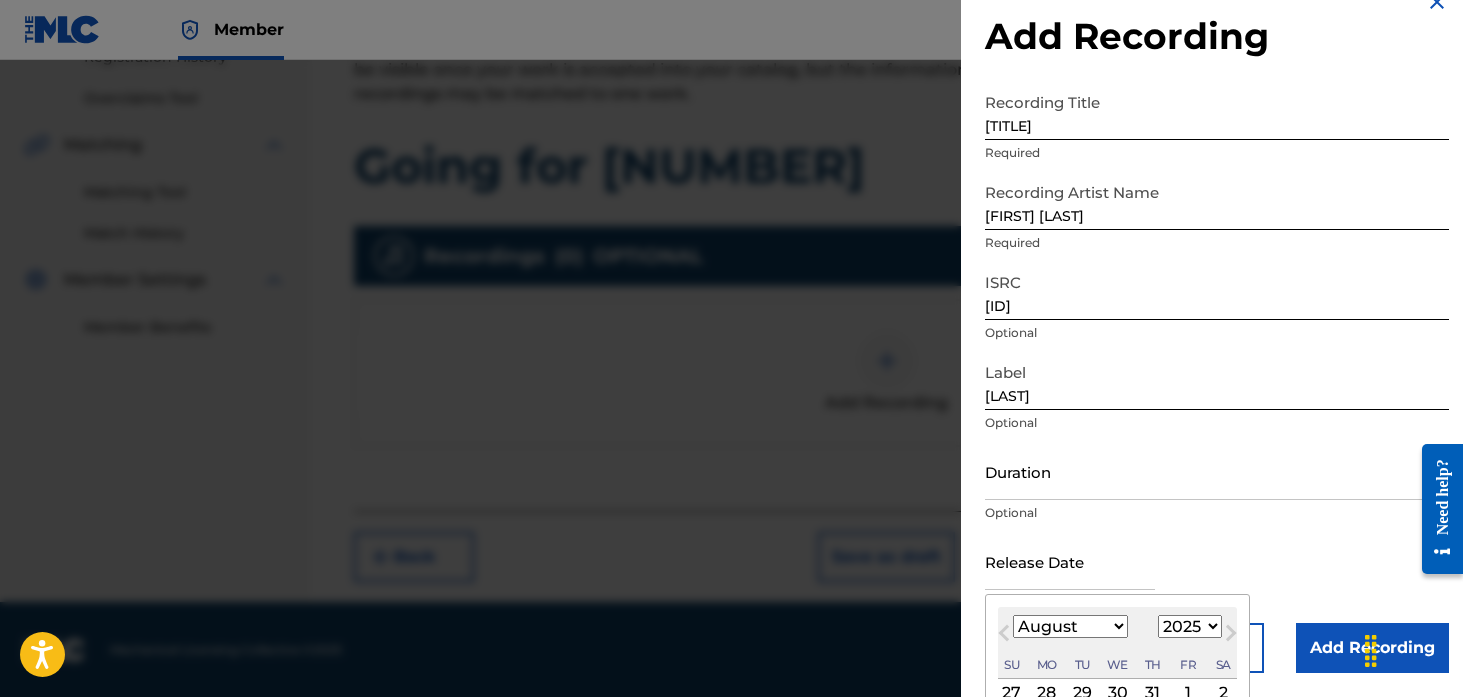 click at bounding box center [1070, 561] 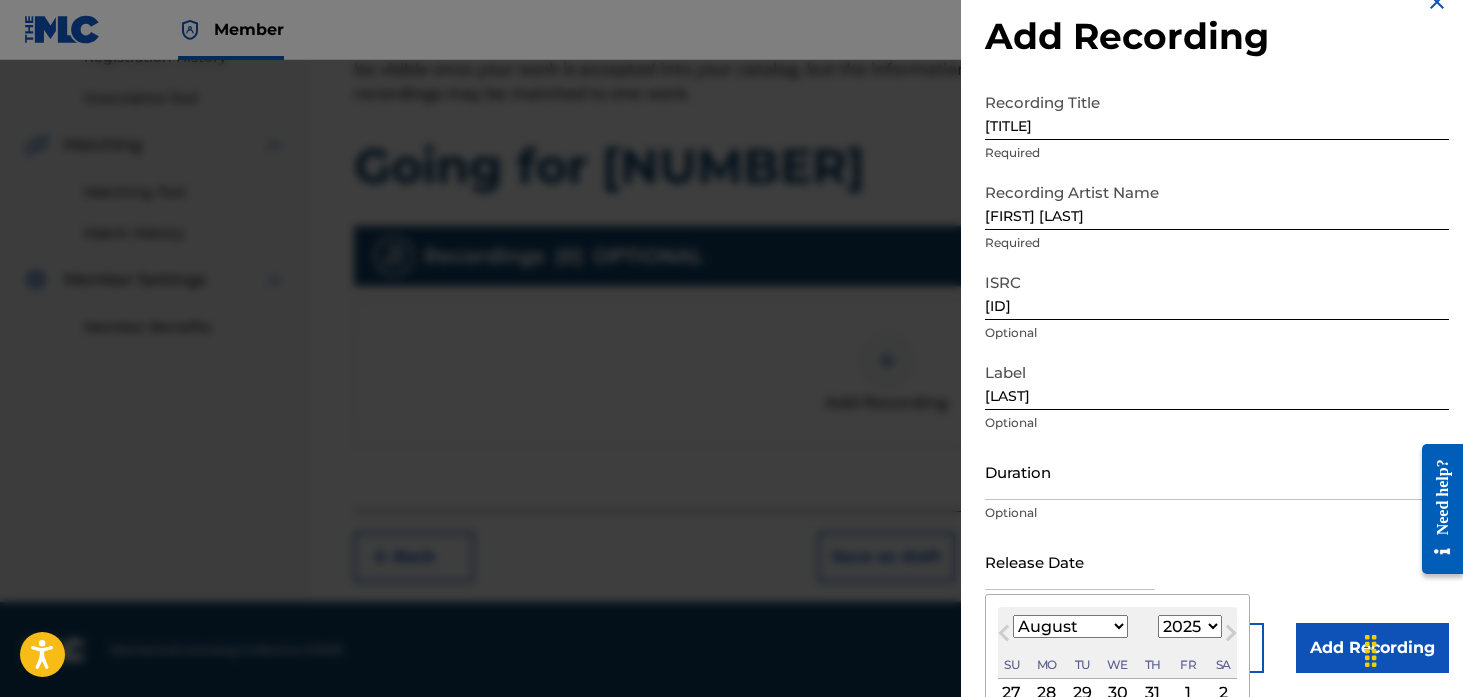 click at bounding box center [1070, 561] 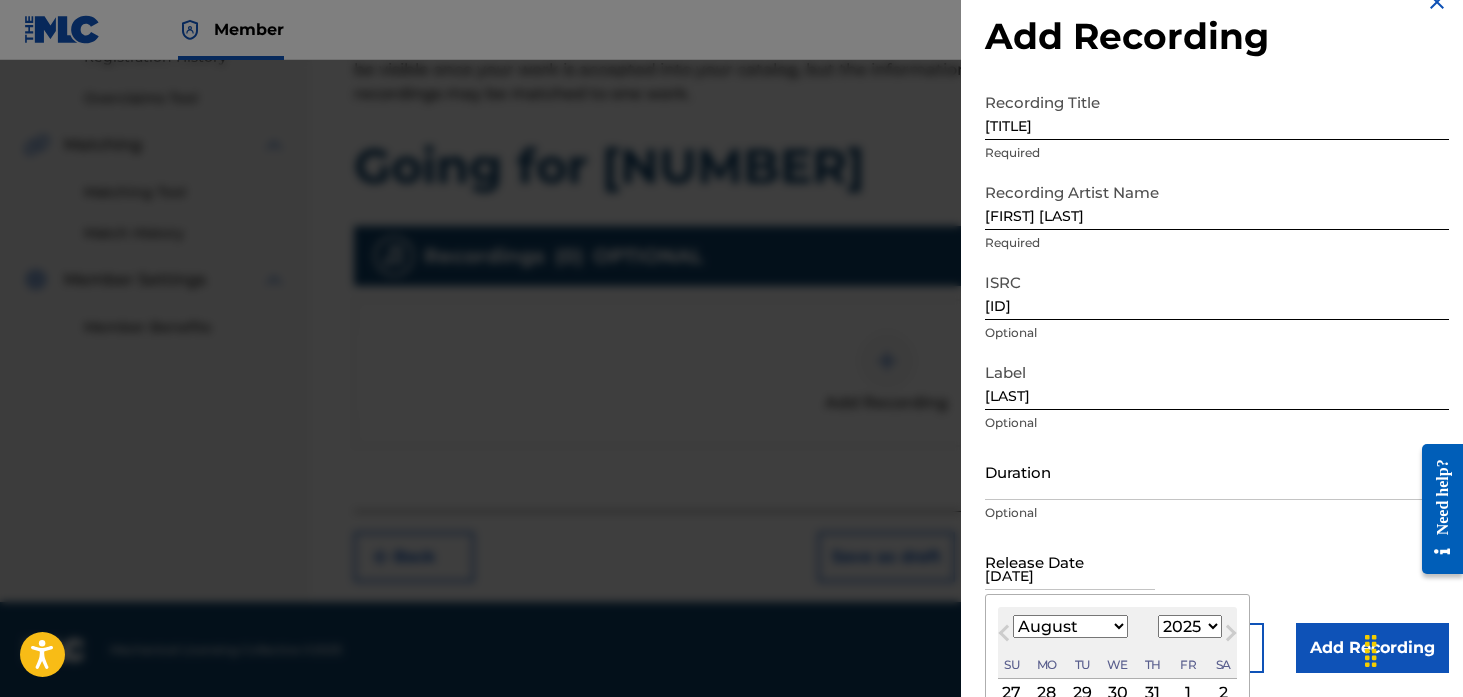 type on "[DATE]" 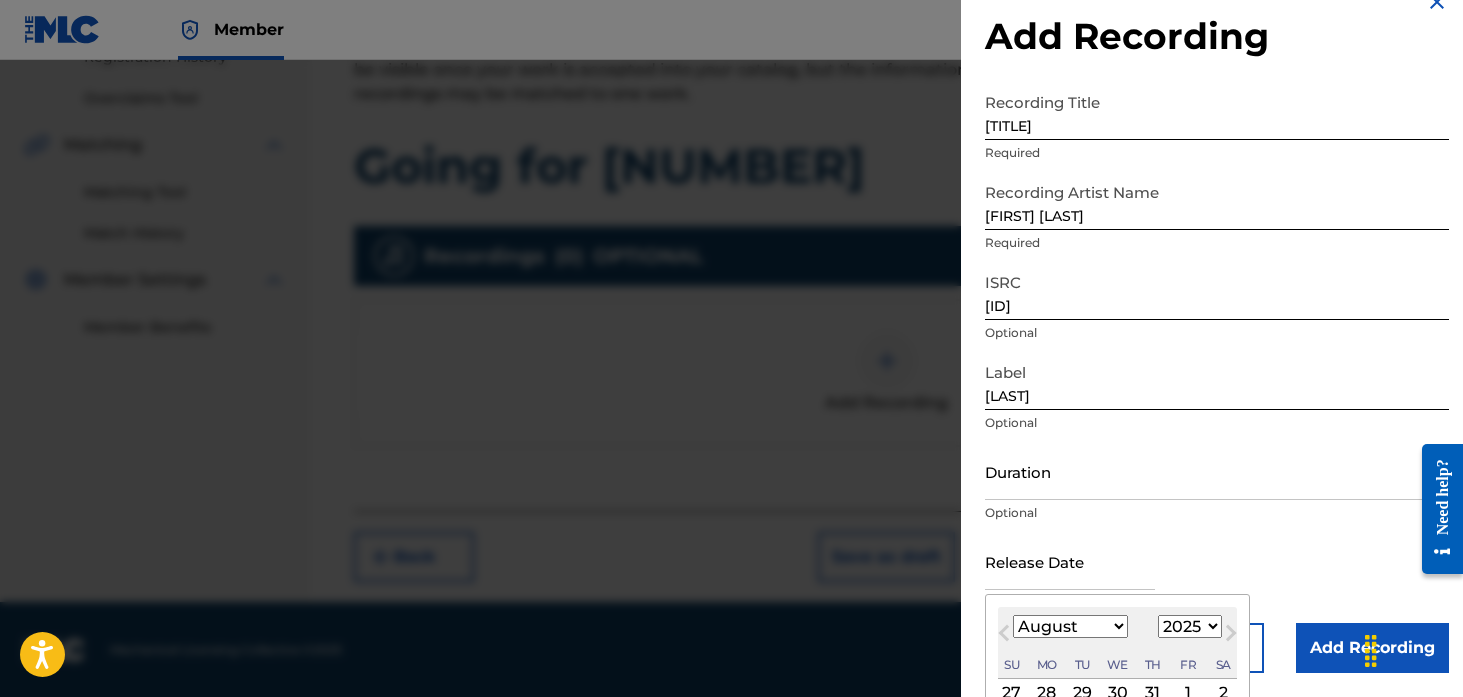 click on "Duration" at bounding box center (1217, 471) 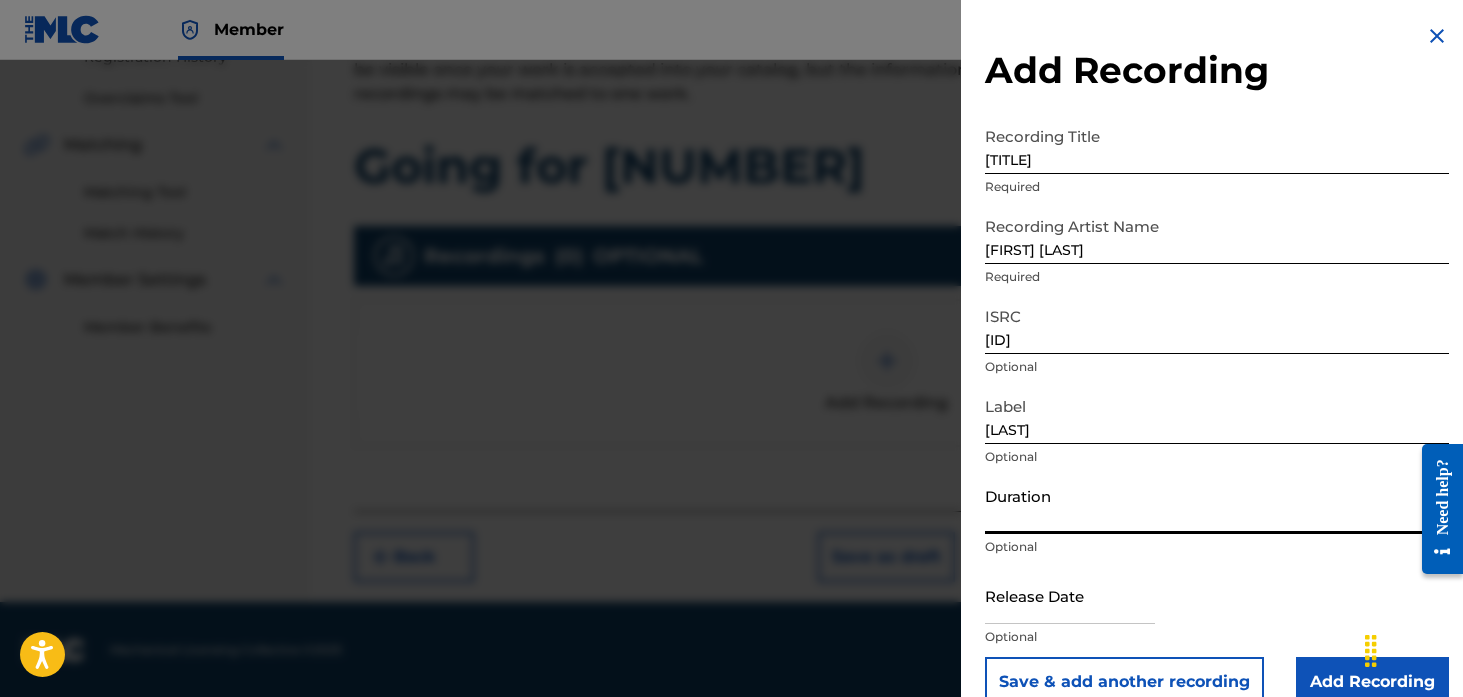scroll, scrollTop: 34, scrollLeft: 0, axis: vertical 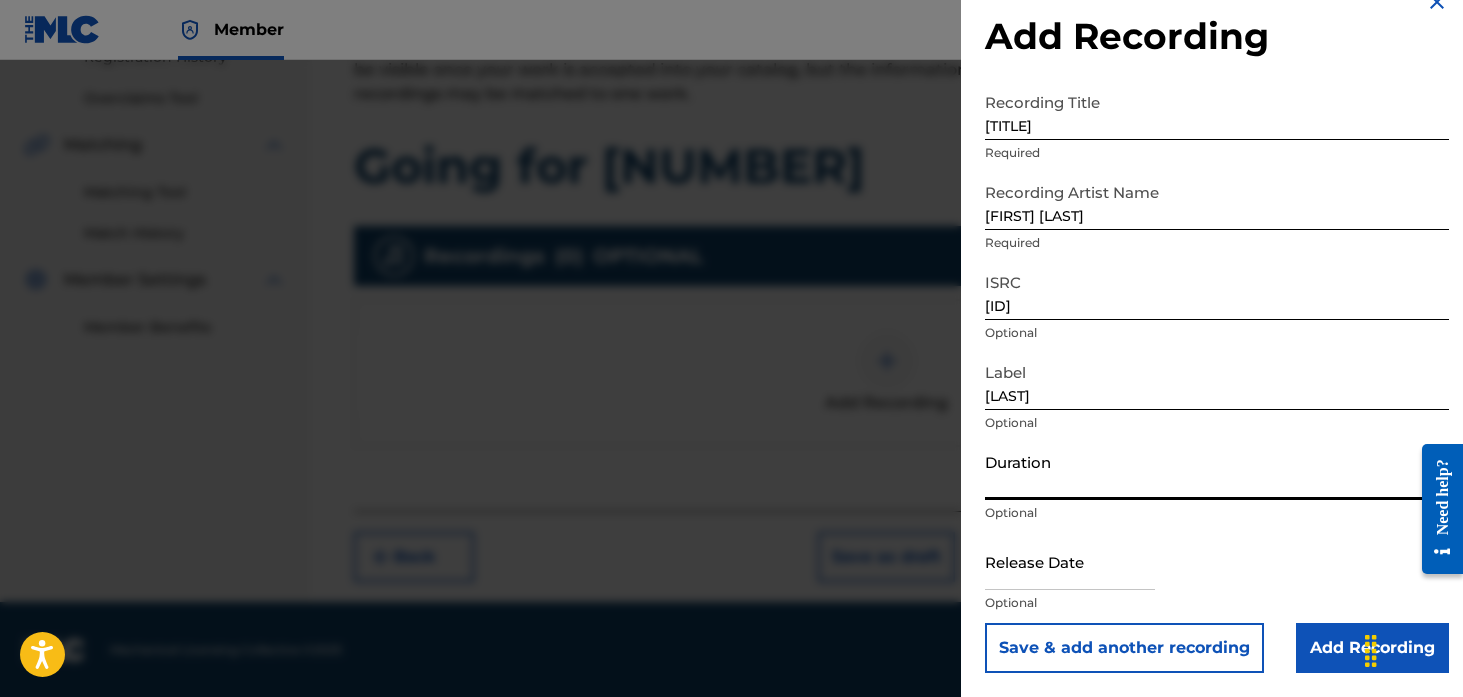 click at bounding box center [1070, 561] 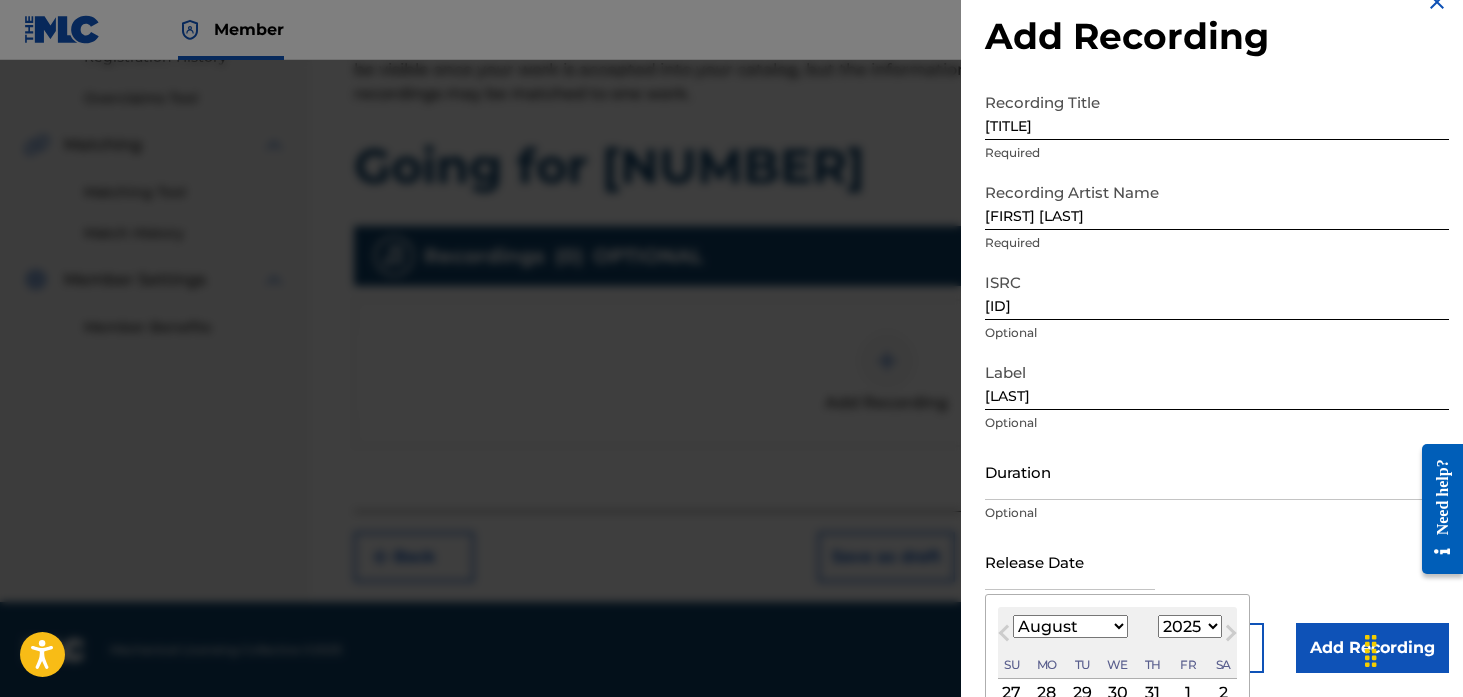 click at bounding box center [1070, 561] 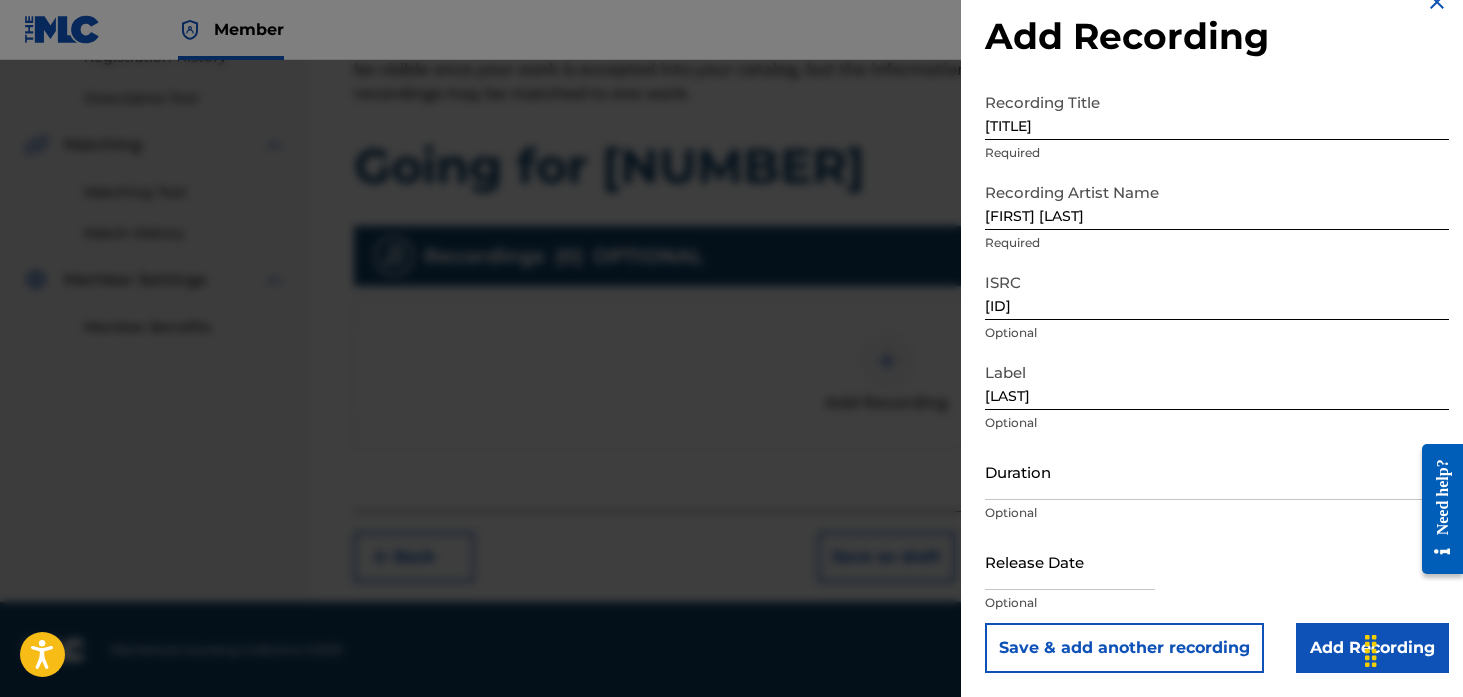 click on "Duration Optional" at bounding box center [1217, 488] 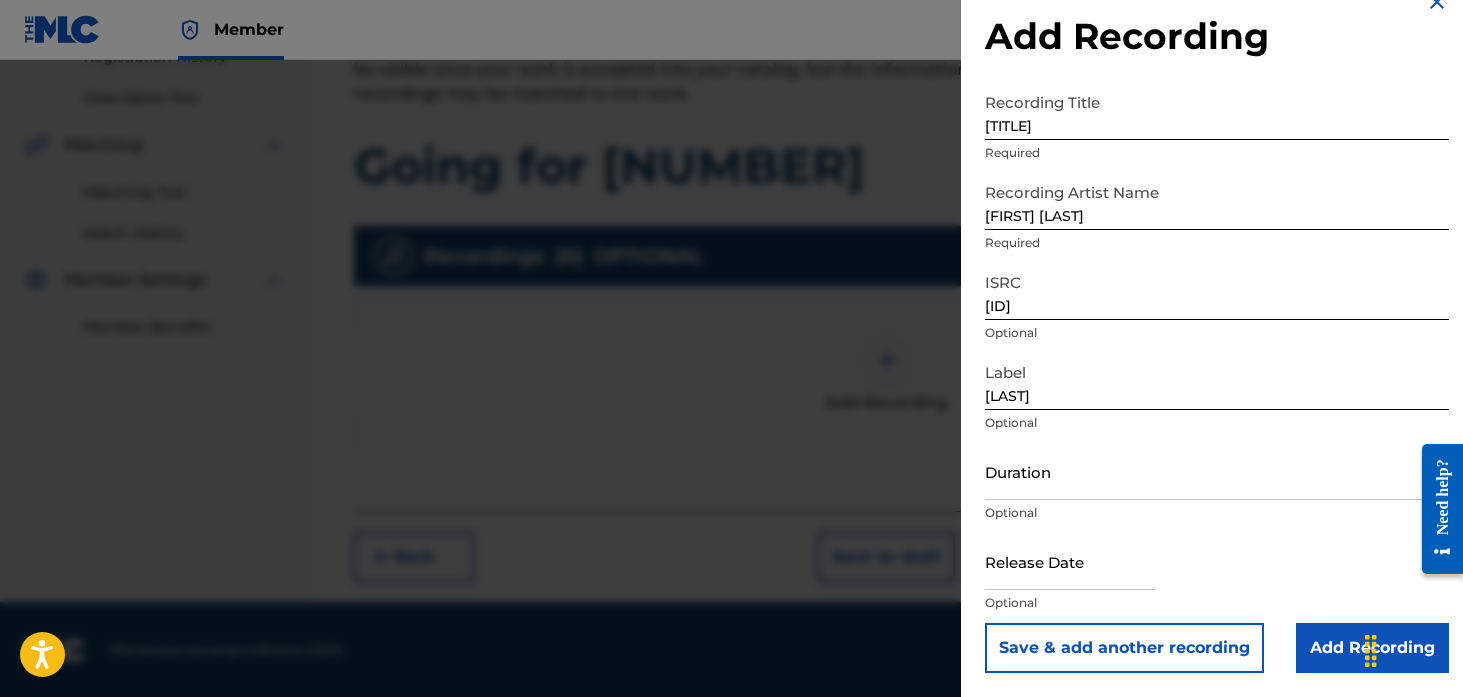 select on "7" 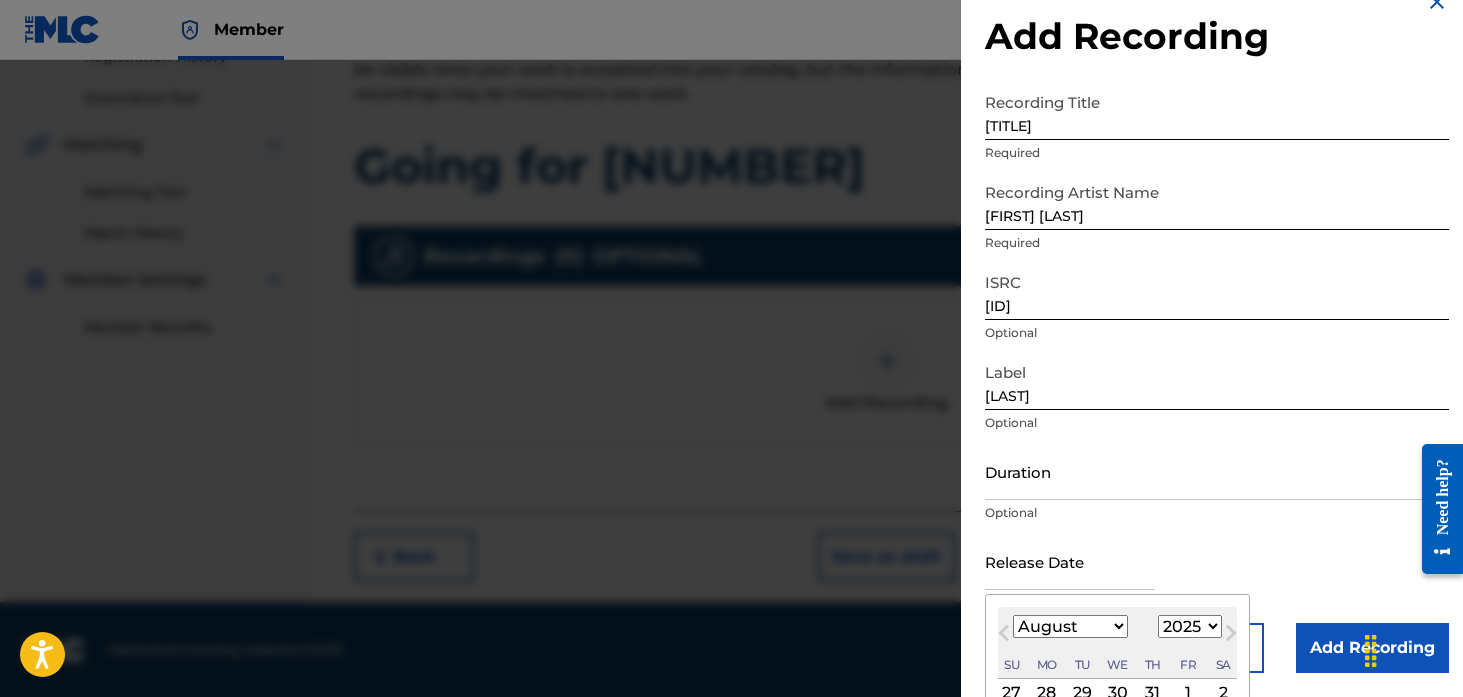 click at bounding box center [1070, 561] 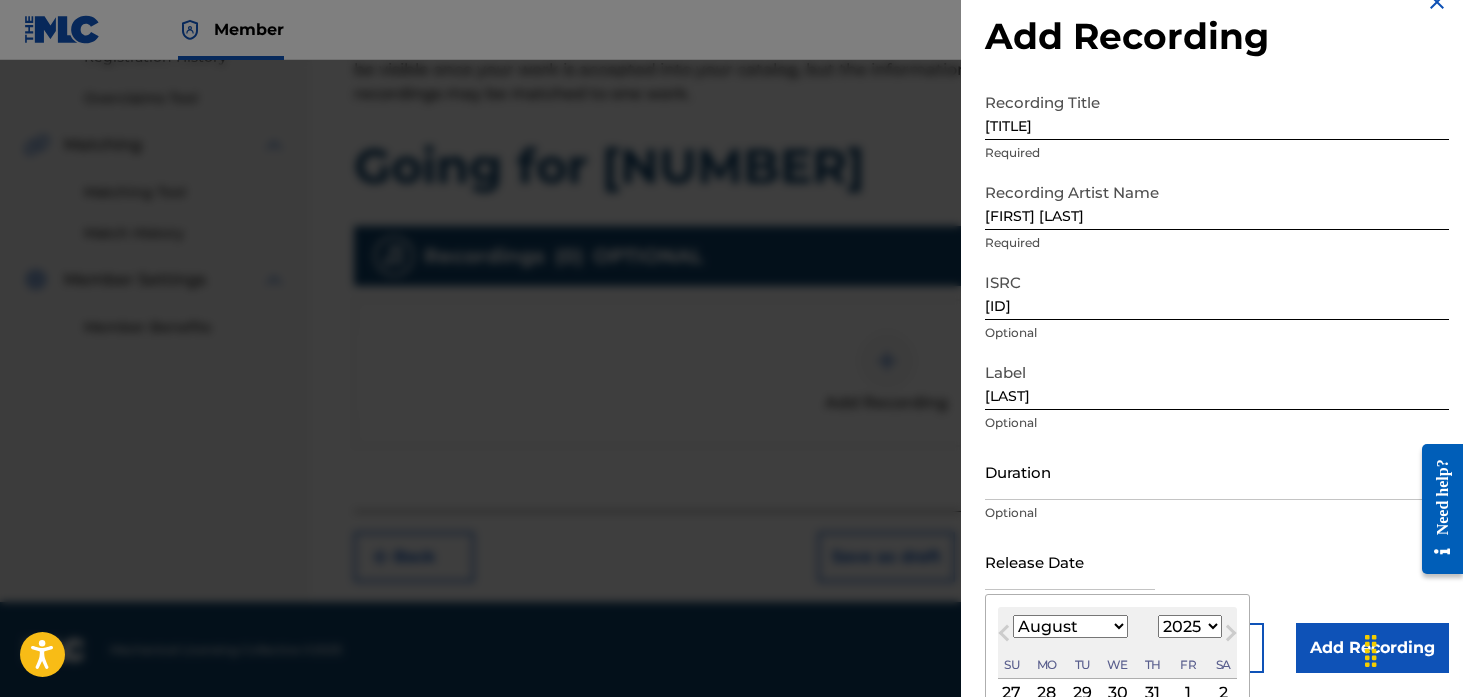 click at bounding box center (1070, 561) 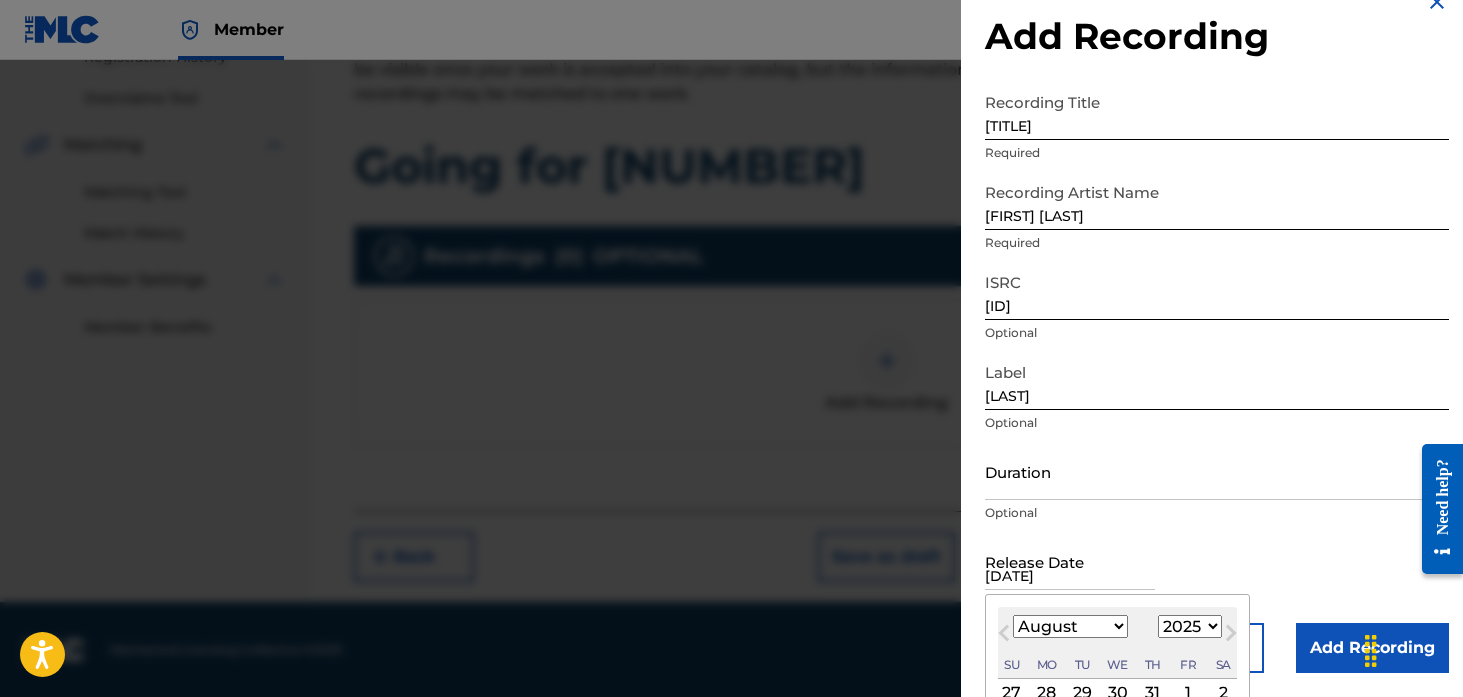 type on "[DATE]" 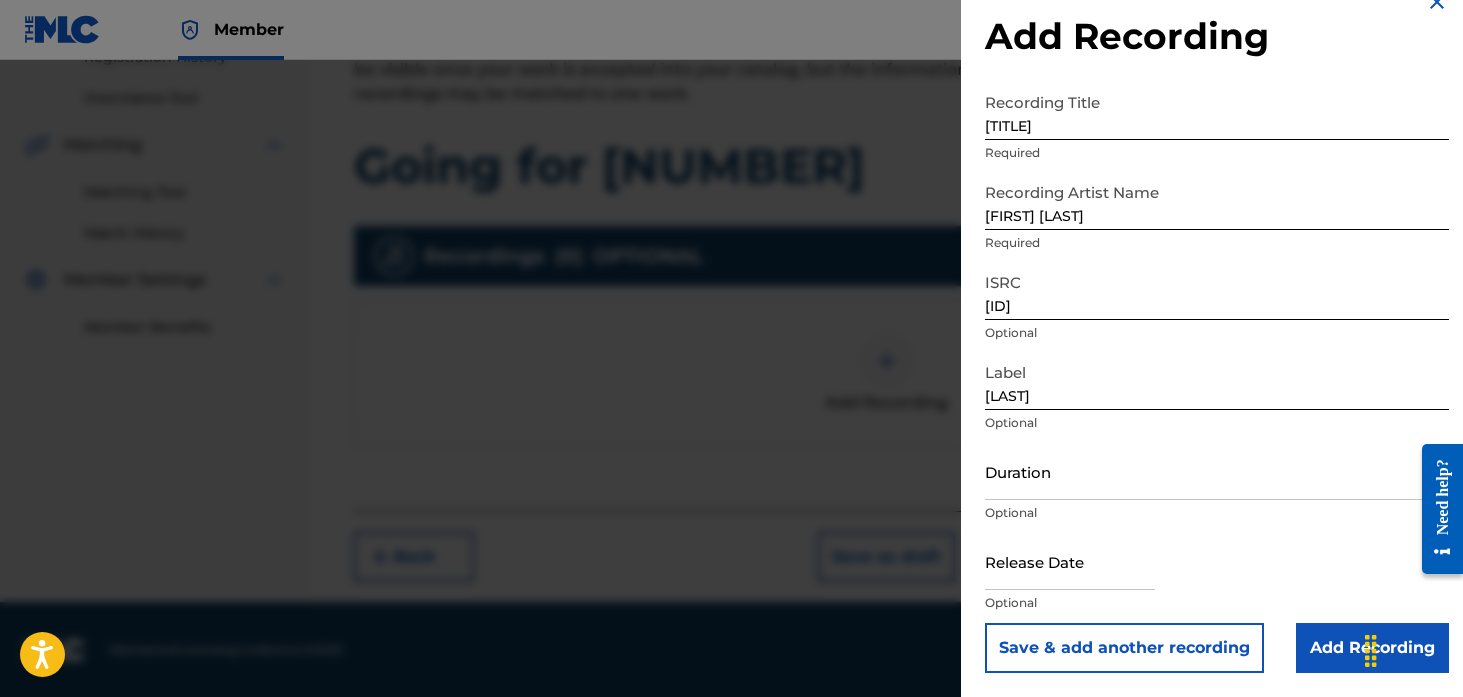 click at bounding box center [1070, 561] 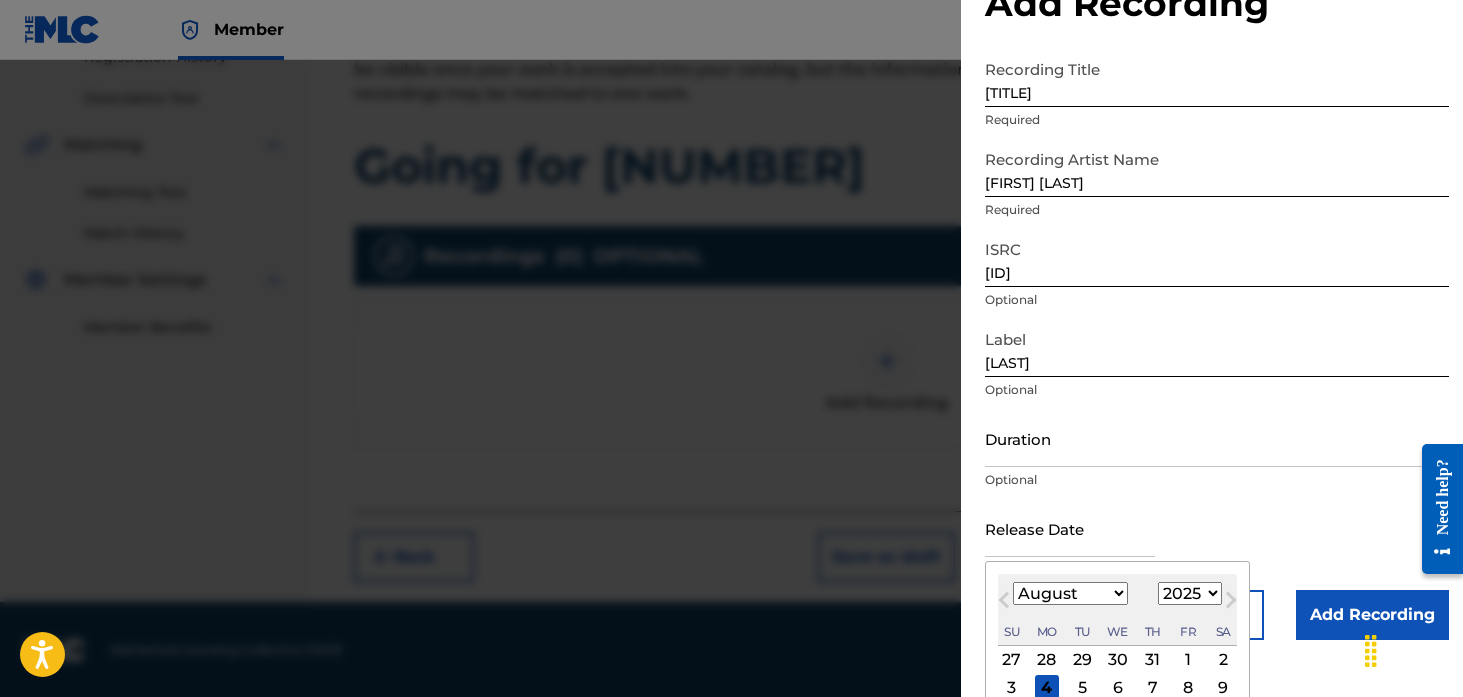 click on "Recording Title Going For [NUMBER] Required Recording Artist Name [FIRST] [LAST] Required ISRC [ISRC] Optional Label [BRAND] Optional Duration Optional Release Date Previous Month Next Month August [YEAR] January February March April May June July August September October November December [YEAR]" at bounding box center [1217, 345] 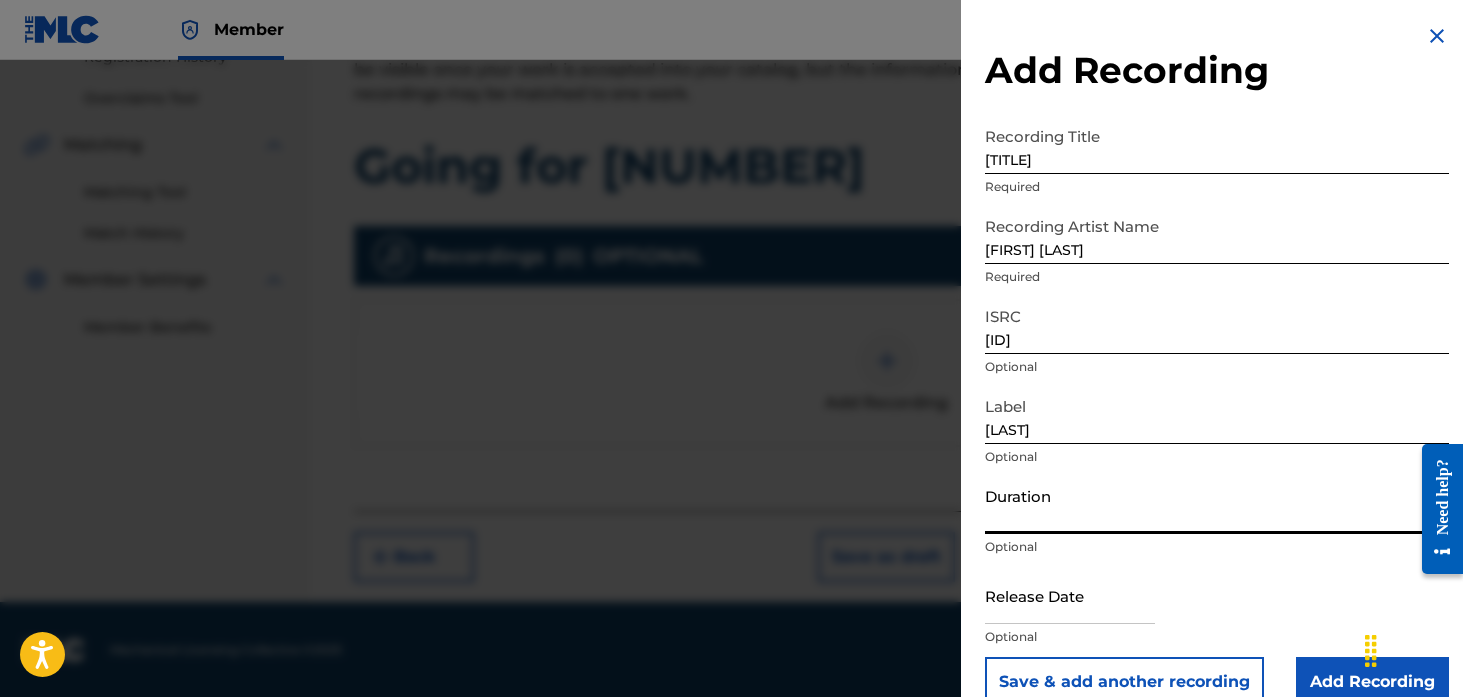 scroll, scrollTop: 34, scrollLeft: 0, axis: vertical 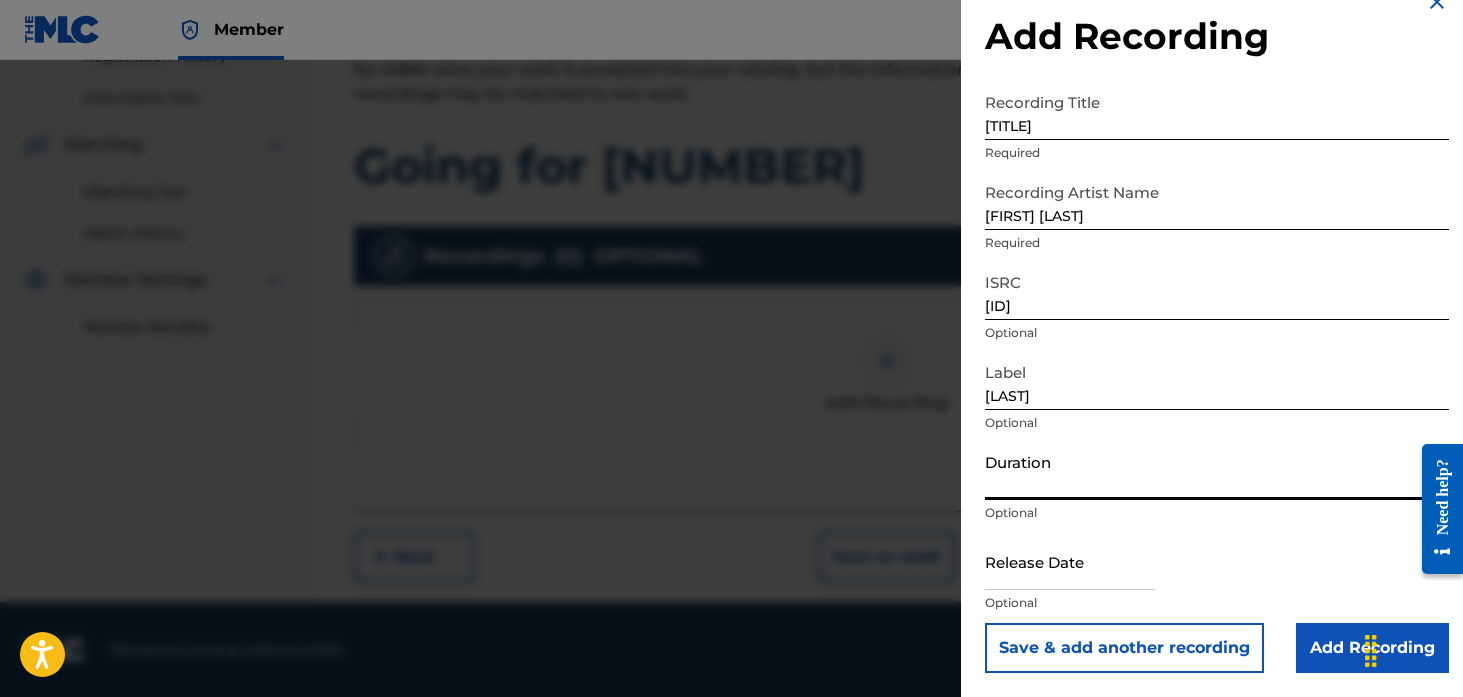 click on "Add Recording" at bounding box center [1372, 648] 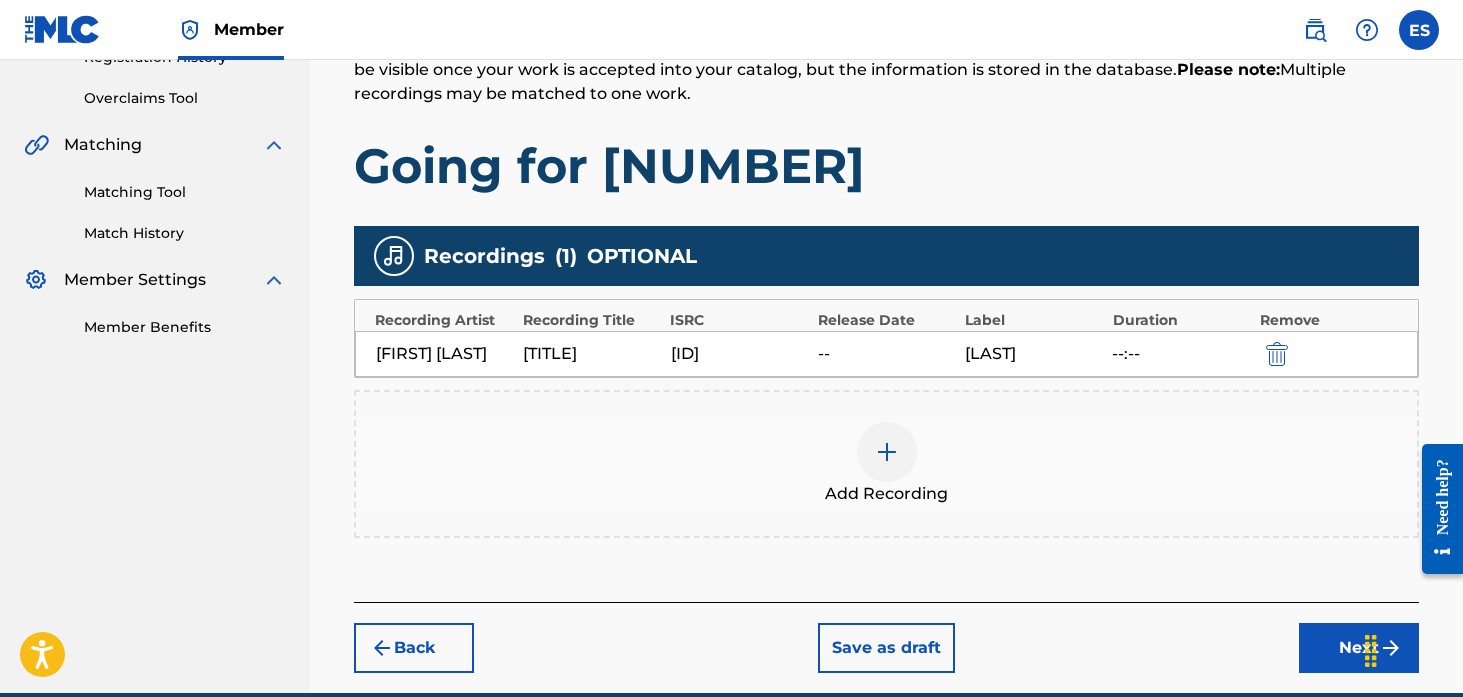click on "Next" at bounding box center (1359, 648) 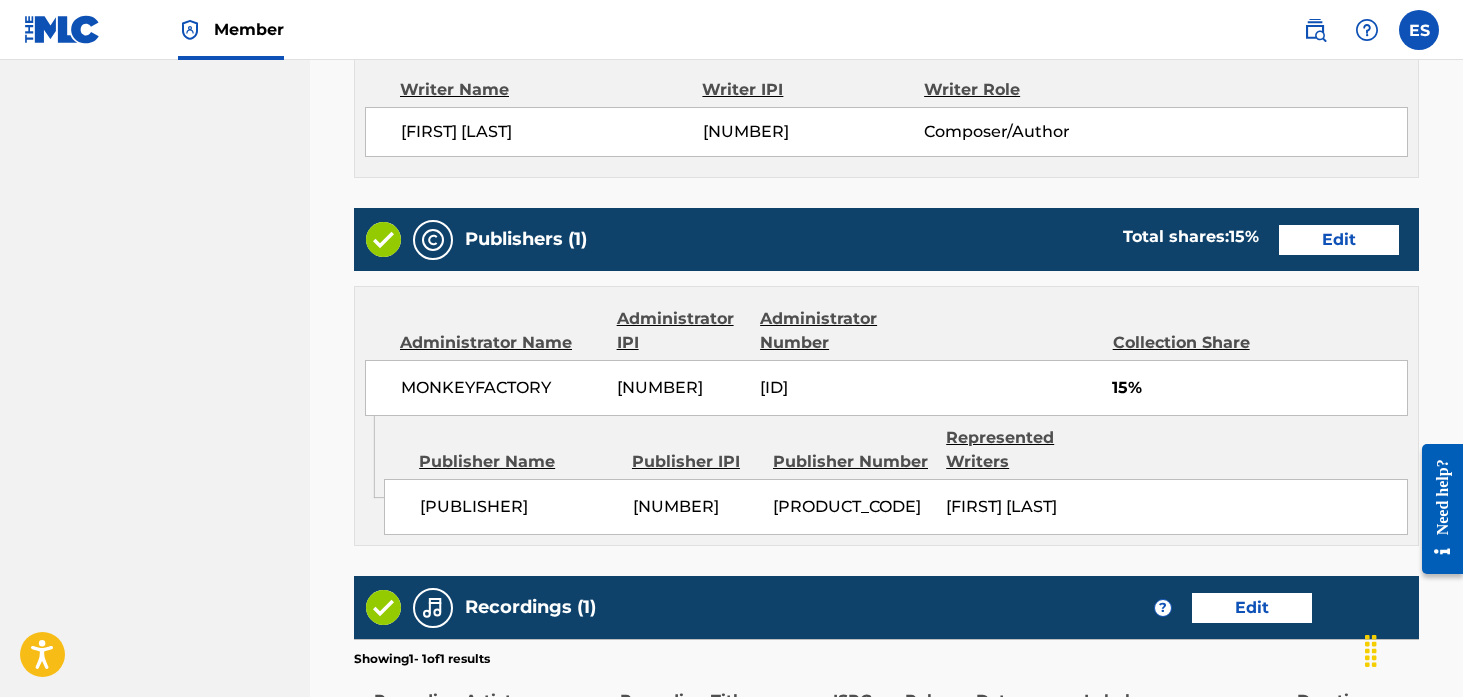 scroll, scrollTop: 1188, scrollLeft: 0, axis: vertical 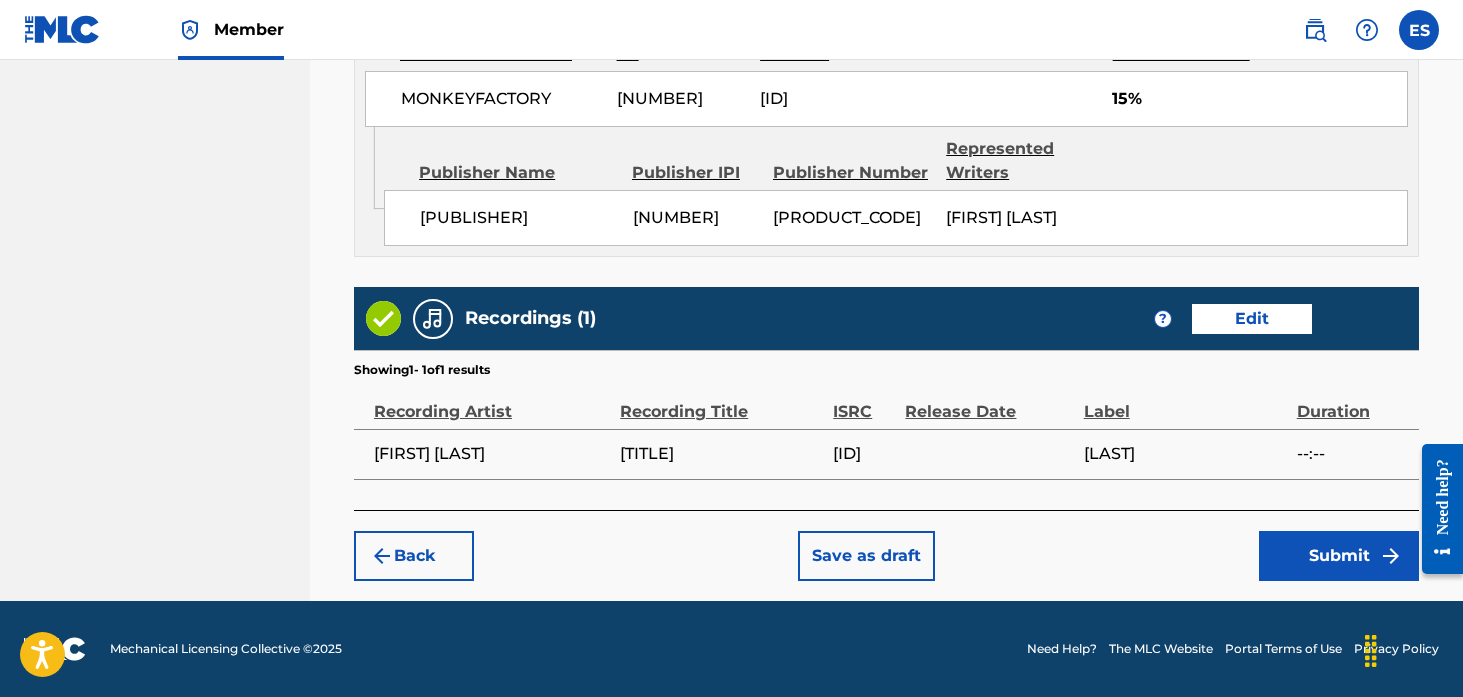 click on "Submit" at bounding box center [1339, 556] 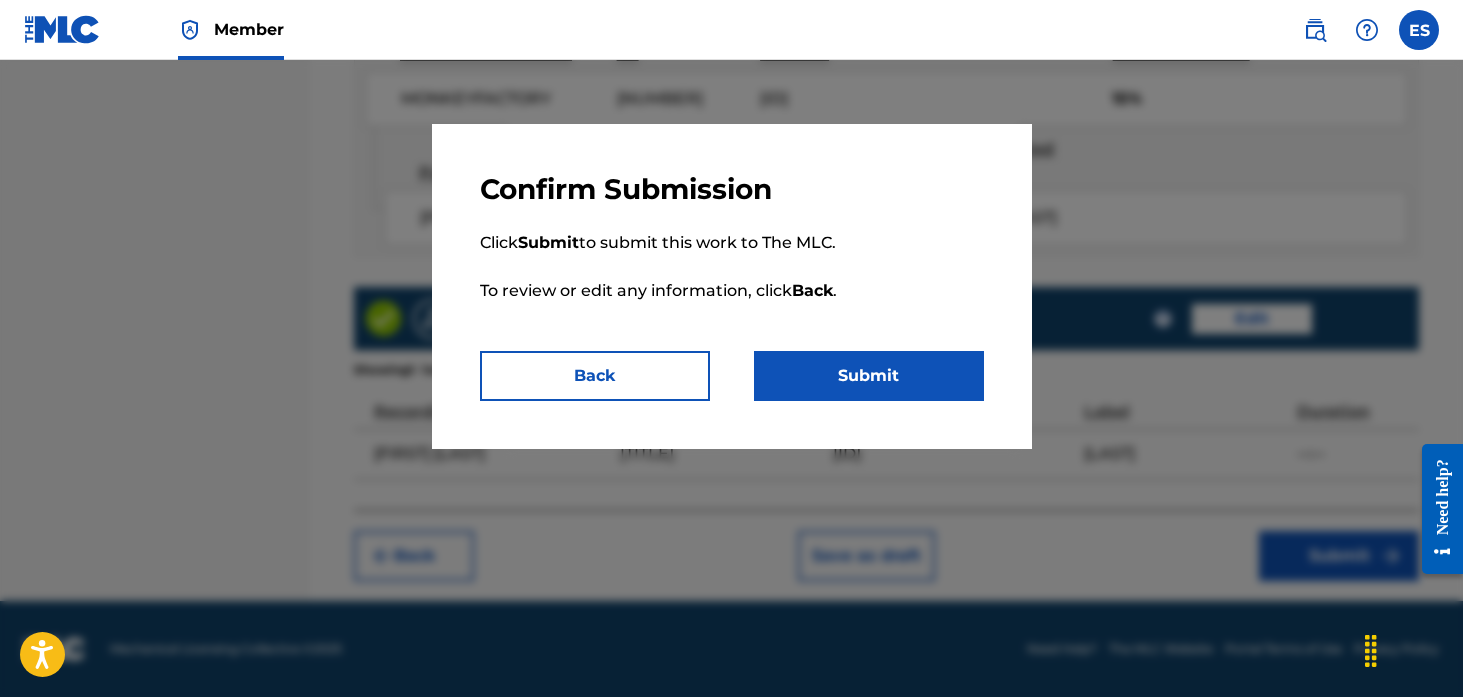 click on "Submit" at bounding box center [869, 376] 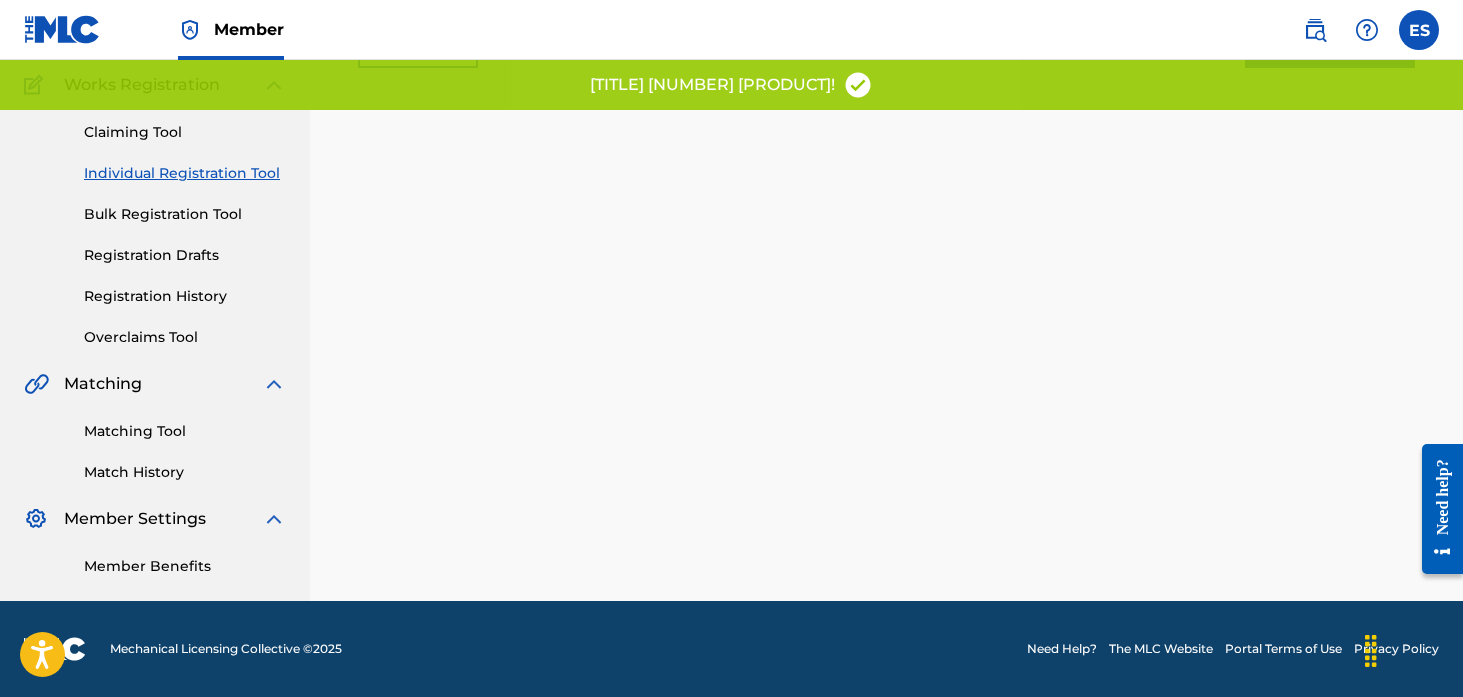scroll, scrollTop: 0, scrollLeft: 0, axis: both 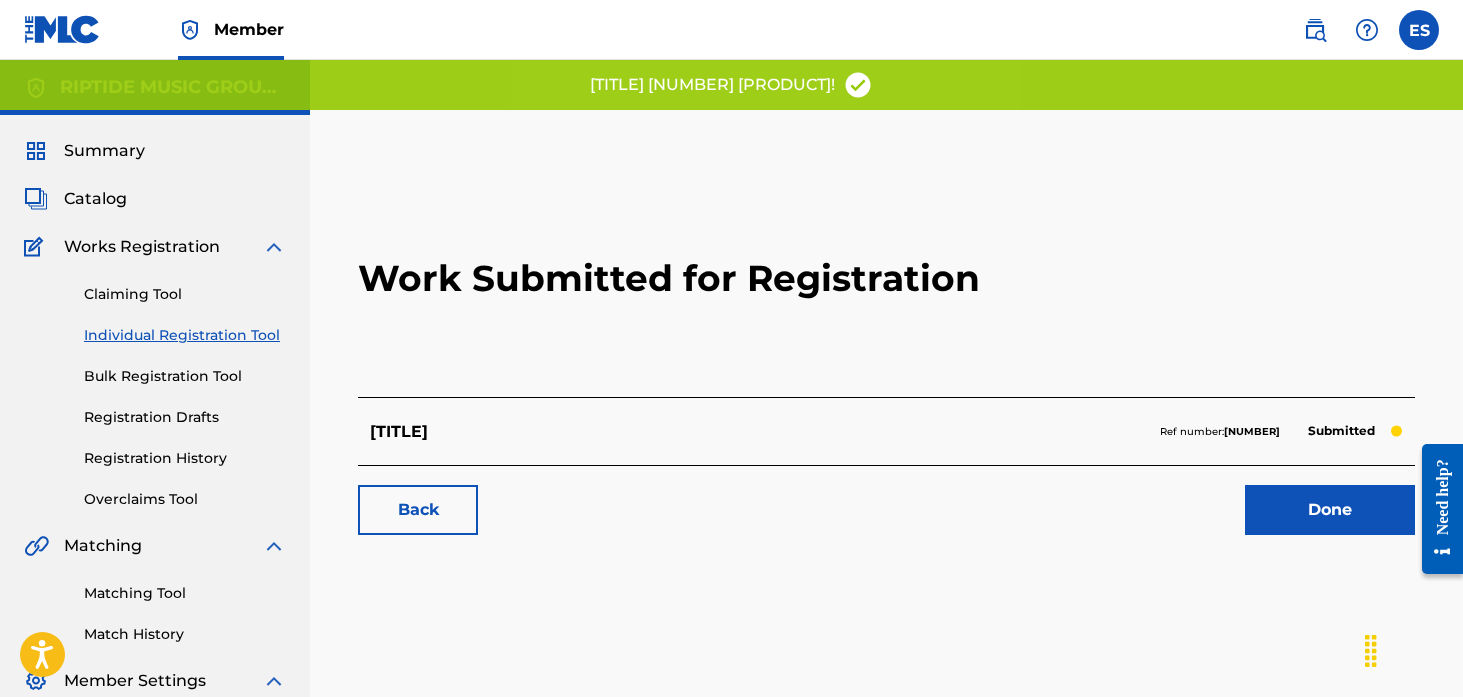 click on "Done" at bounding box center (1330, 510) 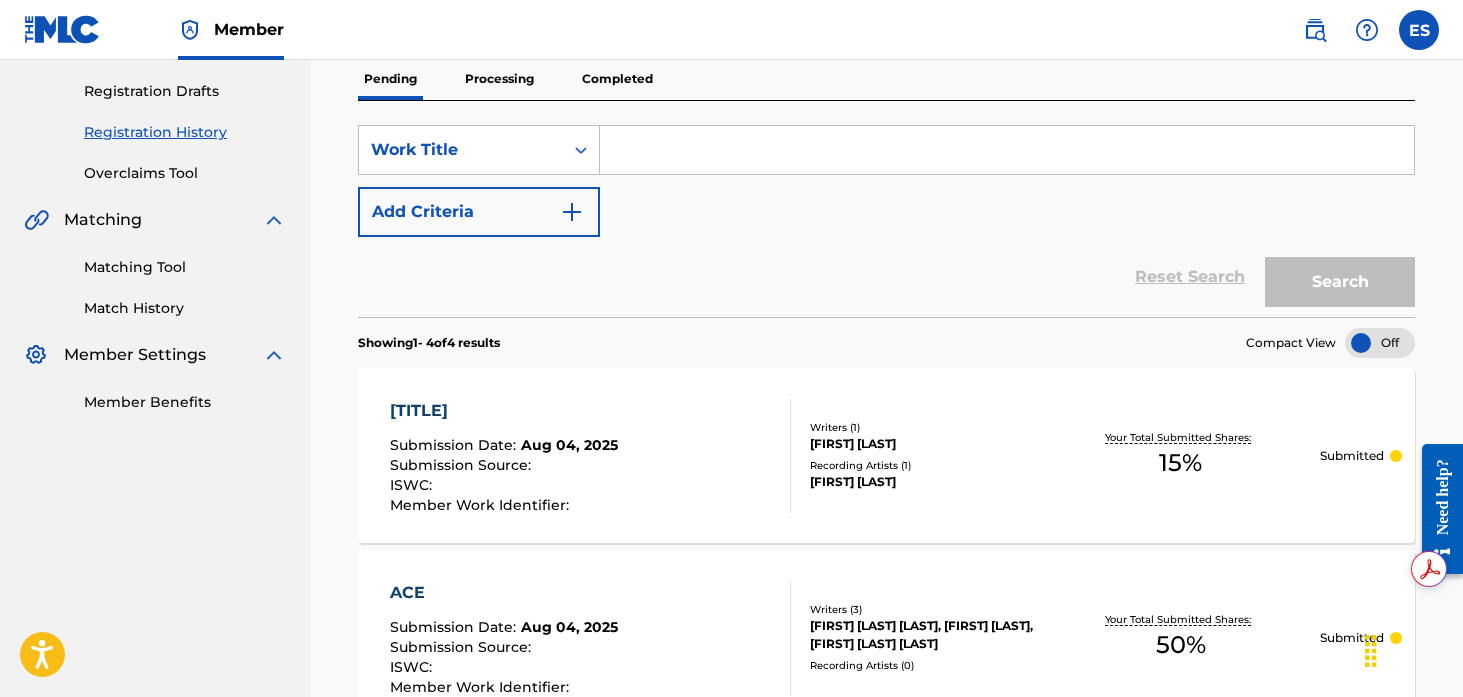 scroll, scrollTop: 50, scrollLeft: 0, axis: vertical 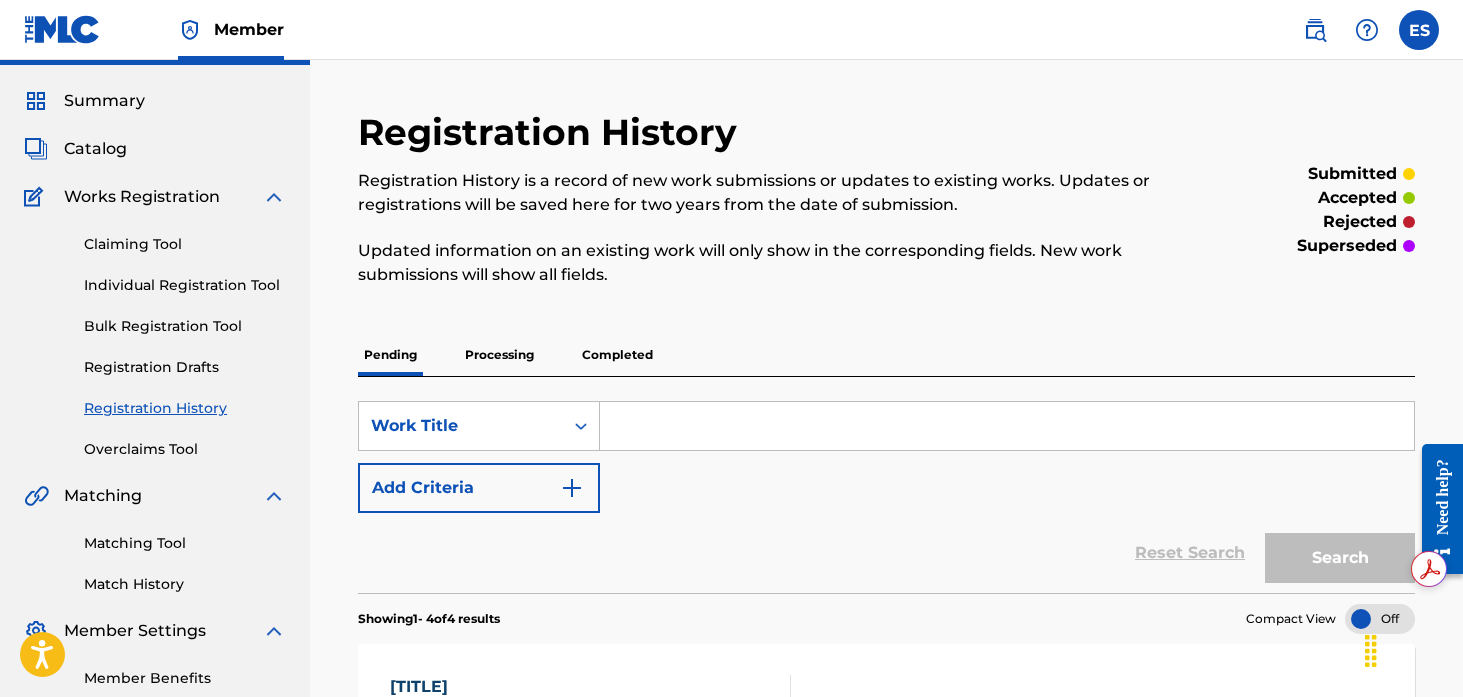 click on "Catalog" at bounding box center [95, 149] 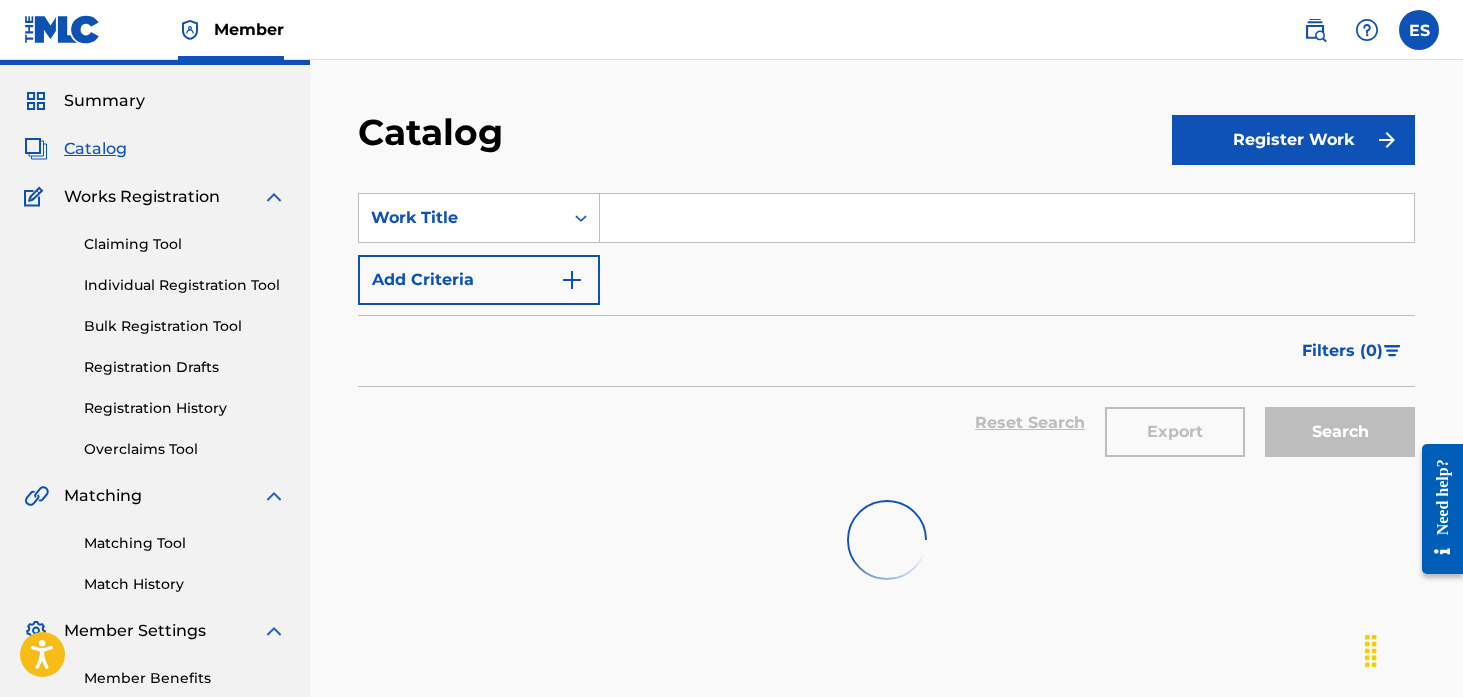 scroll, scrollTop: 0, scrollLeft: 0, axis: both 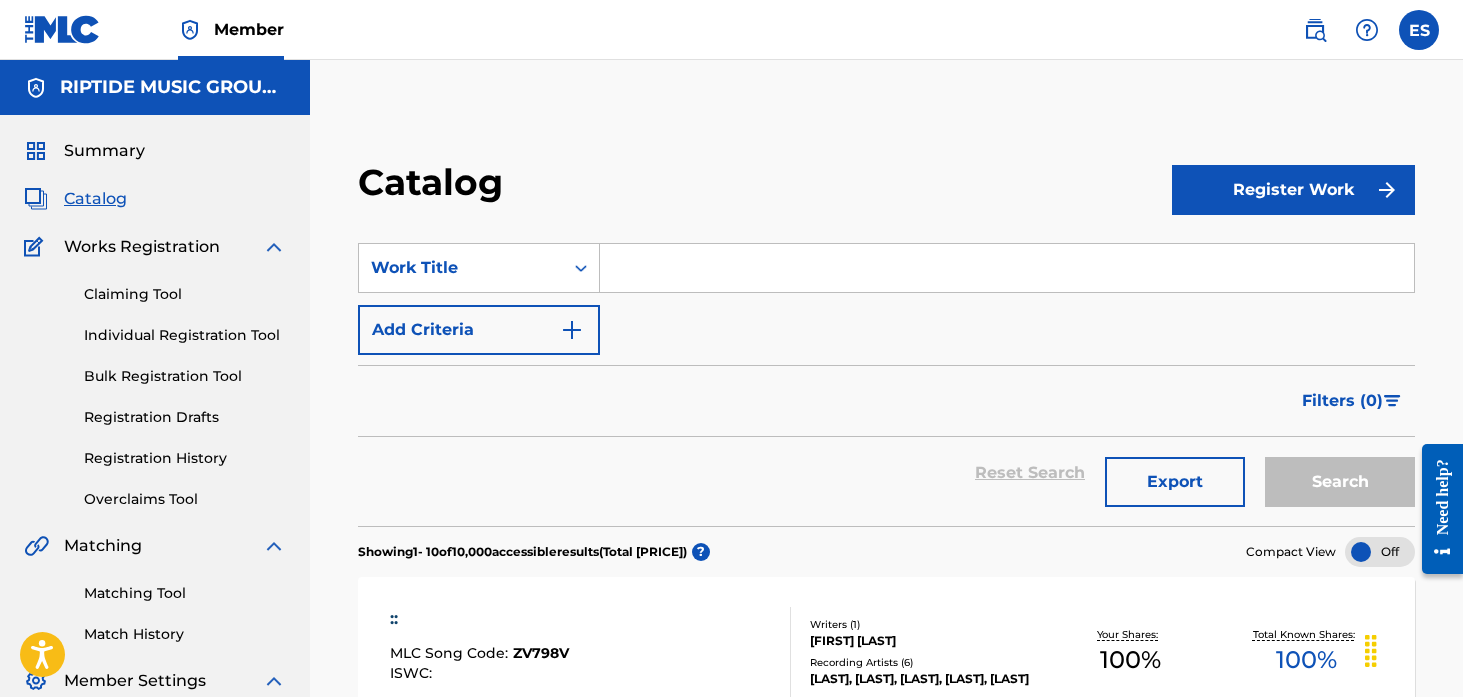 click on "Register Work" at bounding box center [1293, 190] 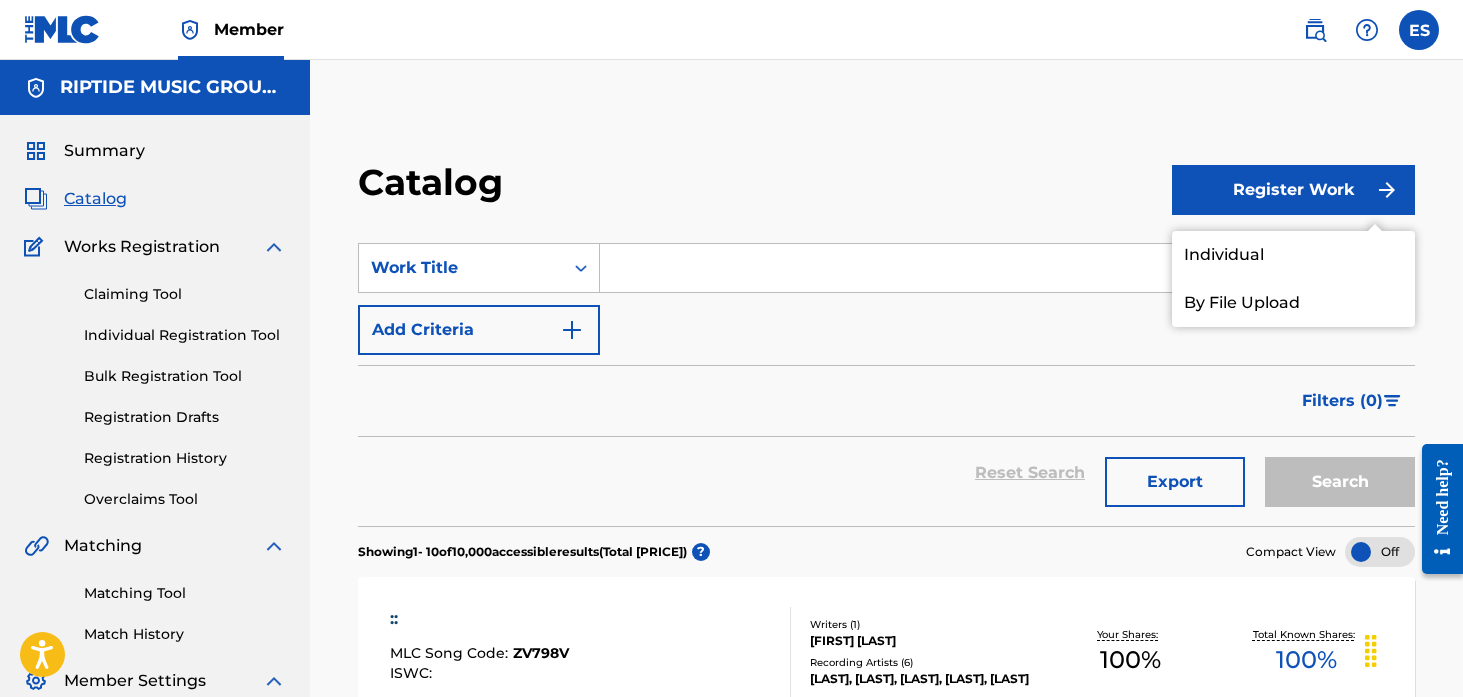 click on "Individual" at bounding box center (1293, 255) 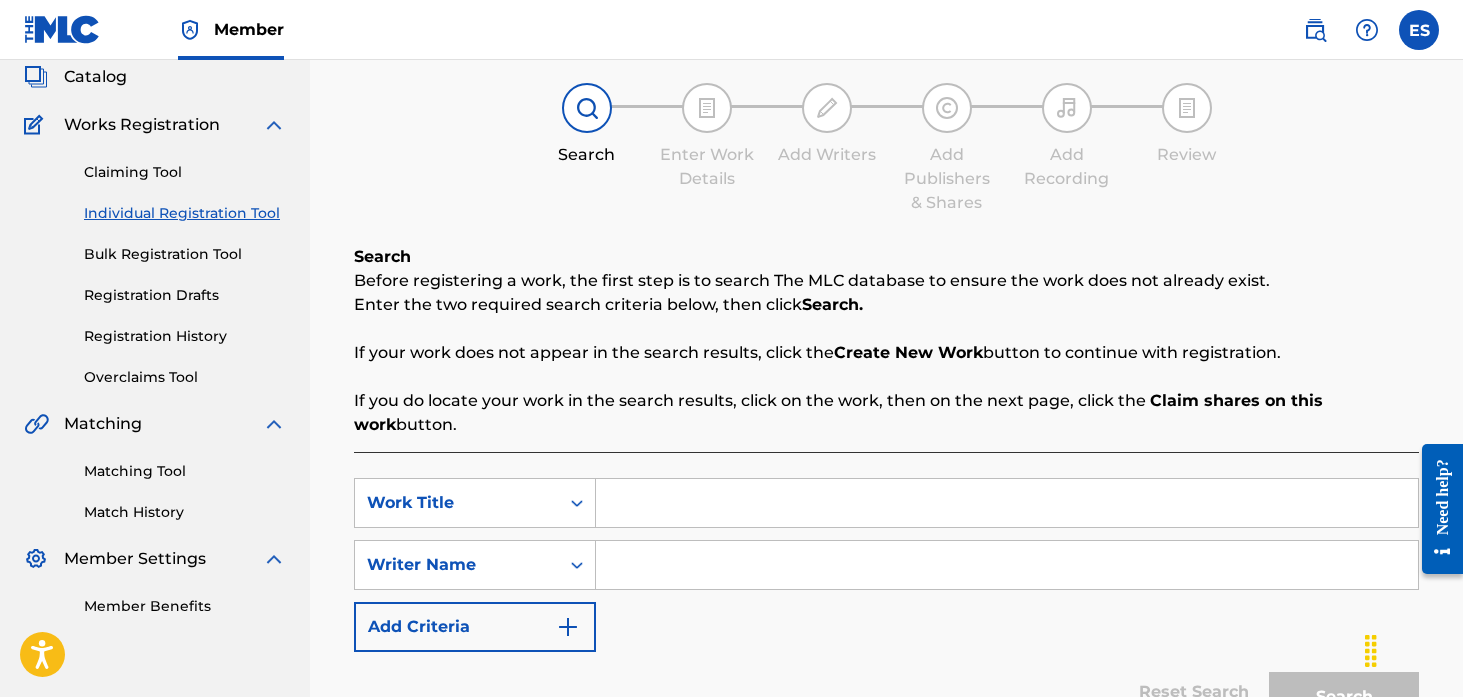 scroll, scrollTop: 199, scrollLeft: 0, axis: vertical 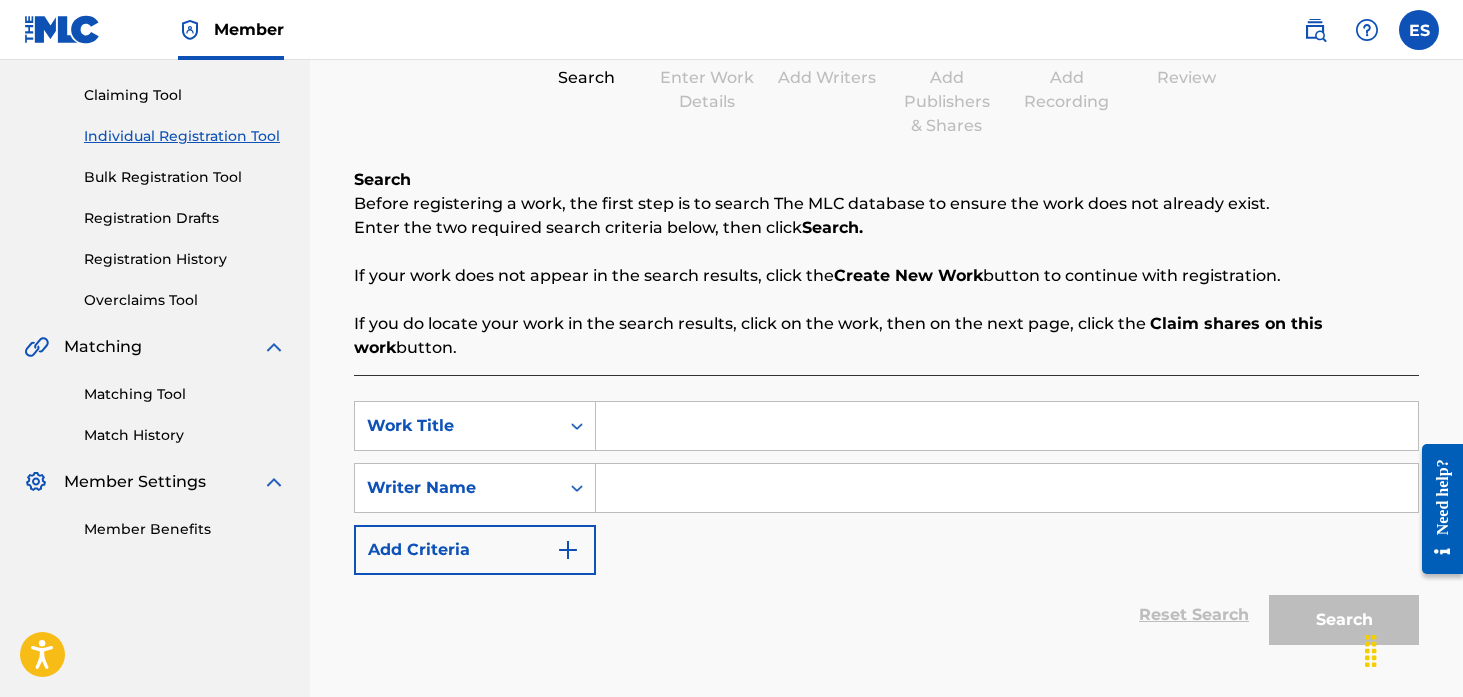 click at bounding box center (1007, 426) 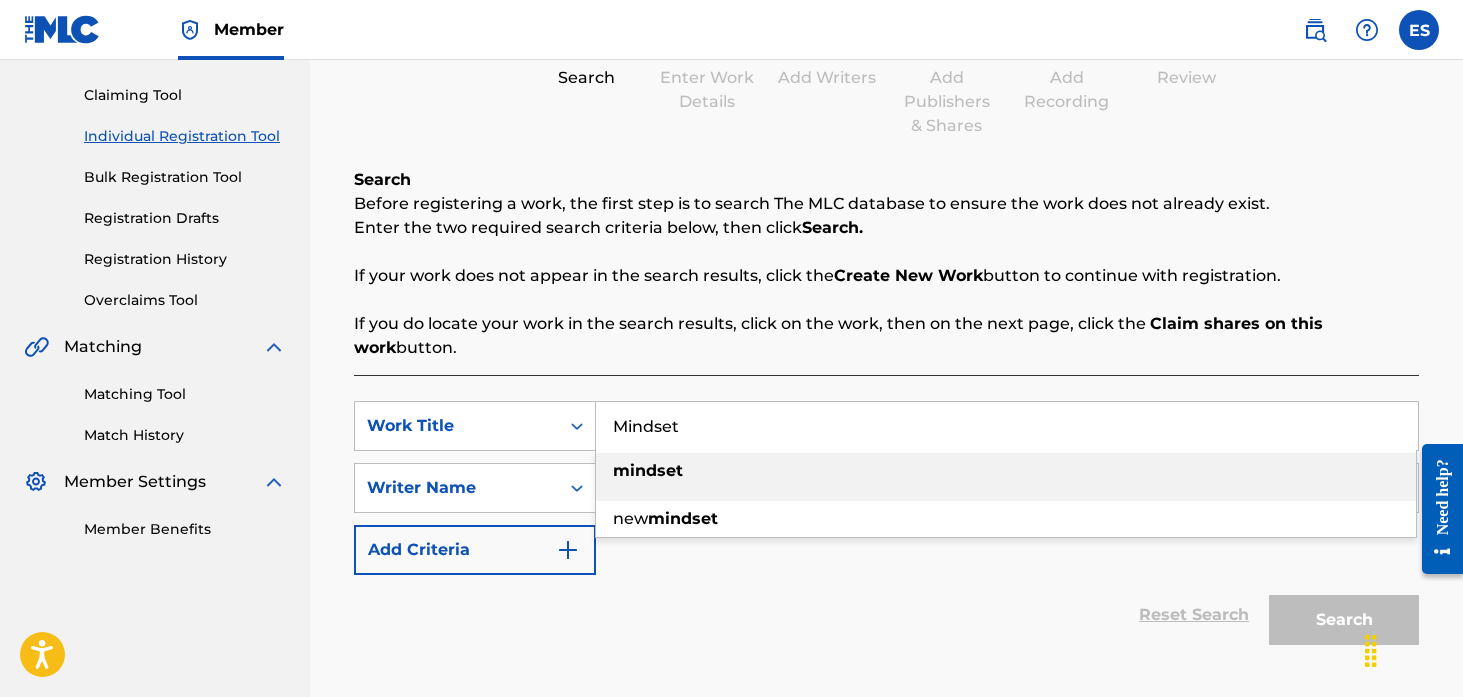 click on "mindset" at bounding box center [1006, 471] 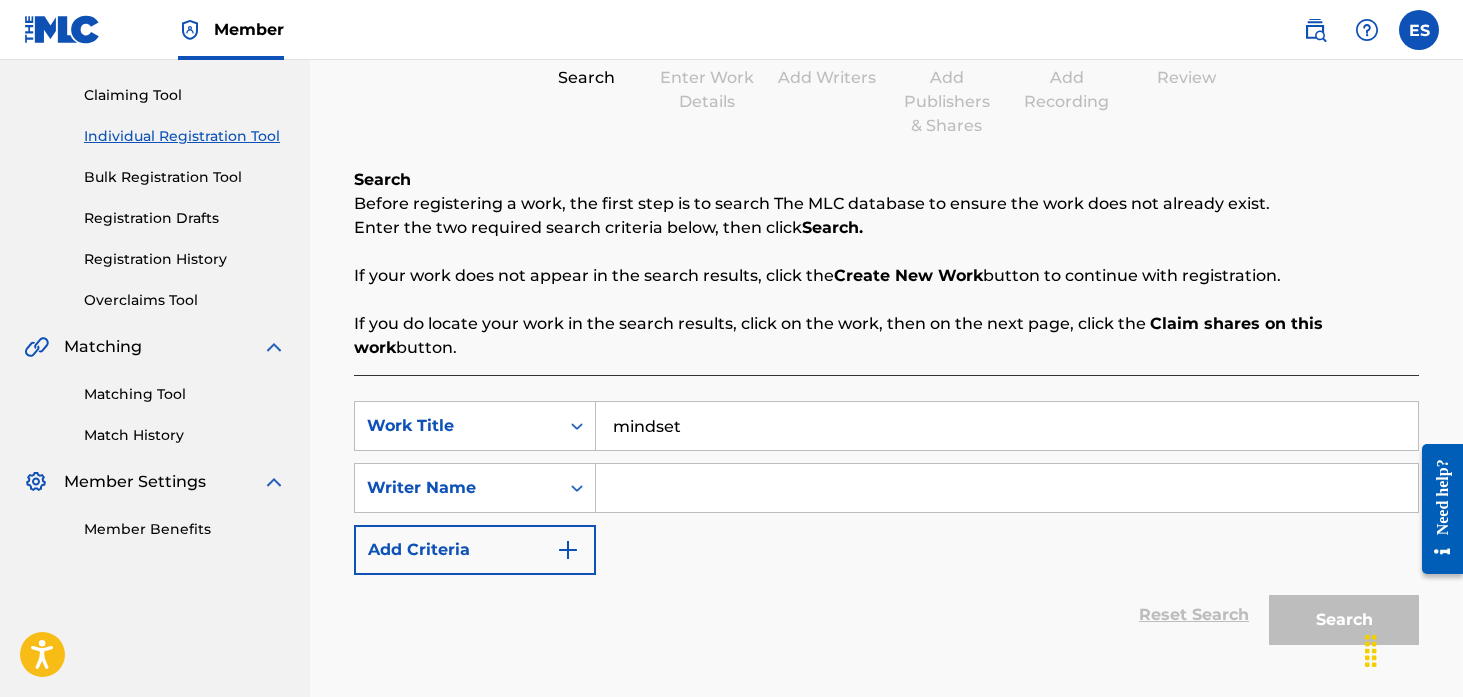 click at bounding box center [1007, 488] 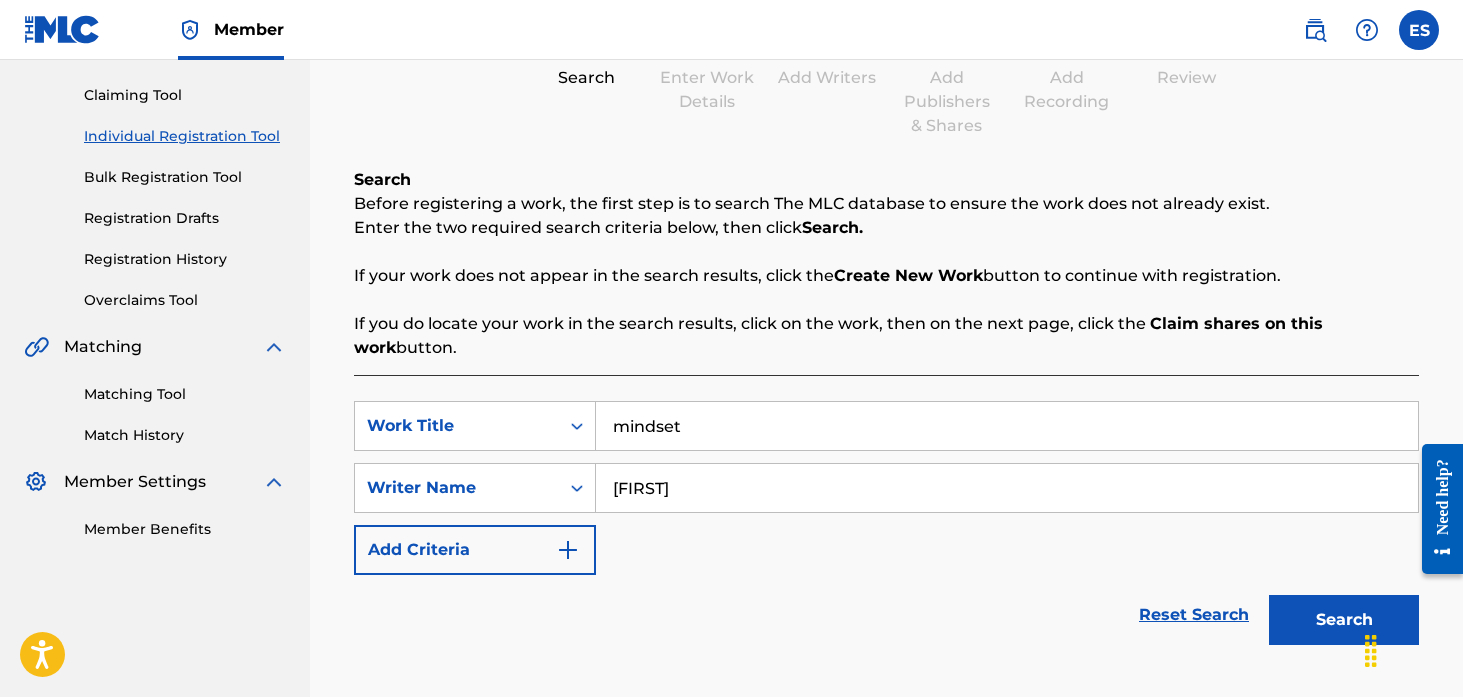 type on "[FIRST]" 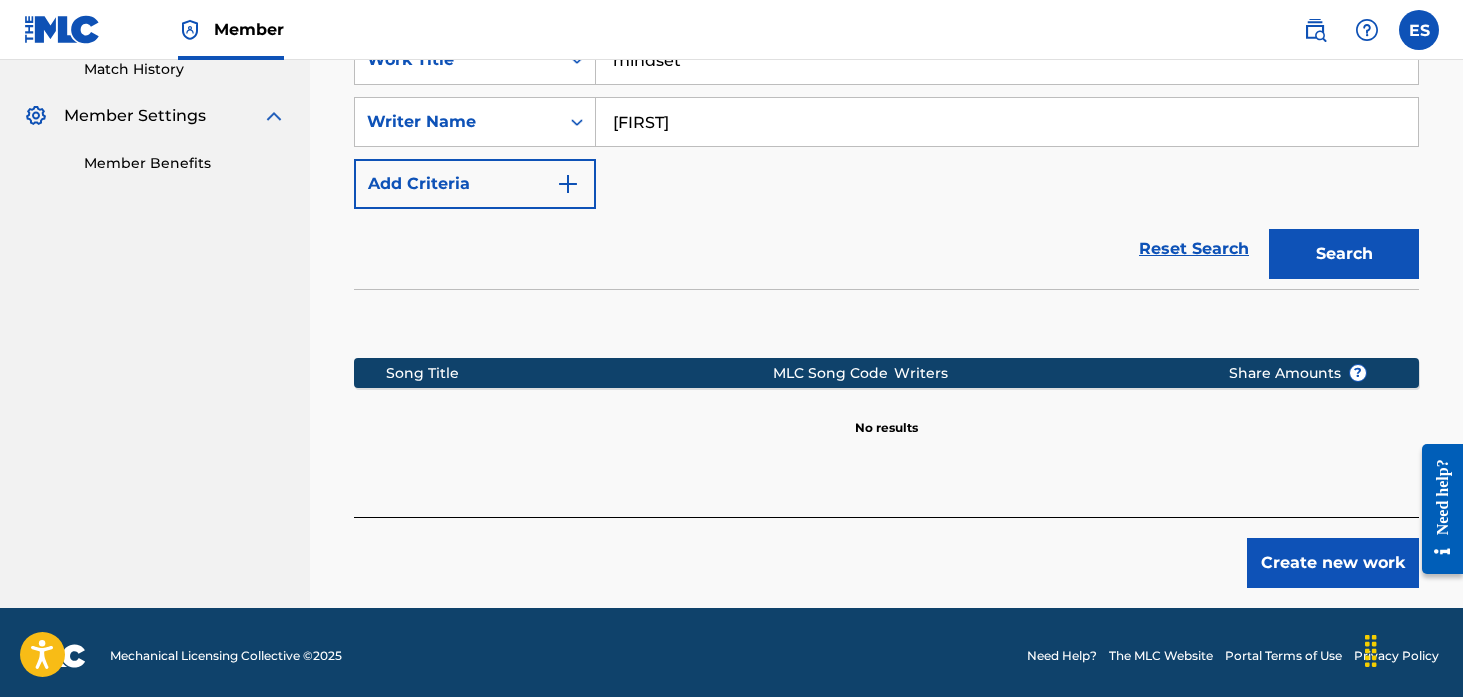 scroll, scrollTop: 463, scrollLeft: 0, axis: vertical 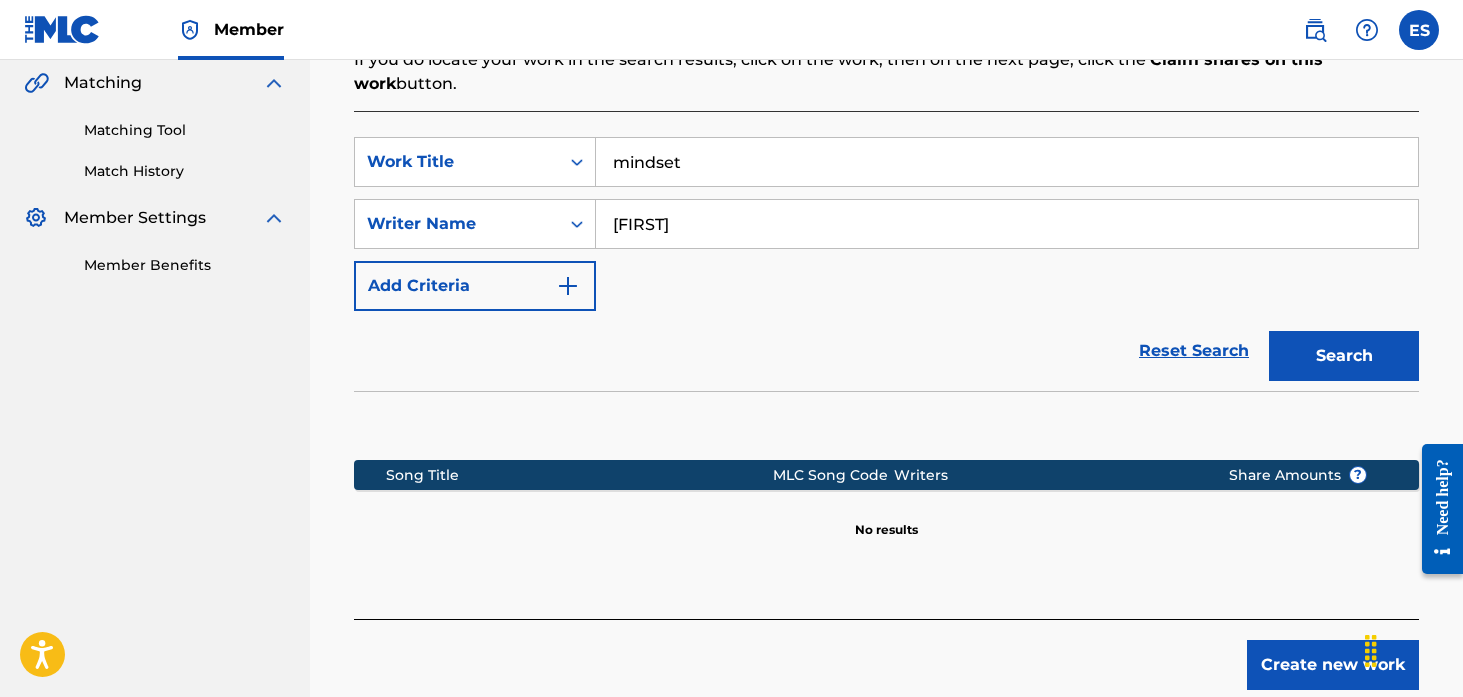 click on "Create new work" at bounding box center [1333, 665] 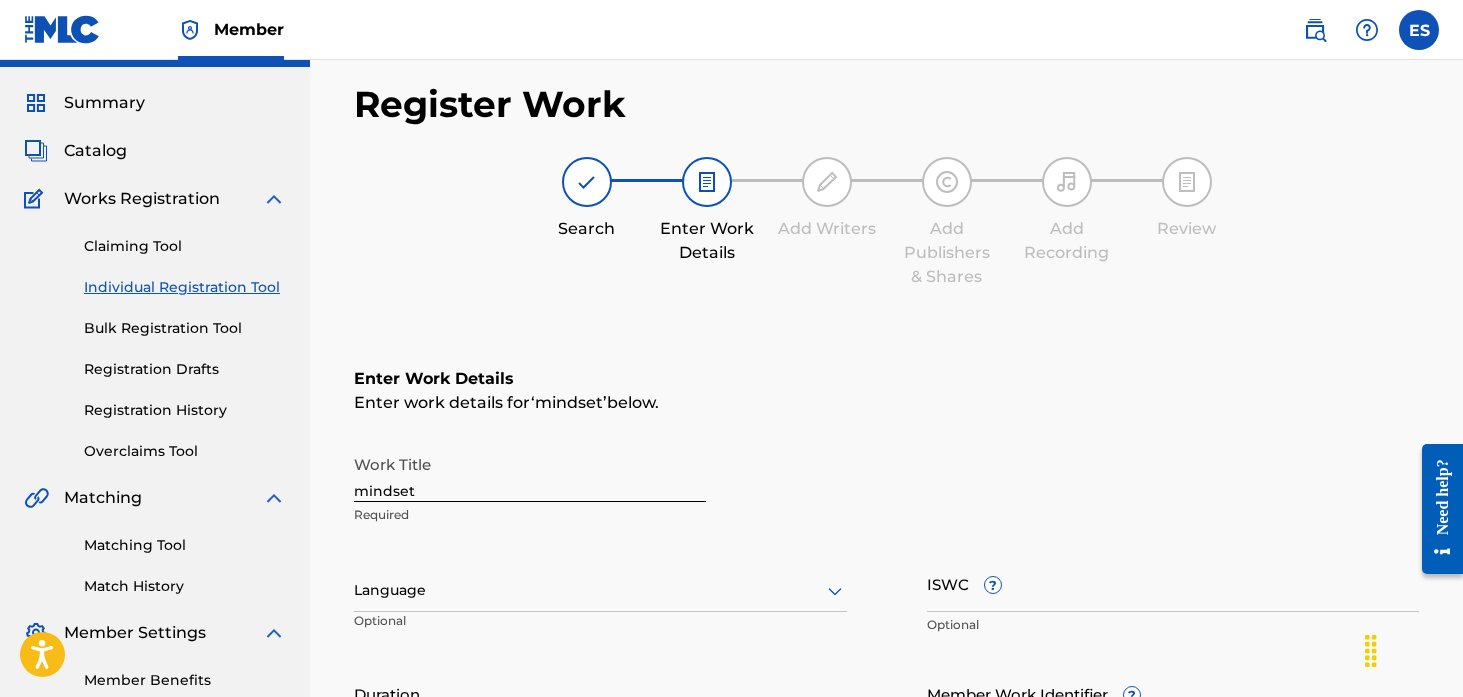 scroll, scrollTop: 116, scrollLeft: 0, axis: vertical 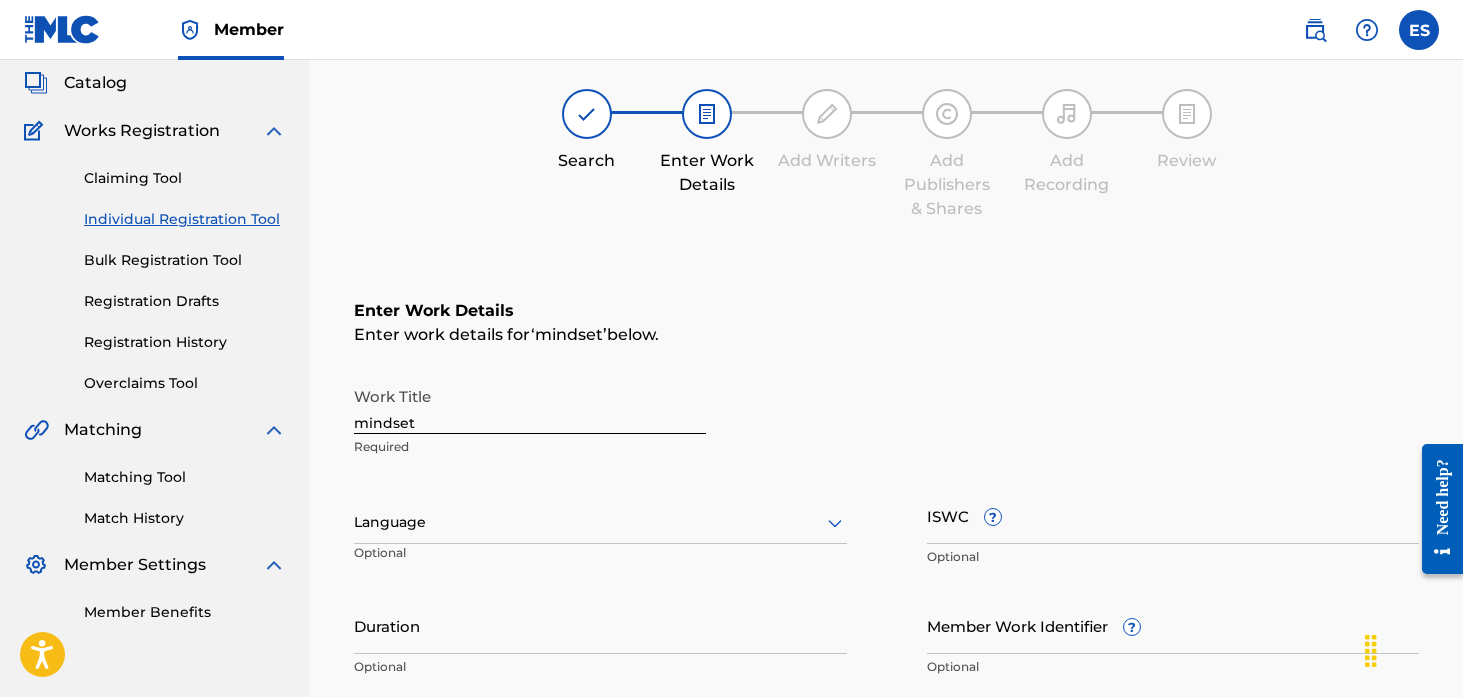 click on "mindset" at bounding box center (530, 405) 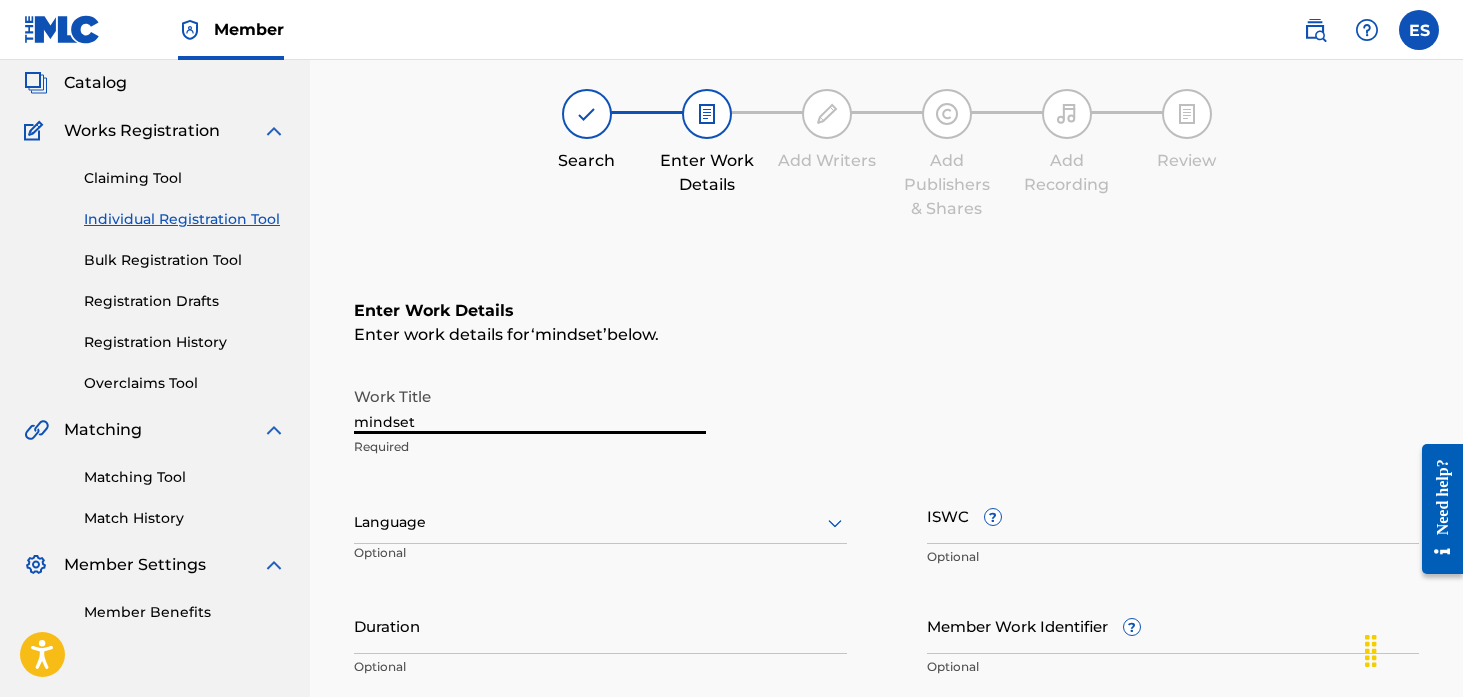 click on "mindset" at bounding box center (530, 405) 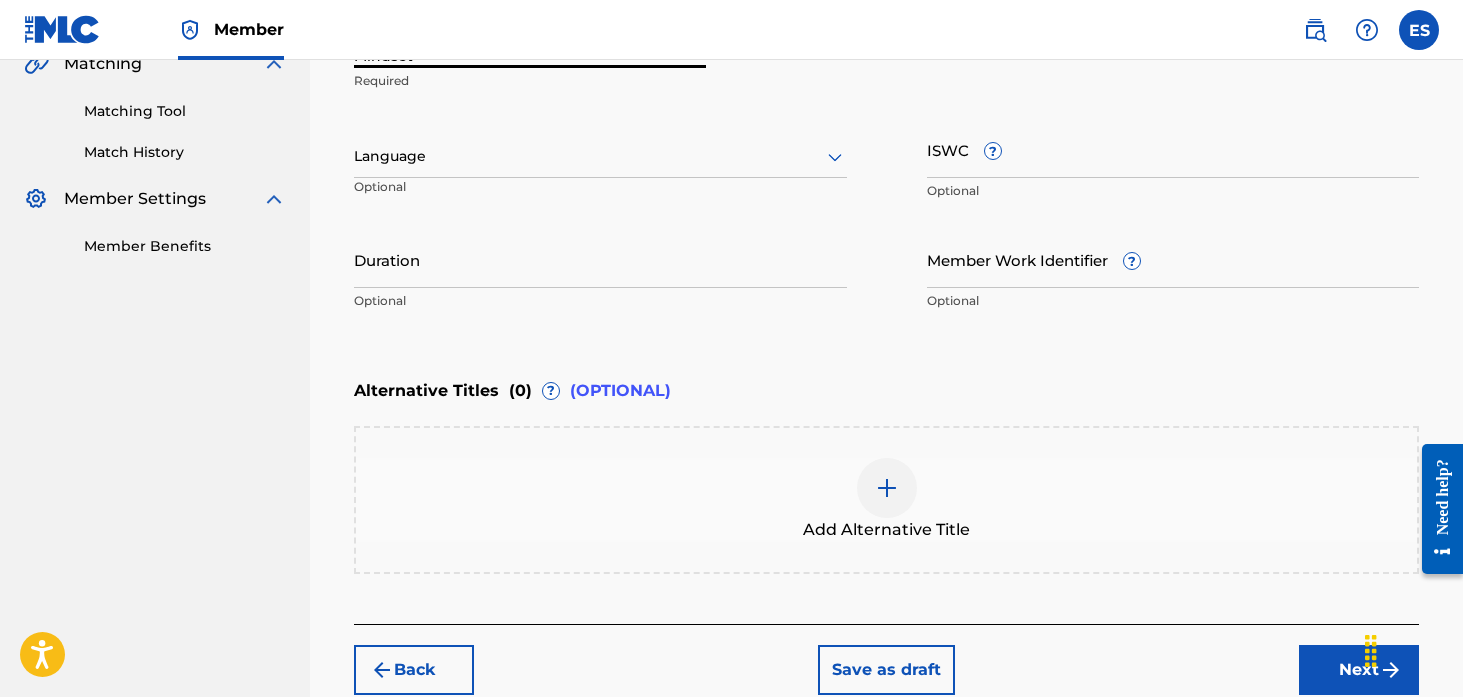 scroll, scrollTop: 595, scrollLeft: 0, axis: vertical 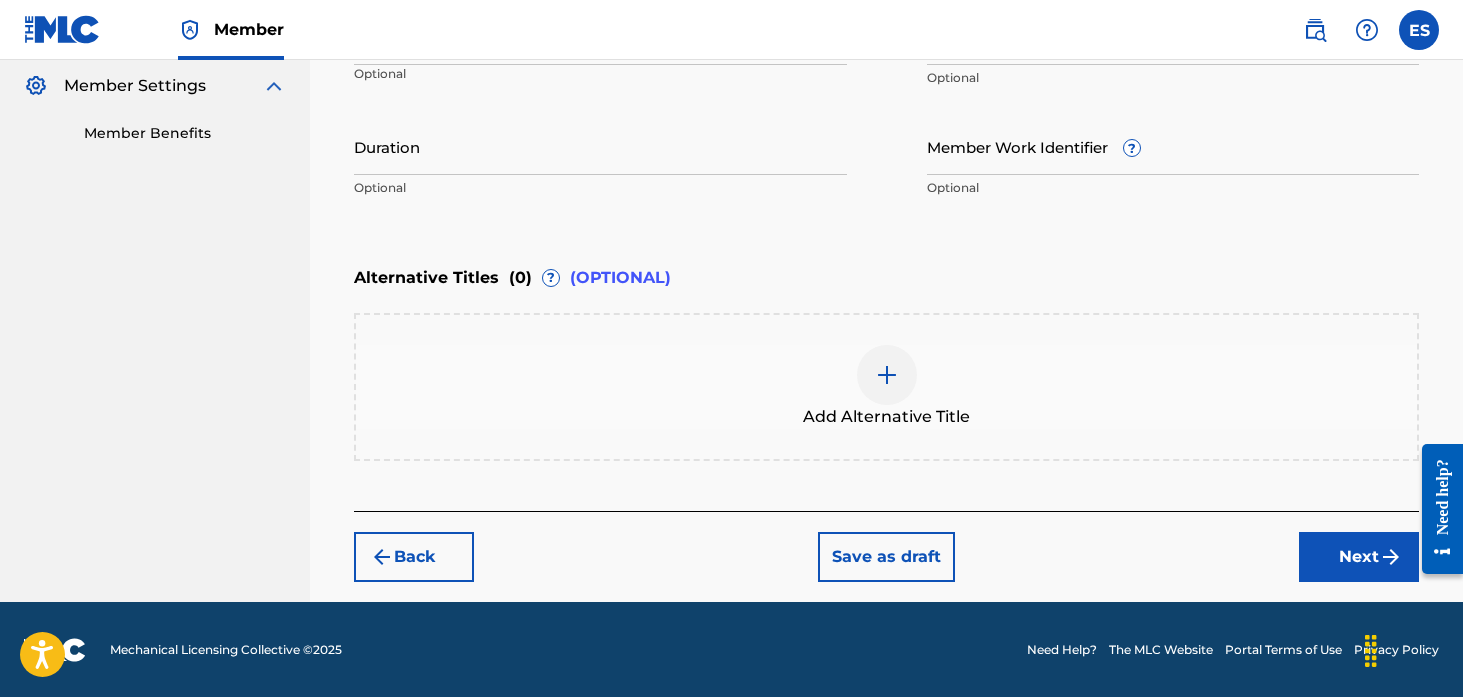 type on "Mindset" 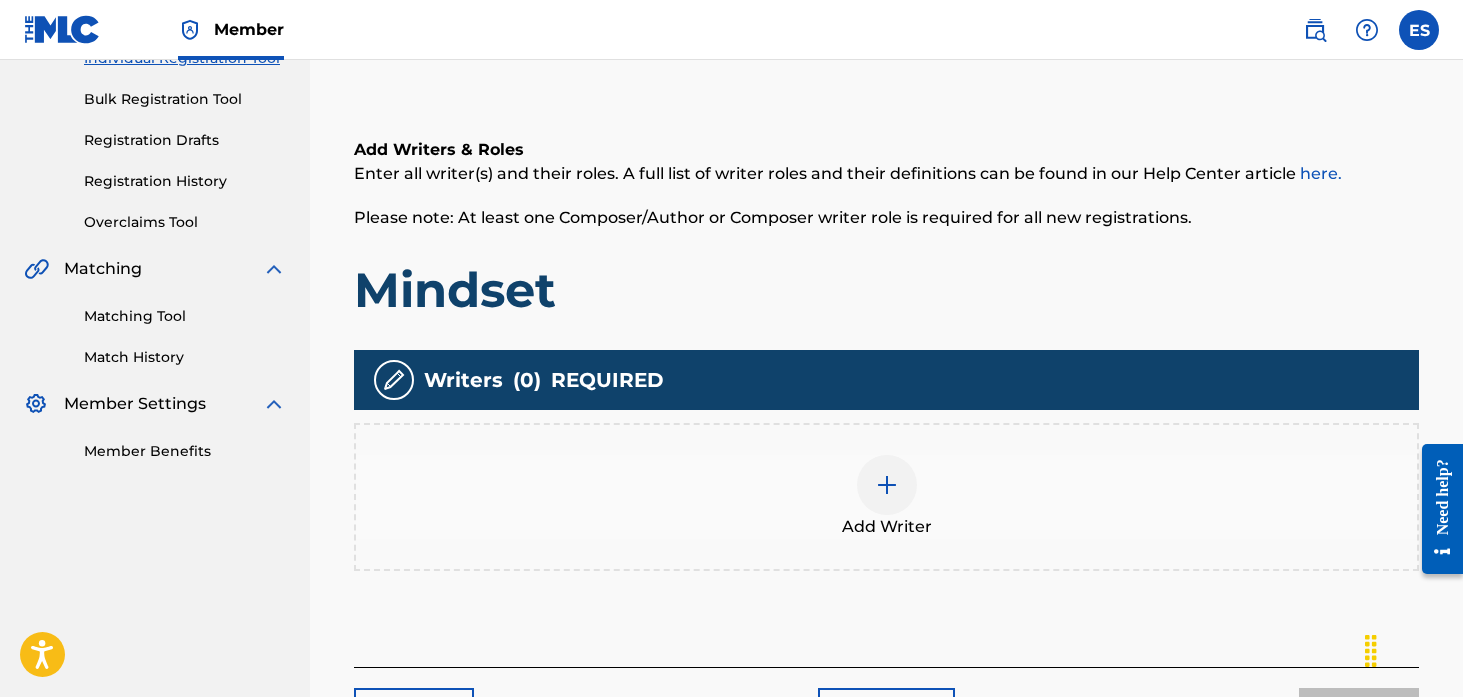 scroll, scrollTop: 343, scrollLeft: 0, axis: vertical 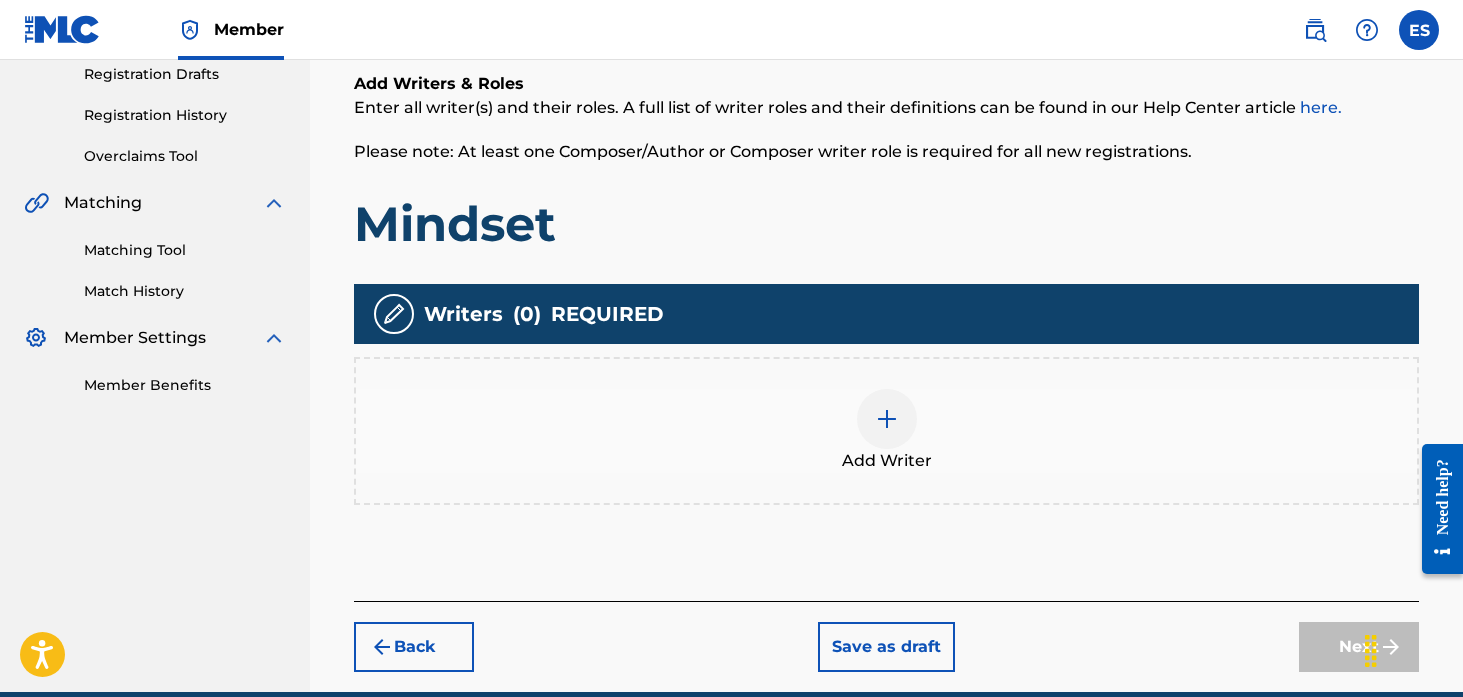 click at bounding box center (887, 419) 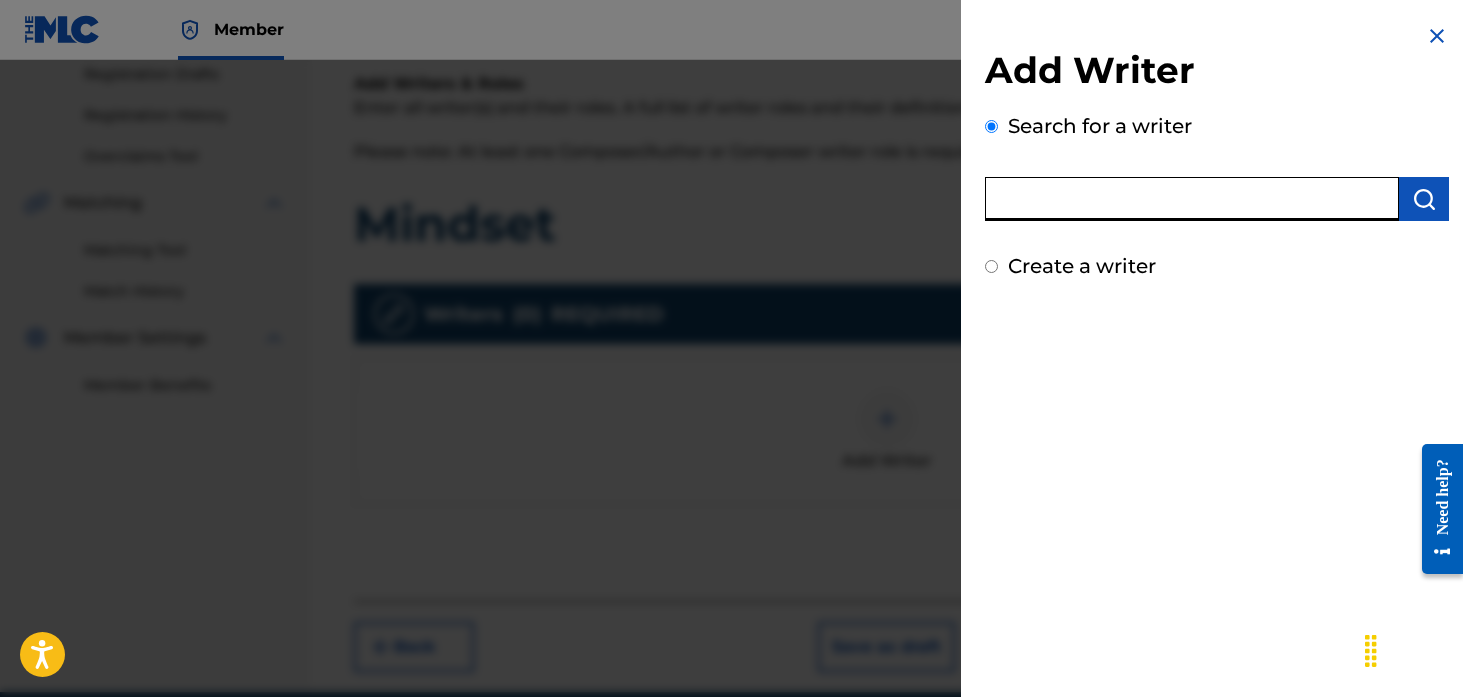 click at bounding box center [1192, 199] 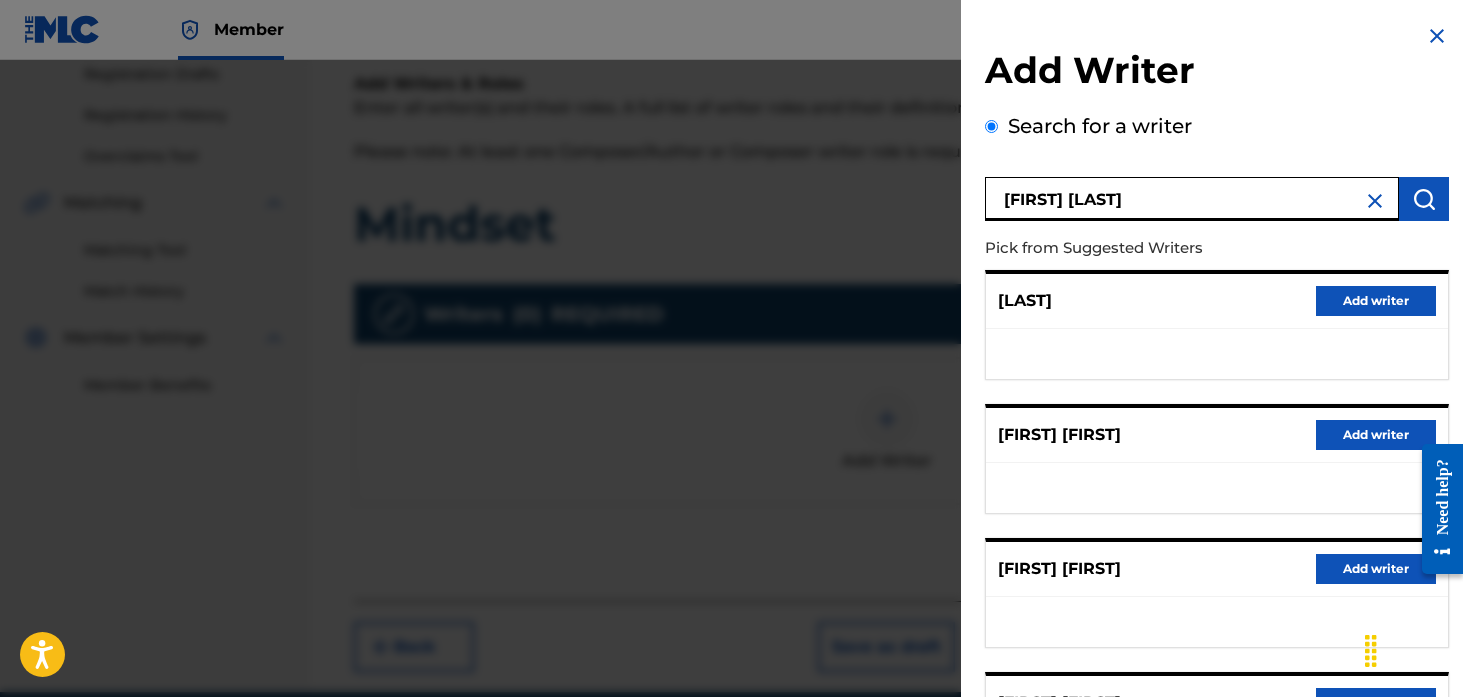 click on "[FIRST] [LAST]" at bounding box center [1192, 199] 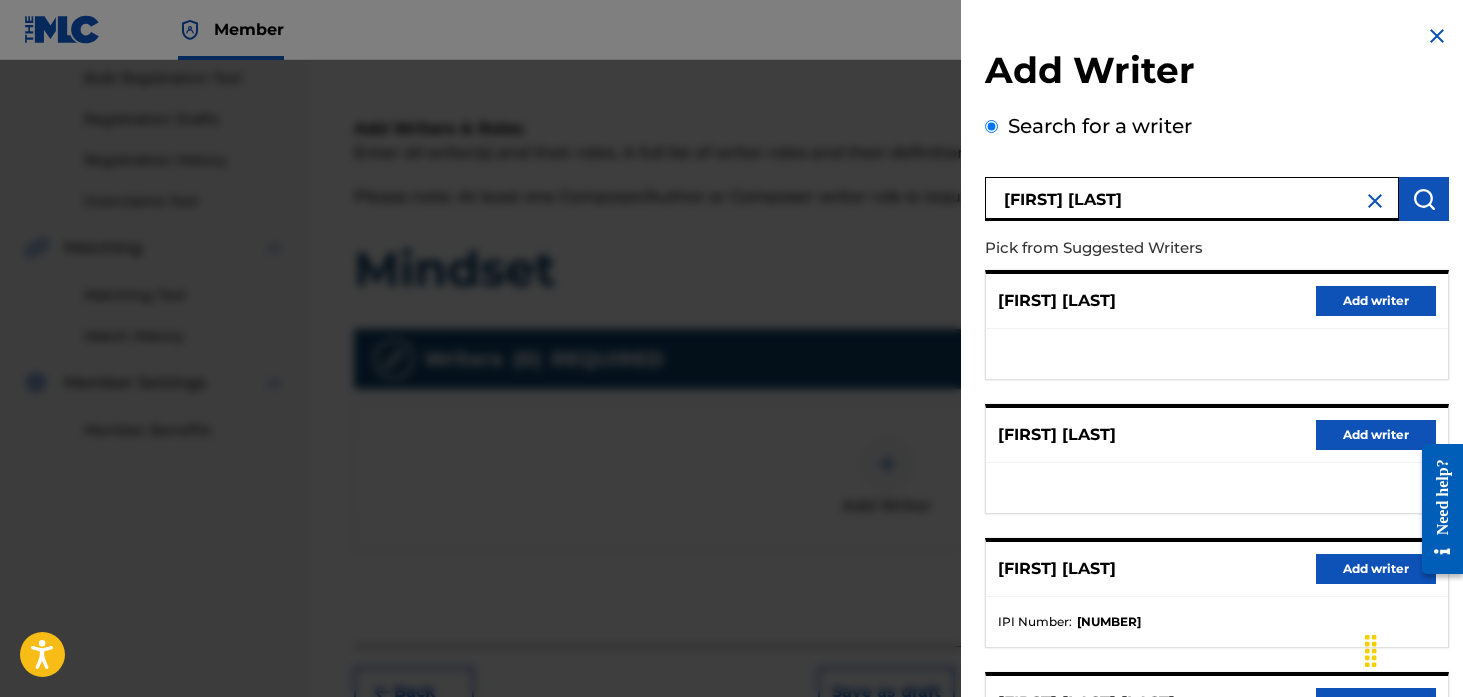 scroll, scrollTop: 256, scrollLeft: 0, axis: vertical 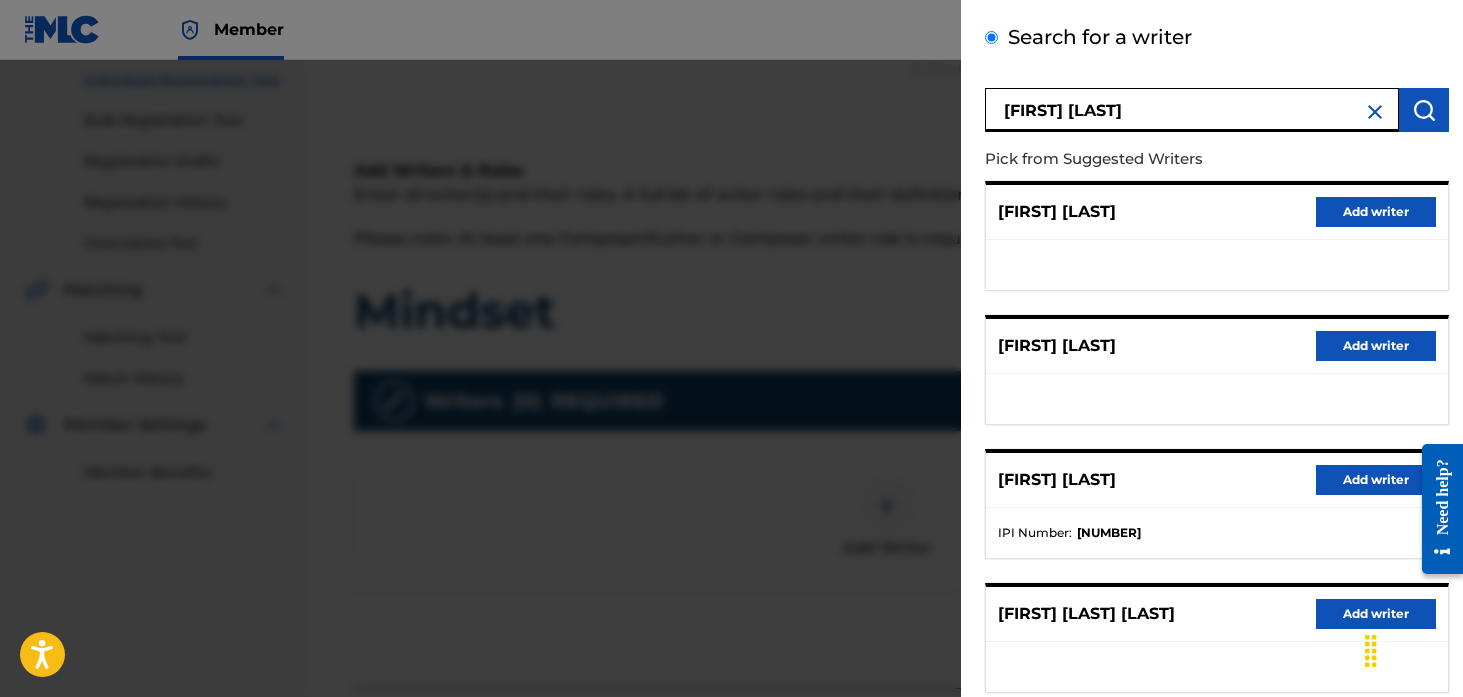 click on "Add writer" at bounding box center [1376, 480] 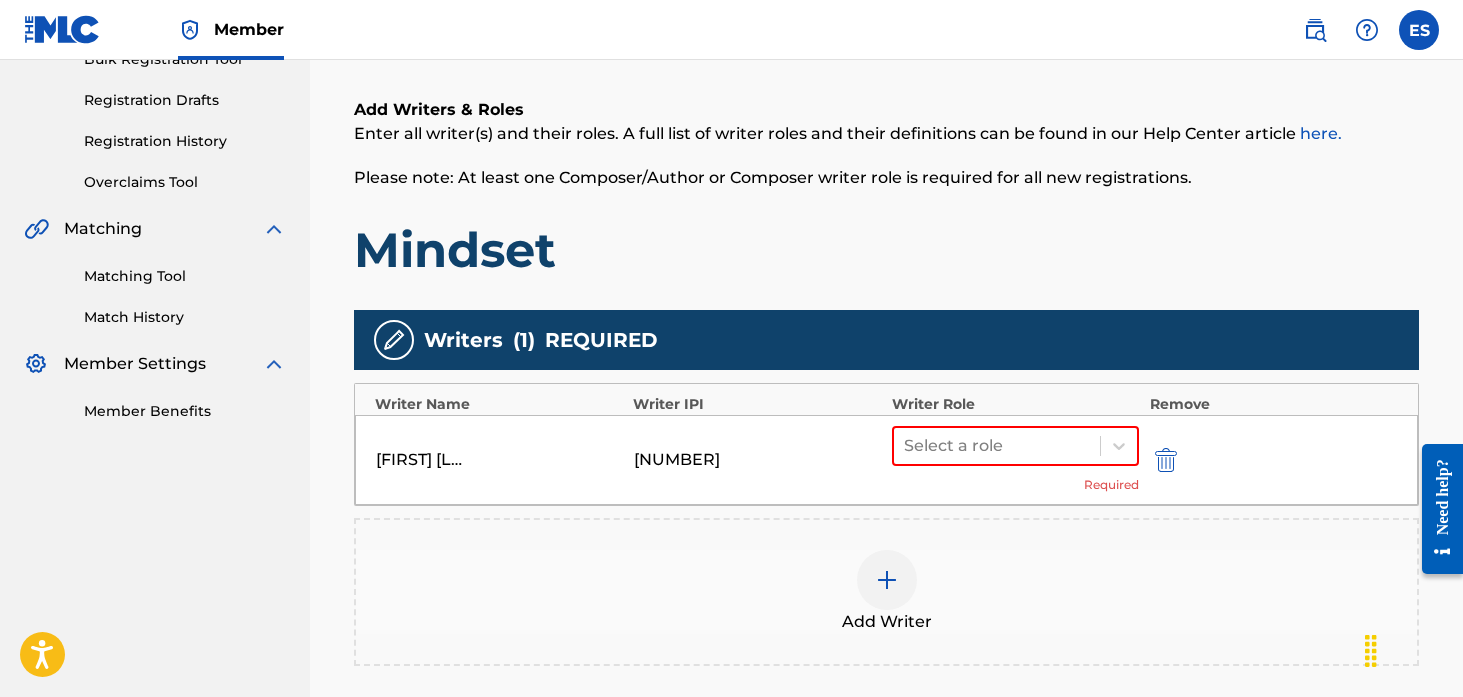 scroll, scrollTop: 382, scrollLeft: 0, axis: vertical 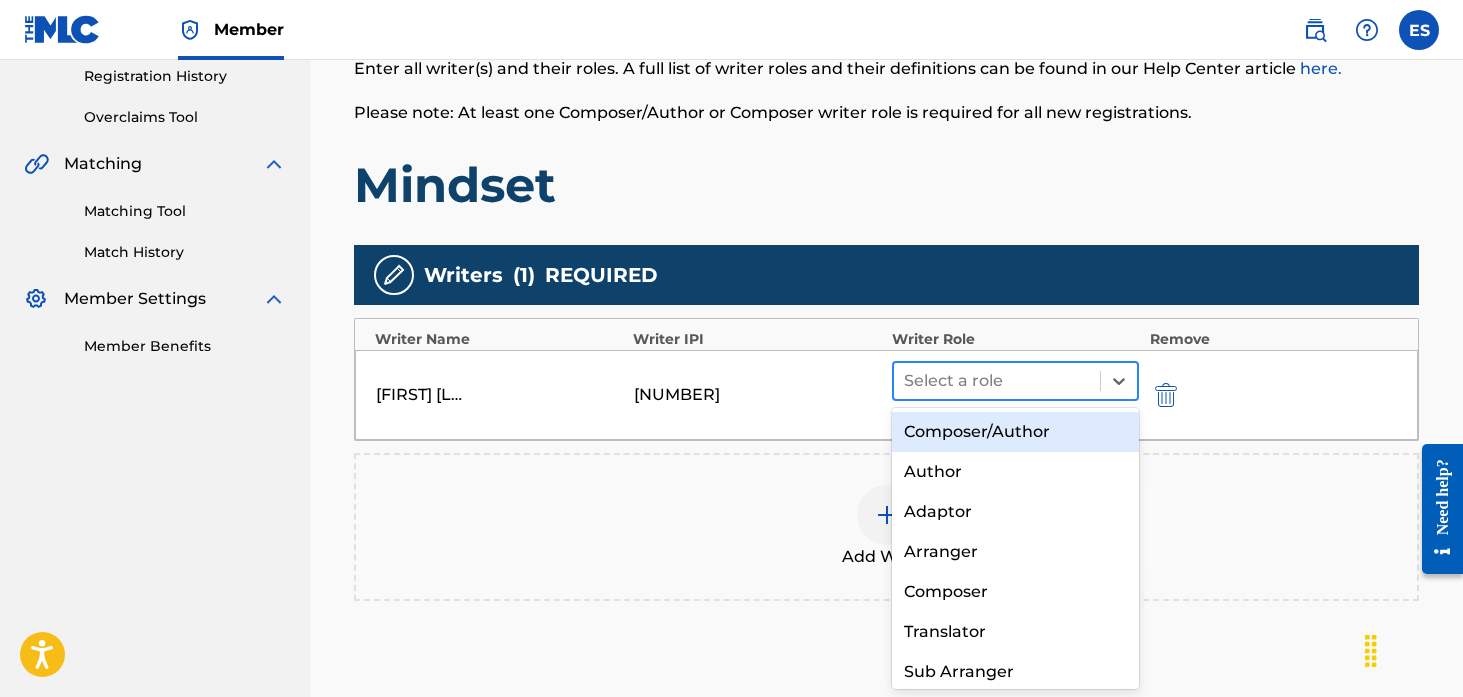 click at bounding box center [997, 381] 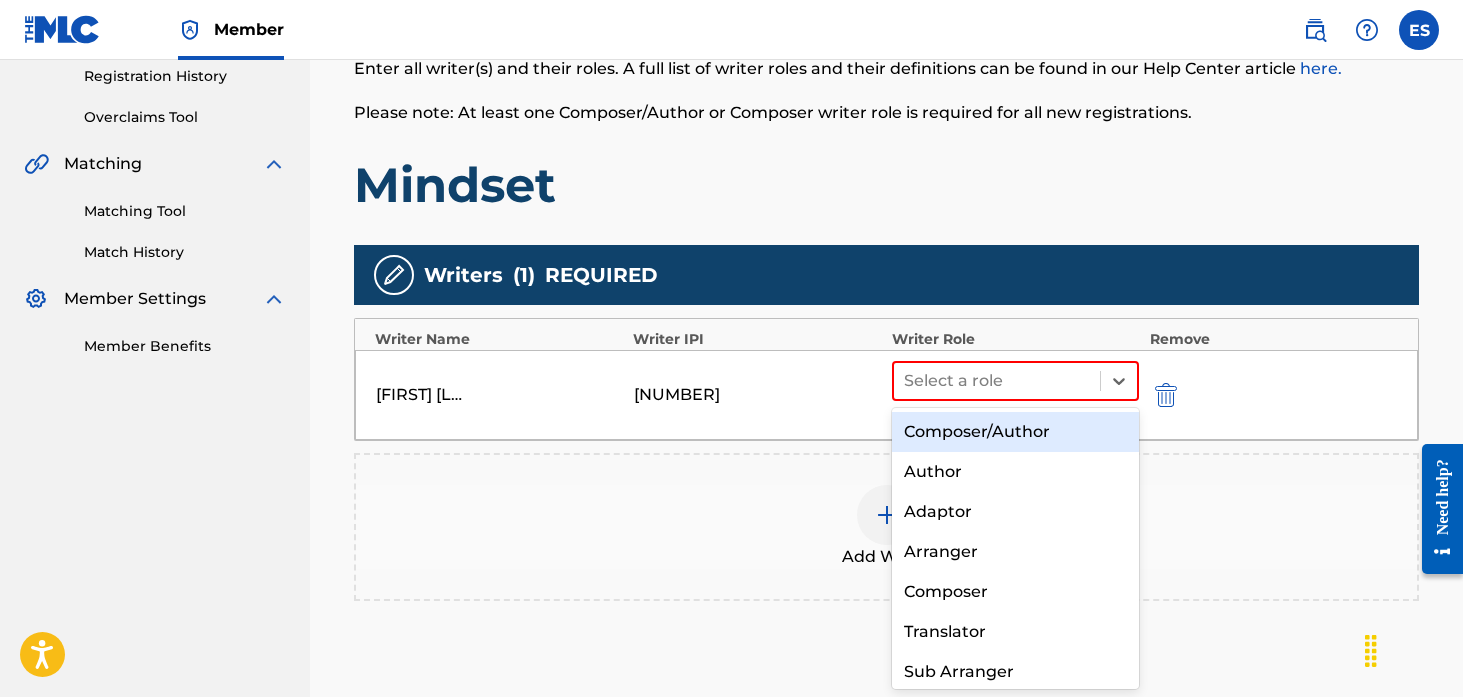 click on "Composer/Author" at bounding box center (1016, 432) 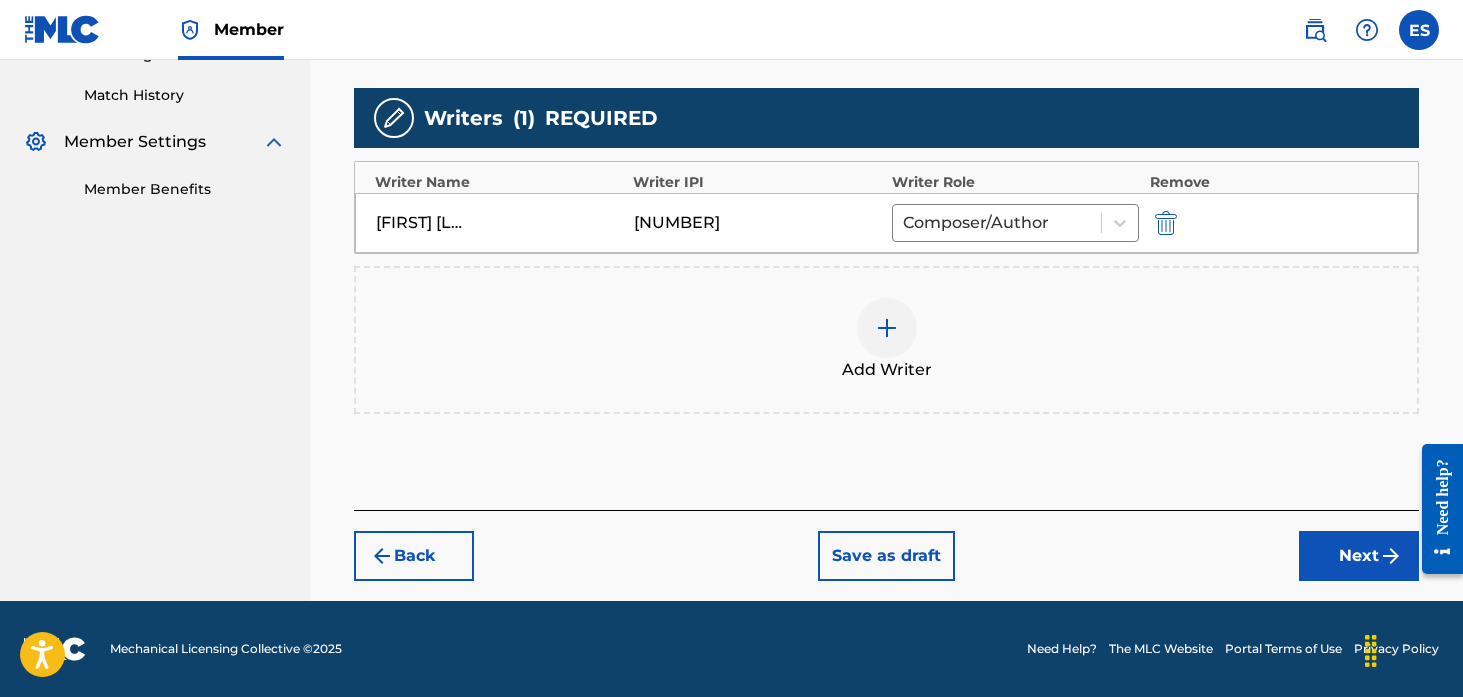 click on "Next" at bounding box center [1359, 556] 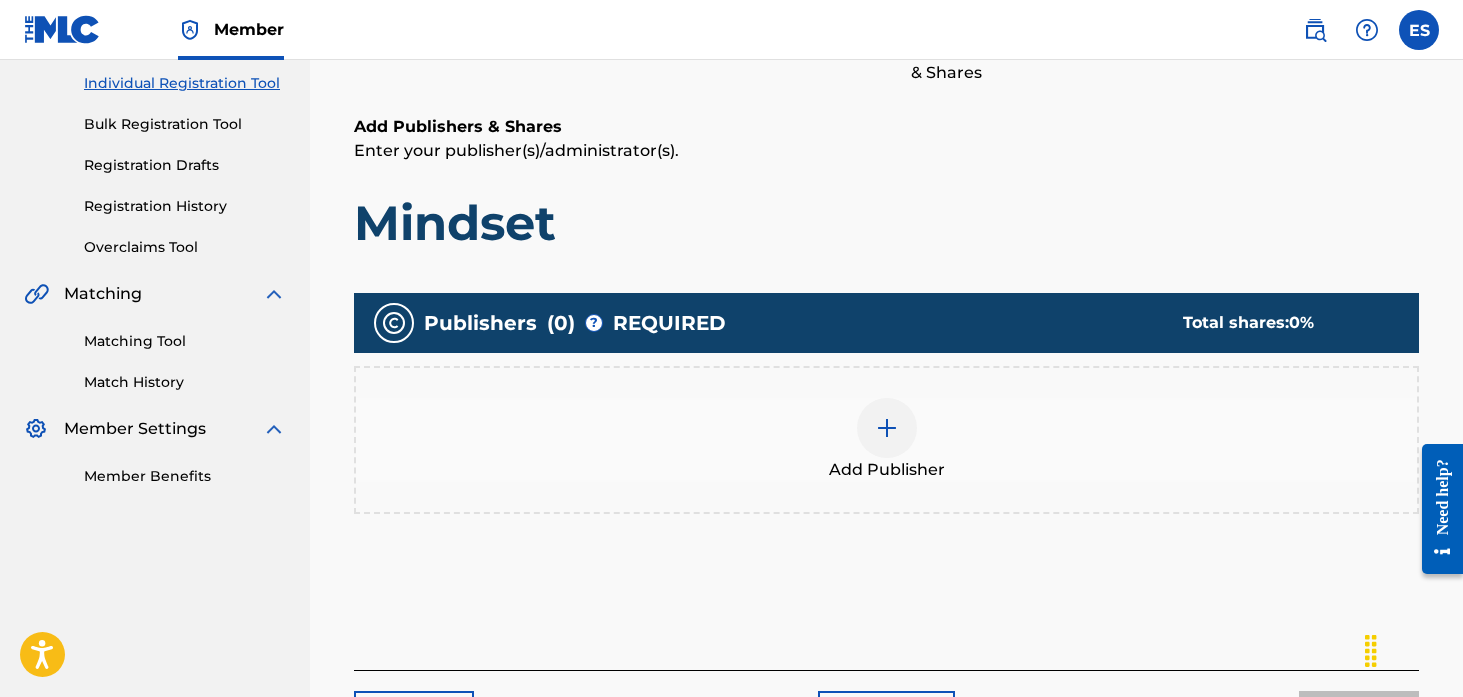 scroll, scrollTop: 411, scrollLeft: 0, axis: vertical 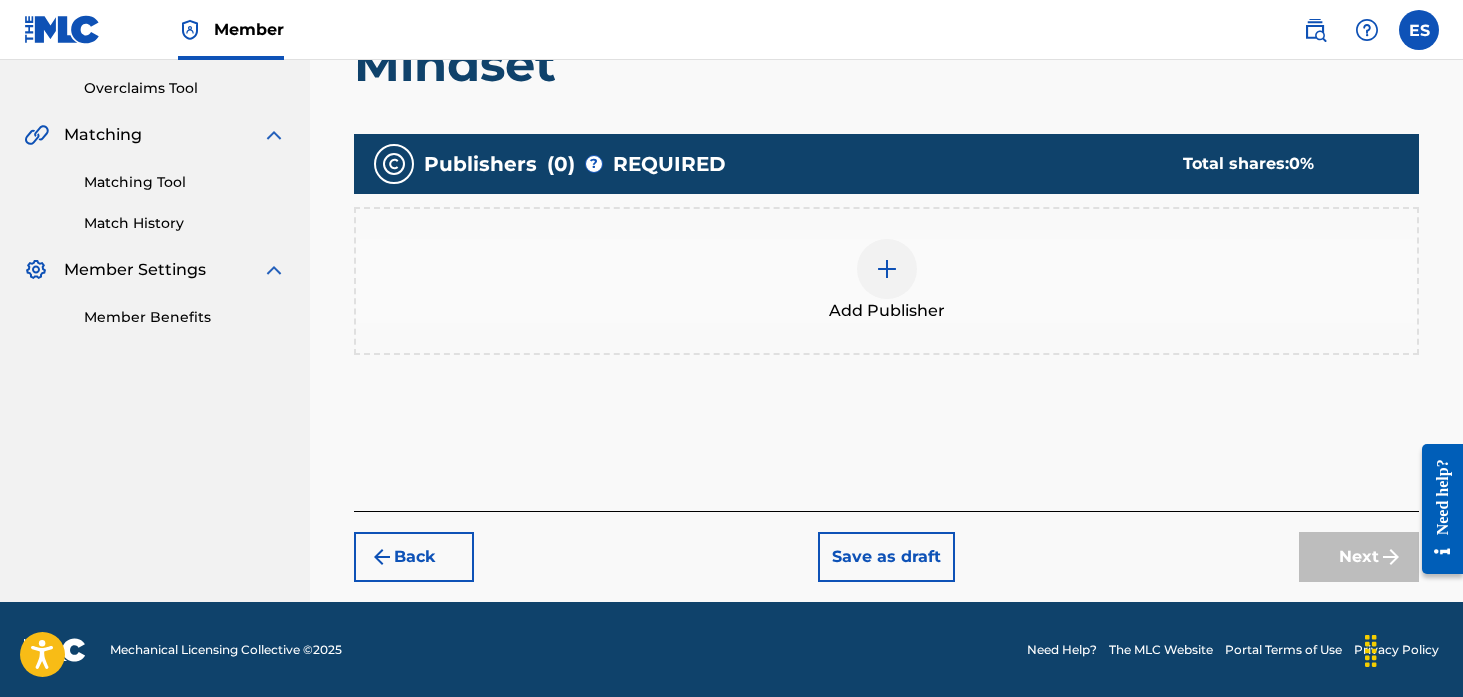 click at bounding box center [887, 269] 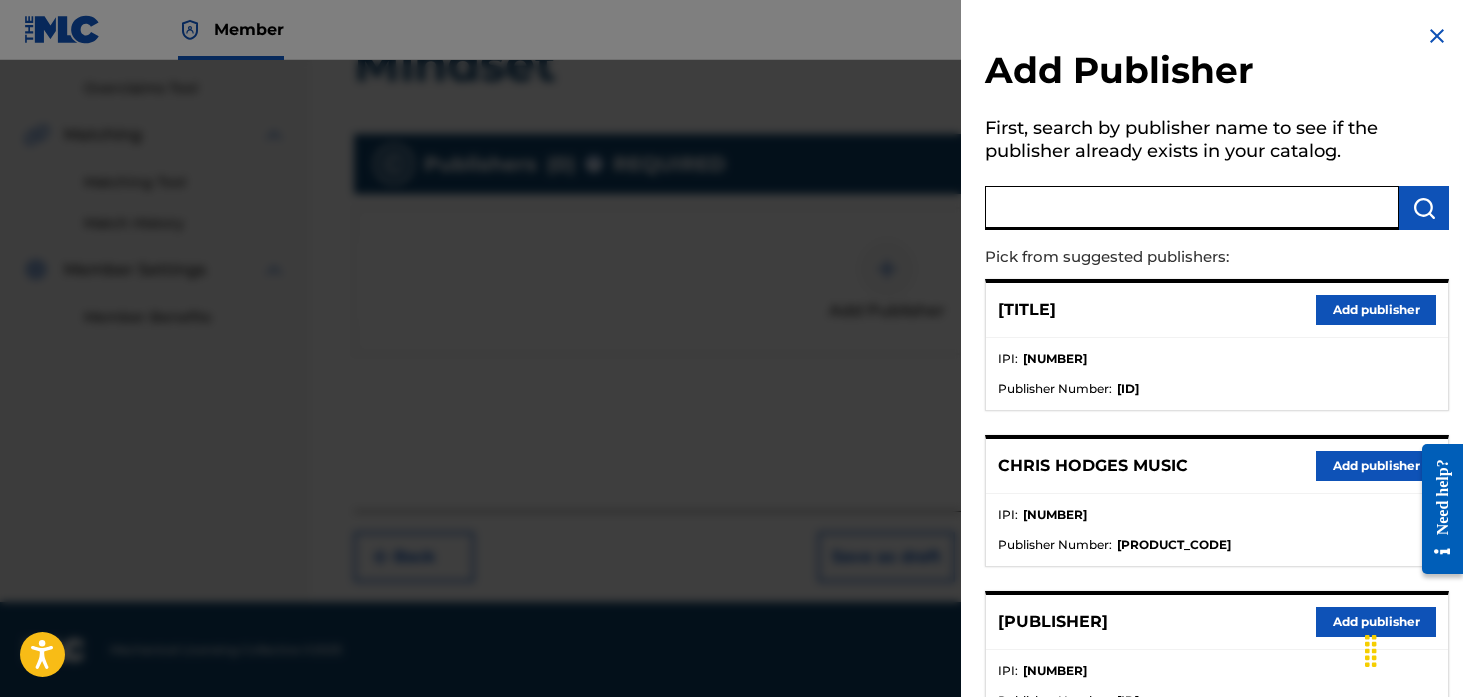 click at bounding box center [1192, 208] 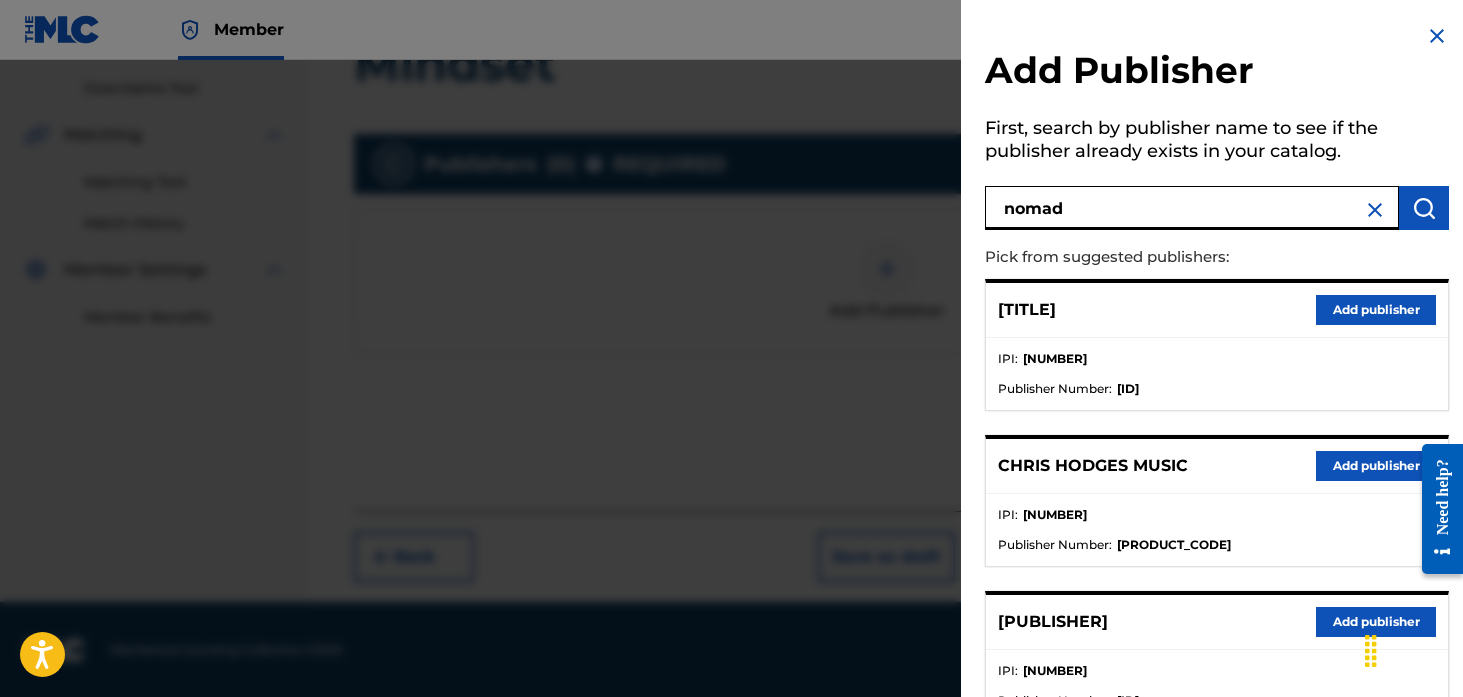 type on "nomad" 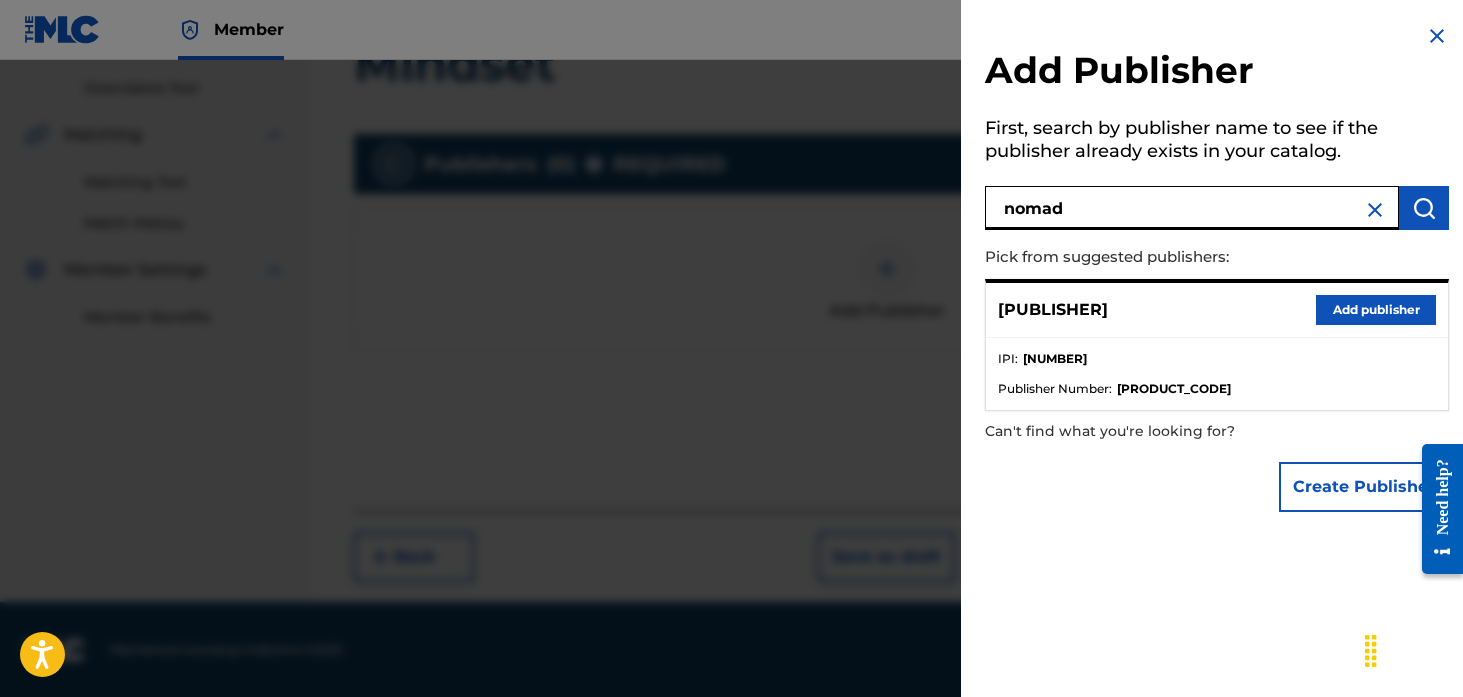 click on "Add publisher" at bounding box center (1376, 310) 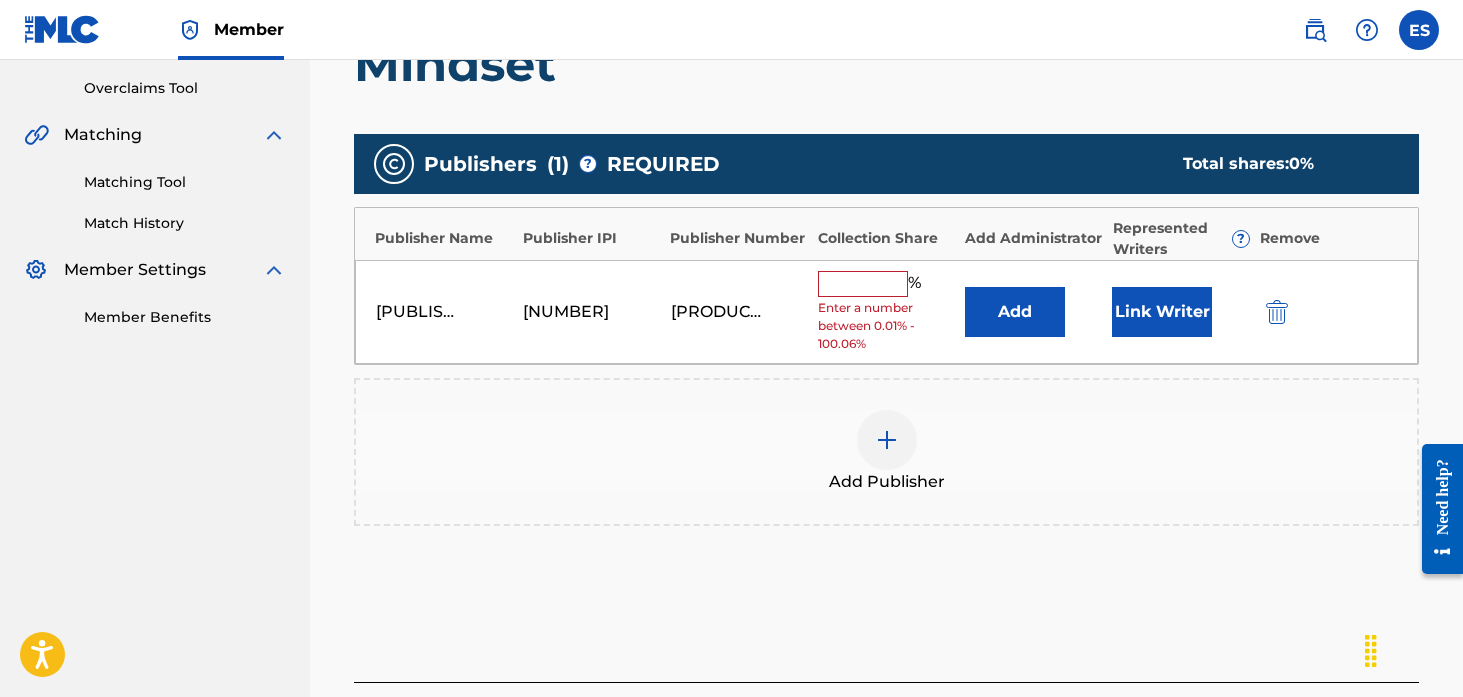click at bounding box center (863, 284) 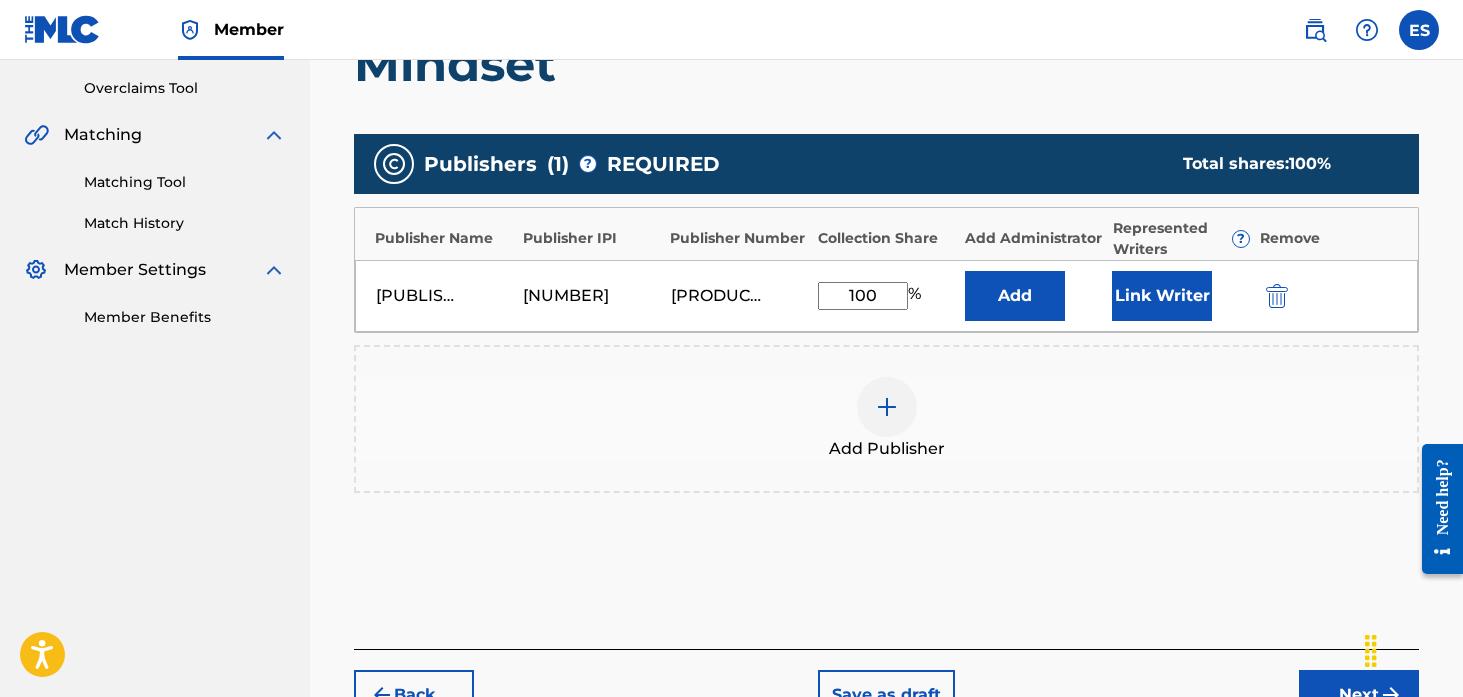 type on "100" 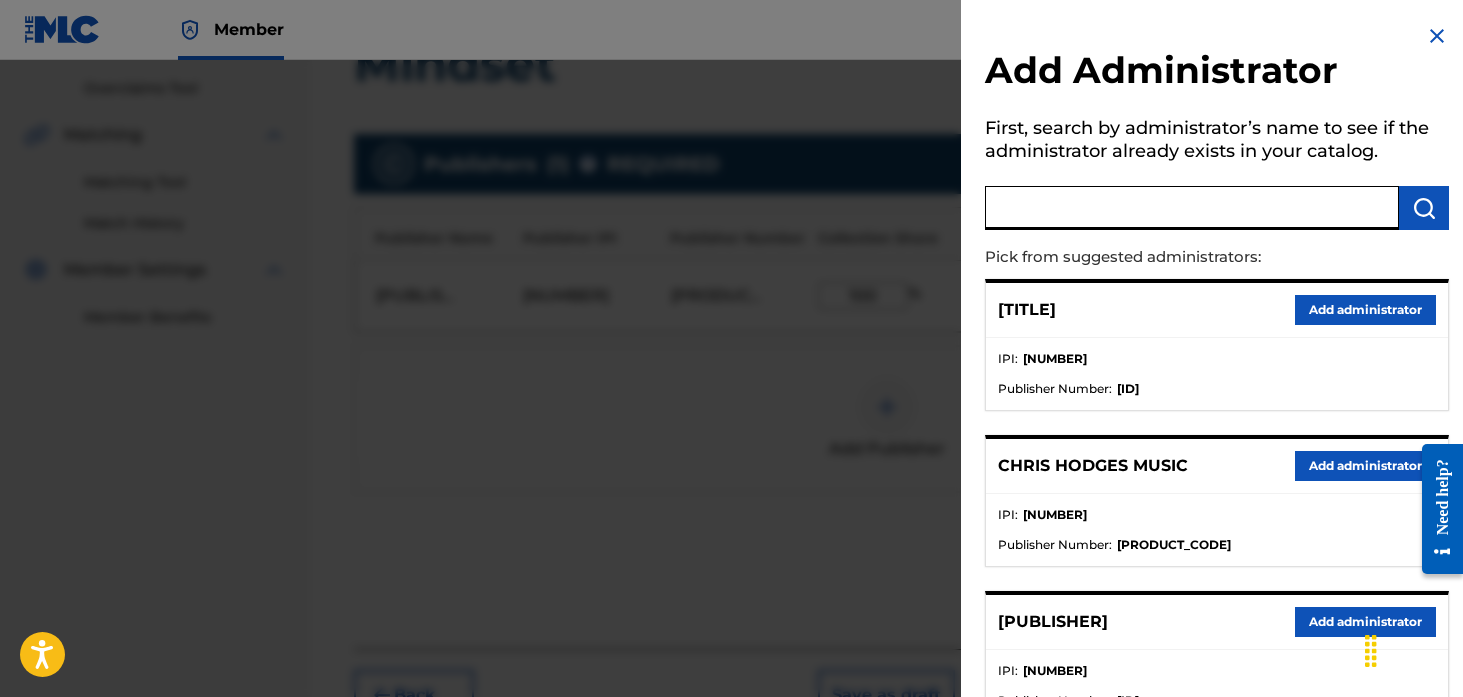 click at bounding box center (1192, 208) 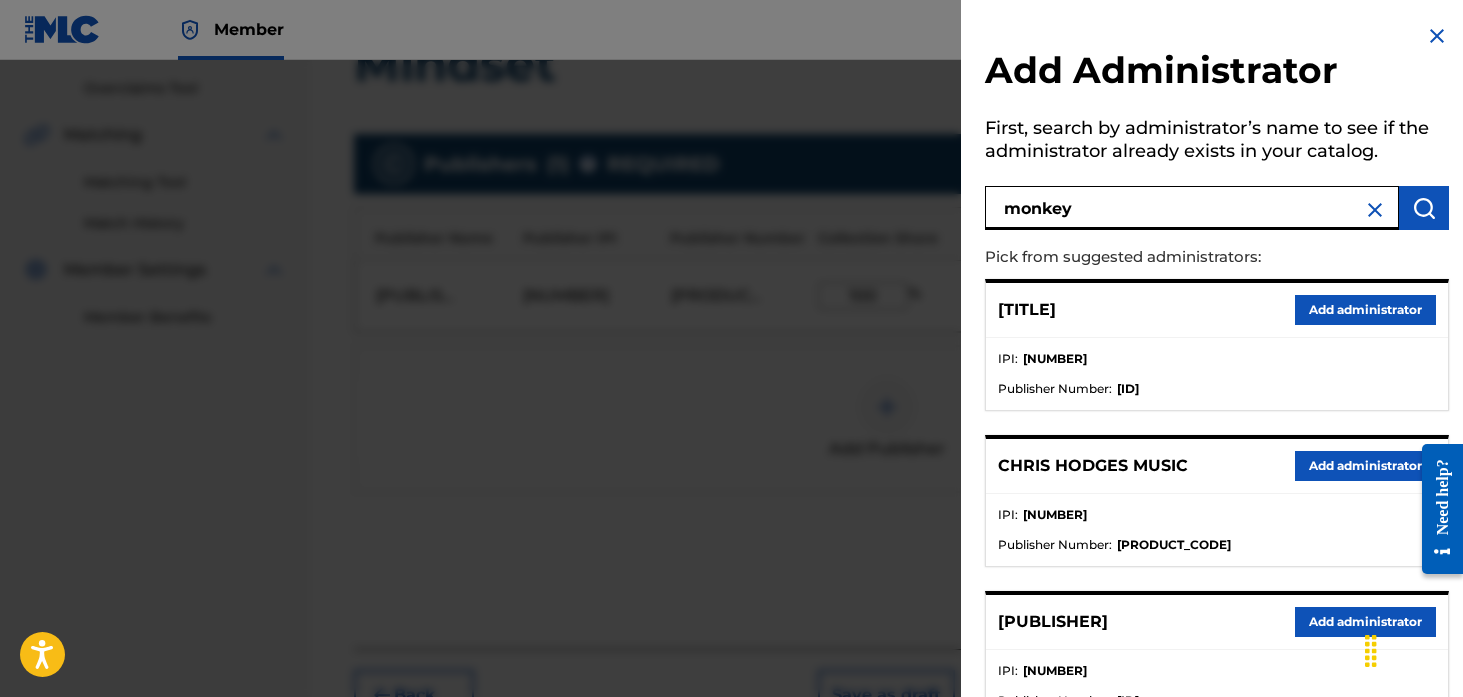 type on "monkey" 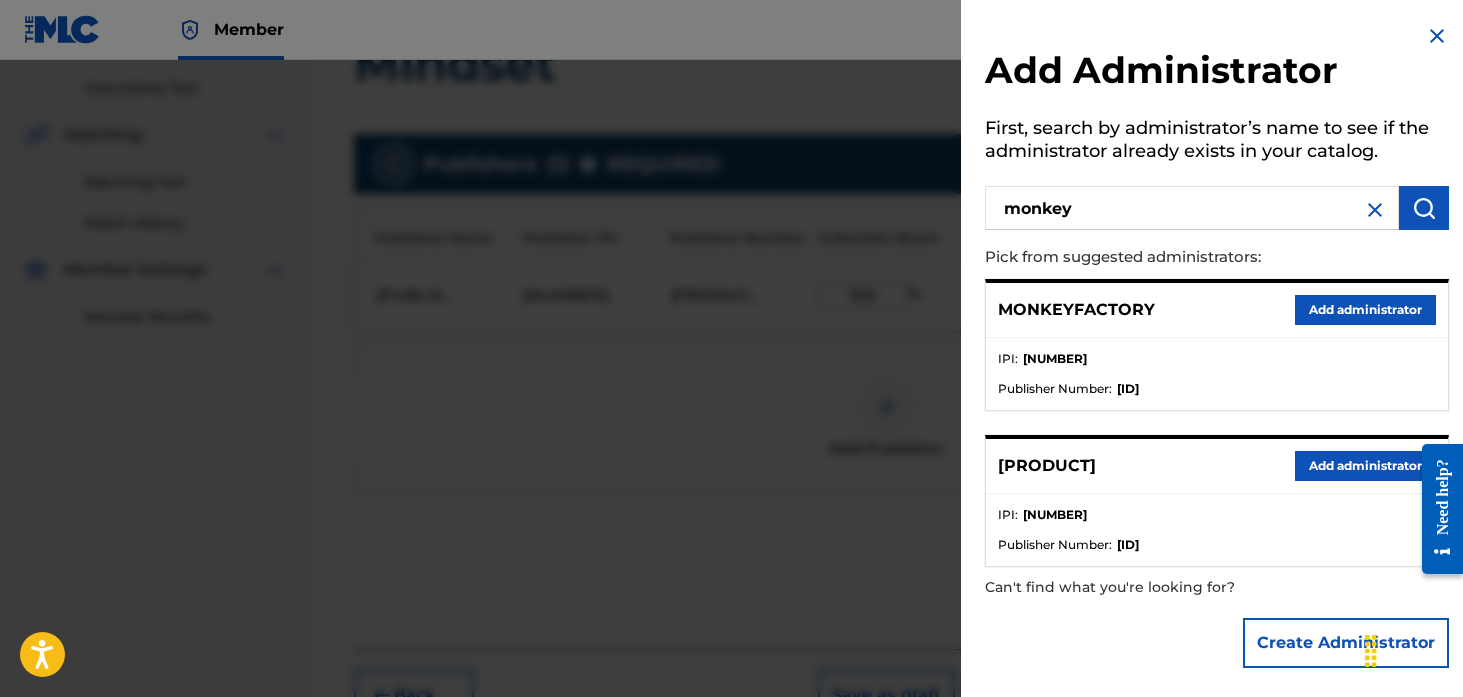 click on "Add administrator" at bounding box center [1365, 310] 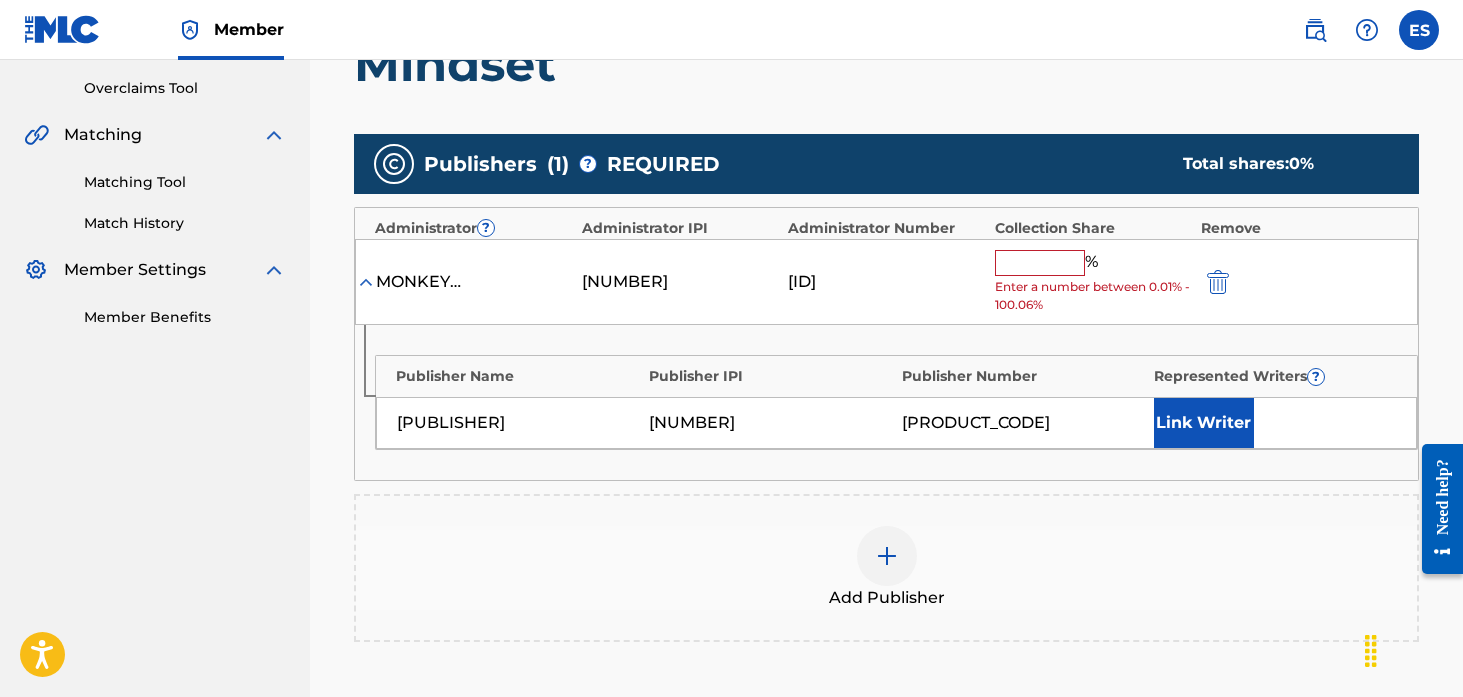 click at bounding box center (1040, 263) 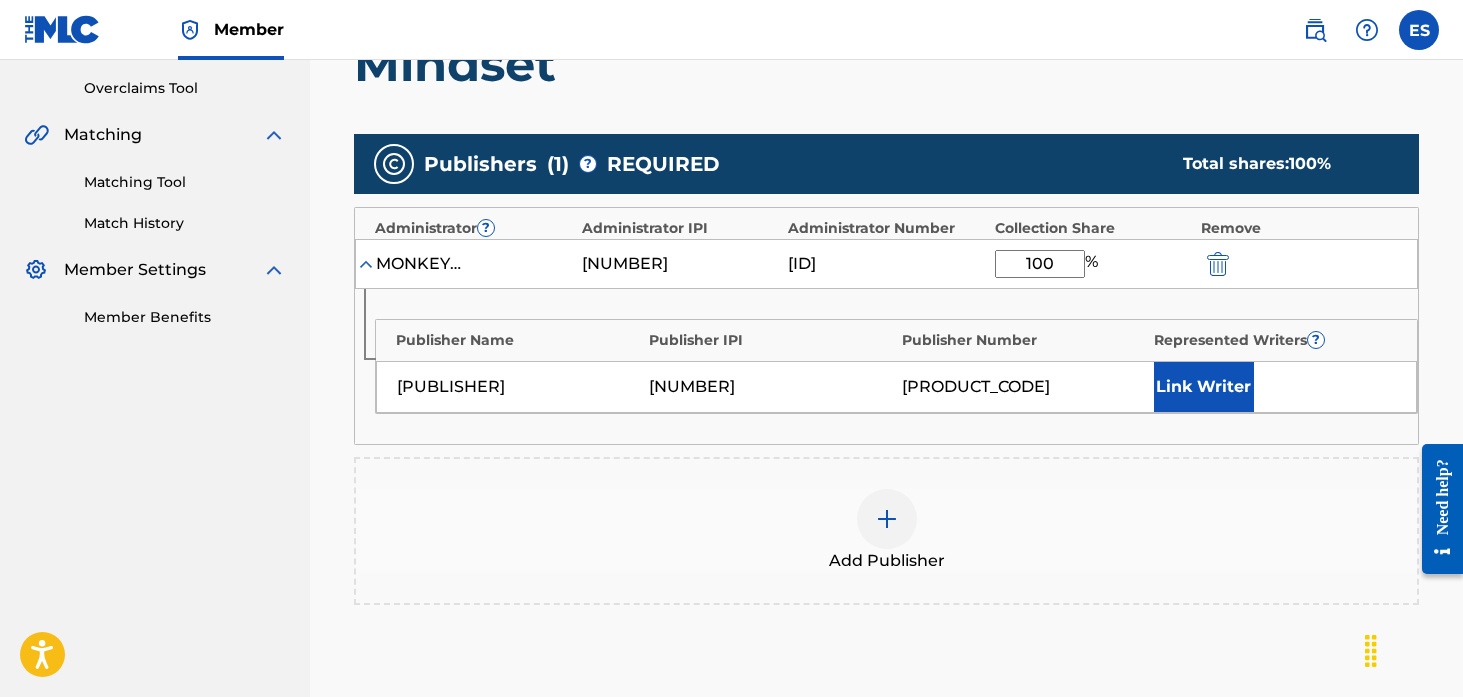 type on "100" 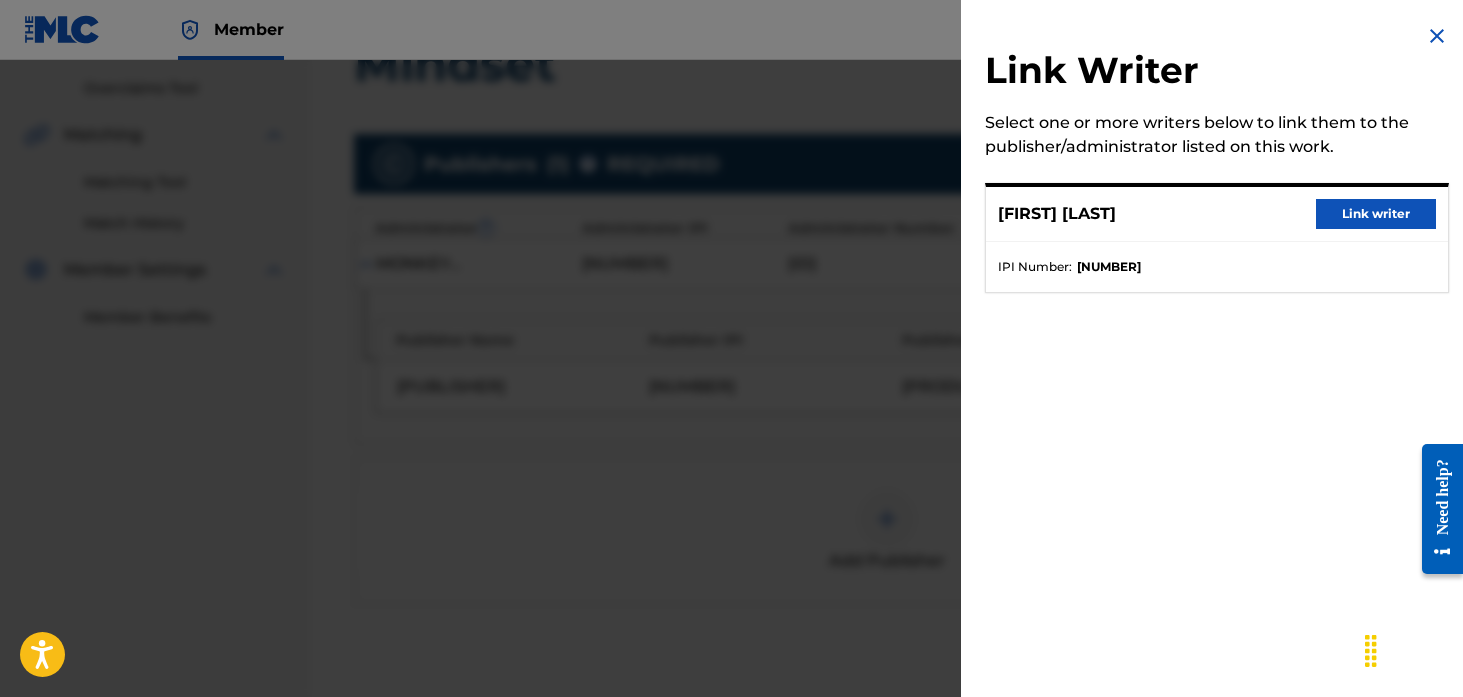 click on "Link writer" at bounding box center (1376, 214) 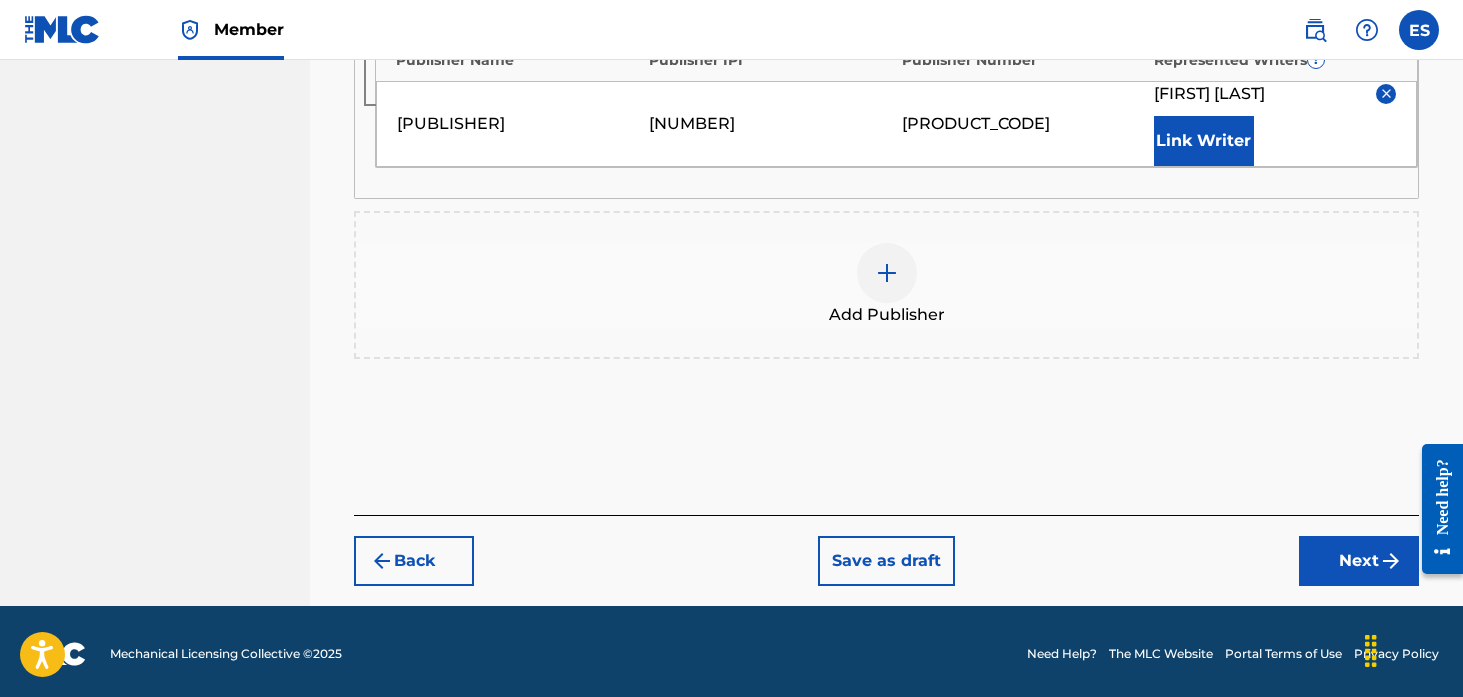 click on "Next" at bounding box center (1359, 561) 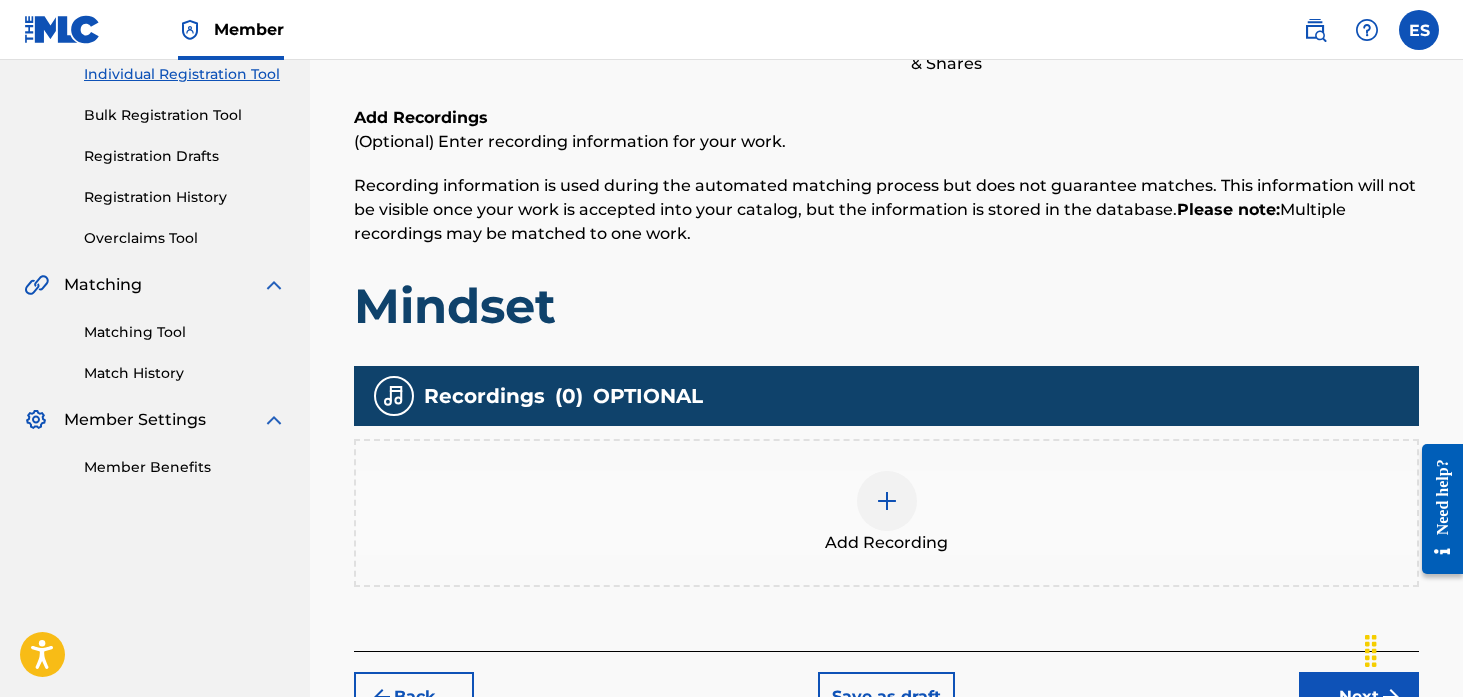 scroll, scrollTop: 338, scrollLeft: 0, axis: vertical 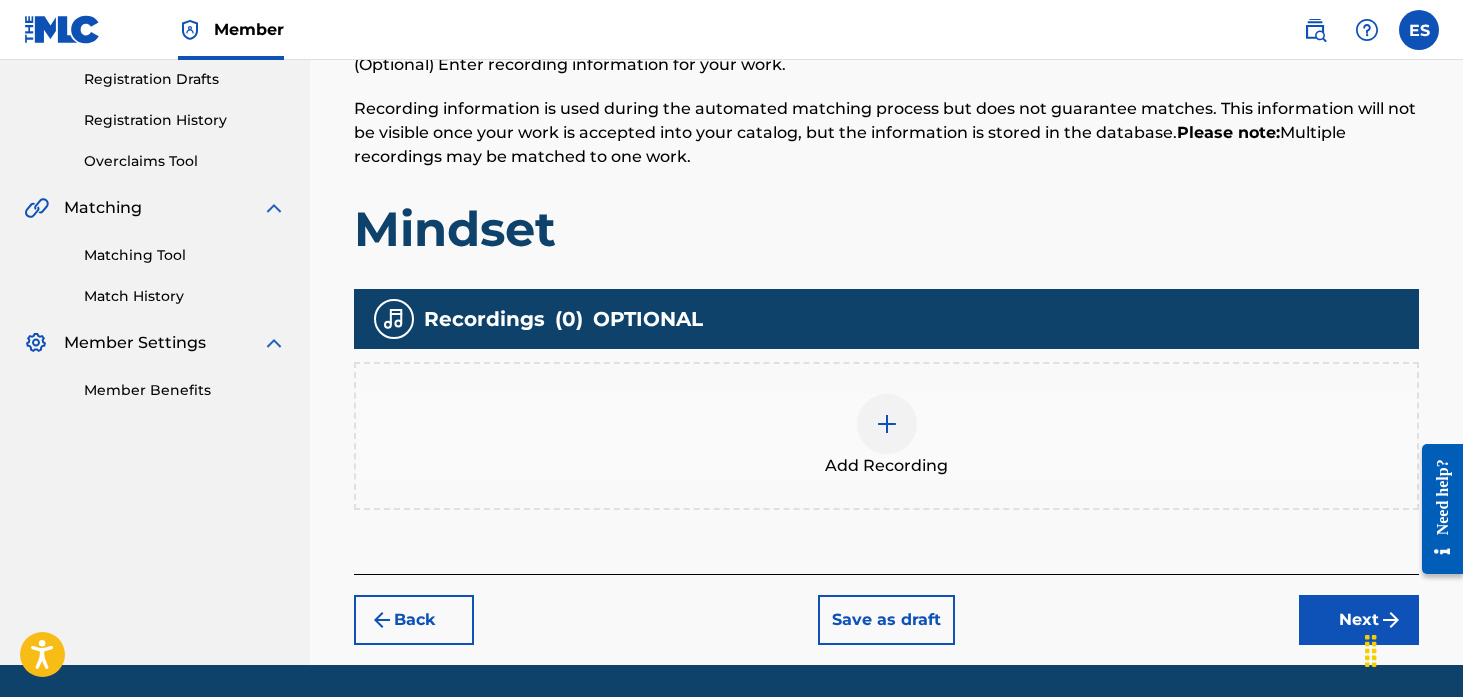 click at bounding box center [887, 424] 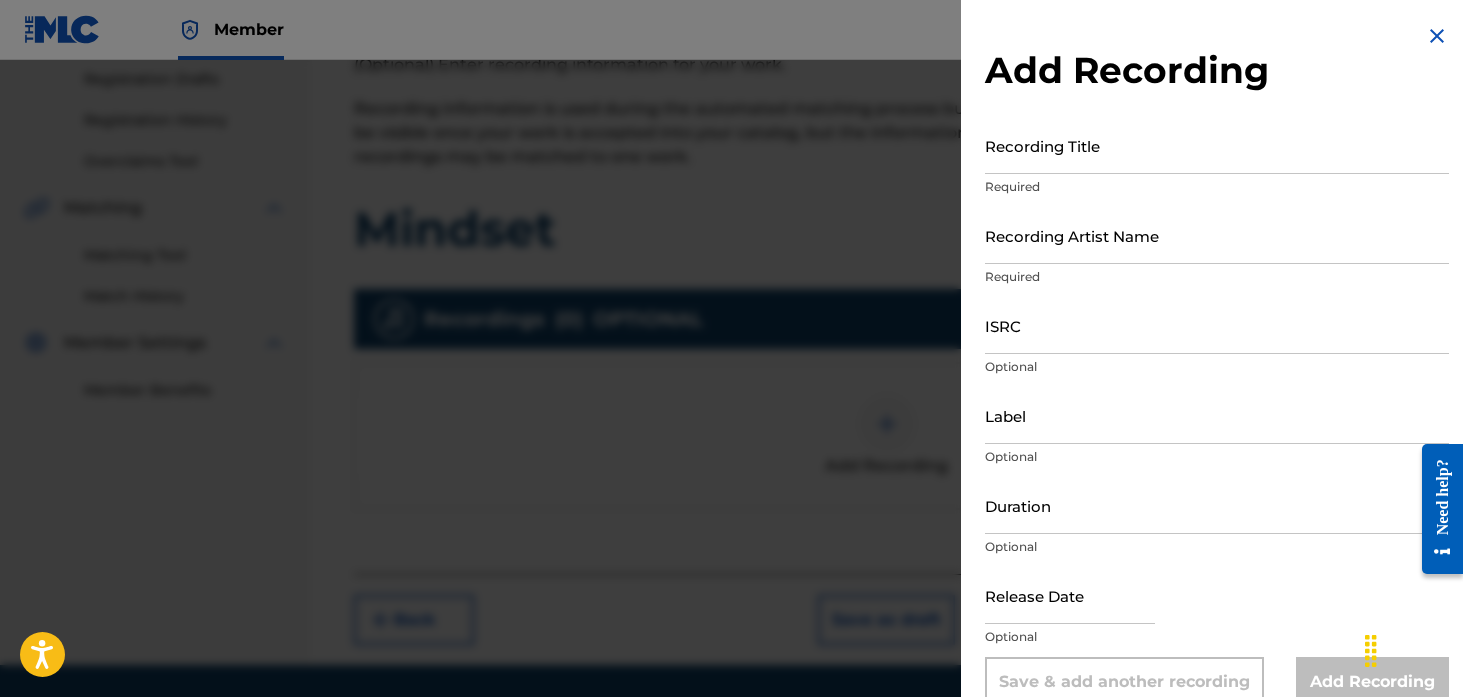 click on "Recording Title" at bounding box center [1217, 145] 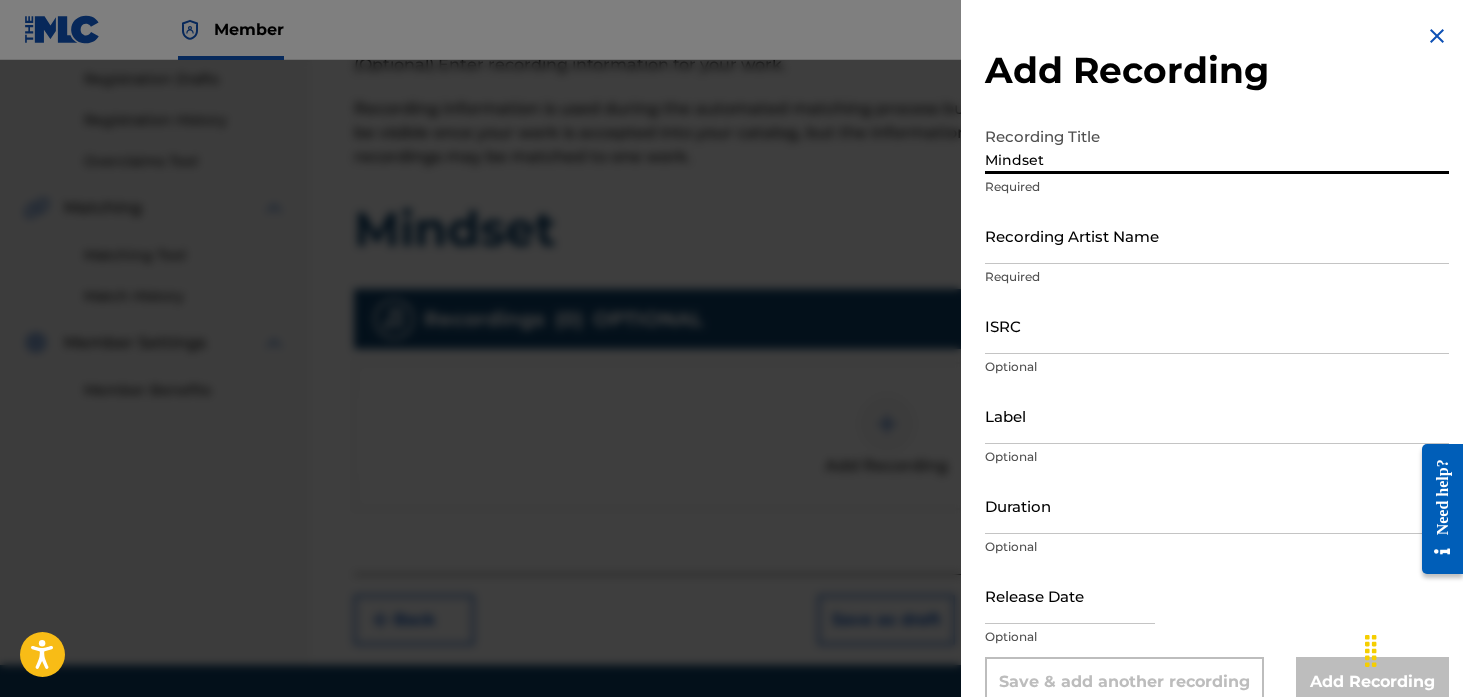 type on "Mindset" 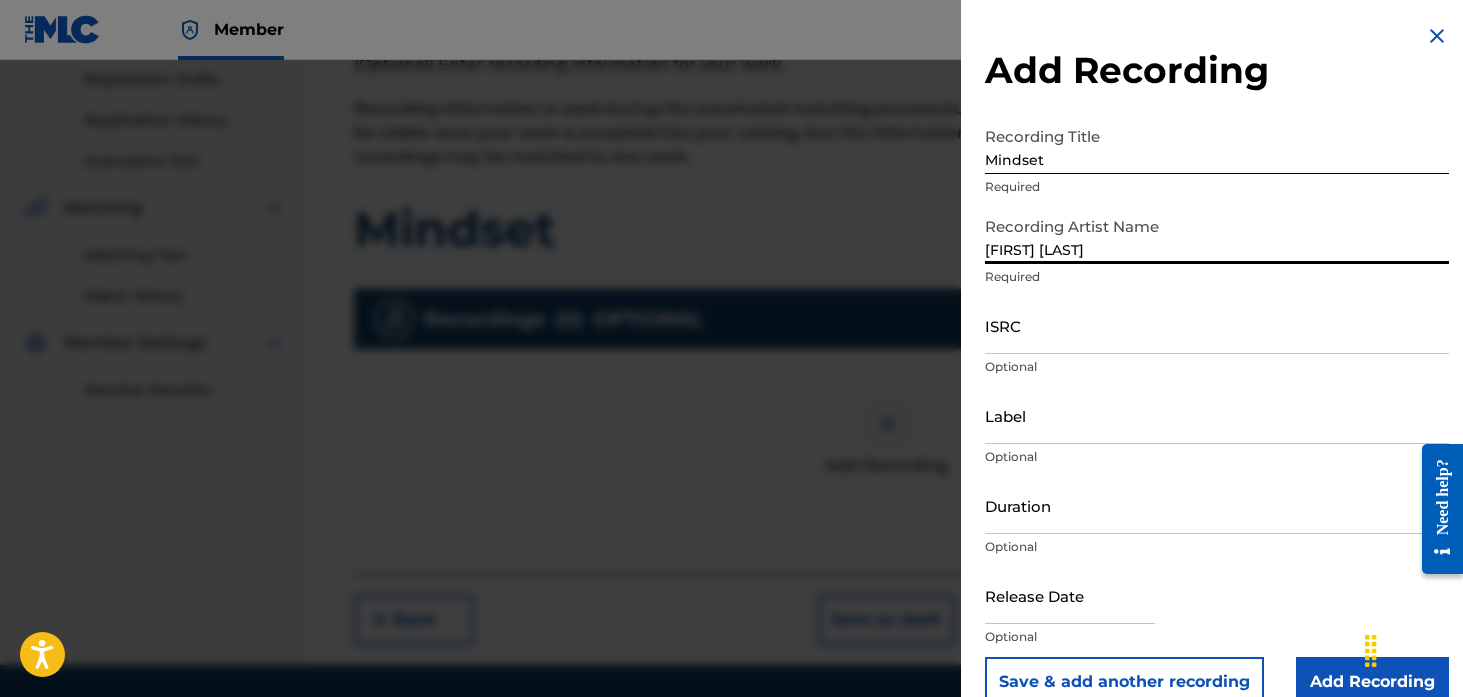 type on "[FIRST] [LAST]" 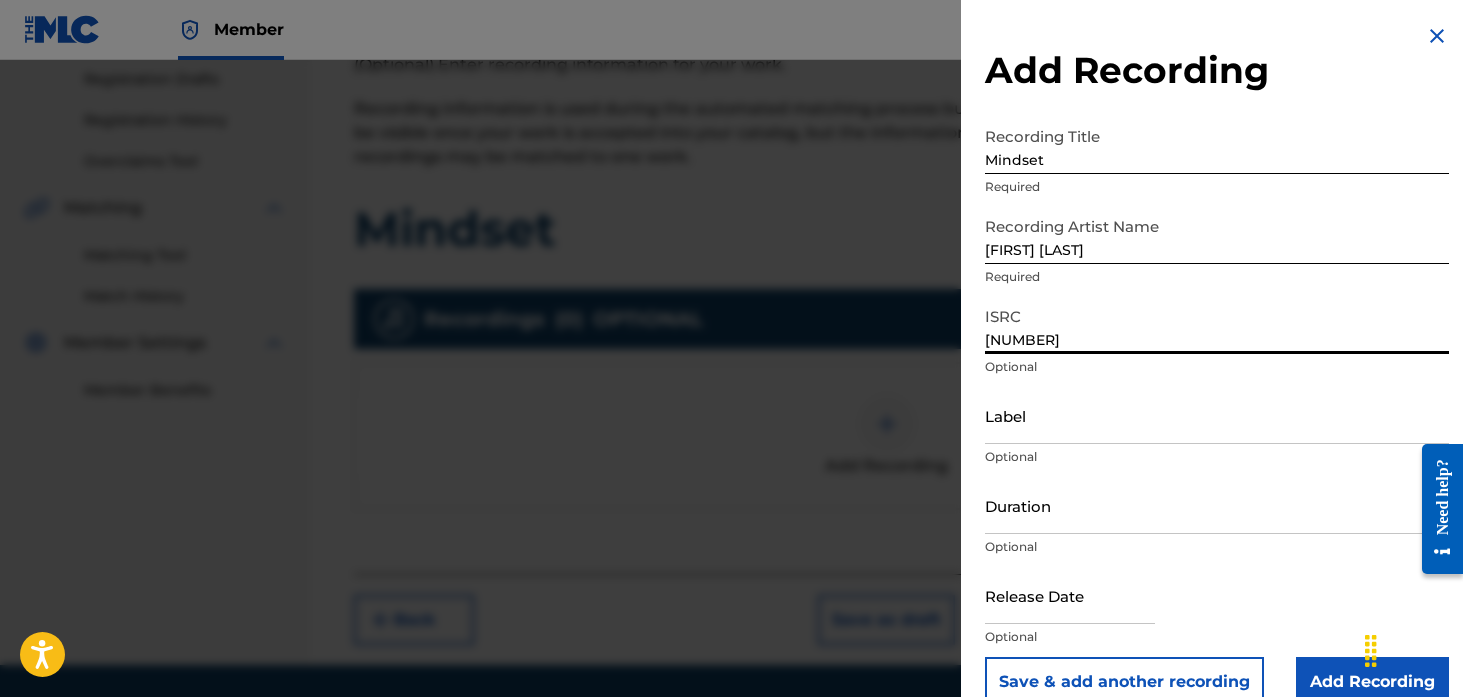 type on "[NUMBER]" 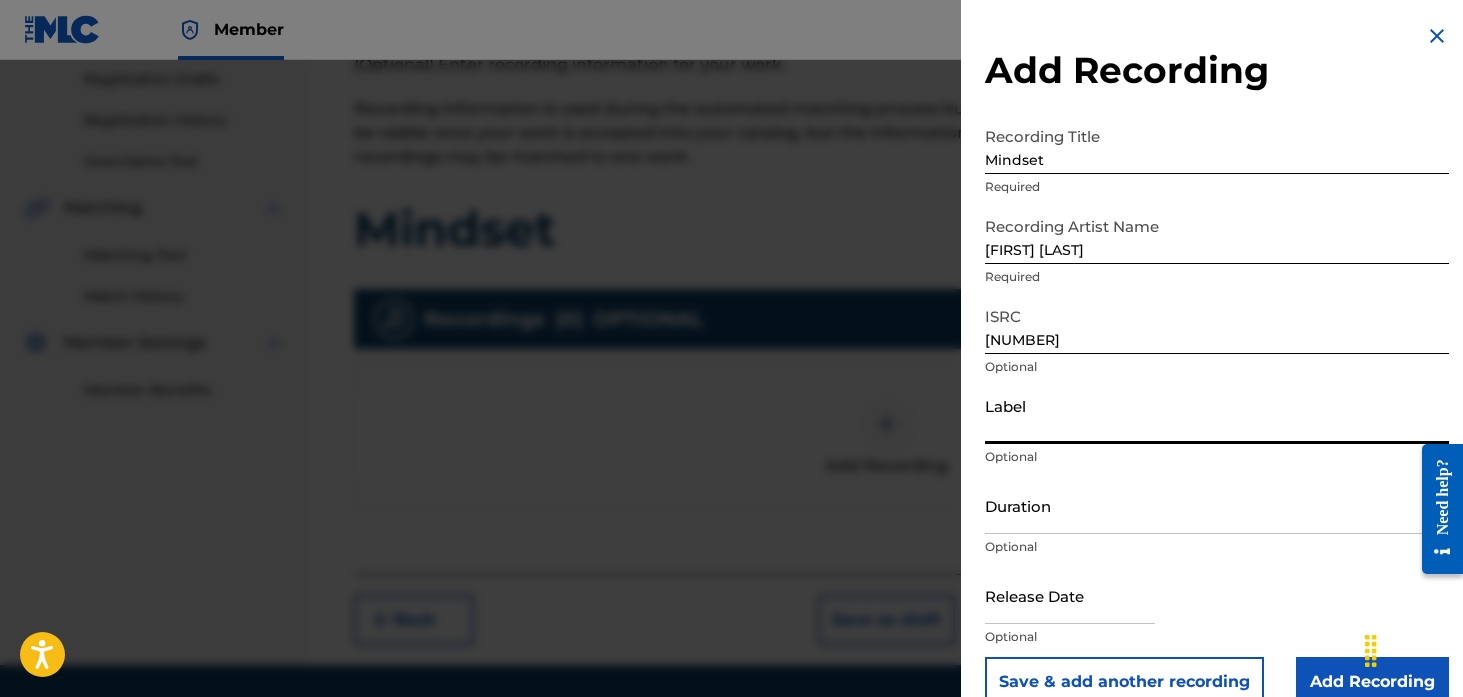 click on "Label" at bounding box center [1217, 415] 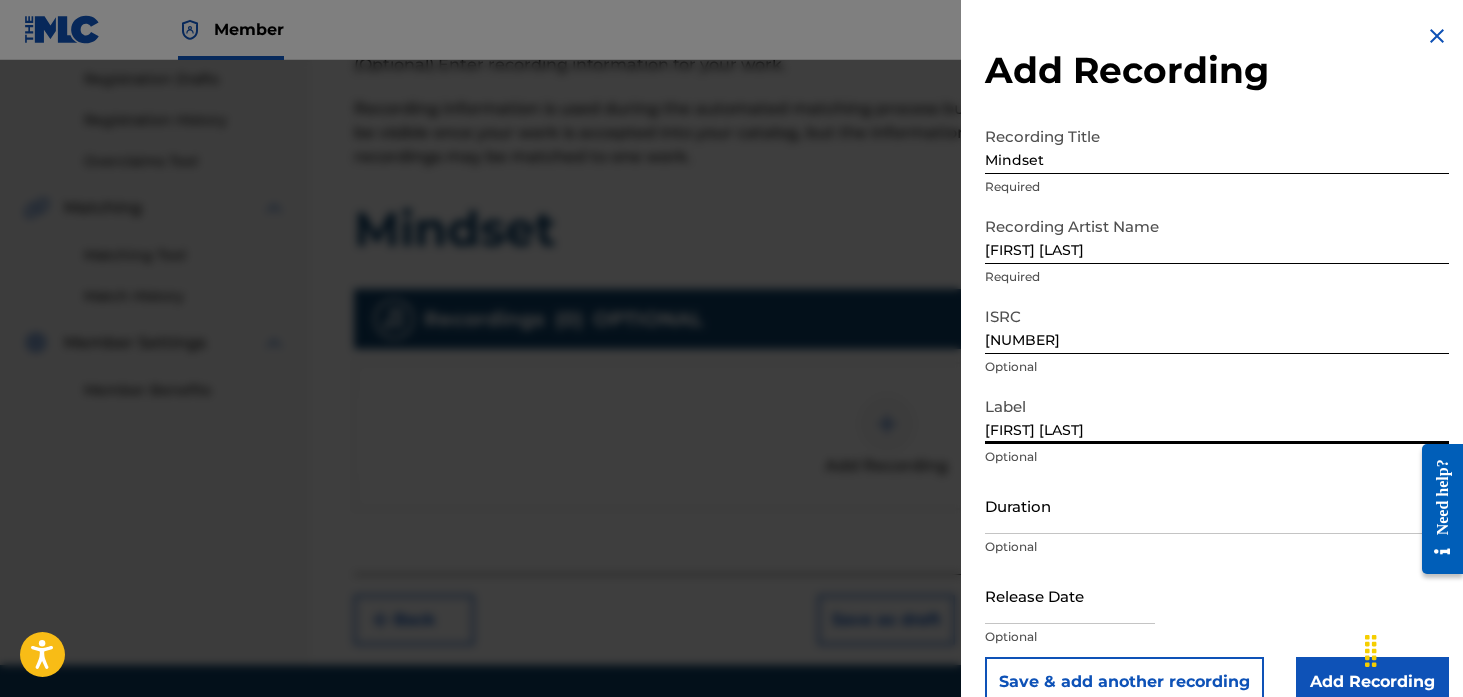 scroll, scrollTop: 34, scrollLeft: 0, axis: vertical 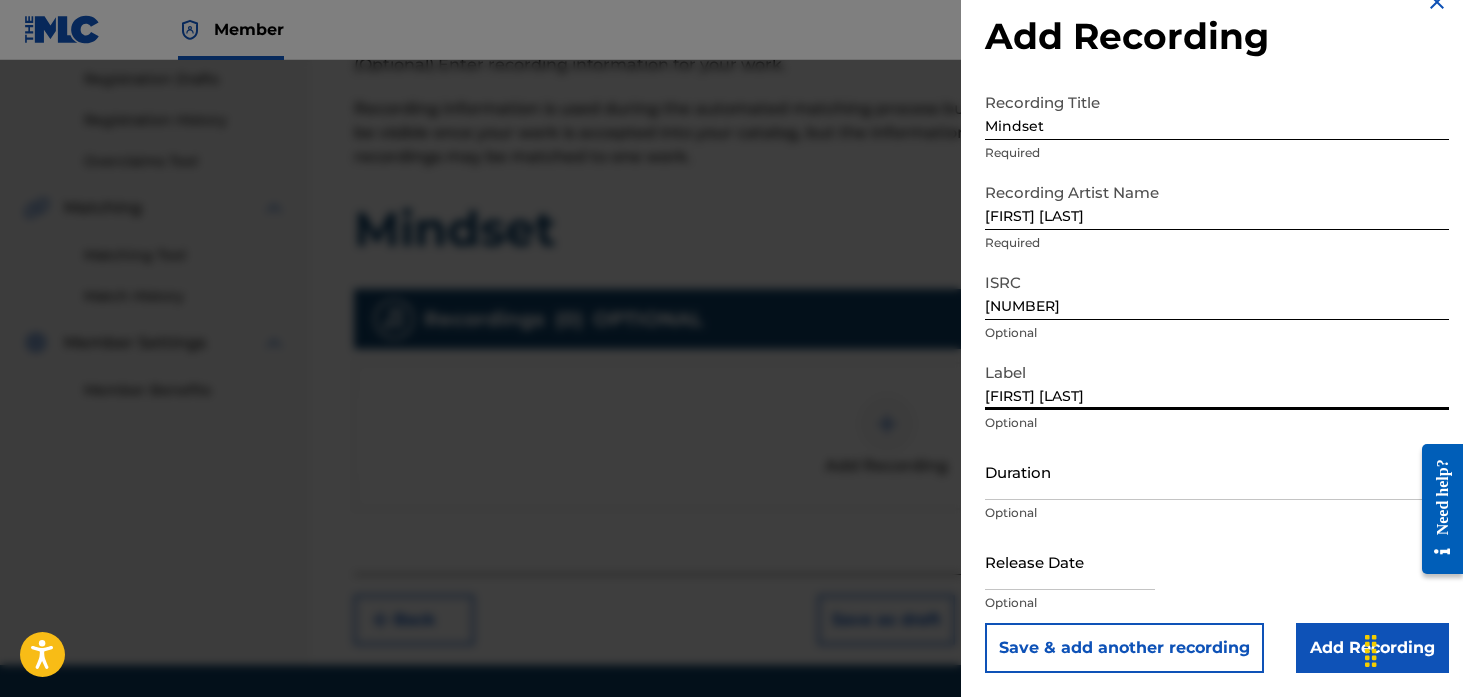 type on "[FIRST] [LAST]" 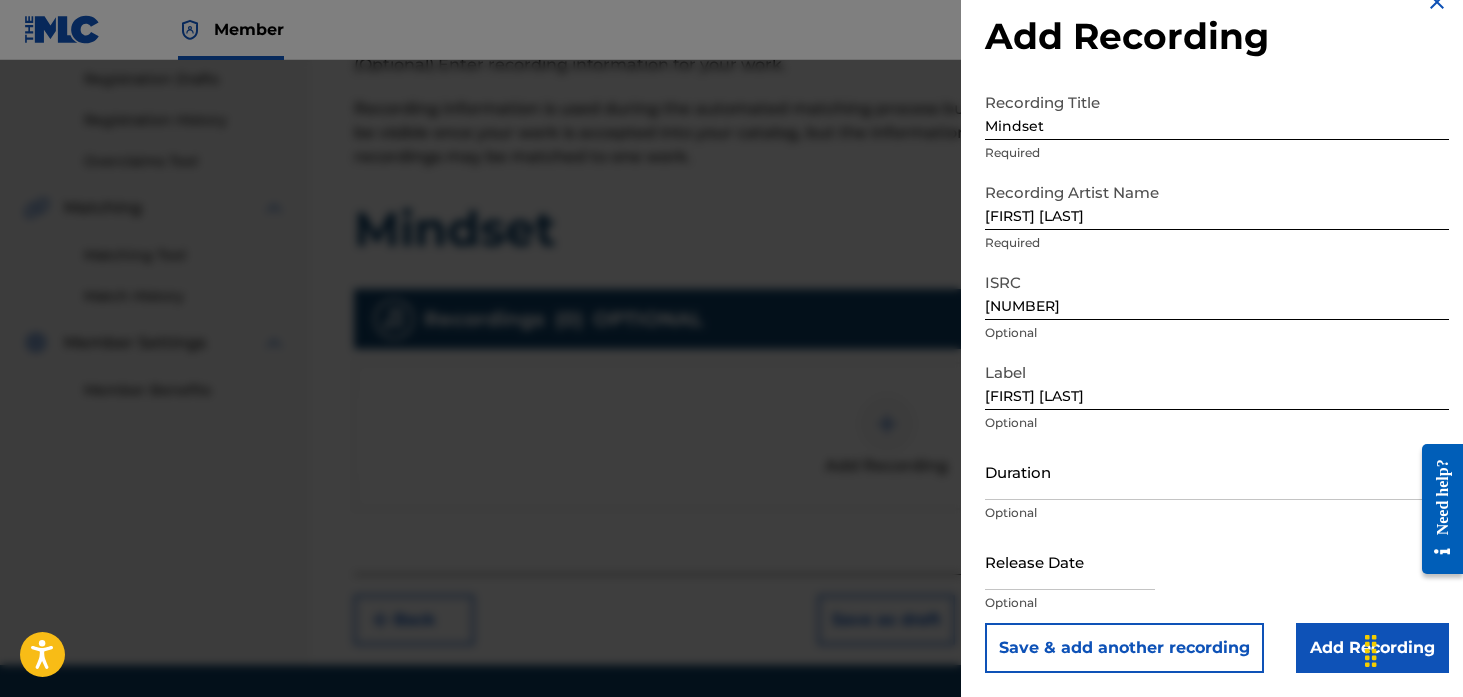 click at bounding box center (1070, 563) 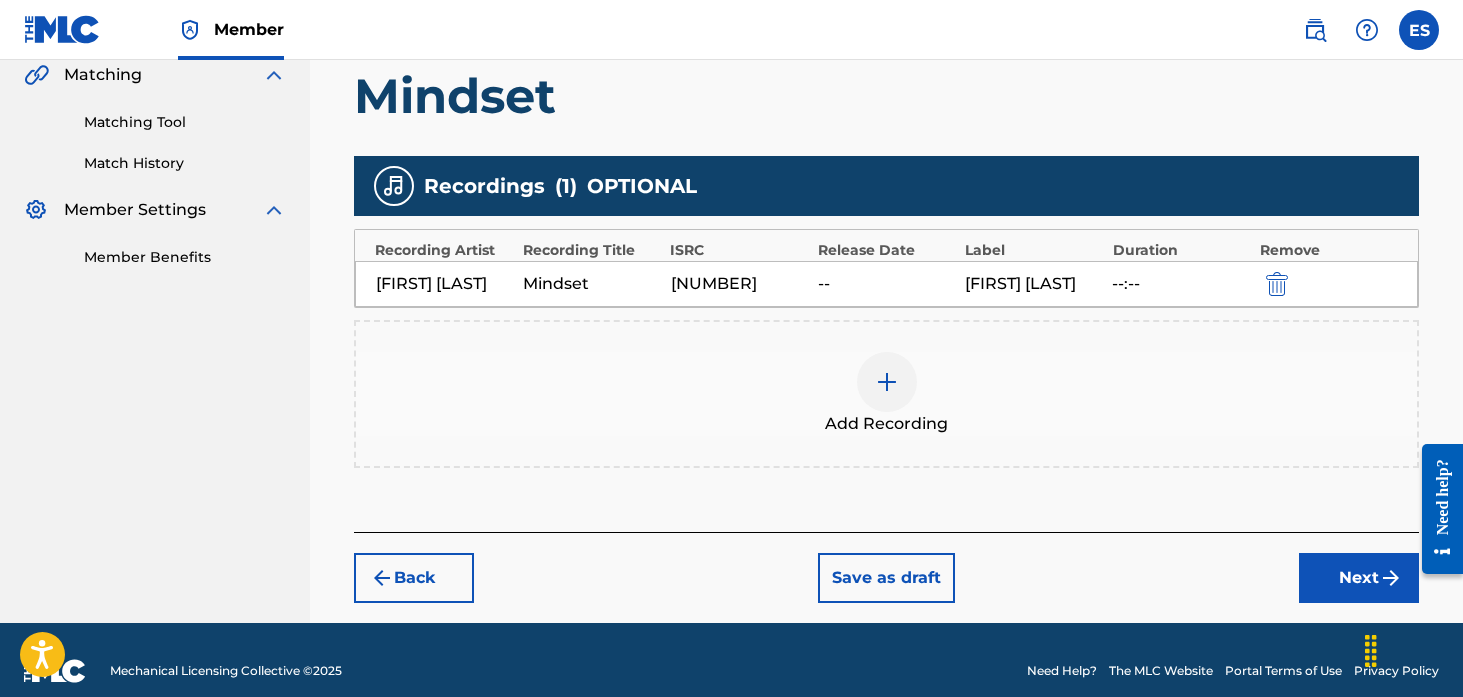 scroll, scrollTop: 493, scrollLeft: 0, axis: vertical 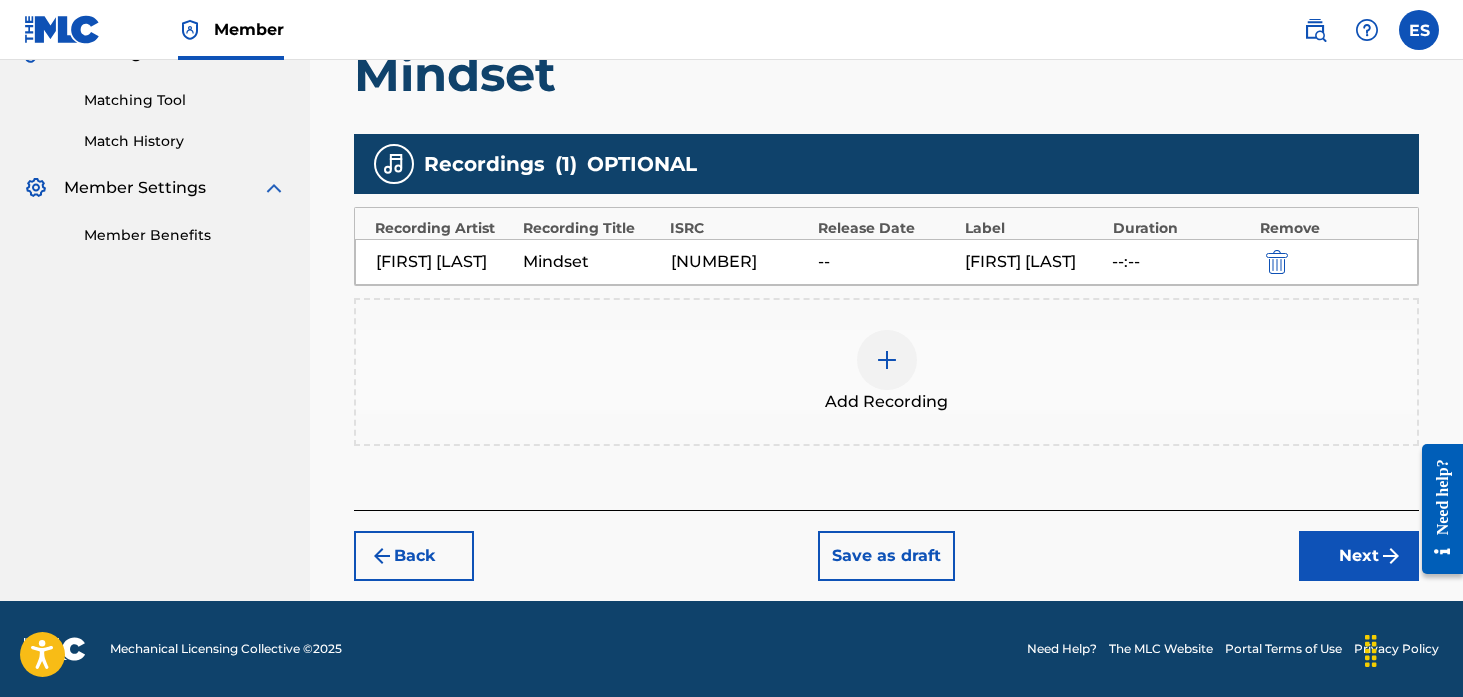 click on "Next" at bounding box center [1359, 556] 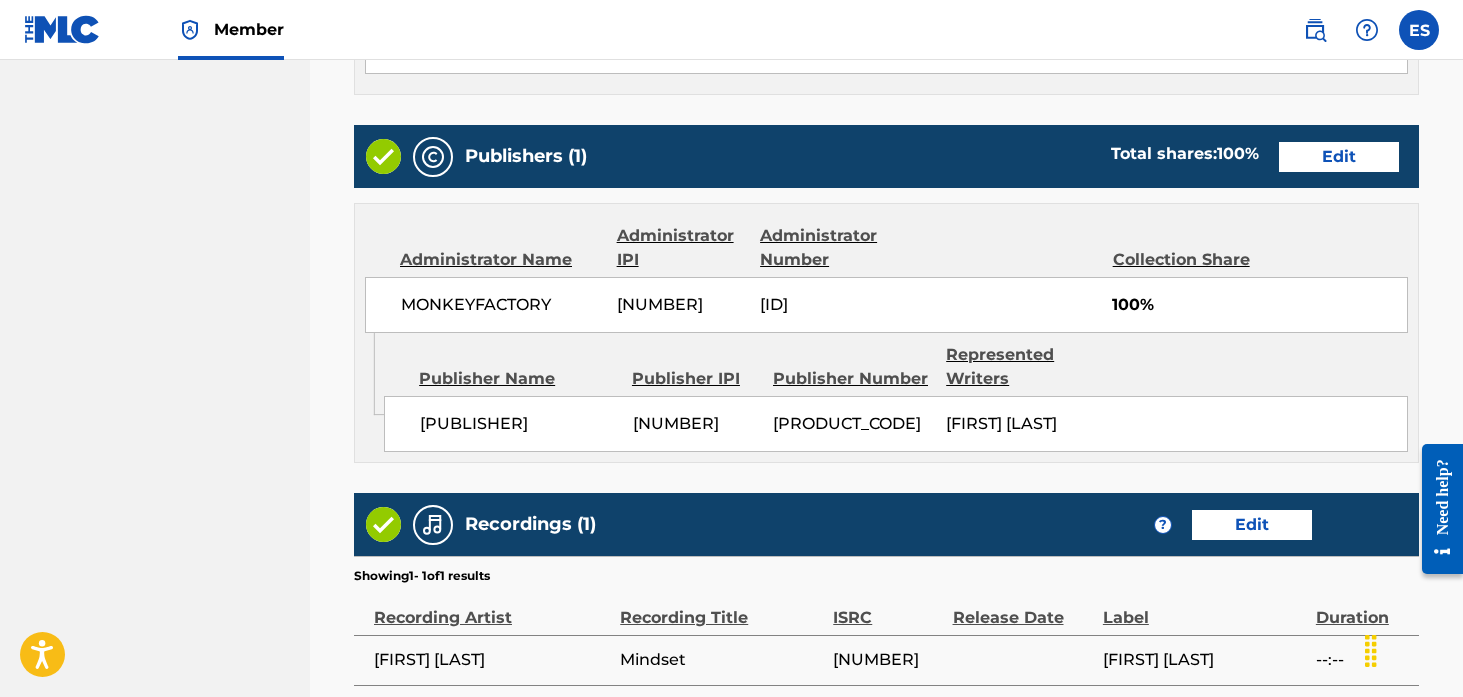 scroll, scrollTop: 1188, scrollLeft: 0, axis: vertical 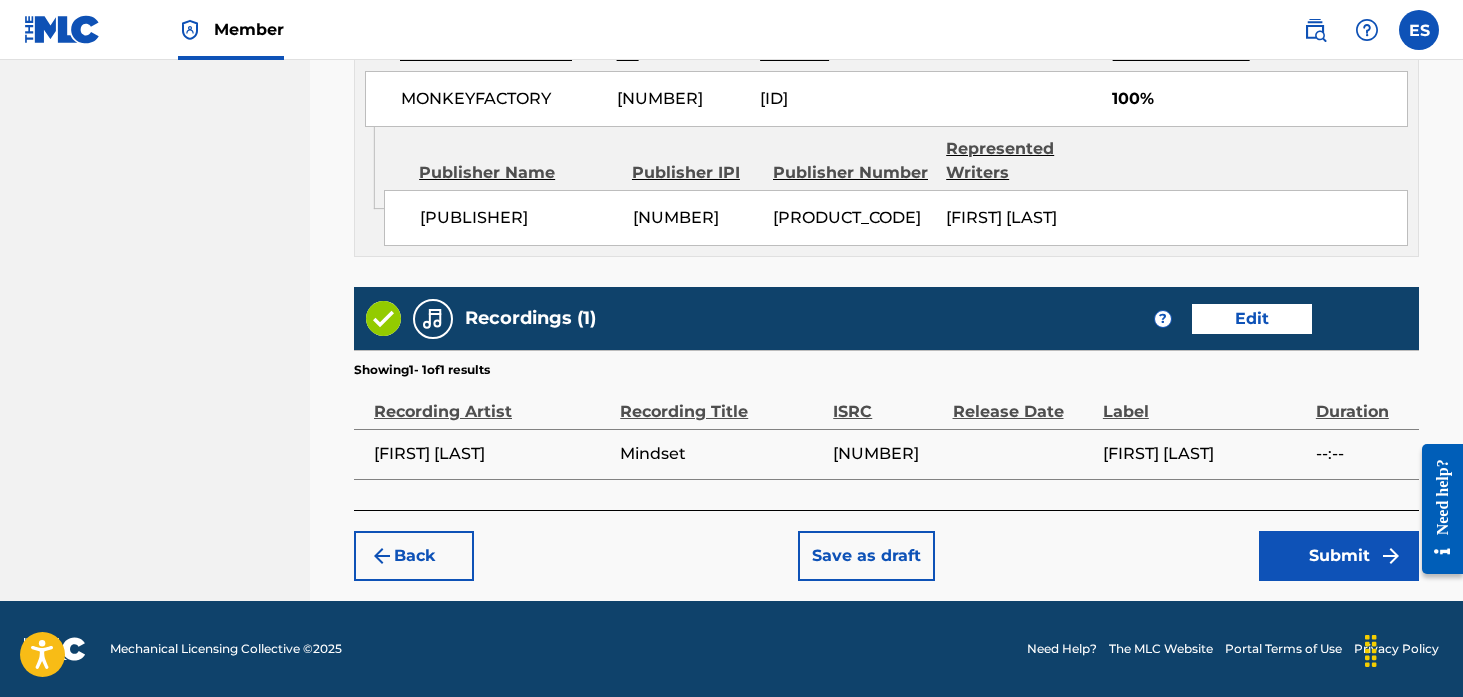 click on "Submit" at bounding box center [1339, 556] 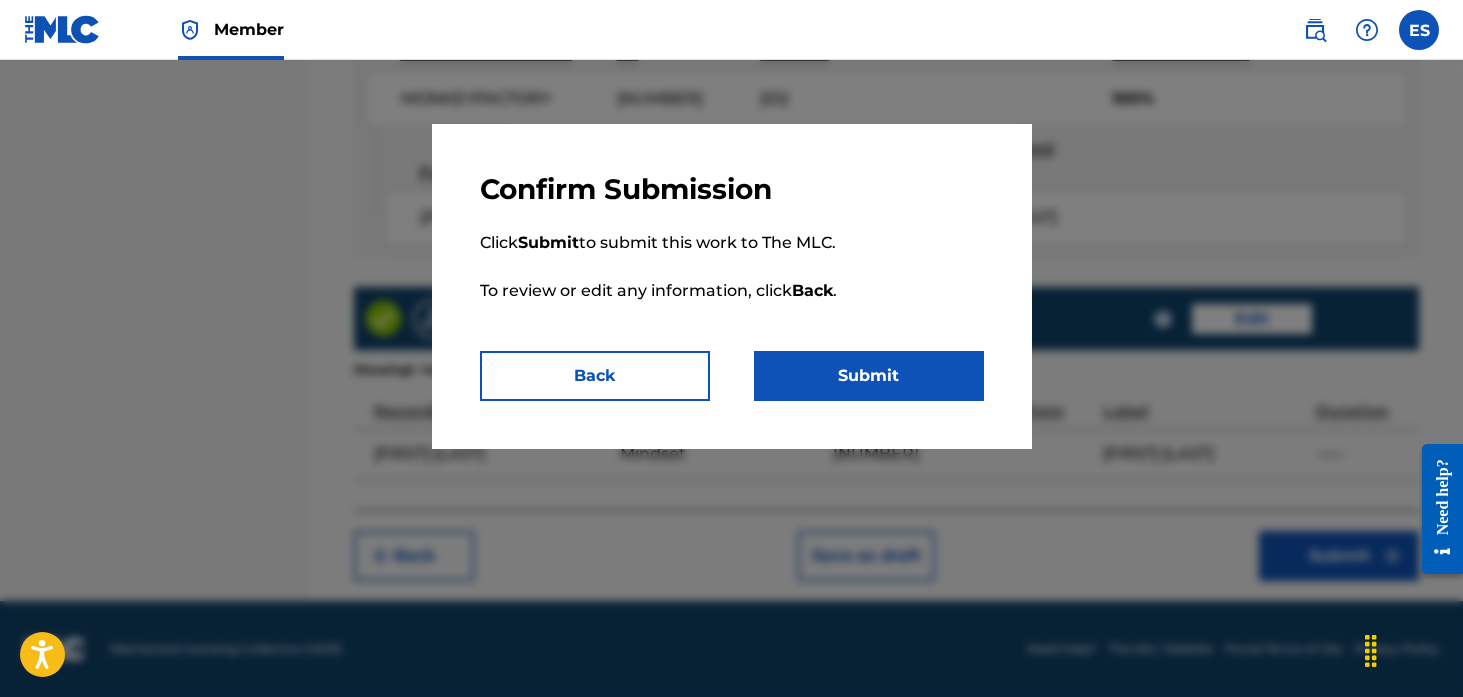 click on "Submit" at bounding box center (869, 376) 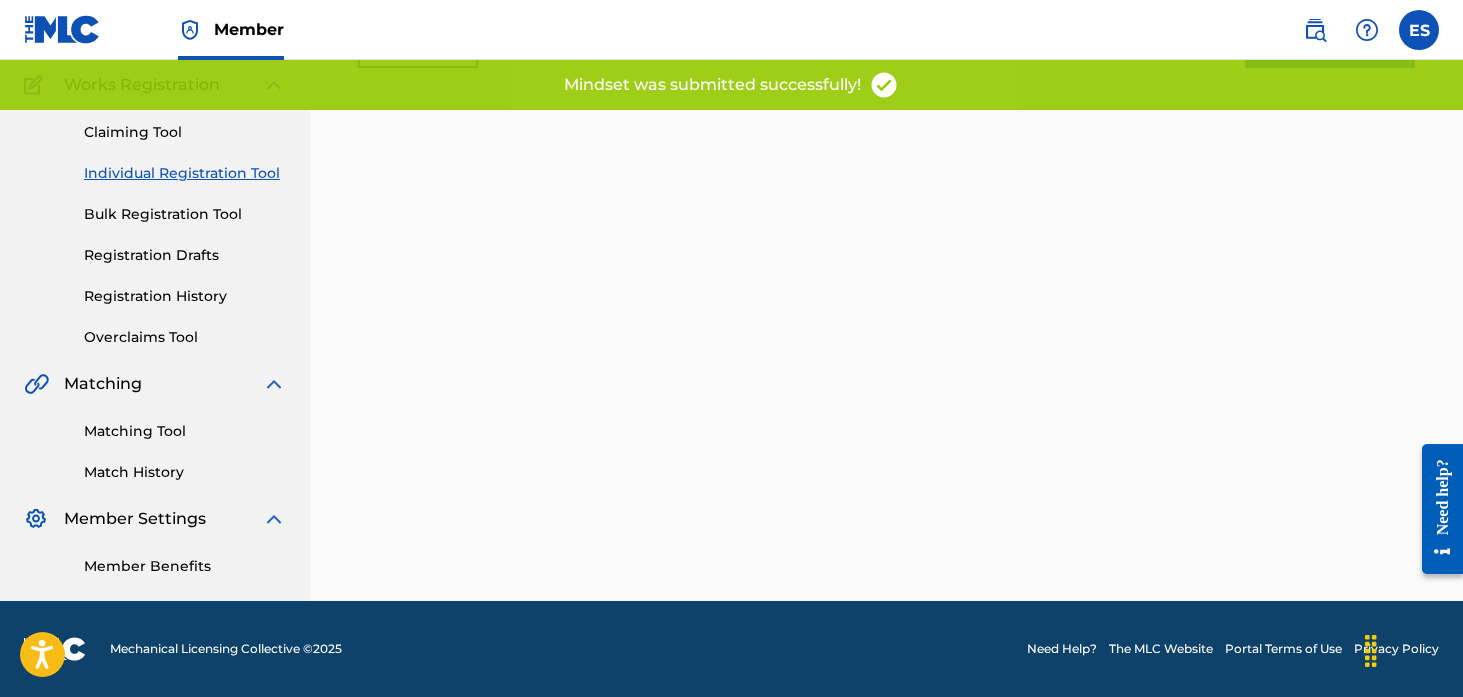 scroll, scrollTop: 0, scrollLeft: 0, axis: both 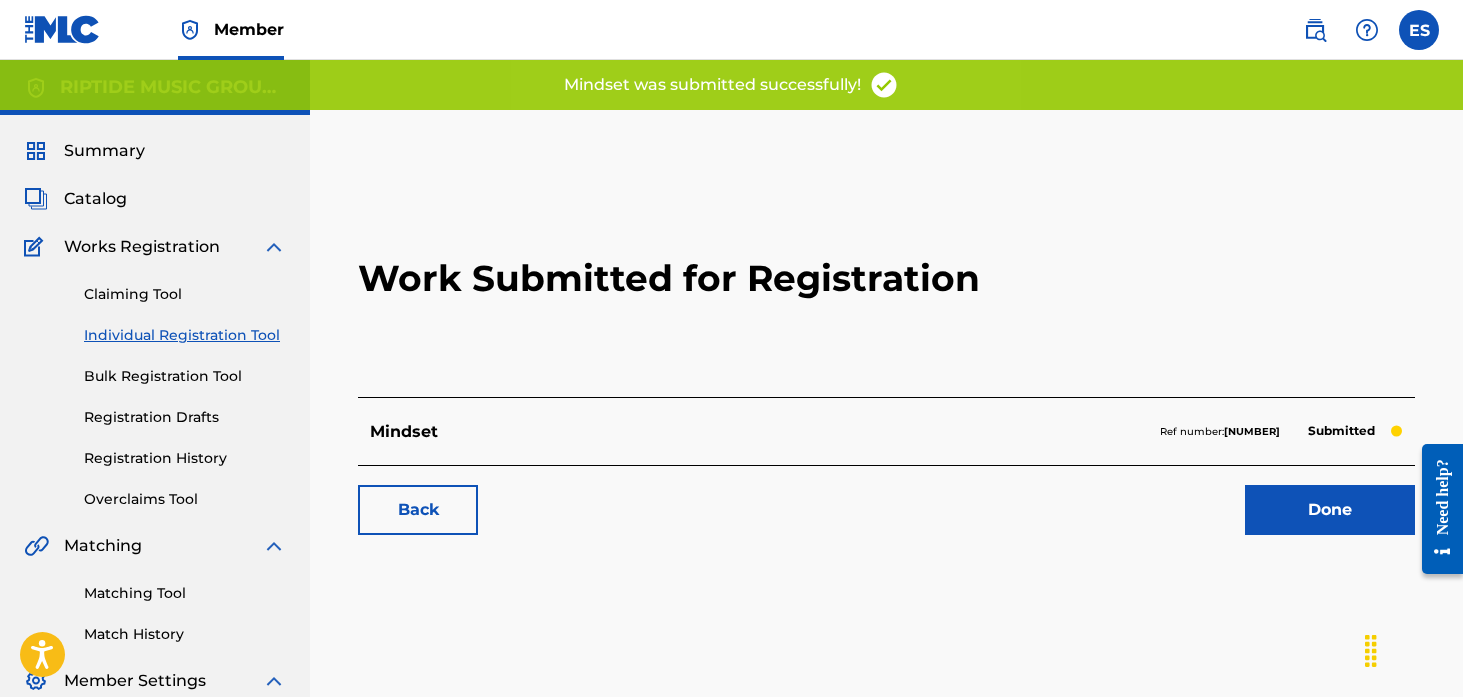 click on "Done" at bounding box center [1330, 510] 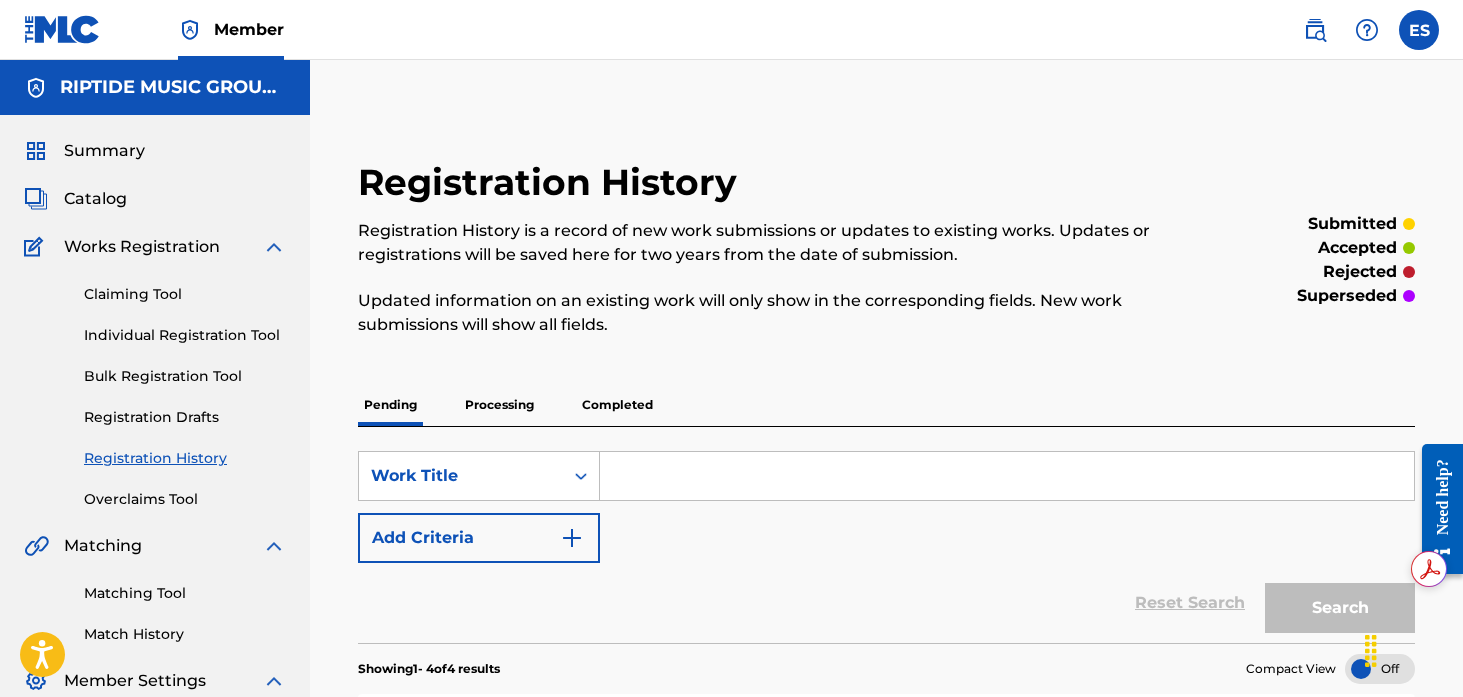 click on "Registration History is a record of new work submissions or updates to existing works. Updates or registrations will be saved here for two years from the date of submission." at bounding box center [765, 243] 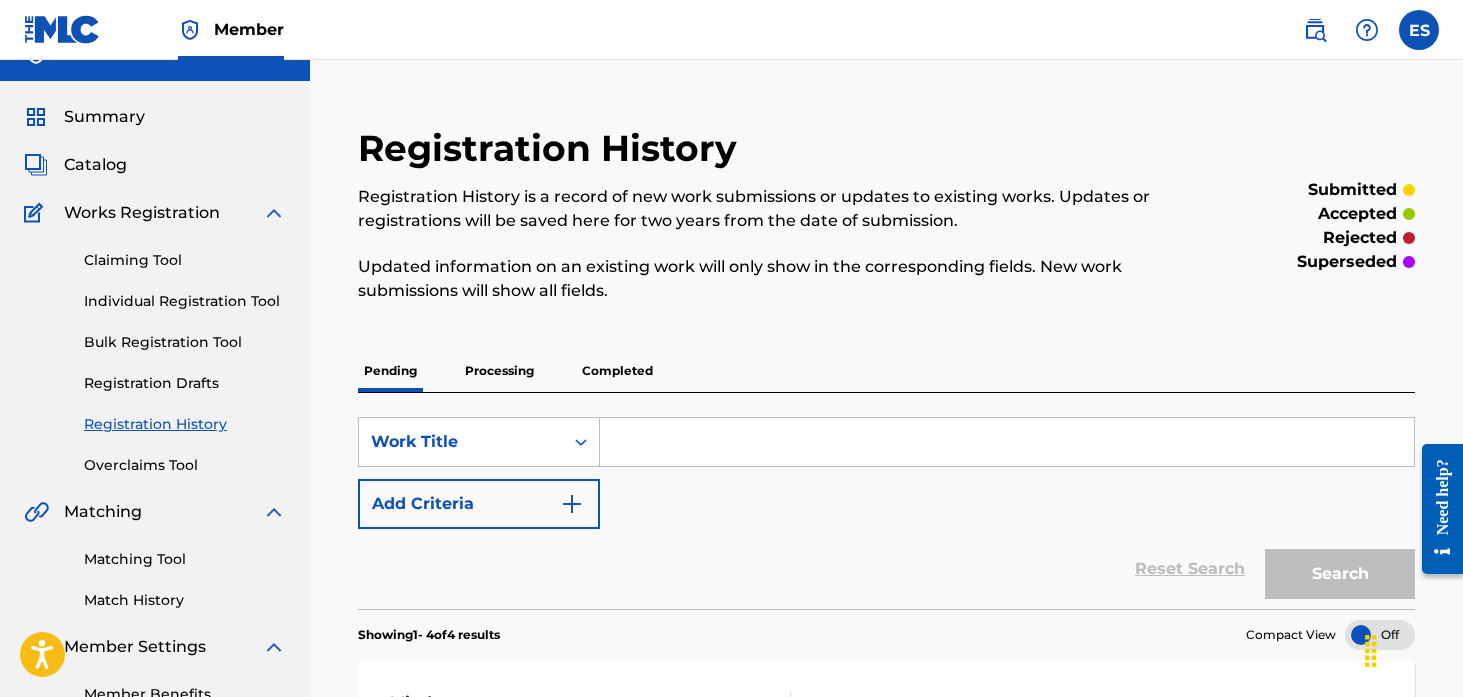 scroll, scrollTop: 0, scrollLeft: 0, axis: both 